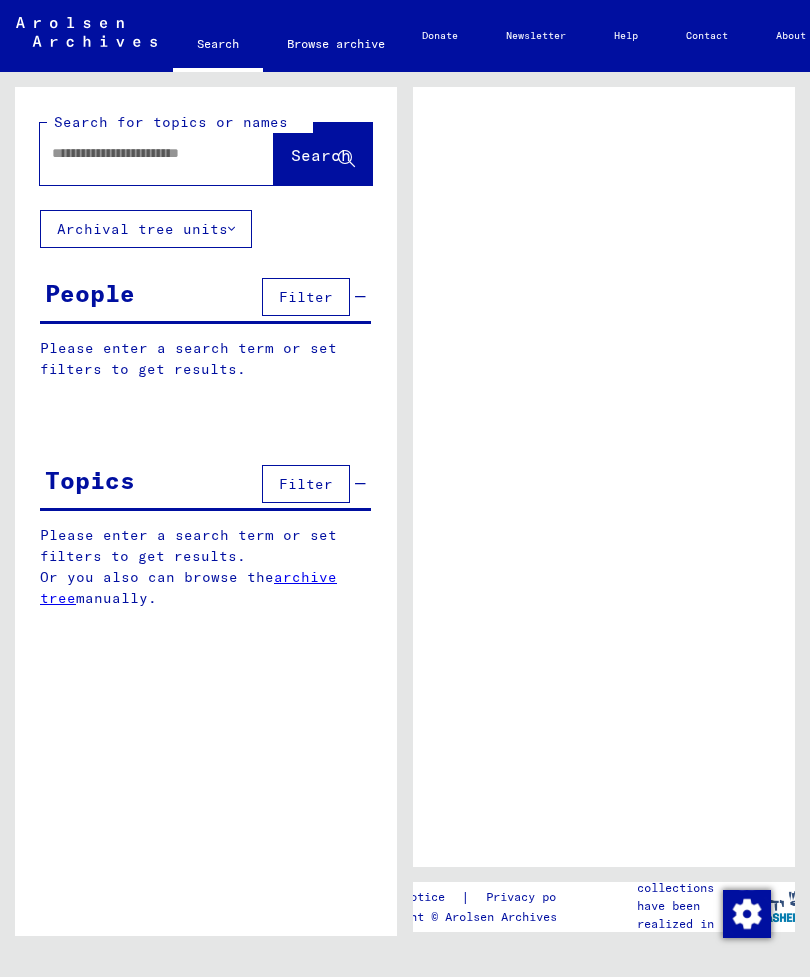 scroll, scrollTop: 0, scrollLeft: 0, axis: both 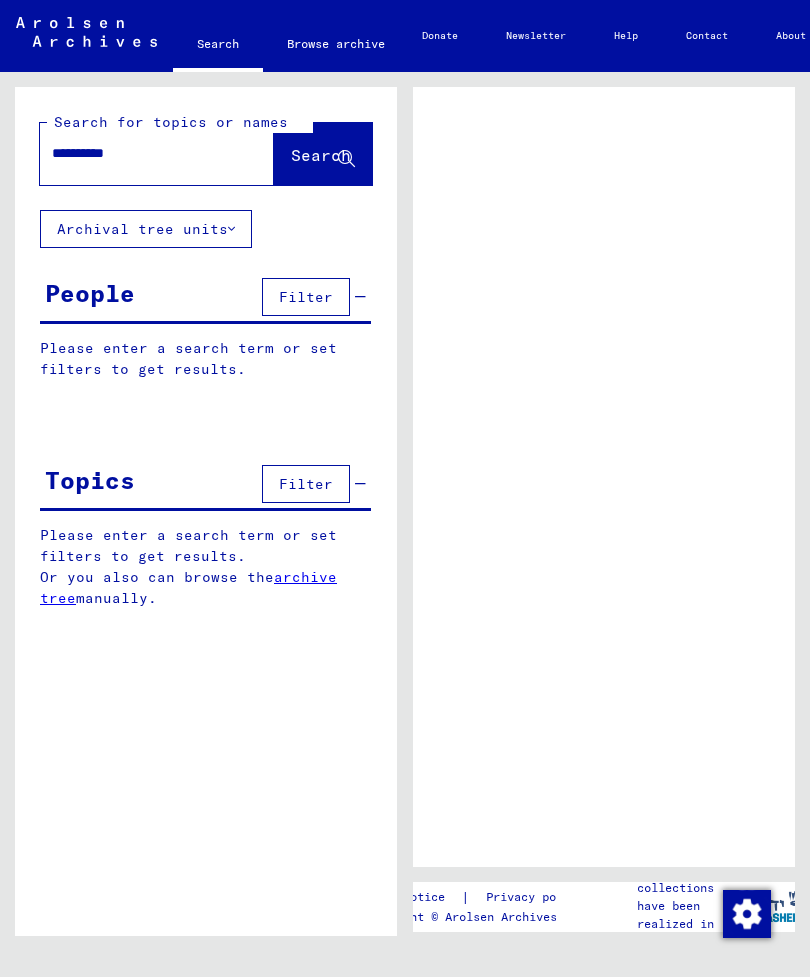 type on "**********" 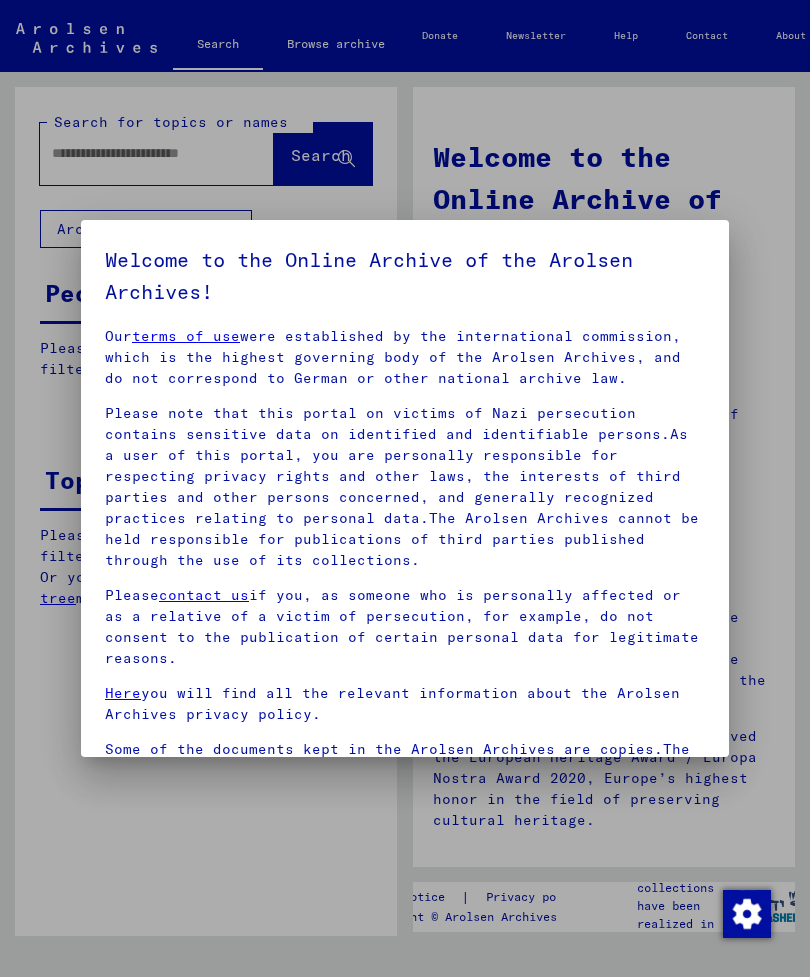 scroll, scrollTop: 16, scrollLeft: 0, axis: vertical 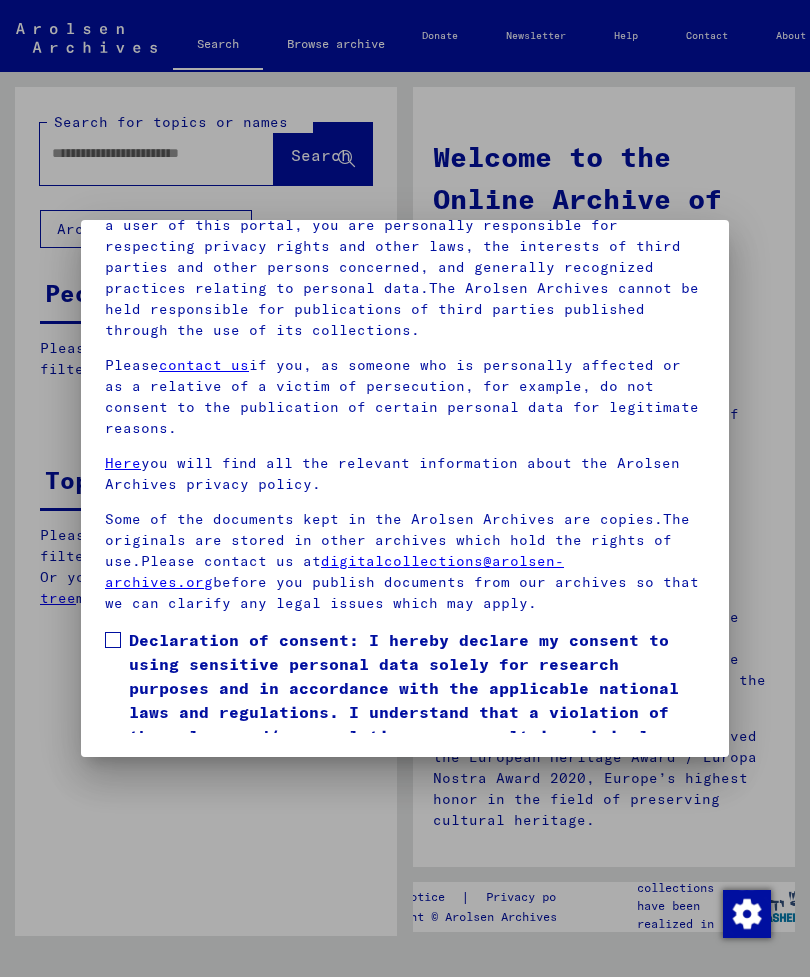 click on "Declaration of consent: I hereby declare my consent to using sensitive personal data solely for research purposes and in accordance with the applicable national laws and regulations. I understand that a violation of these laws and/or regulations can result in criminal proceedings." at bounding box center (405, 700) 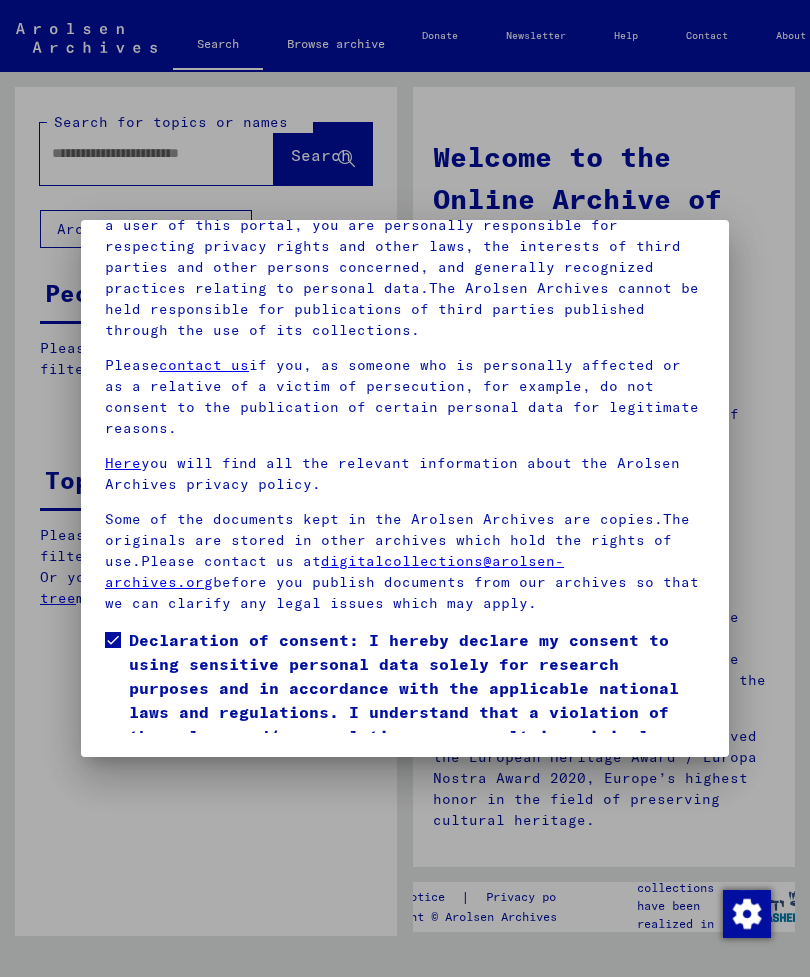 click on "I agree" at bounding box center (153, 801) 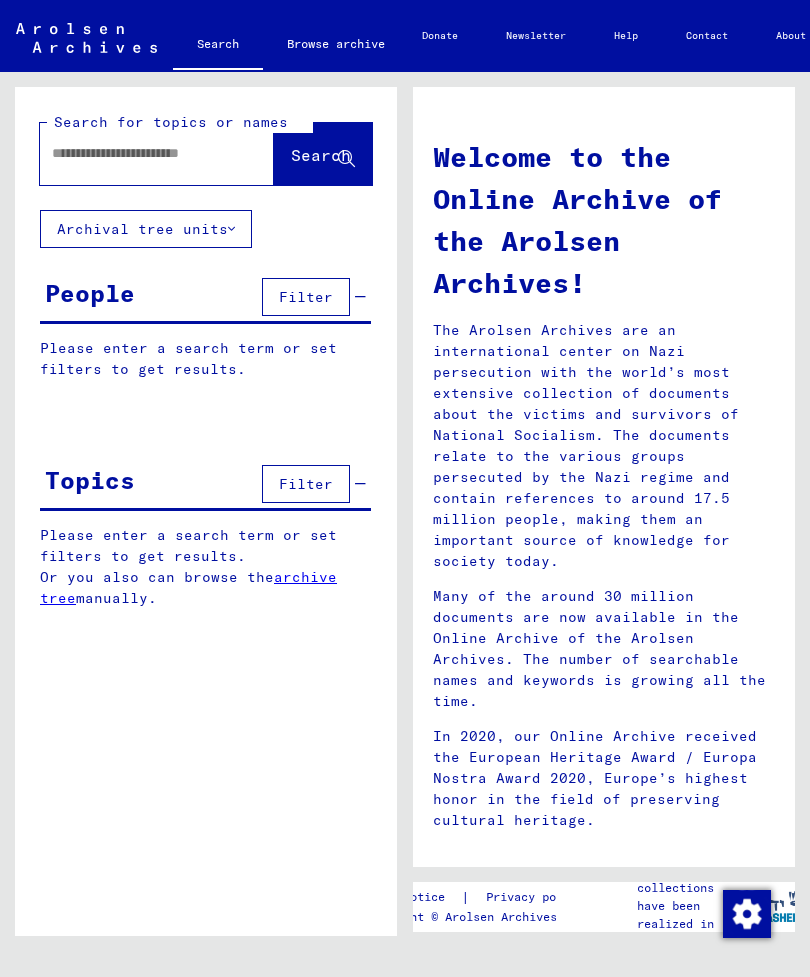 click at bounding box center [133, 153] 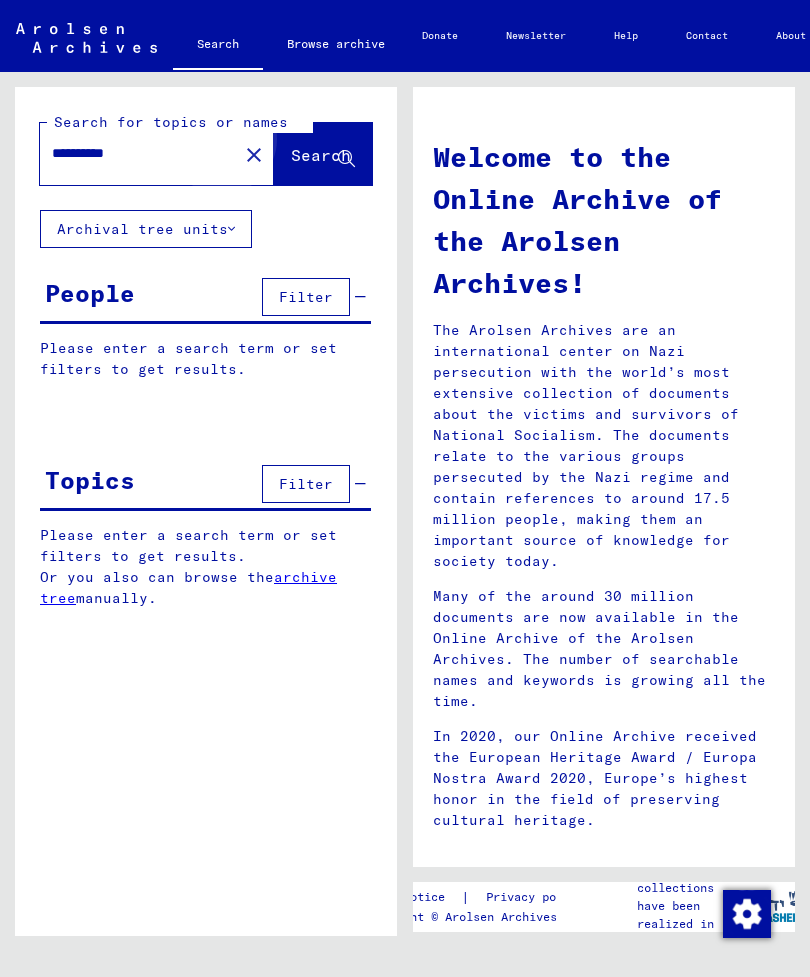 type on "**********" 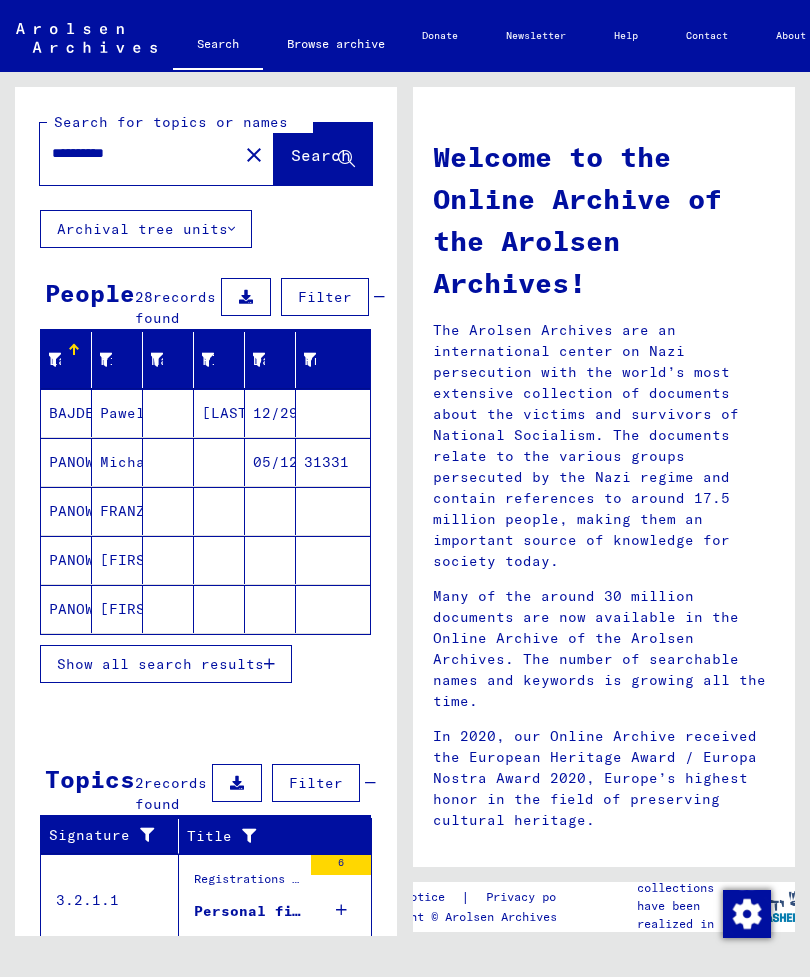 click on "Show all search results" at bounding box center (160, 664) 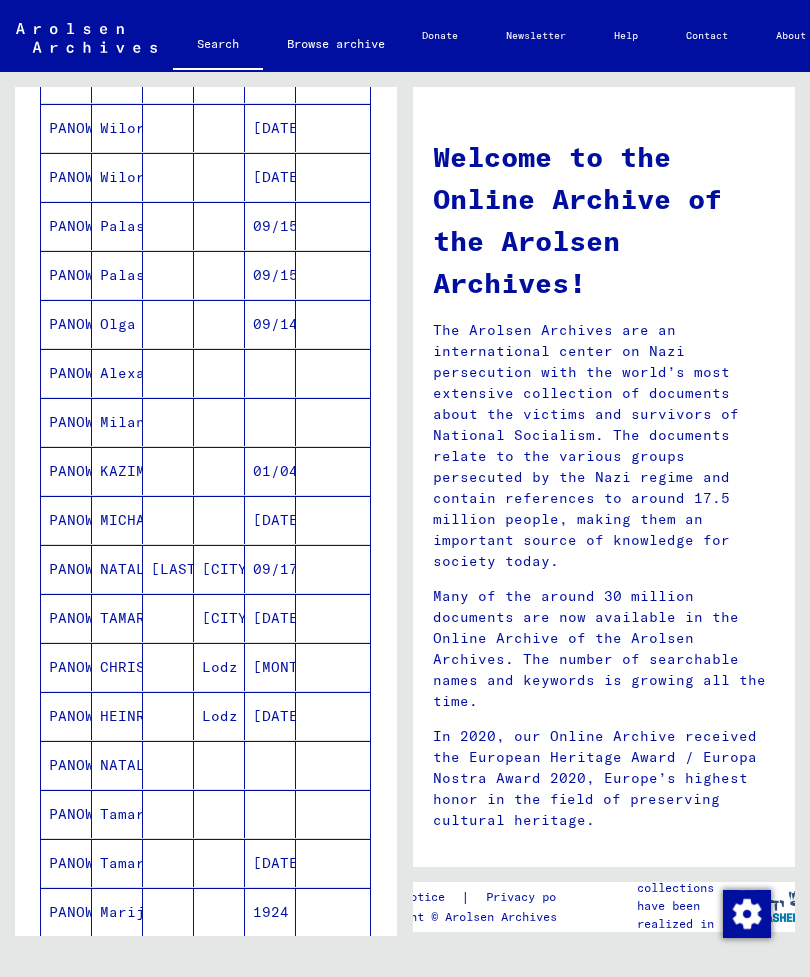 scroll, scrollTop: 639, scrollLeft: 0, axis: vertical 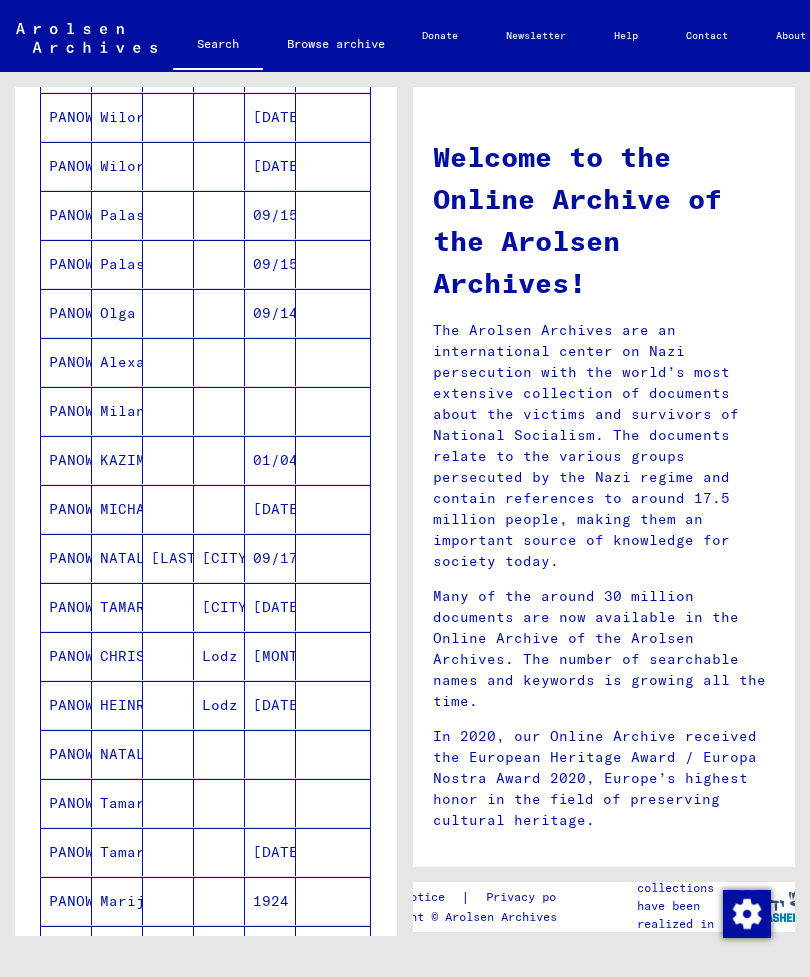 click on "PANOWITSCH" at bounding box center (66, 362) 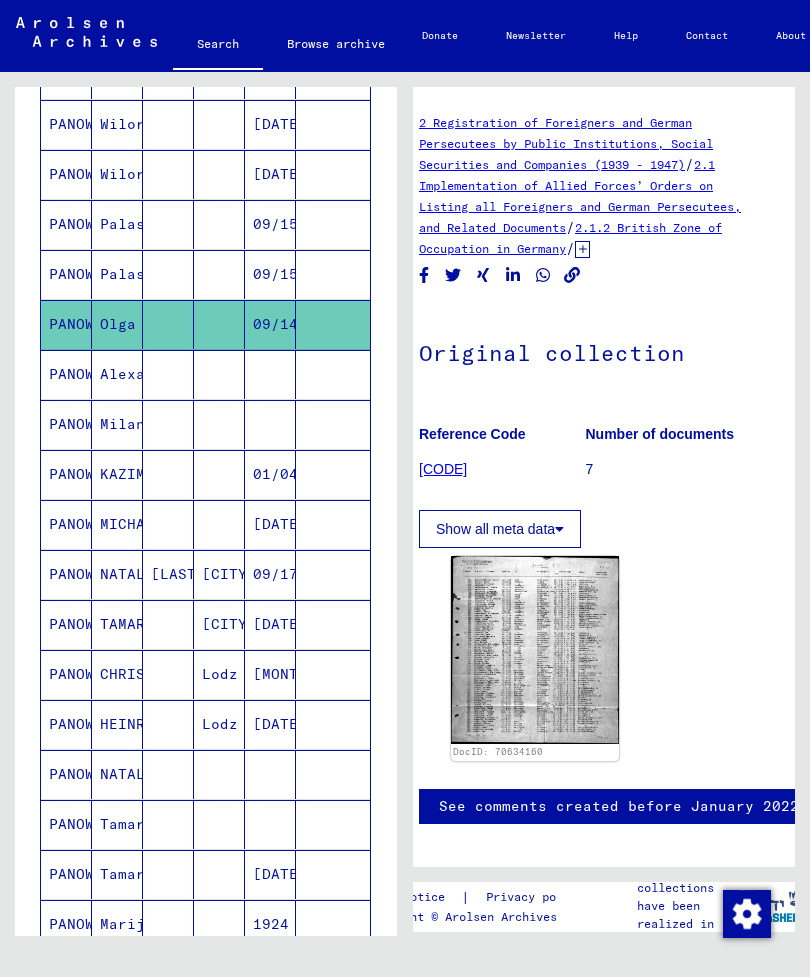 scroll, scrollTop: 0, scrollLeft: 19, axis: horizontal 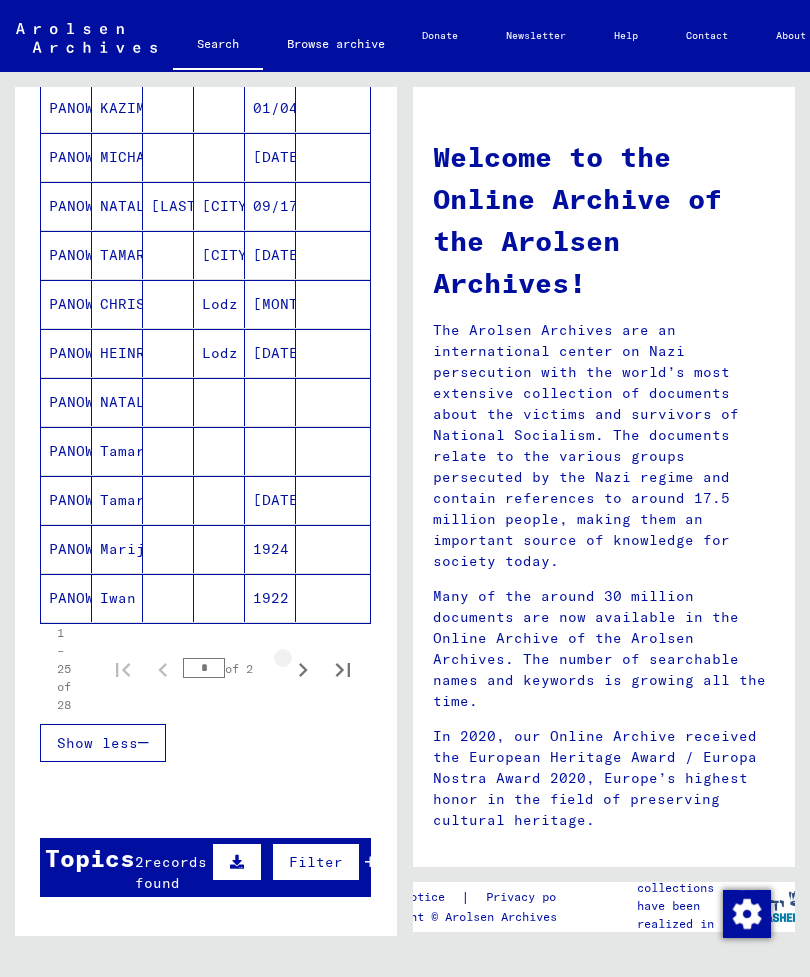 click 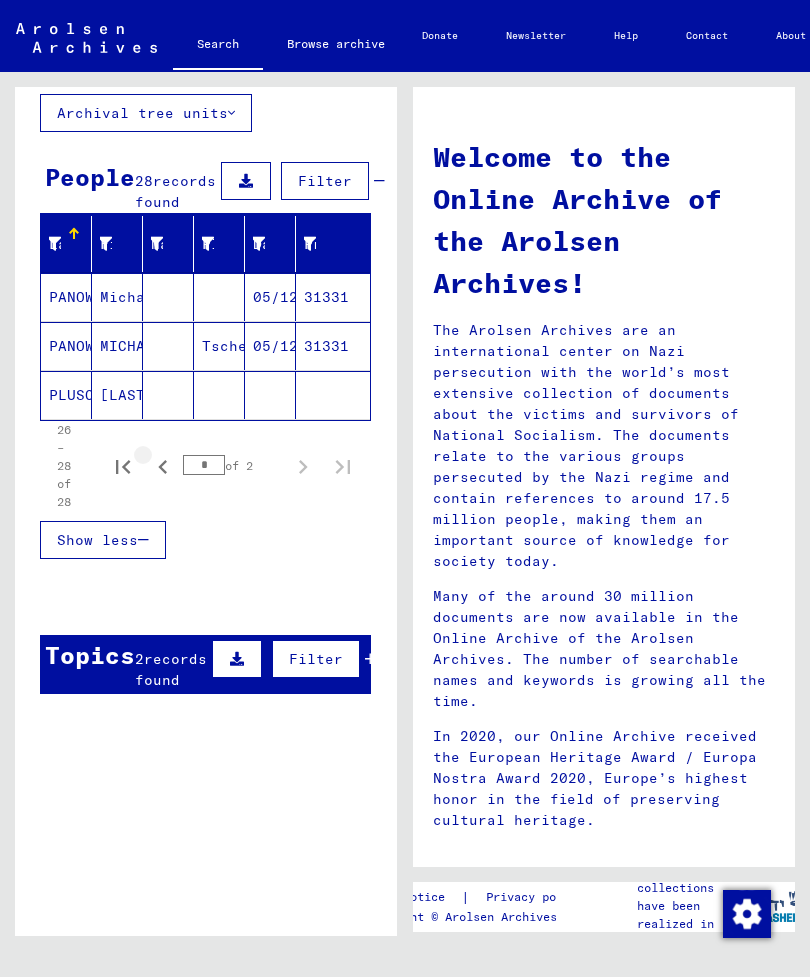 click 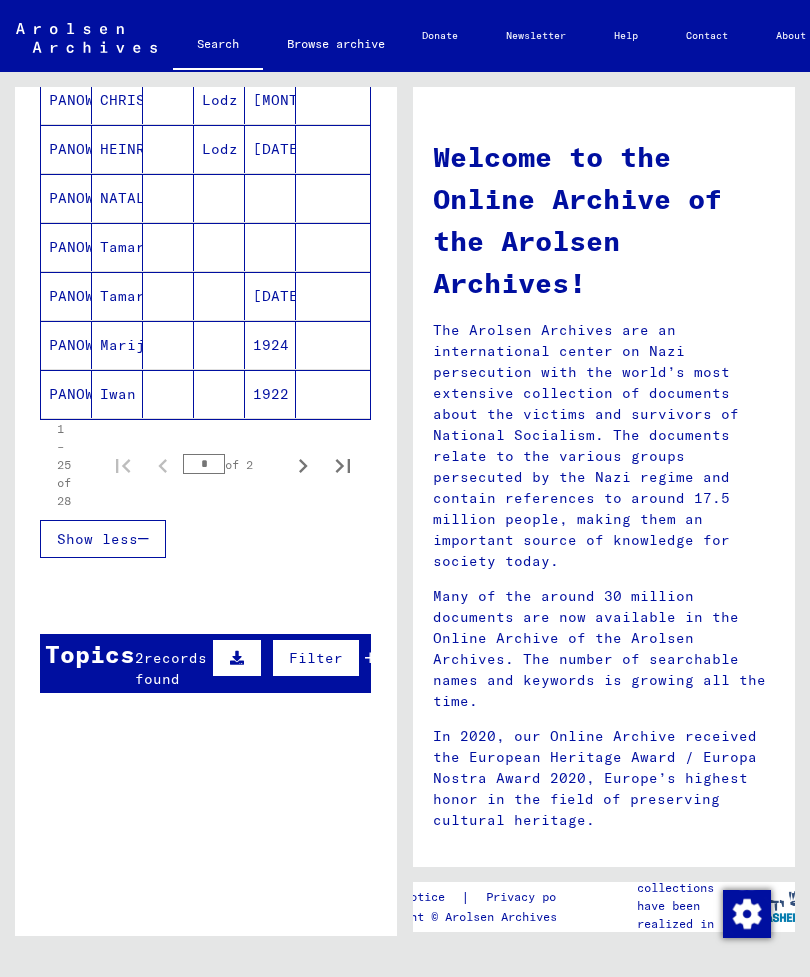 scroll, scrollTop: 1194, scrollLeft: 0, axis: vertical 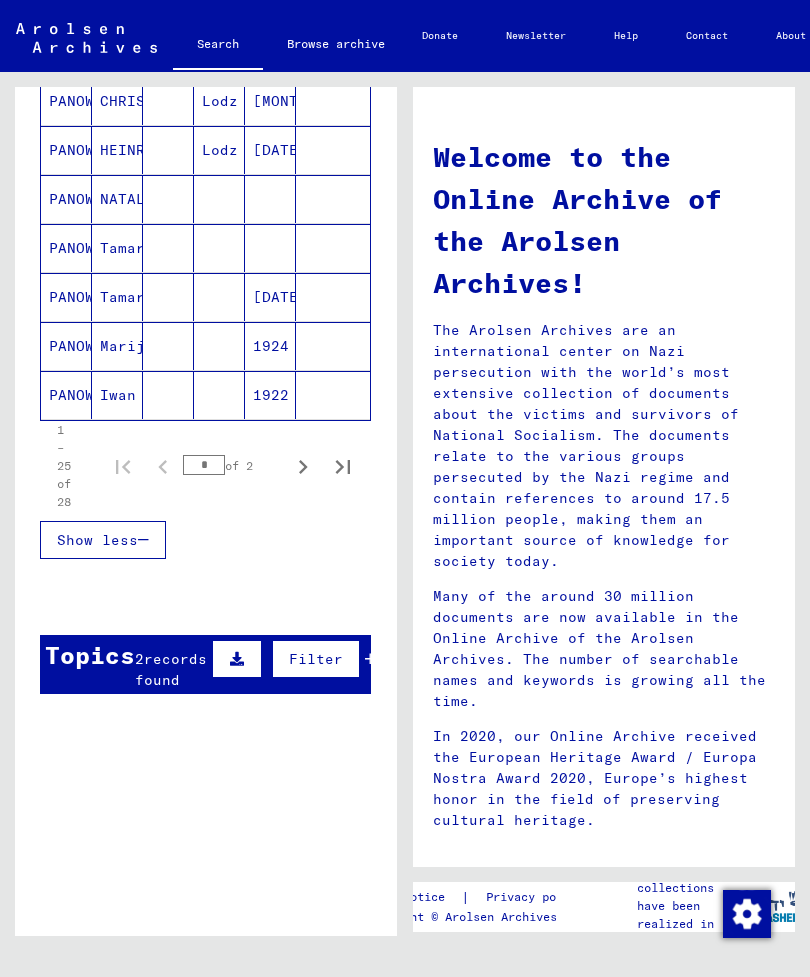 click on "records found" at bounding box center [171, 669] 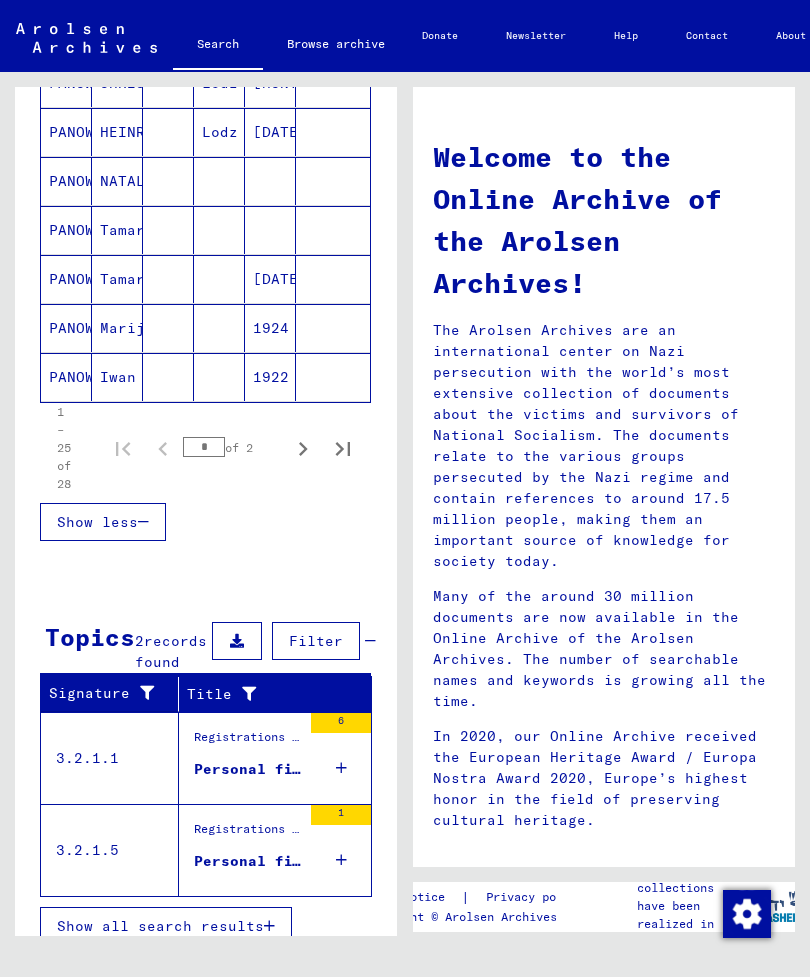 scroll, scrollTop: 1210, scrollLeft: 0, axis: vertical 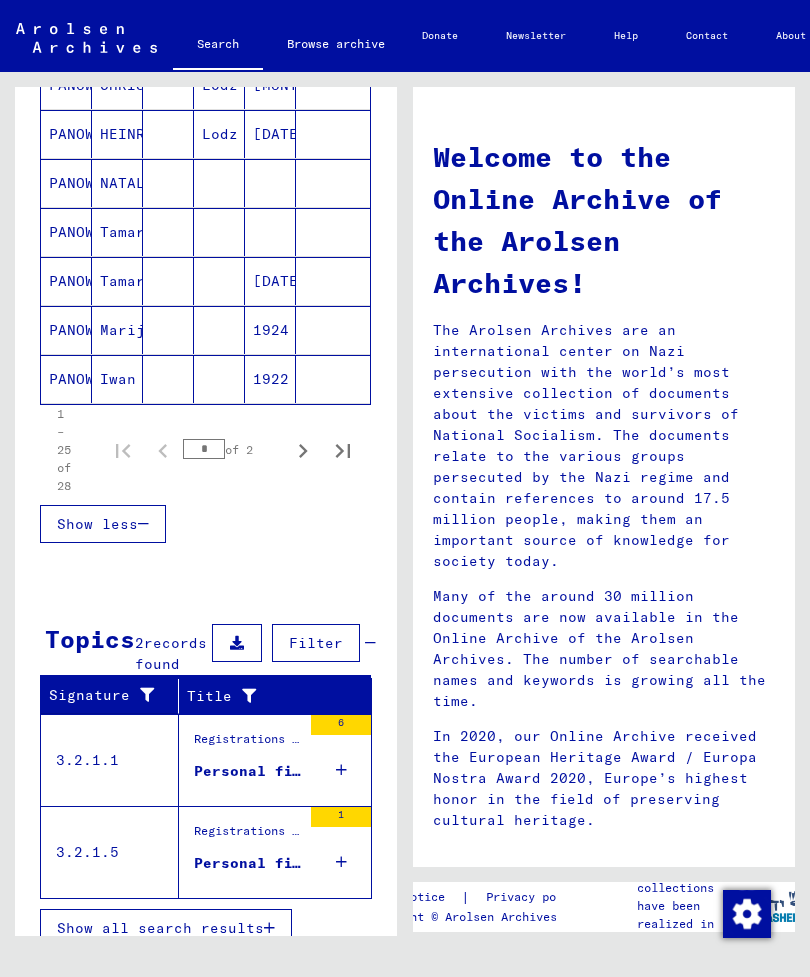 click on "Show all search results" at bounding box center (160, 928) 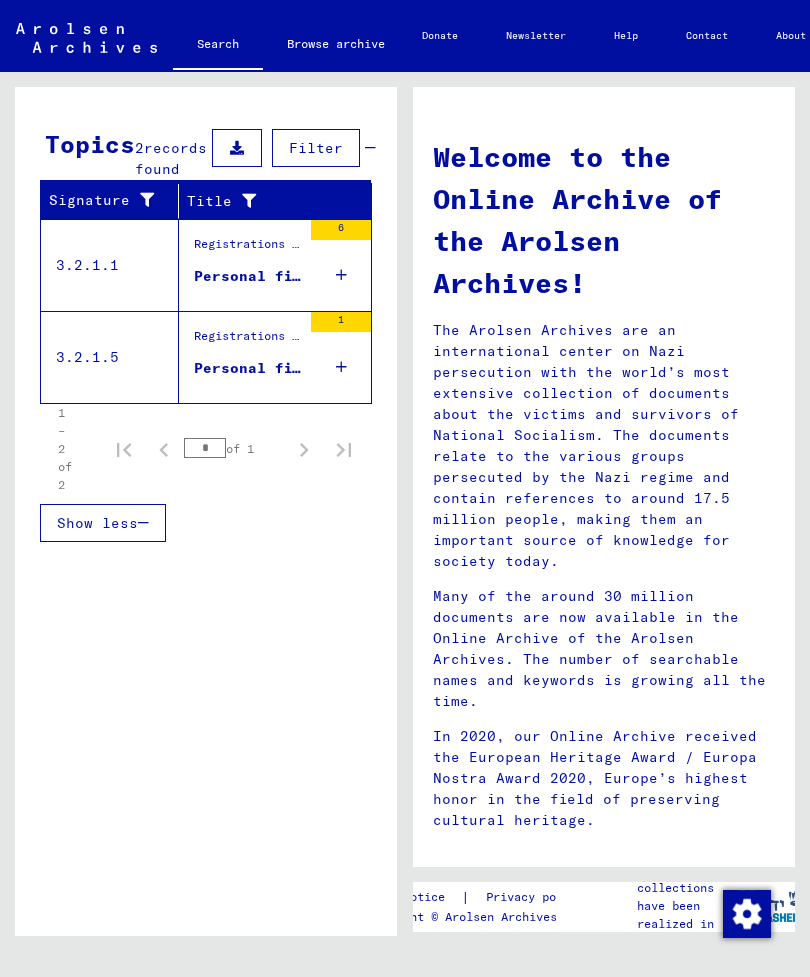 scroll, scrollTop: 265, scrollLeft: 0, axis: vertical 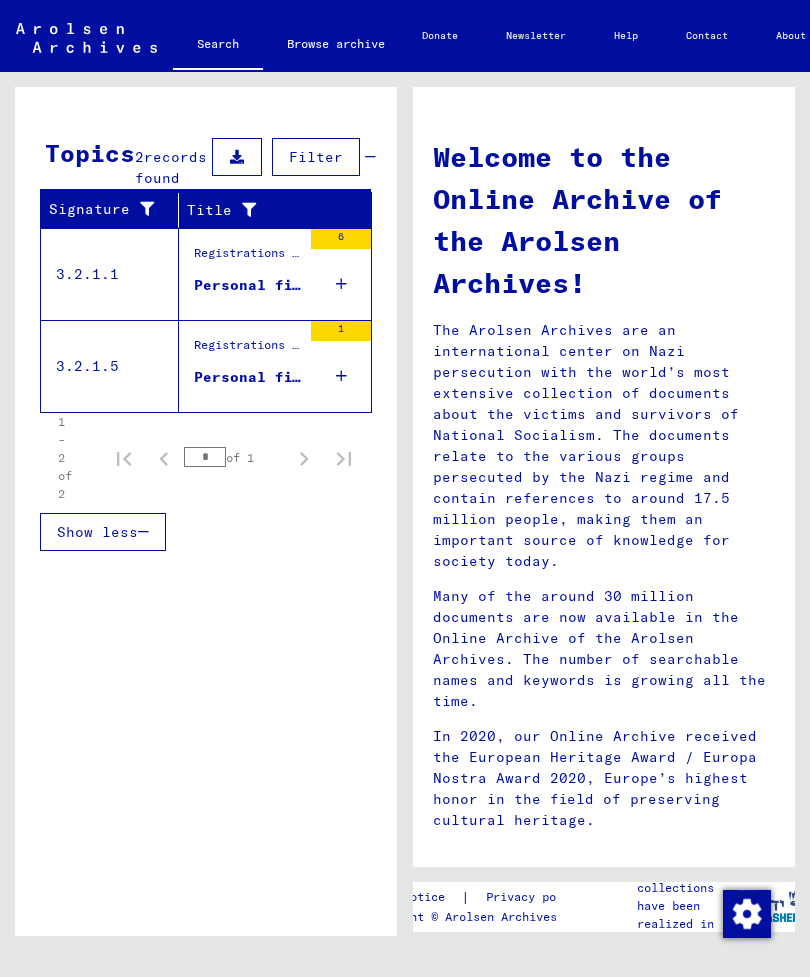 click at bounding box center [168, 344] 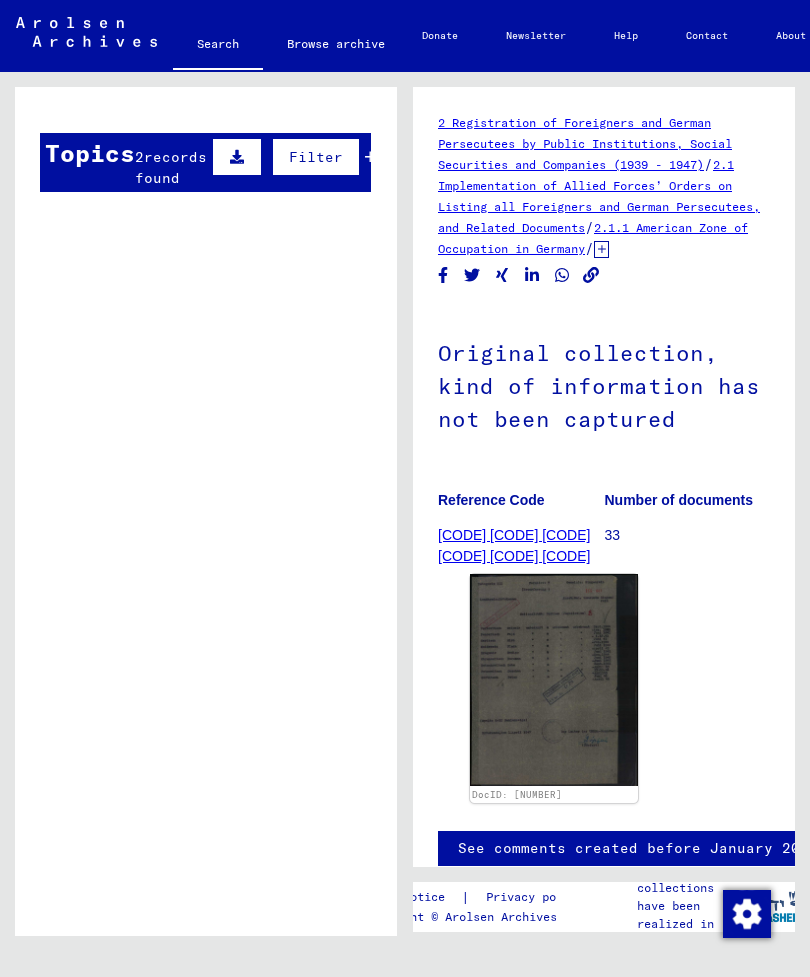 scroll, scrollTop: 0, scrollLeft: 0, axis: both 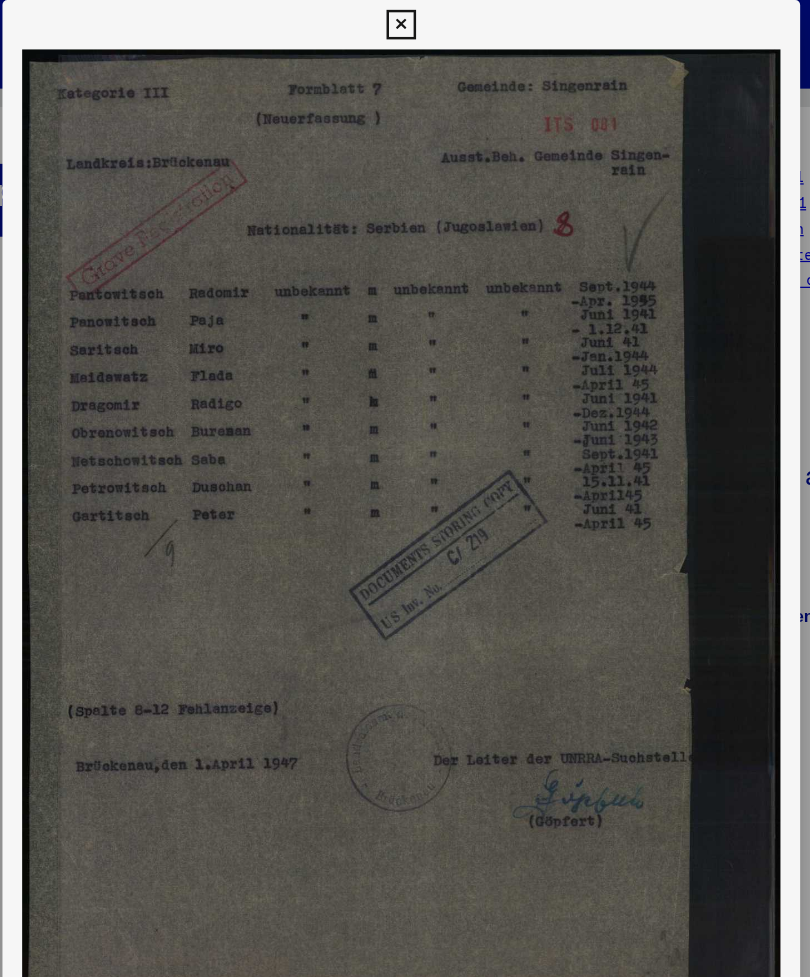 click at bounding box center (404, 20) 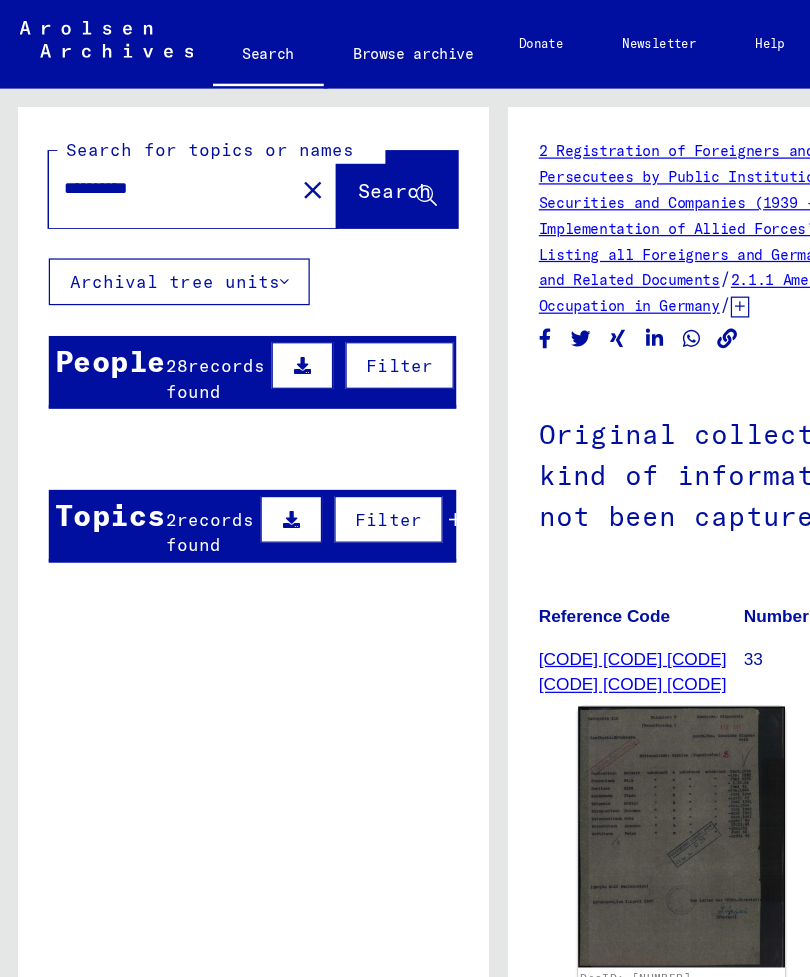 scroll, scrollTop: 0, scrollLeft: 0, axis: both 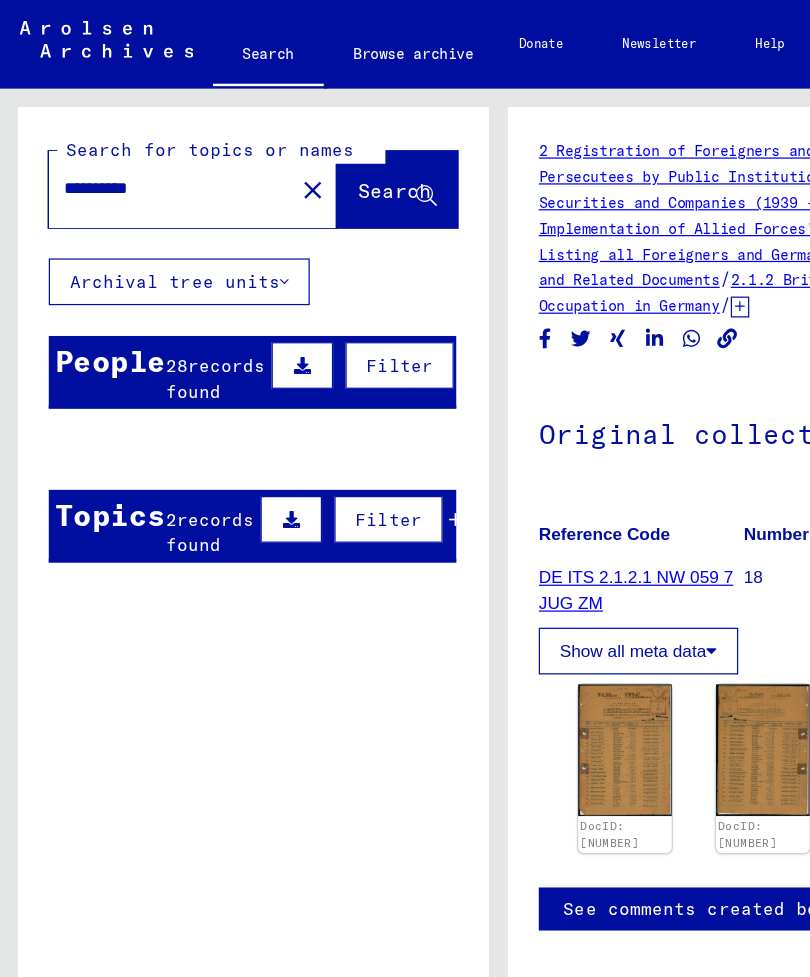 click on "Pawel" 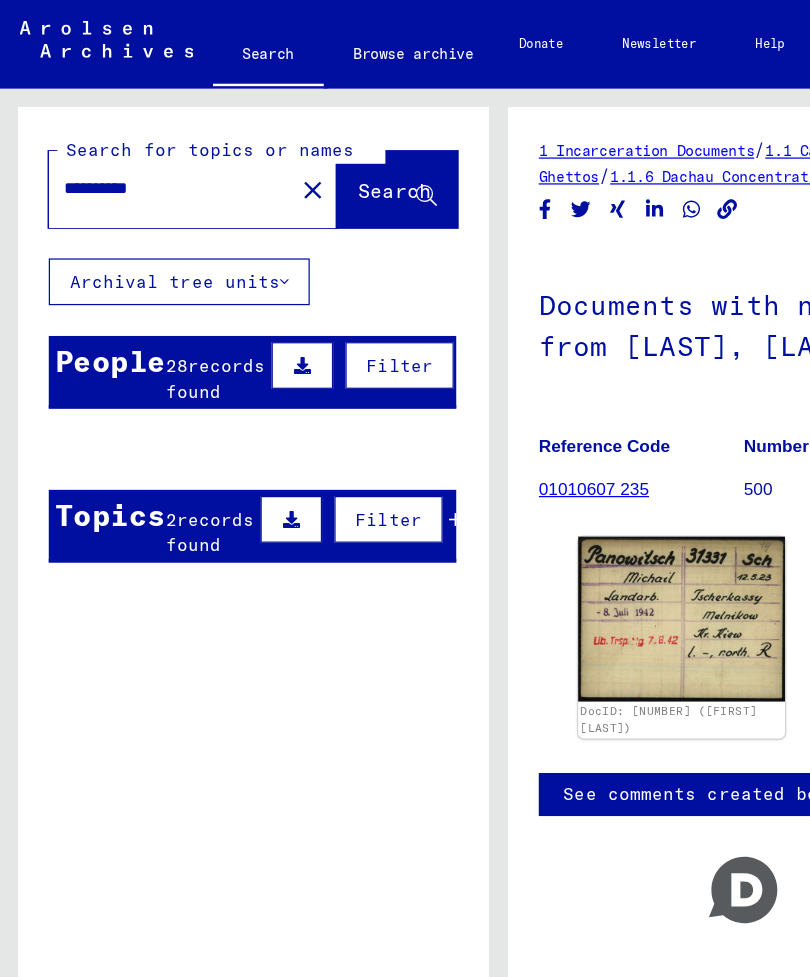 click 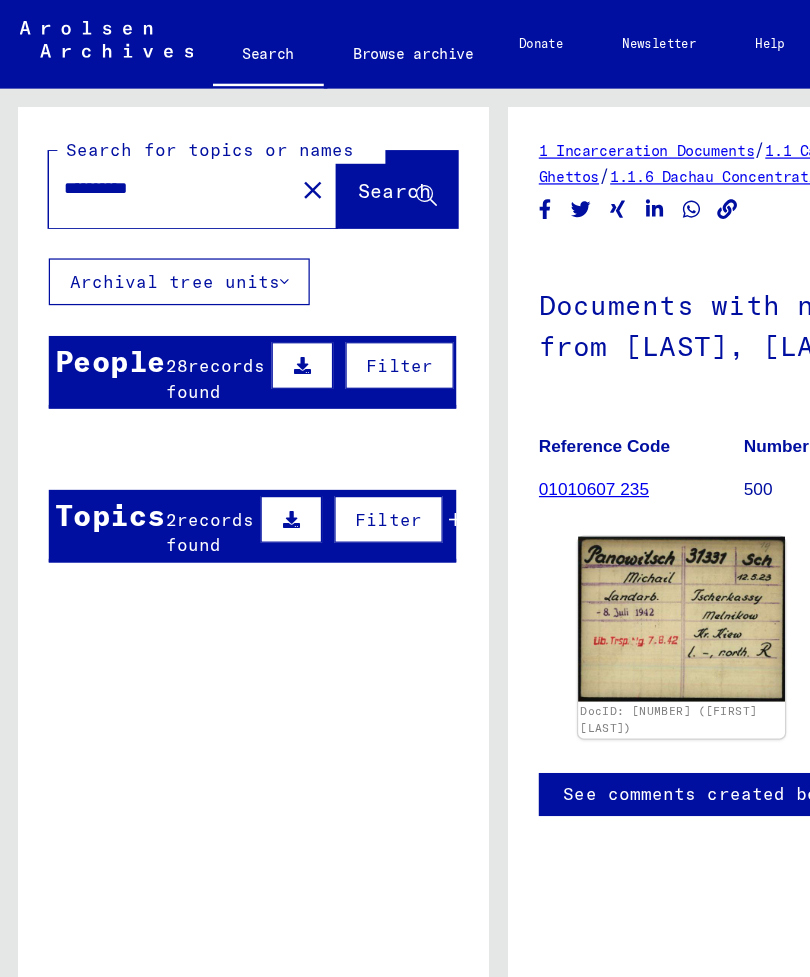 scroll, scrollTop: 0, scrollLeft: 0, axis: both 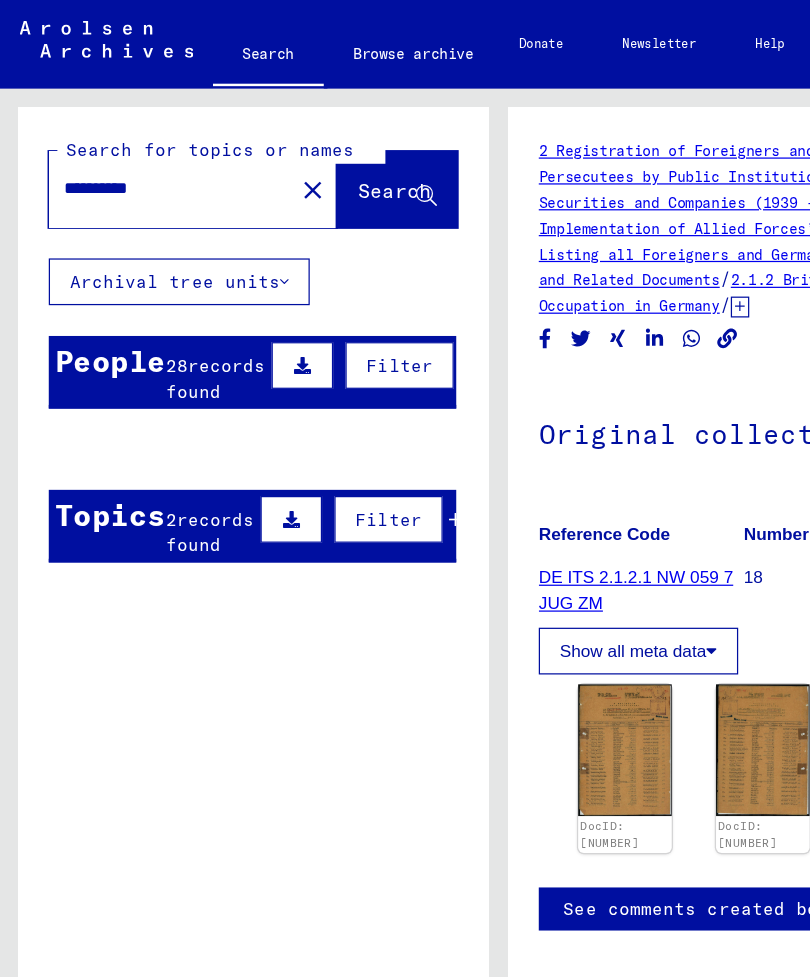 click on "People 28  records found  Filter" at bounding box center [205, 302] 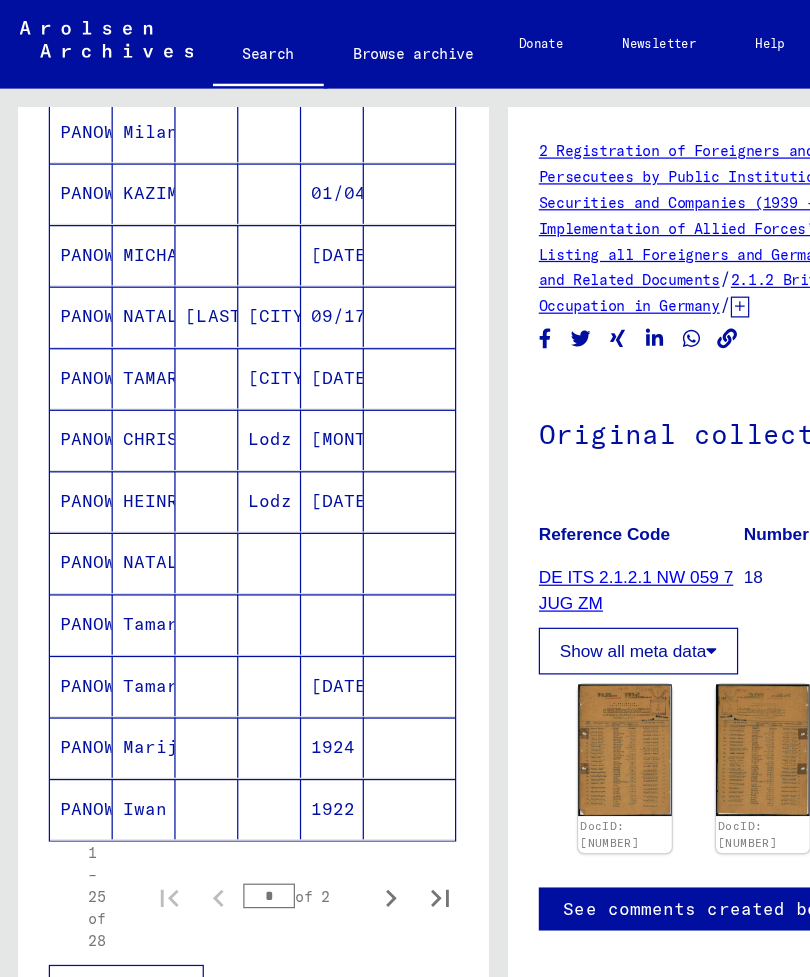 scroll, scrollTop: 996, scrollLeft: 0, axis: vertical 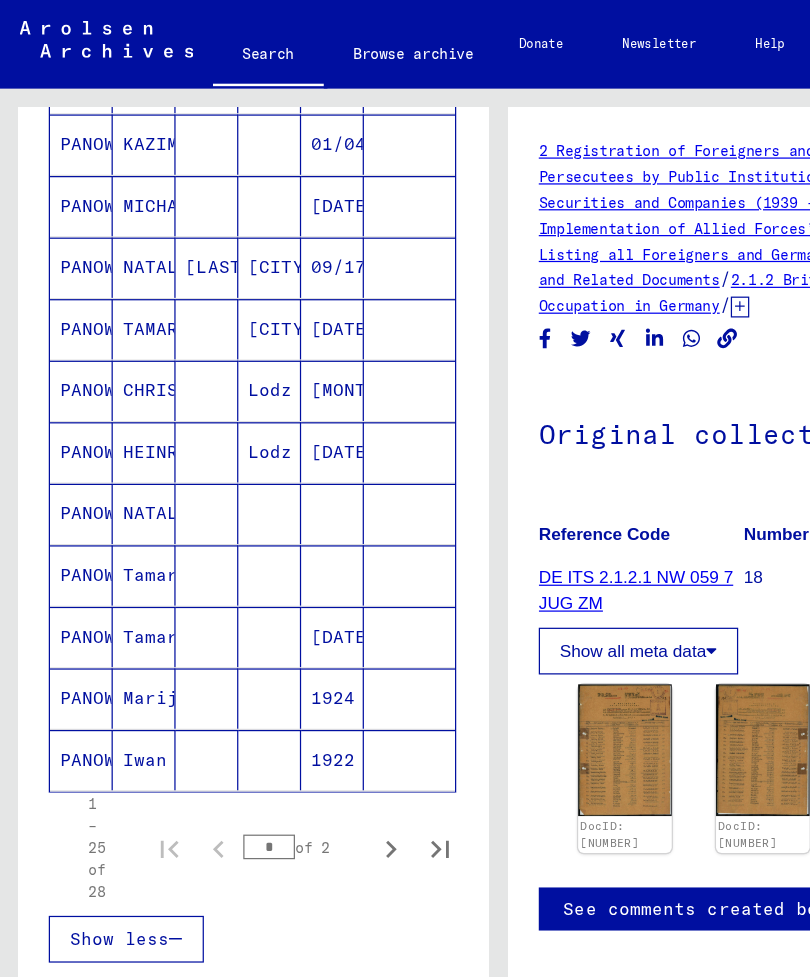 click on "PANOWITSCH" at bounding box center [66, 267] 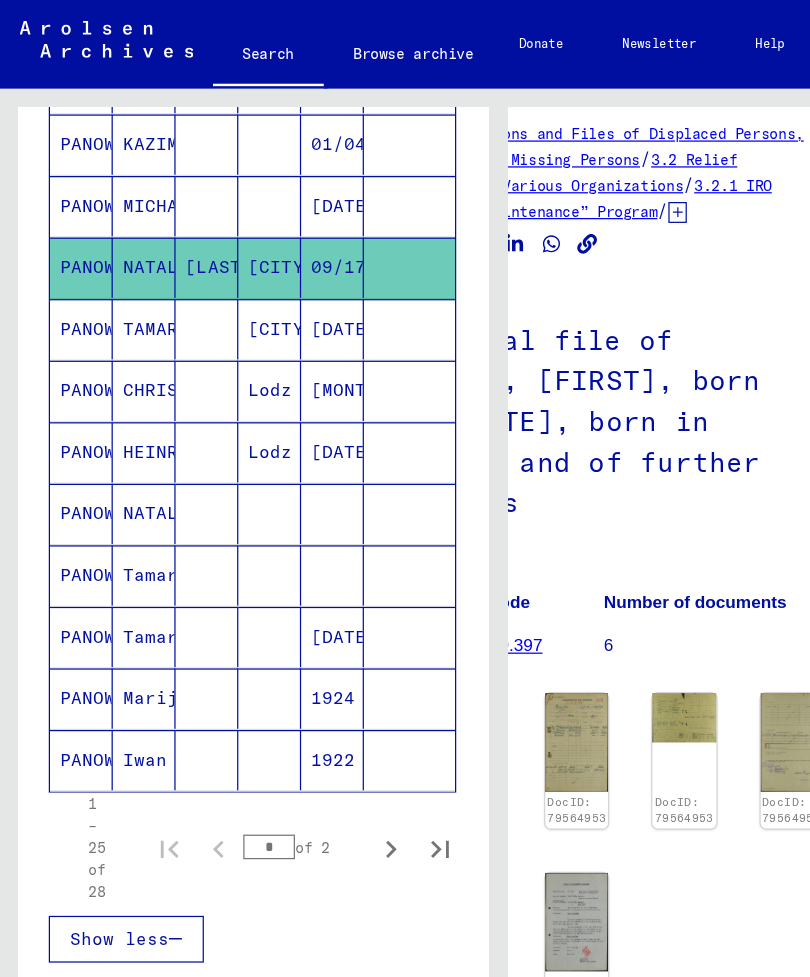 scroll, scrollTop: 15, scrollLeft: 111, axis: both 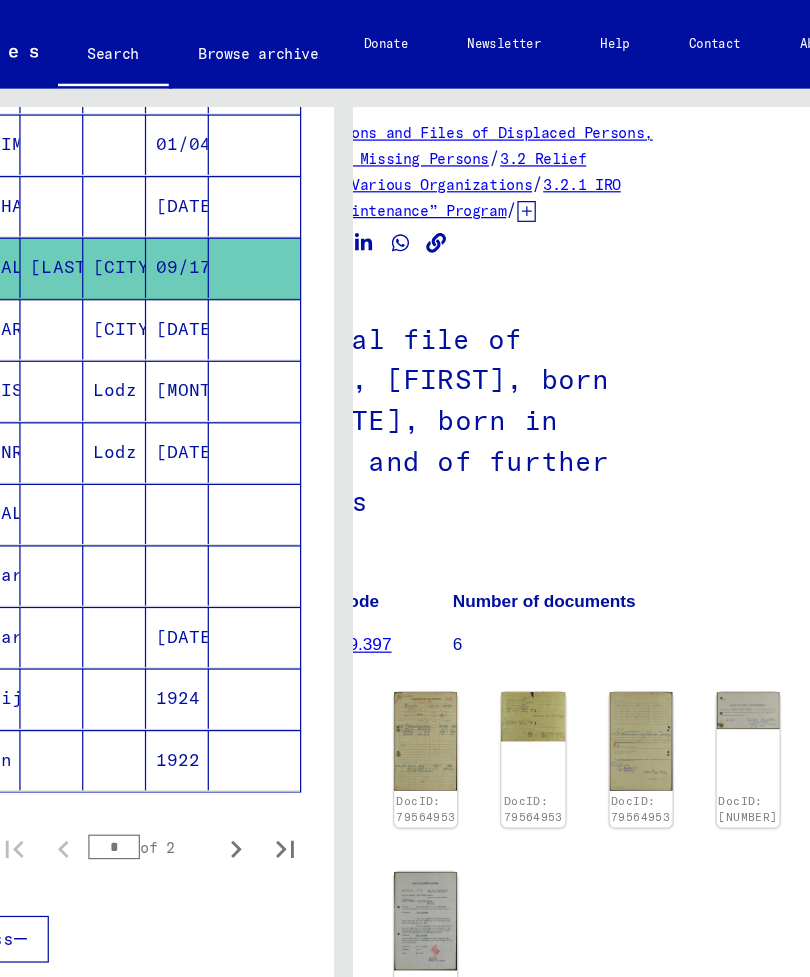 click 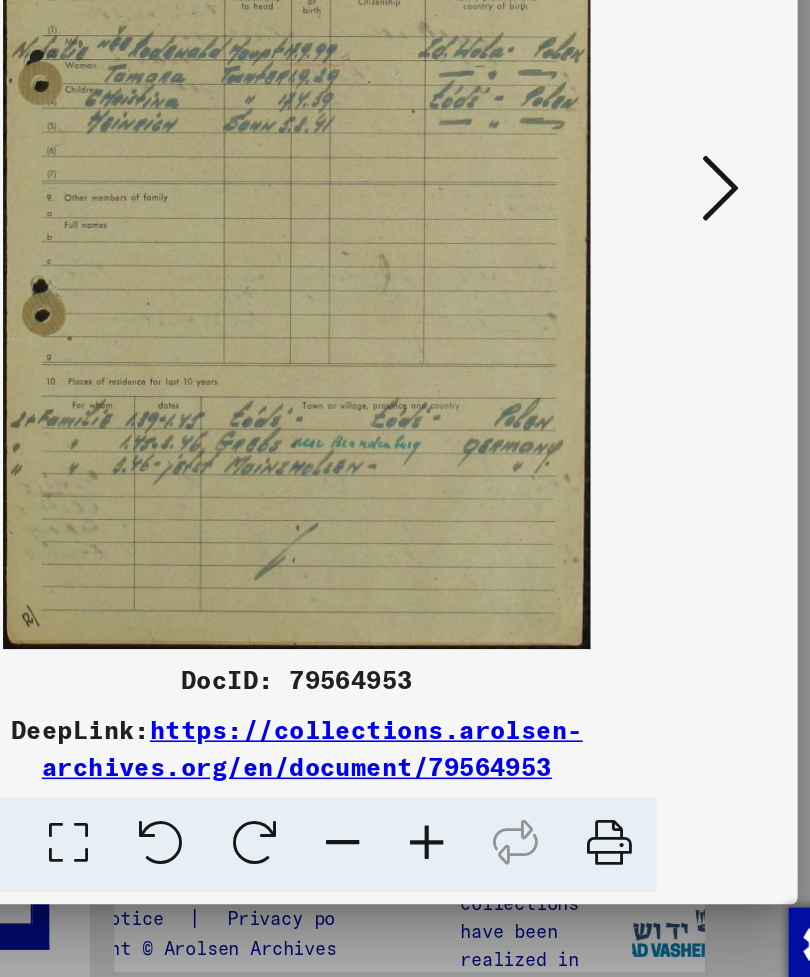 click at bounding box center [679, 425] 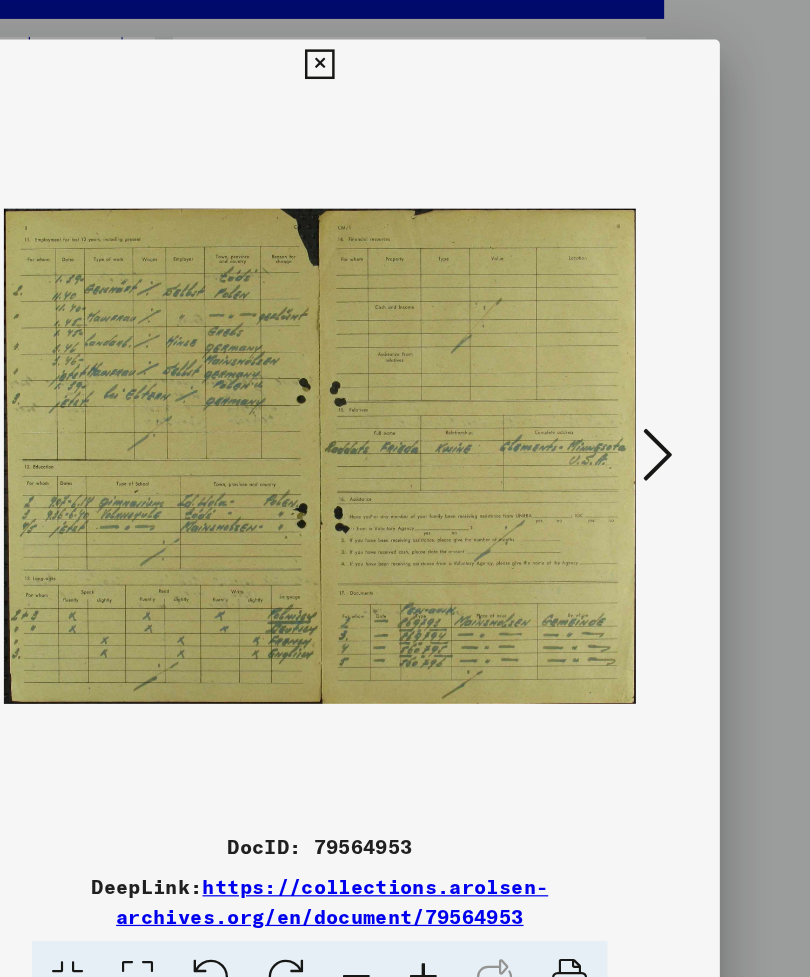 click at bounding box center (679, 425) 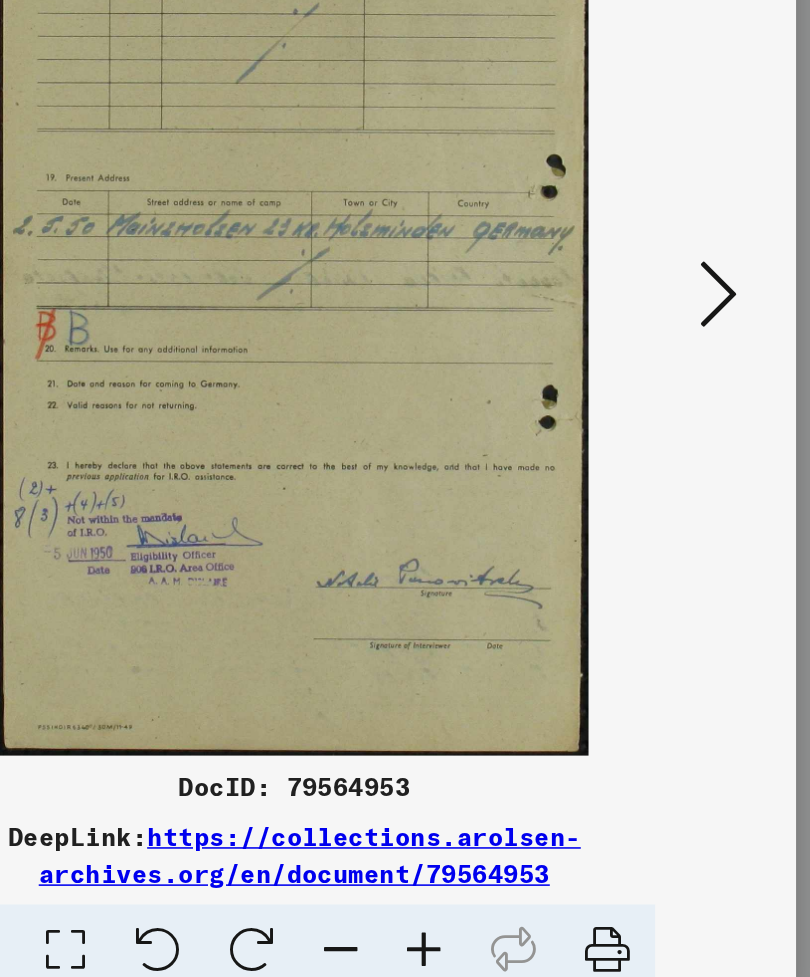 click at bounding box center (679, 425) 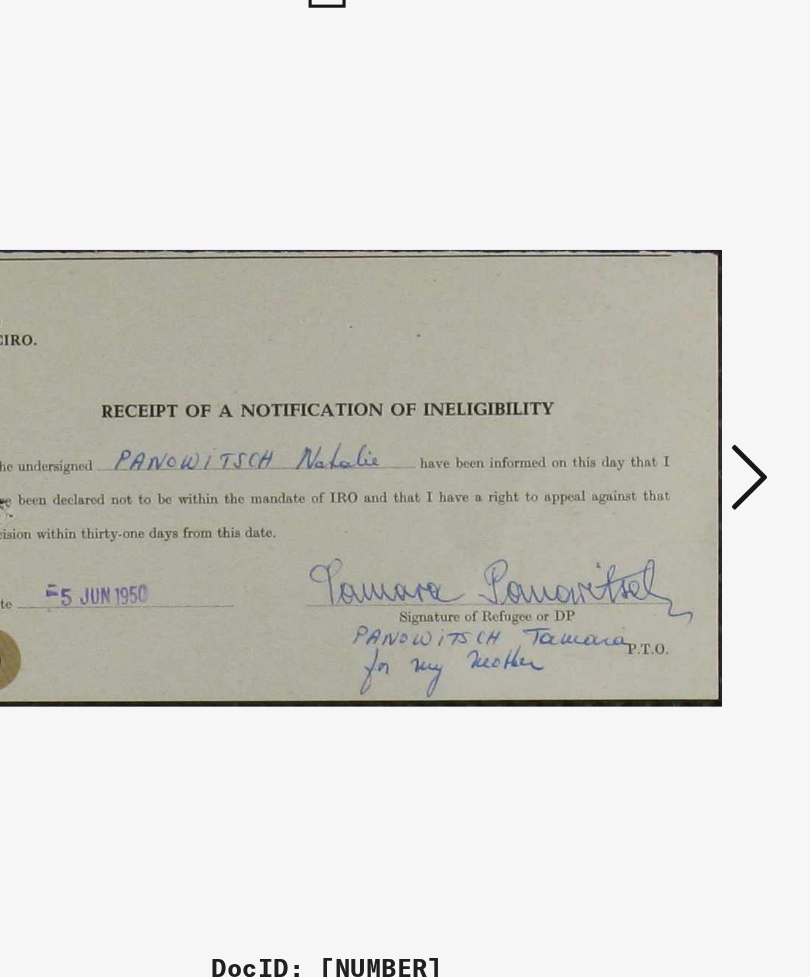 click at bounding box center (679, 425) 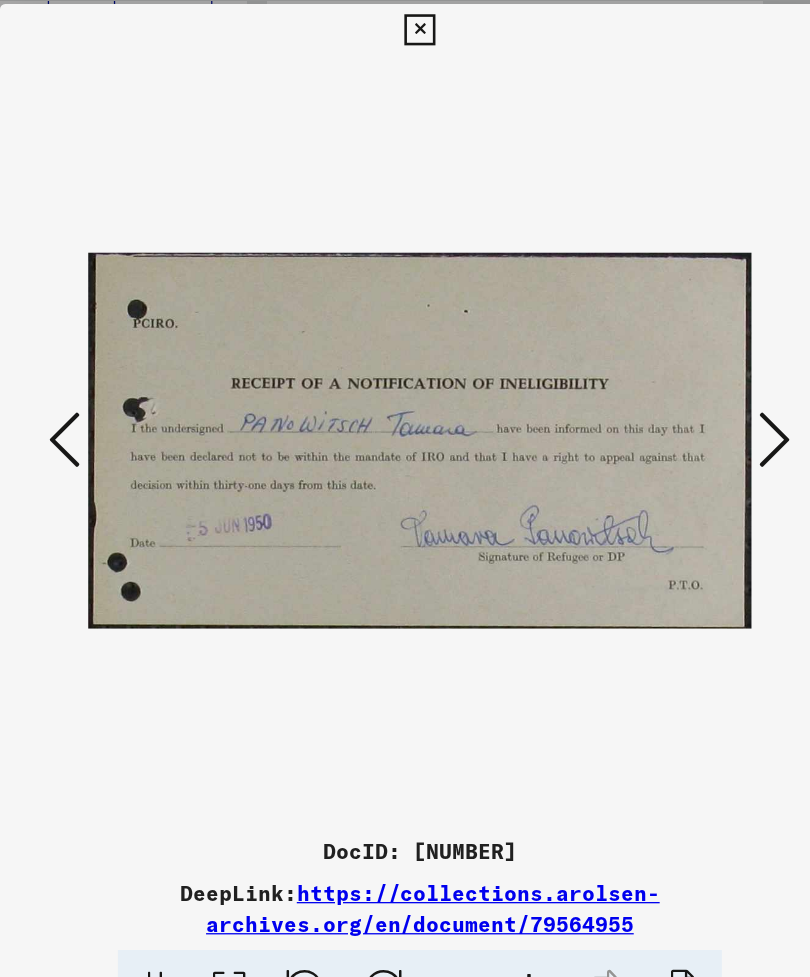 click at bounding box center [679, 425] 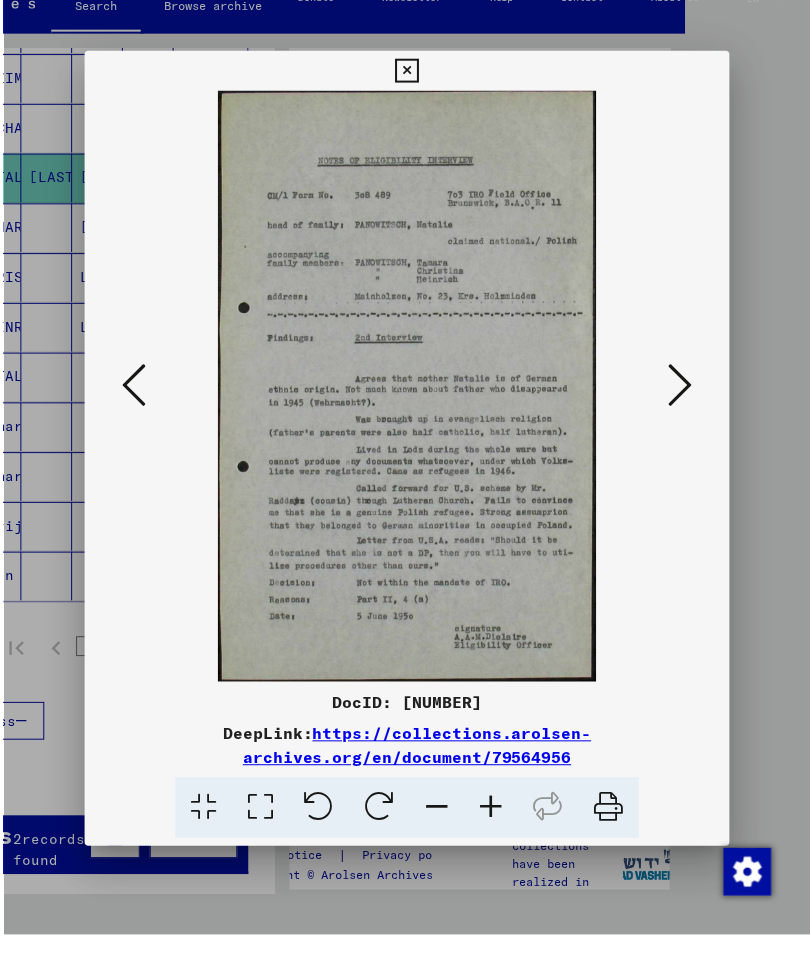 scroll, scrollTop: 0, scrollLeft: 141, axis: horizontal 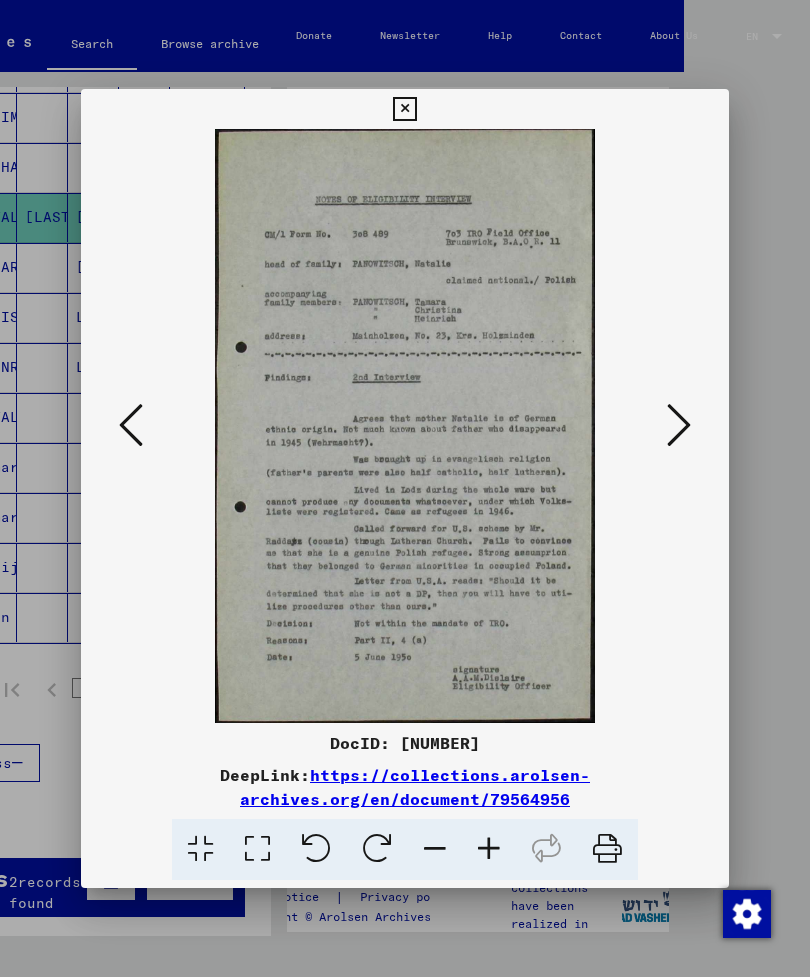 click at bounding box center [679, 425] 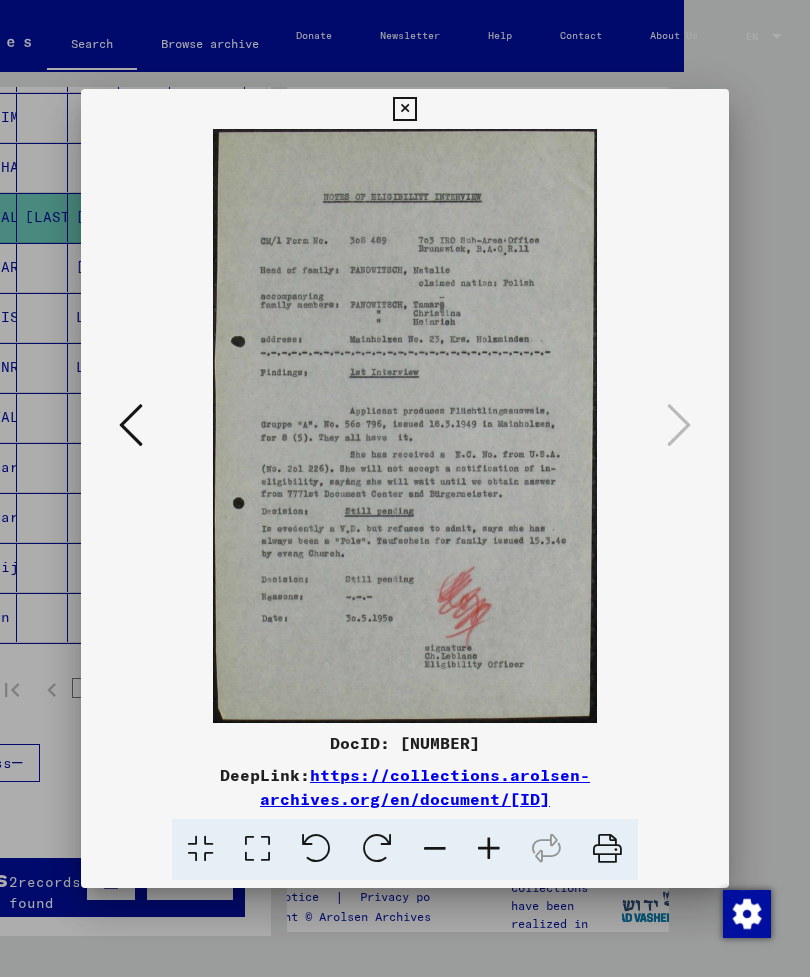 click at bounding box center (404, 109) 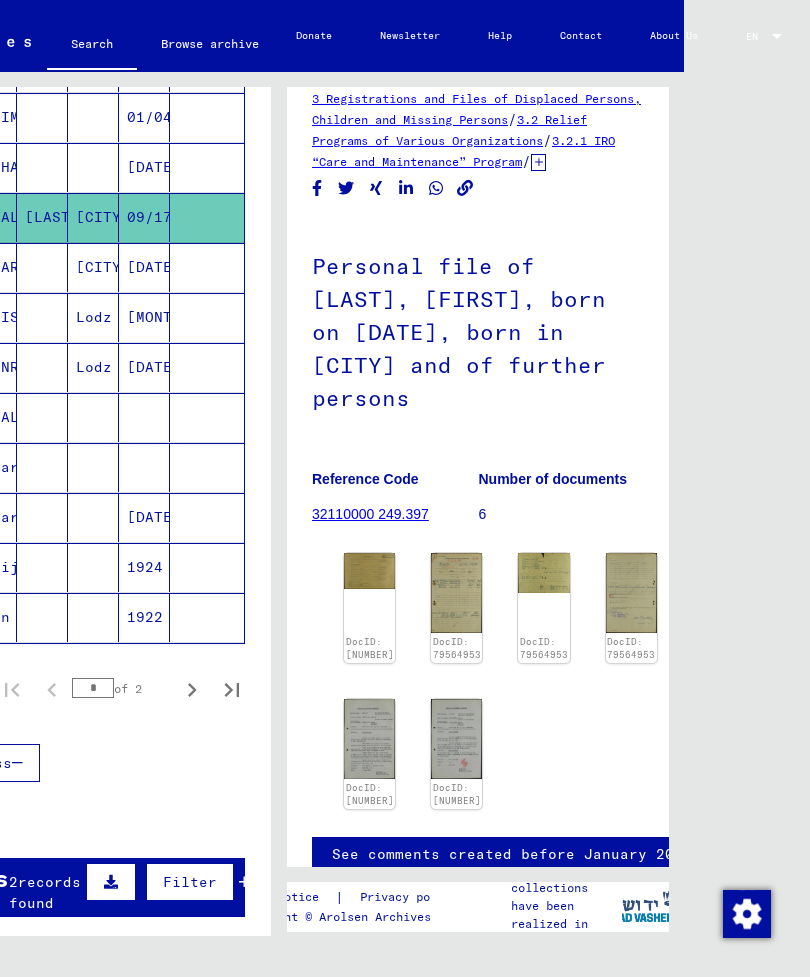 scroll, scrollTop: 24, scrollLeft: 0, axis: vertical 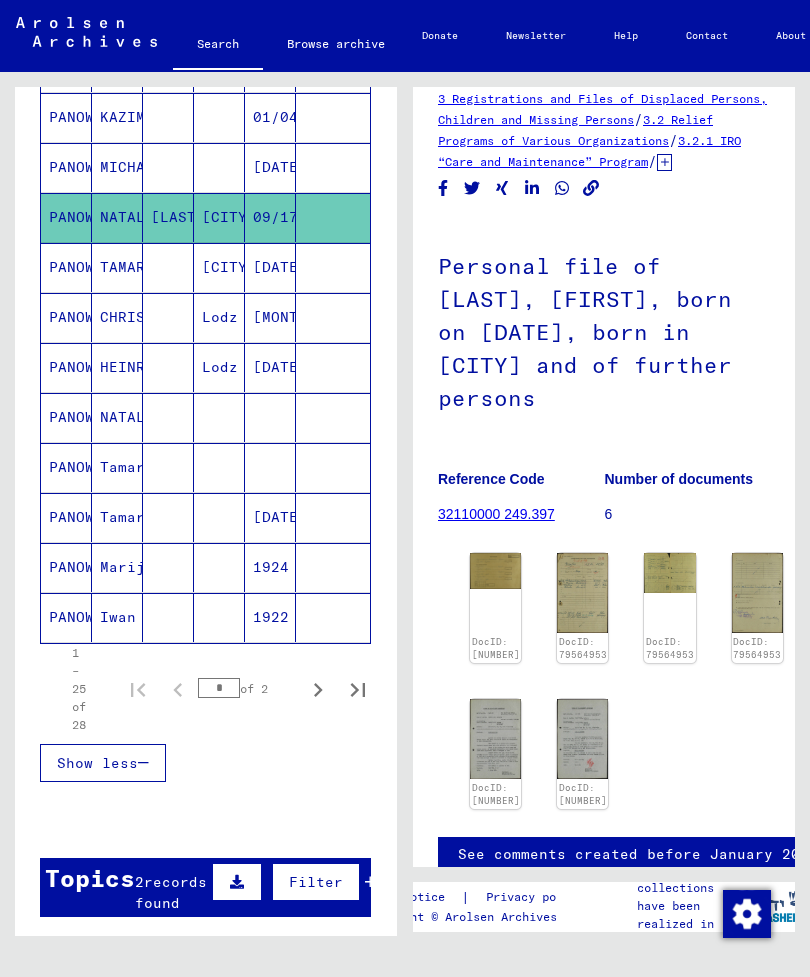 click on "PANOWITSCH" at bounding box center [66, 467] 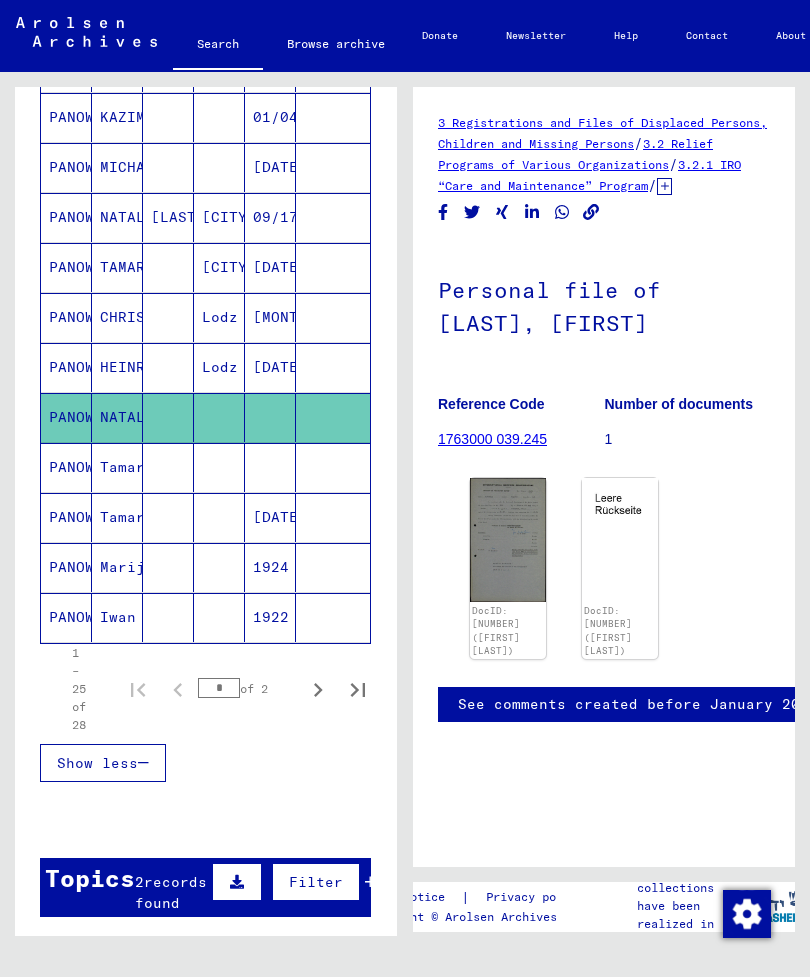 click 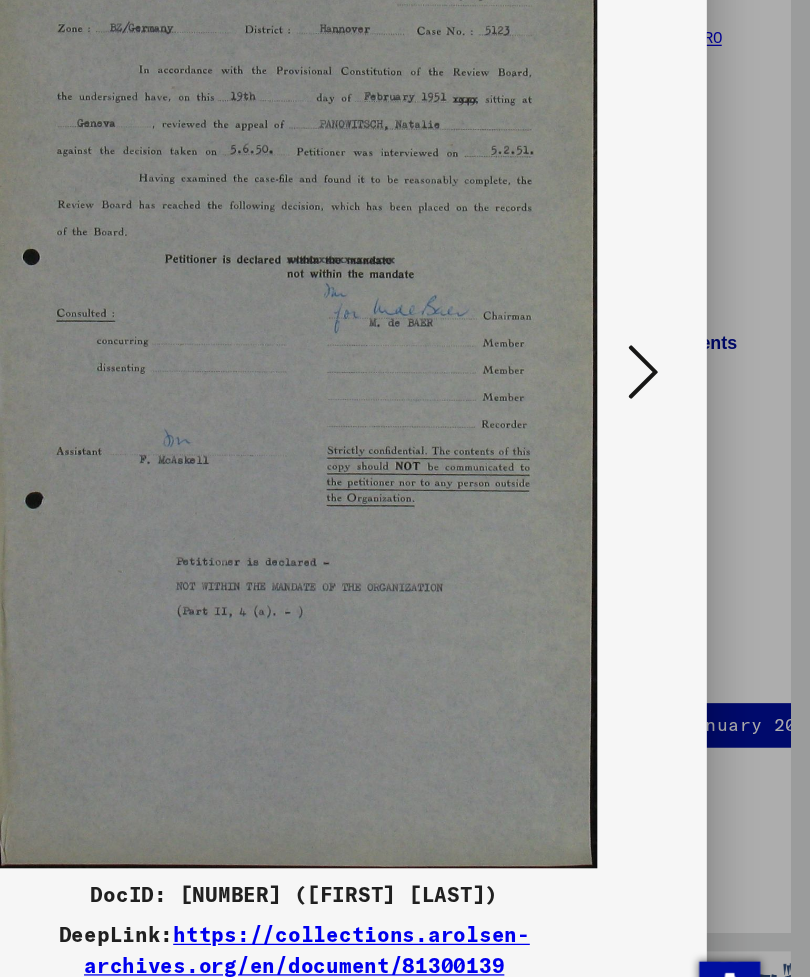 click at bounding box center (679, 427) 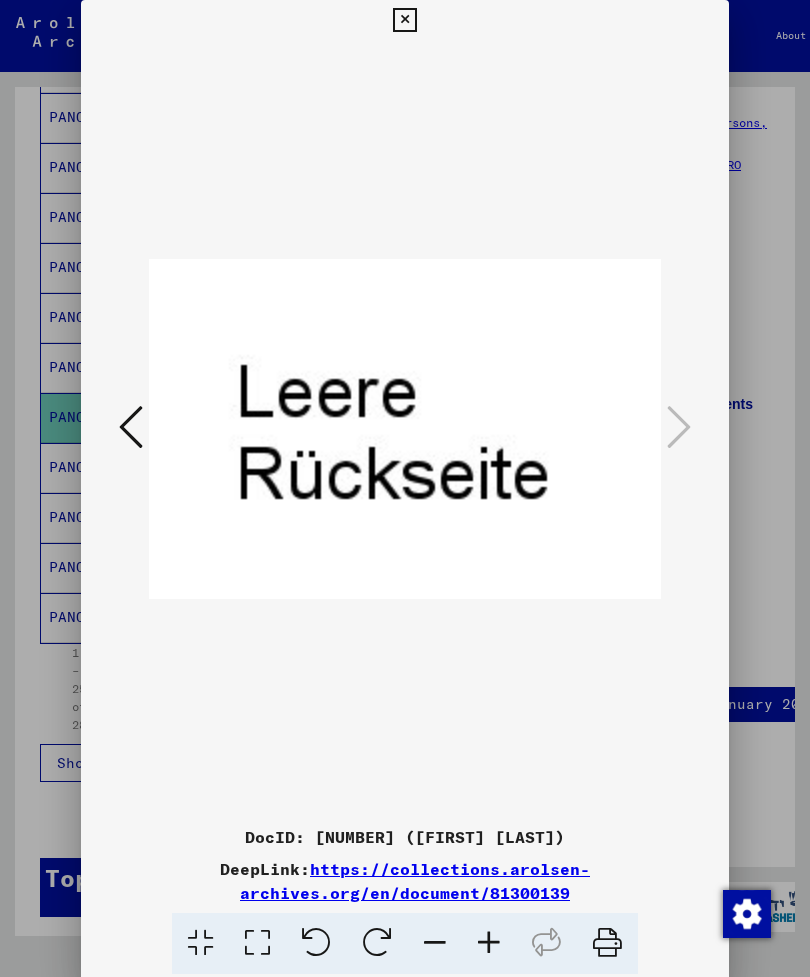 click at bounding box center (404, 20) 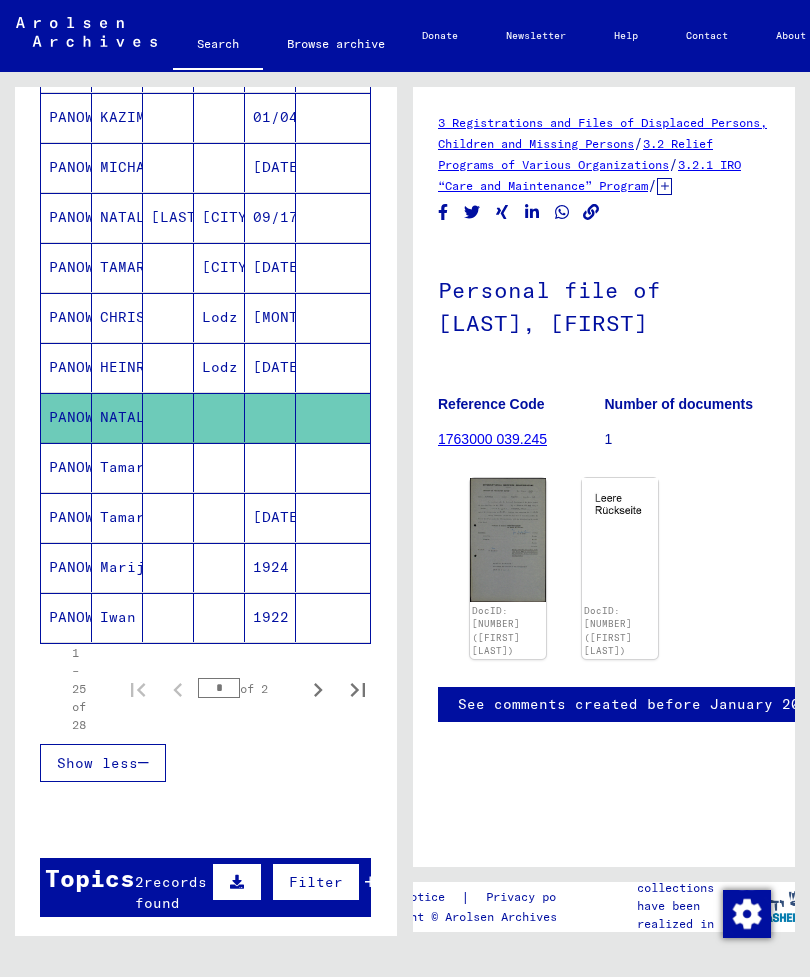 scroll, scrollTop: 93, scrollLeft: 0, axis: vertical 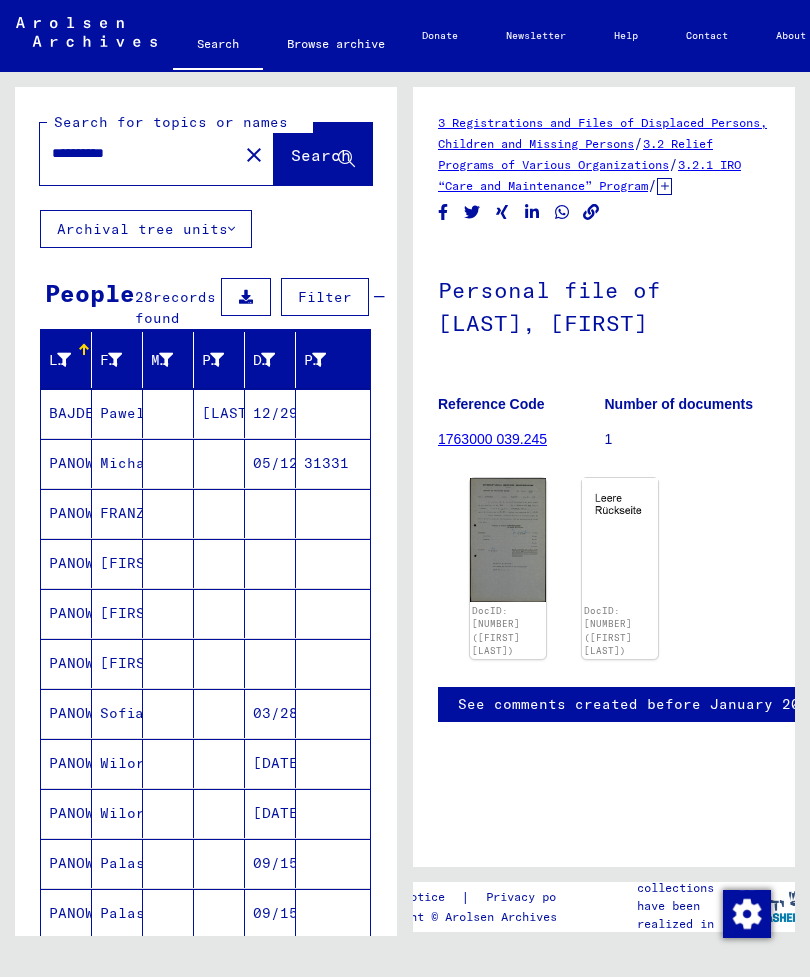 click on "close" 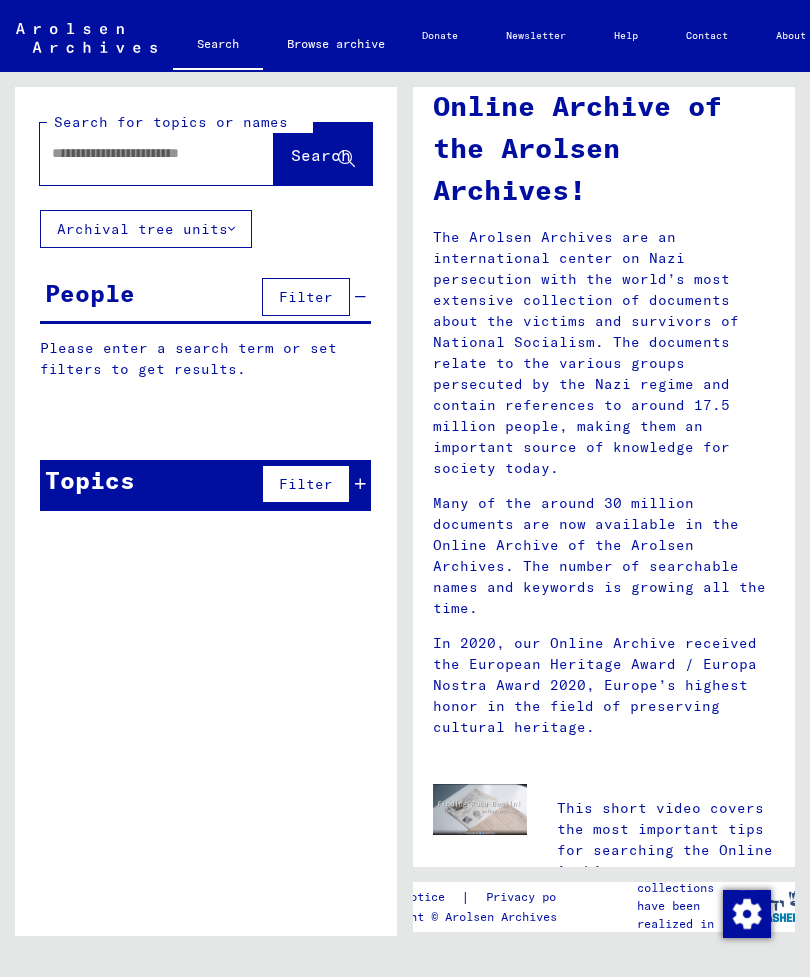 click at bounding box center (133, 153) 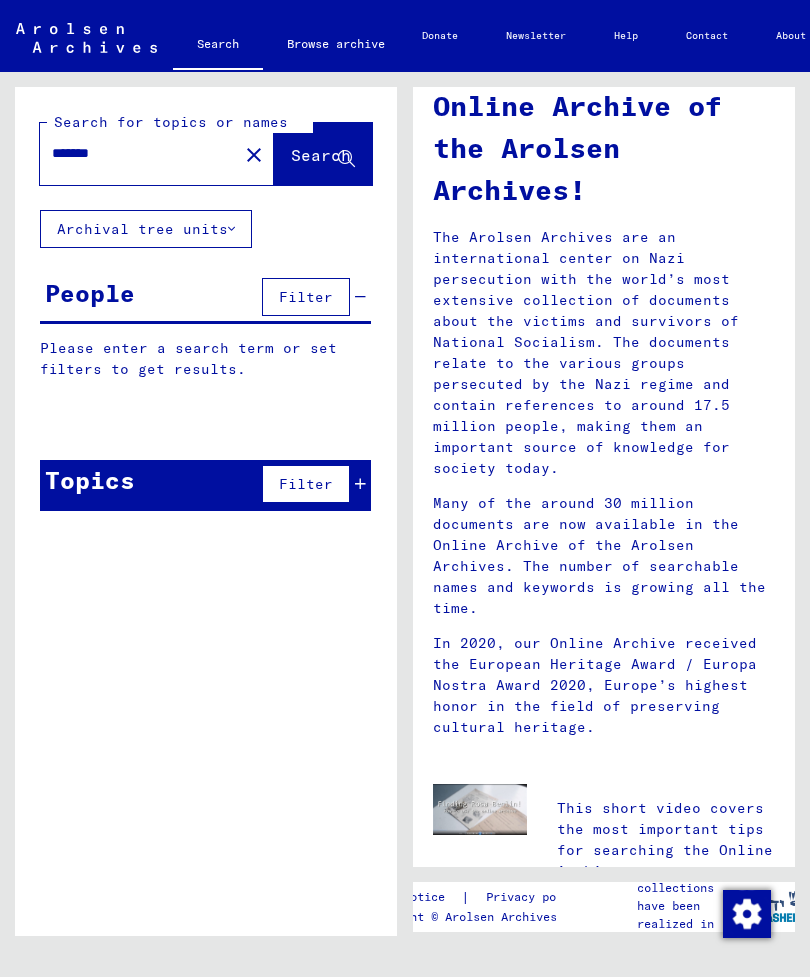type on "*******" 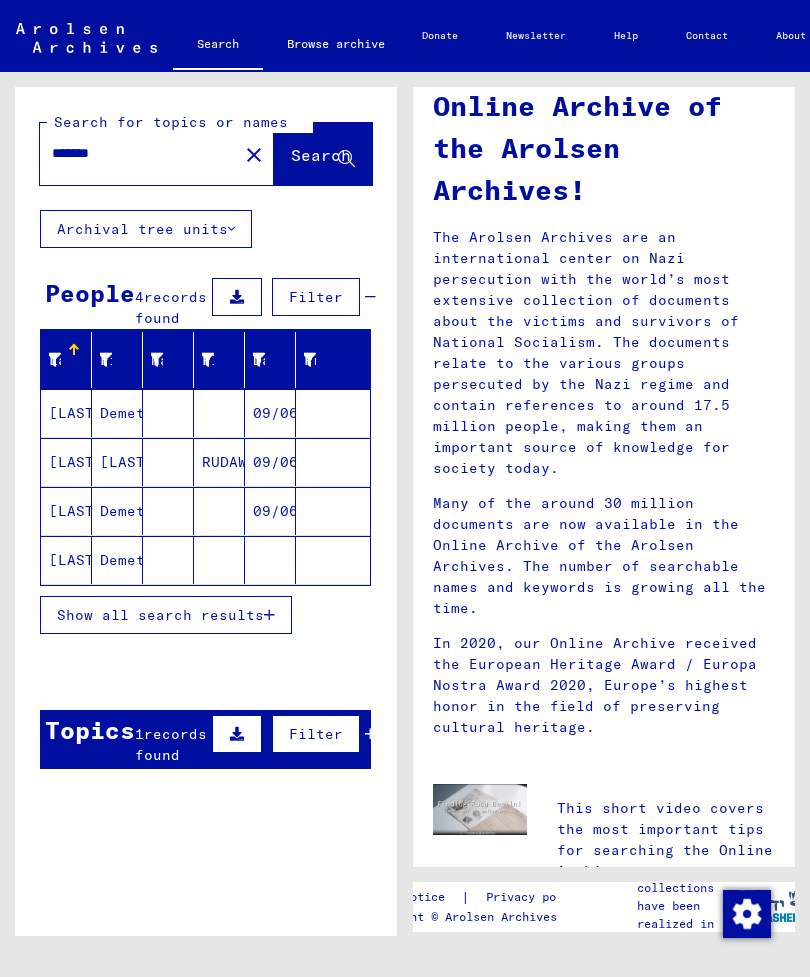 click on "Show all search results" at bounding box center [160, 615] 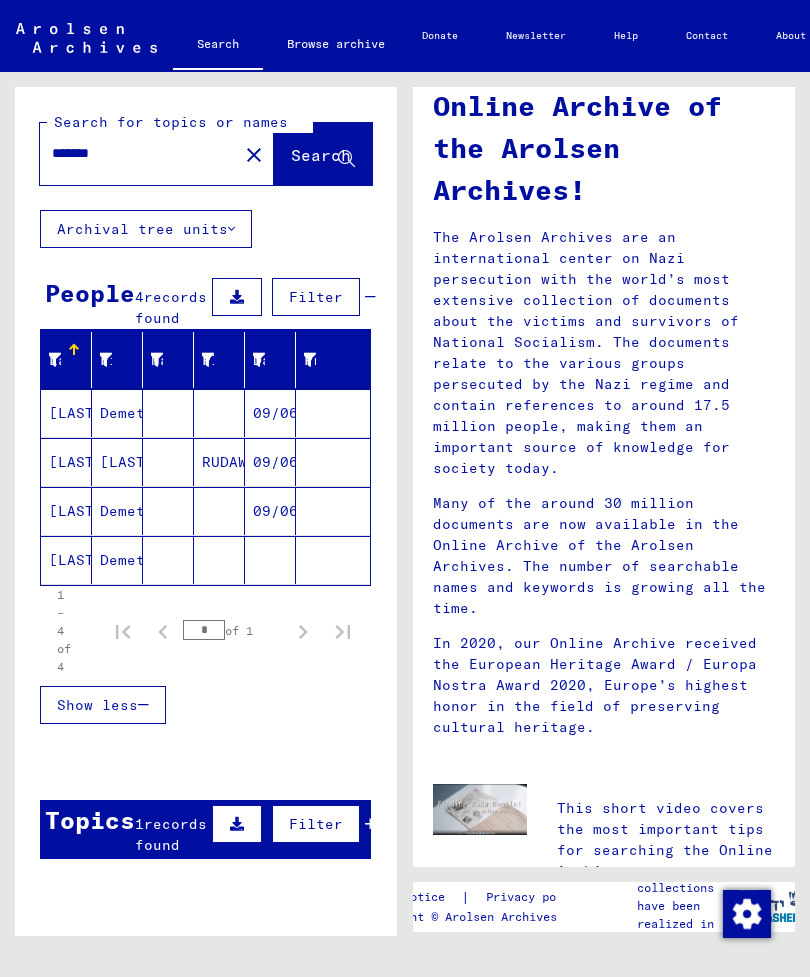 click on "[LAST]" 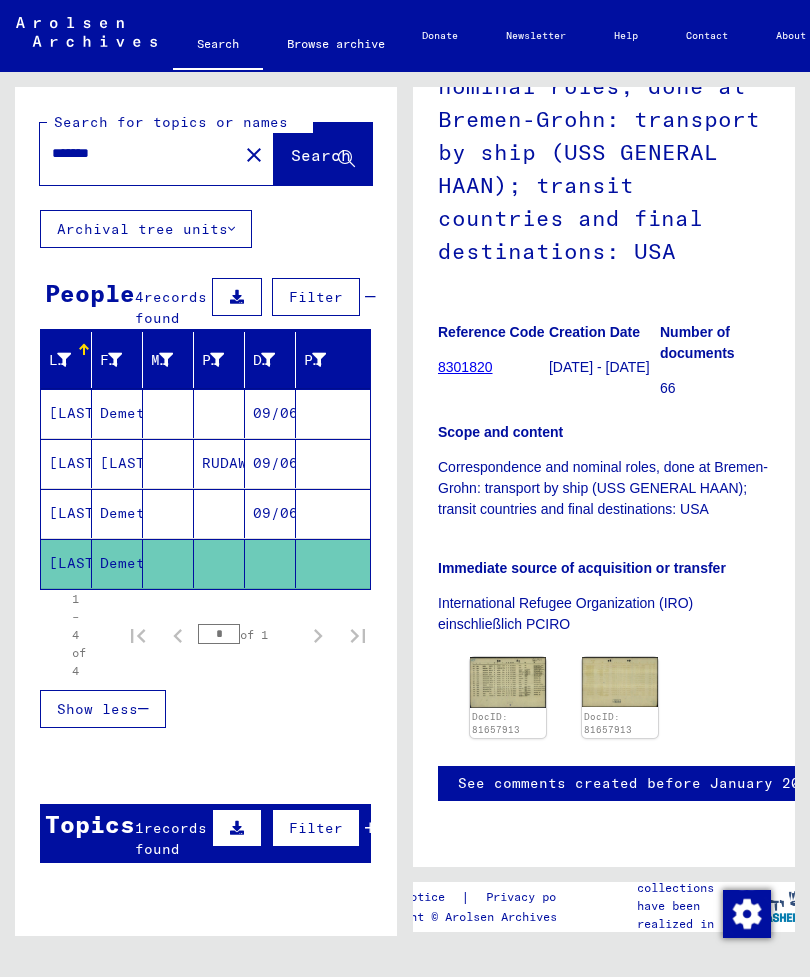 scroll, scrollTop: 414, scrollLeft: 0, axis: vertical 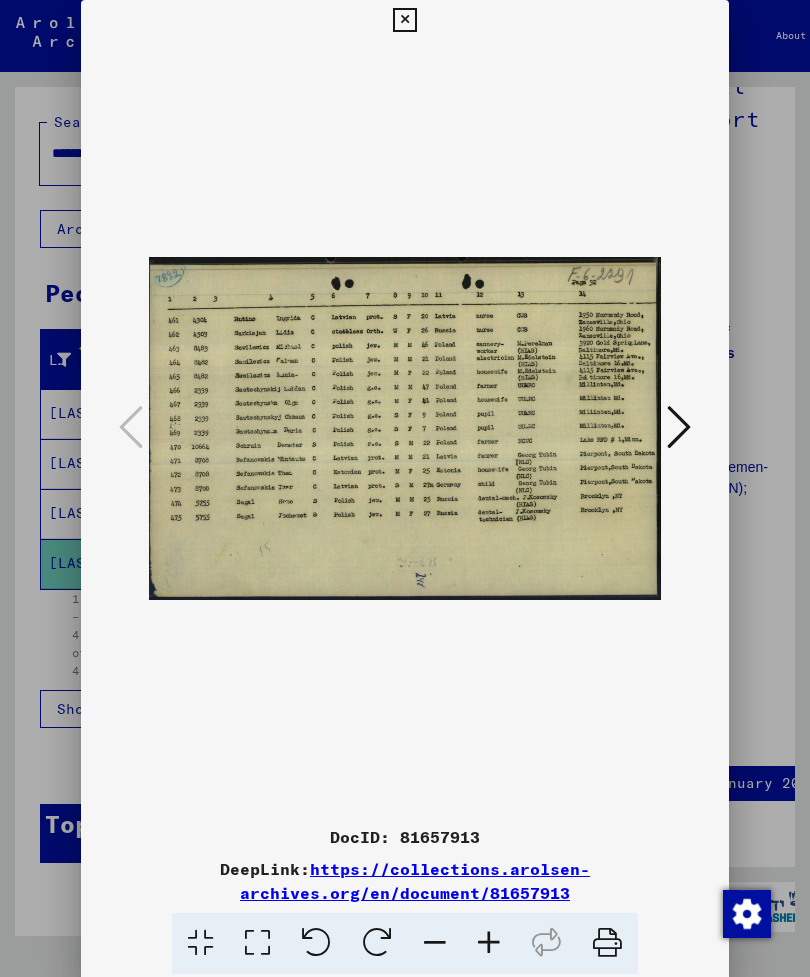click at bounding box center (679, 427) 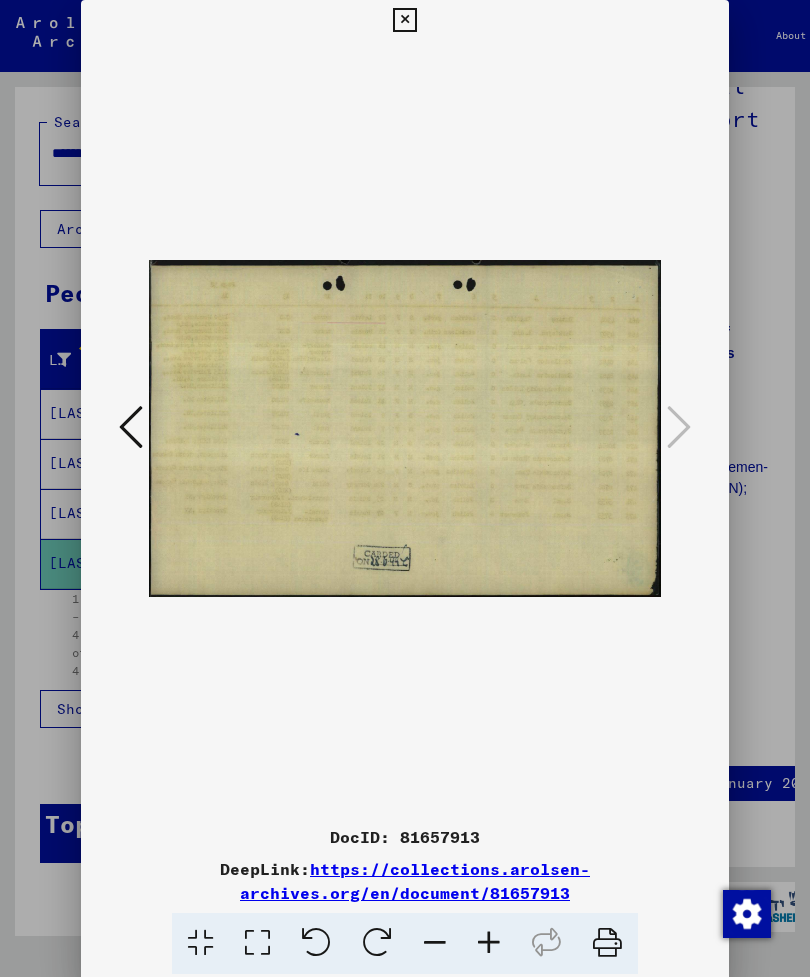 click at bounding box center (404, 20) 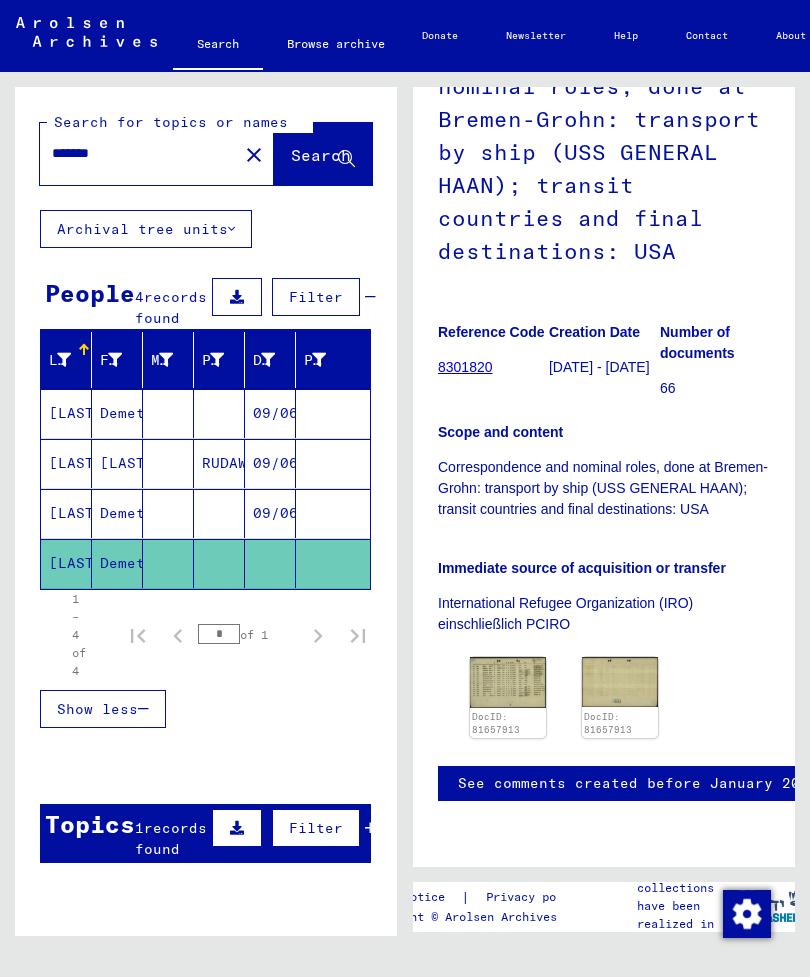 click on "Demeter" at bounding box center (117, 563) 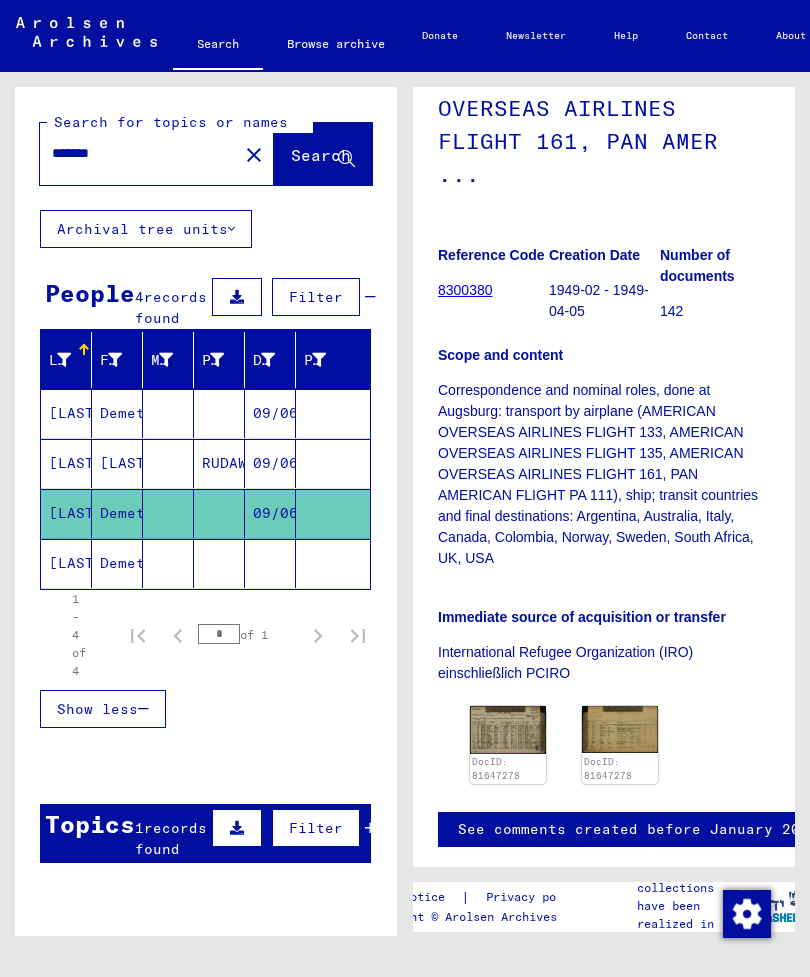 scroll, scrollTop: 425, scrollLeft: 0, axis: vertical 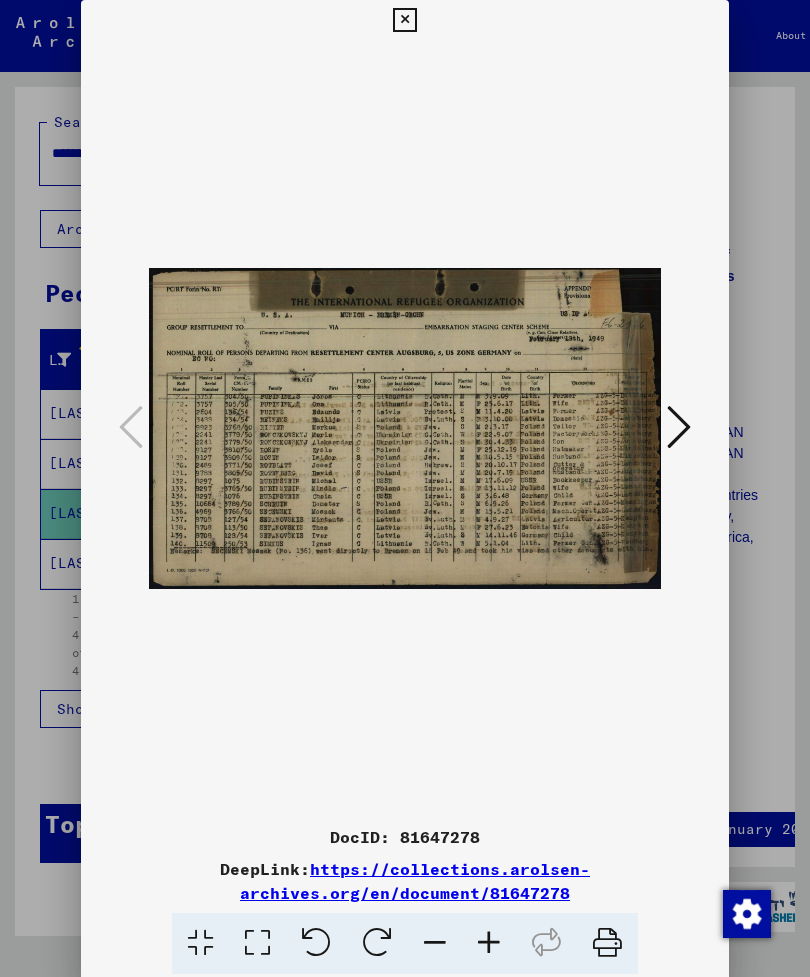 click at bounding box center [679, 428] 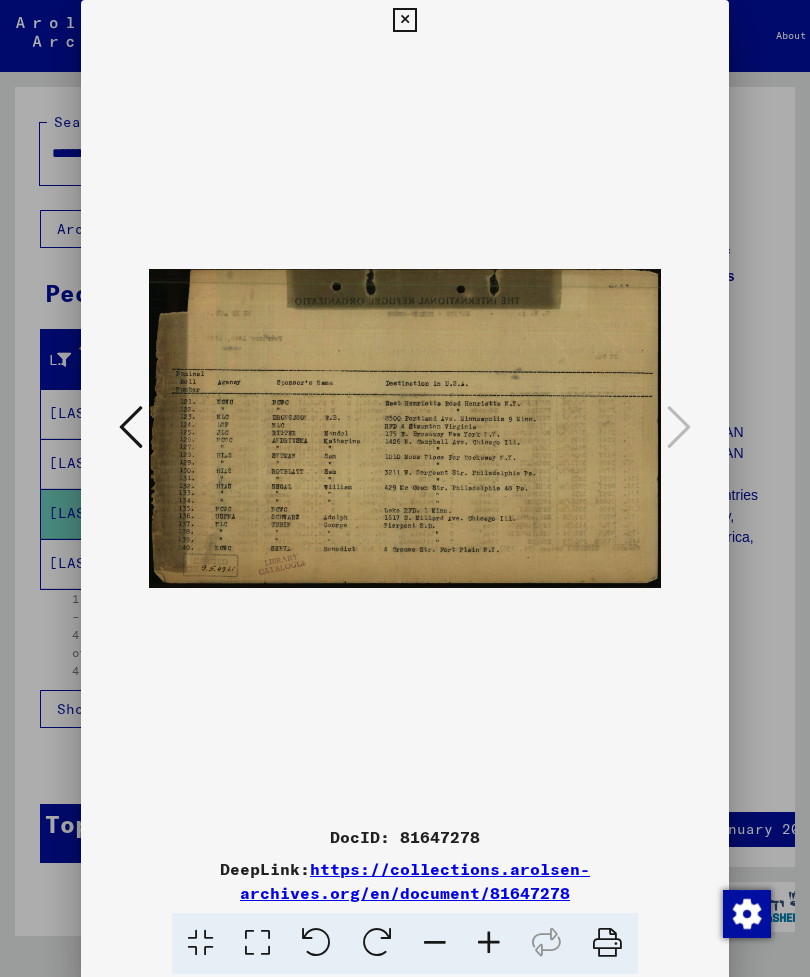 click at bounding box center (404, 20) 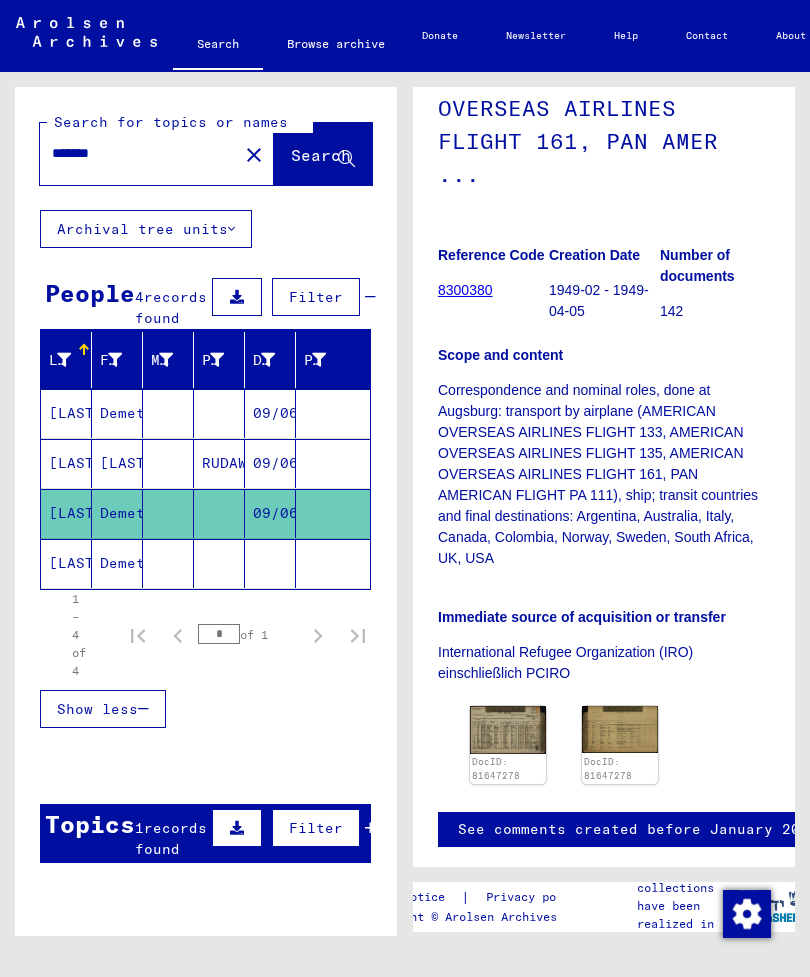 click on "[LAST]" at bounding box center [117, 513] 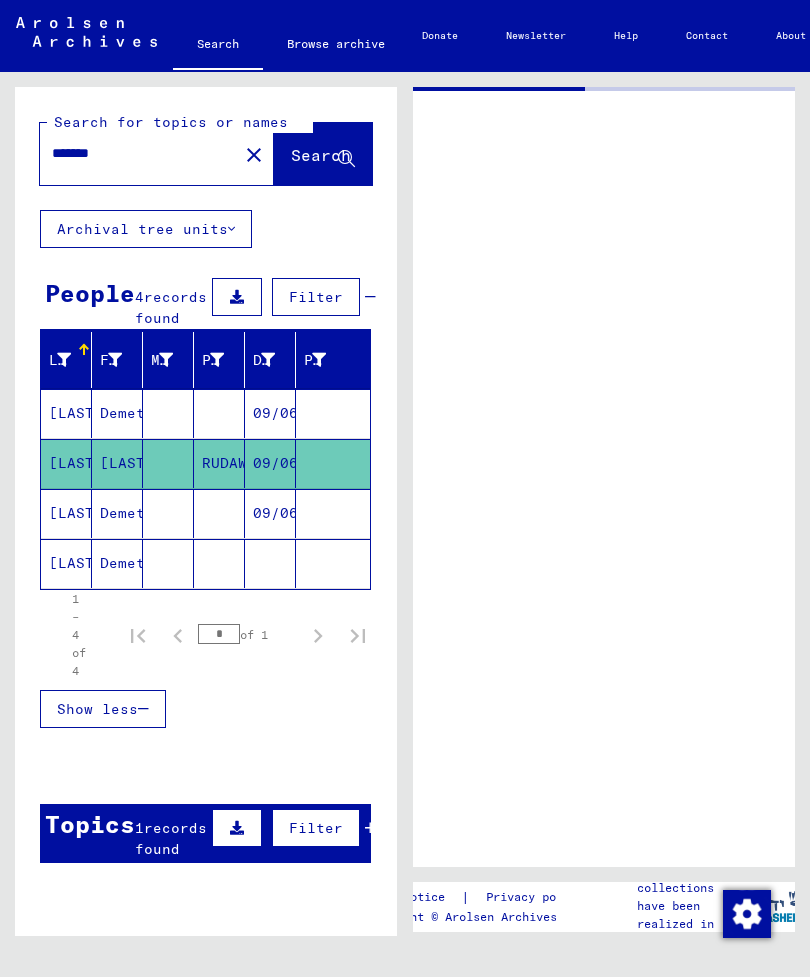 scroll, scrollTop: 0, scrollLeft: 0, axis: both 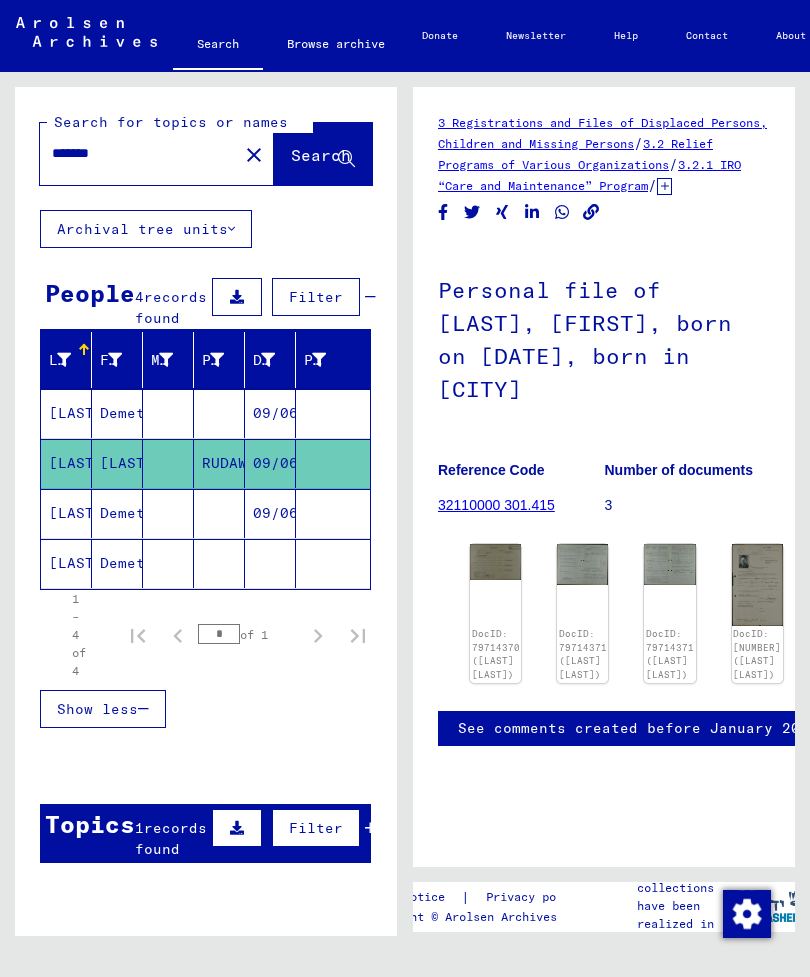 click on "DocID: 79714370 ([LAST] [LAST])" 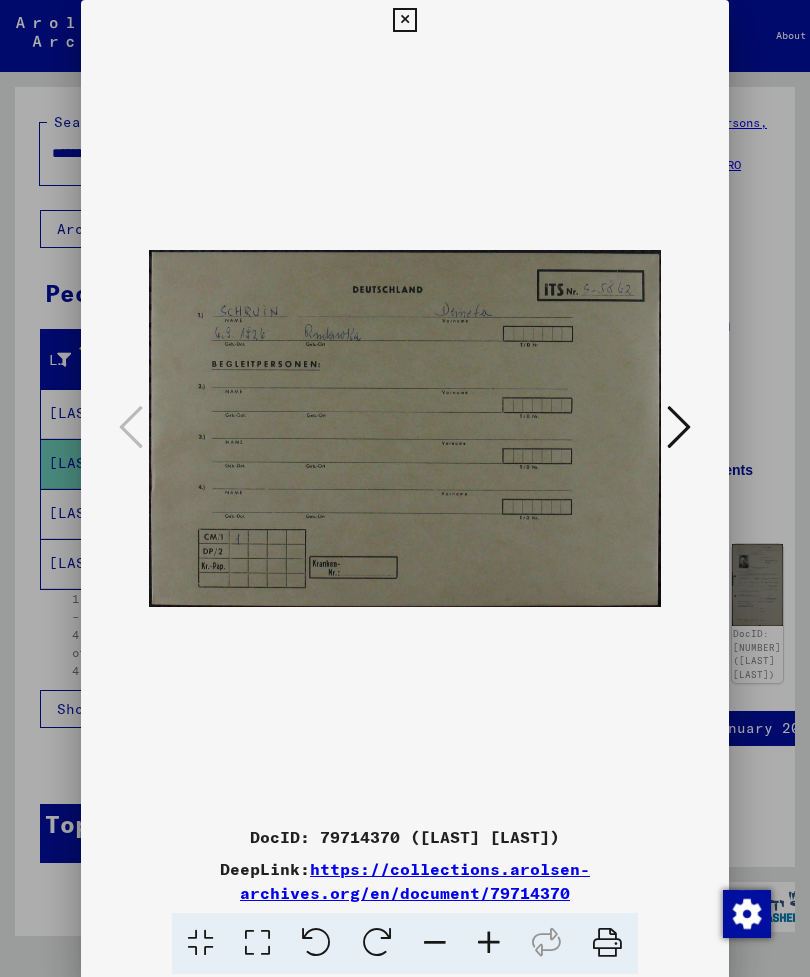 click at bounding box center [679, 428] 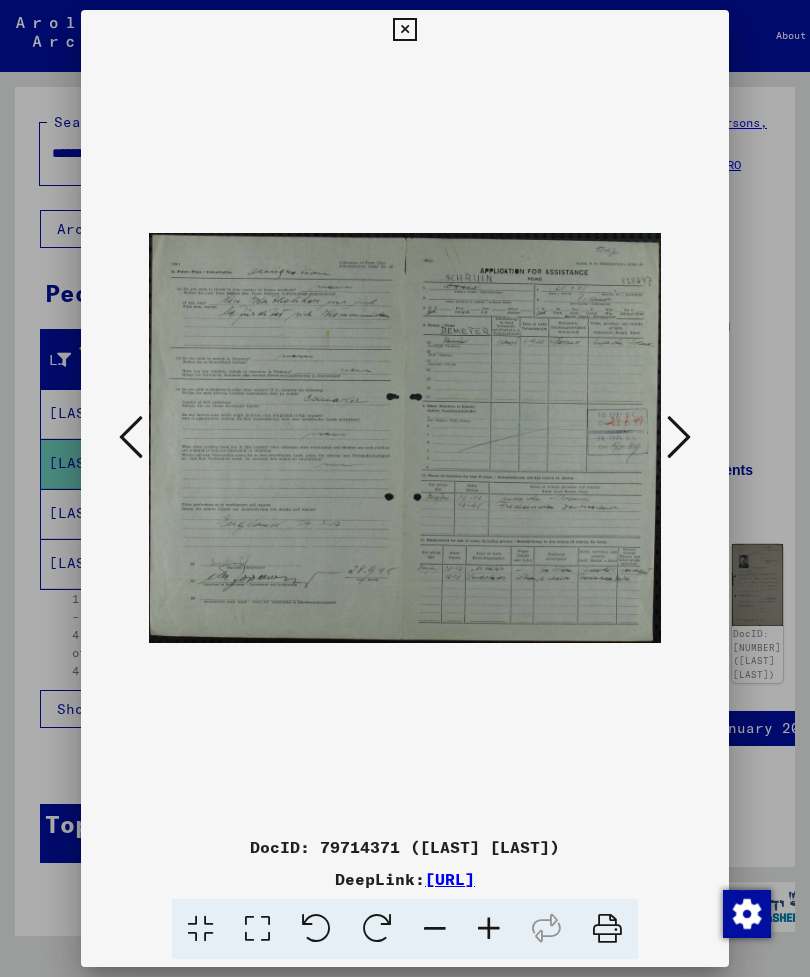click at bounding box center (679, 438) 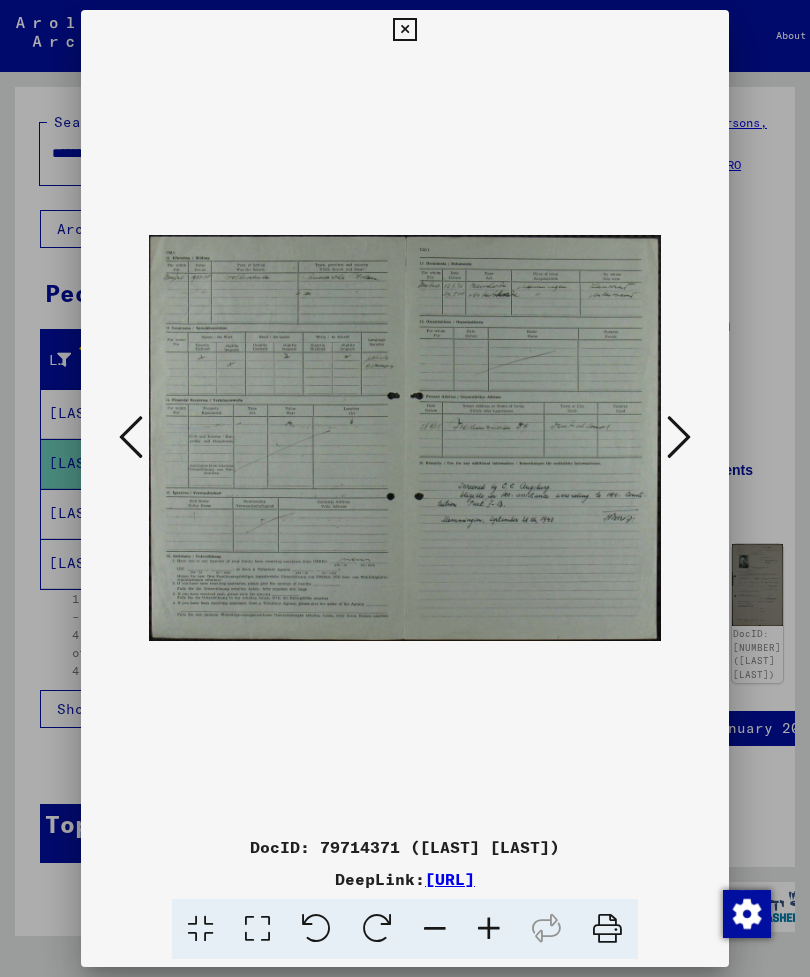 click at bounding box center [679, 438] 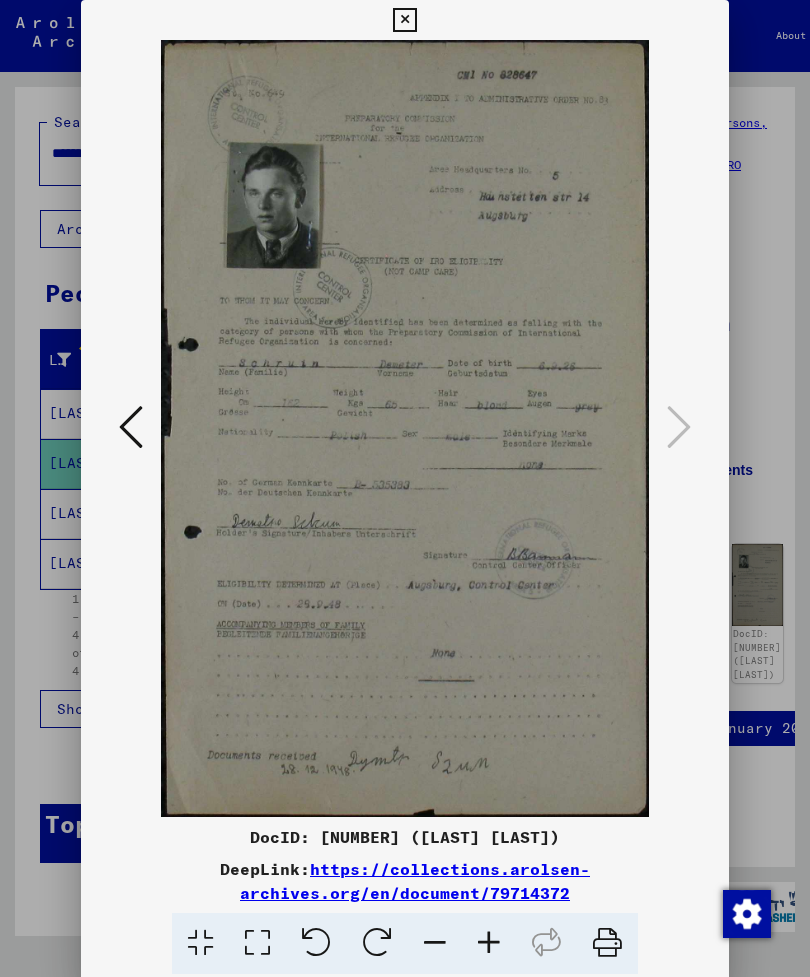 click at bounding box center [679, 427] 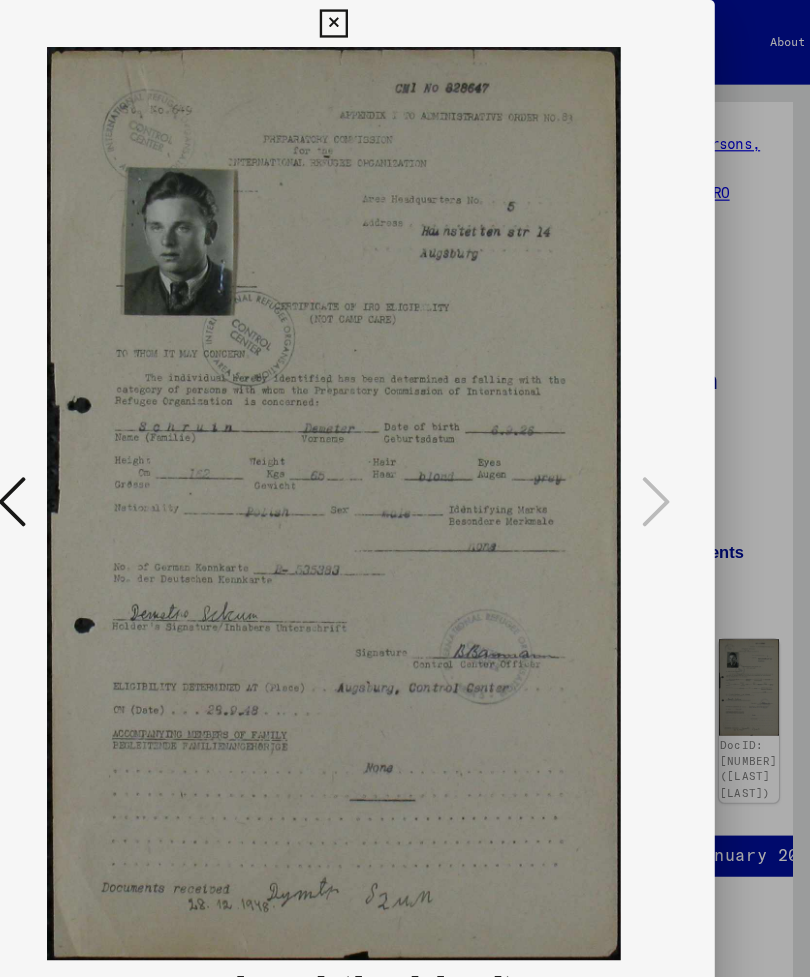 click at bounding box center [404, 20] 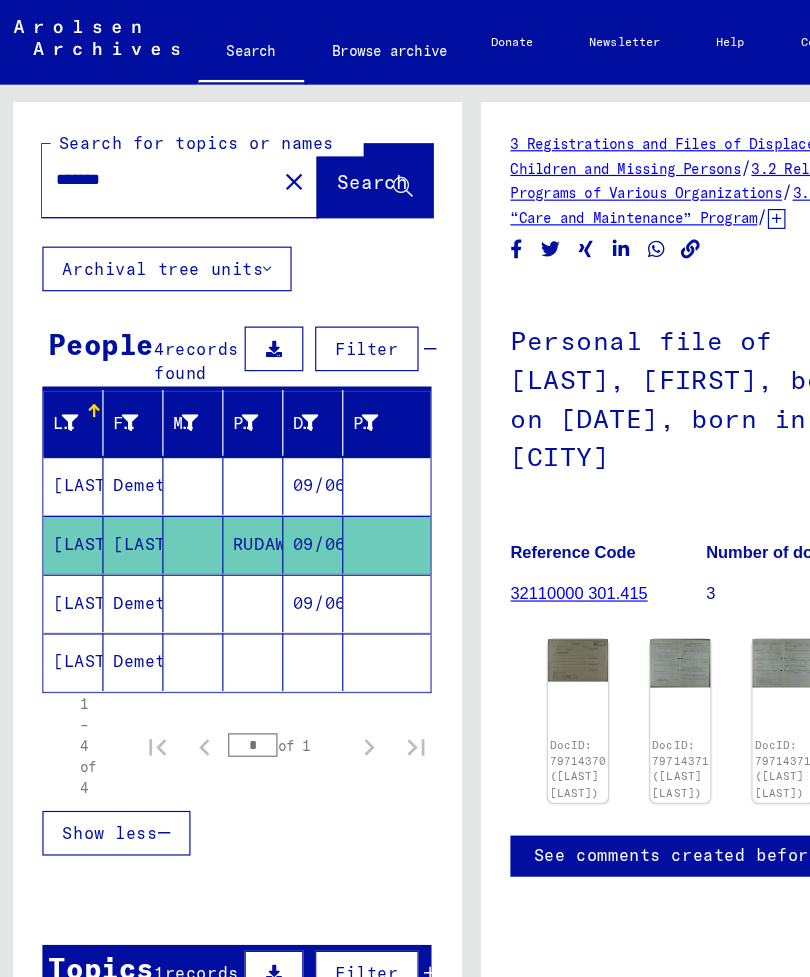 click on "[LAST]" at bounding box center [66, 463] 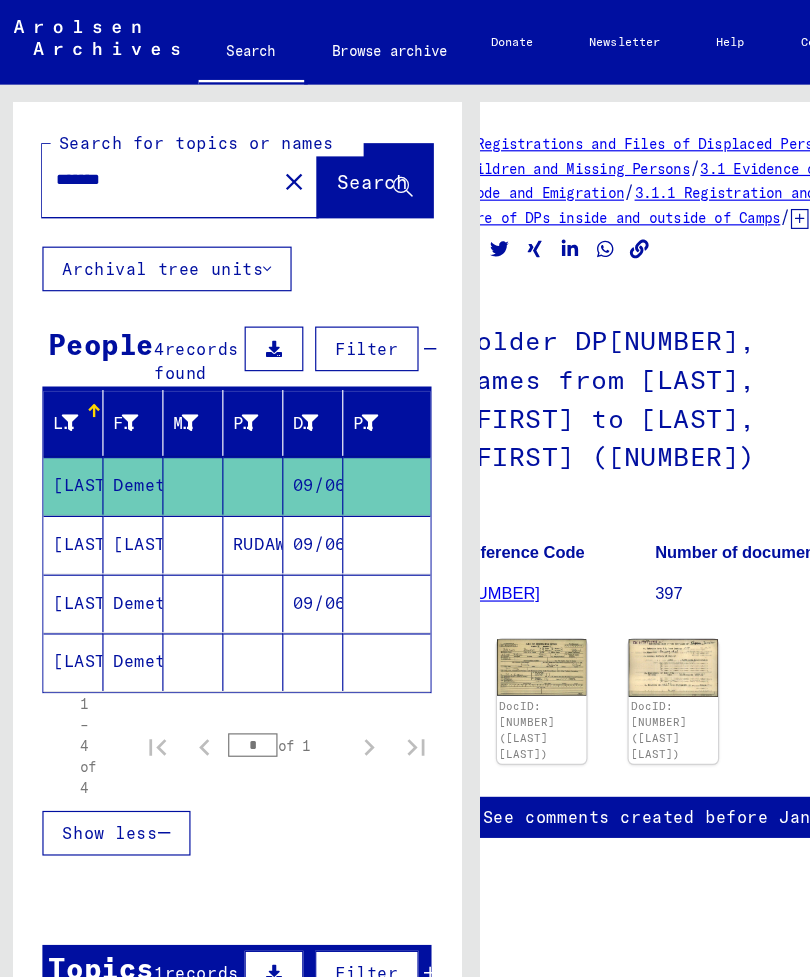 scroll, scrollTop: 67, scrollLeft: 43, axis: both 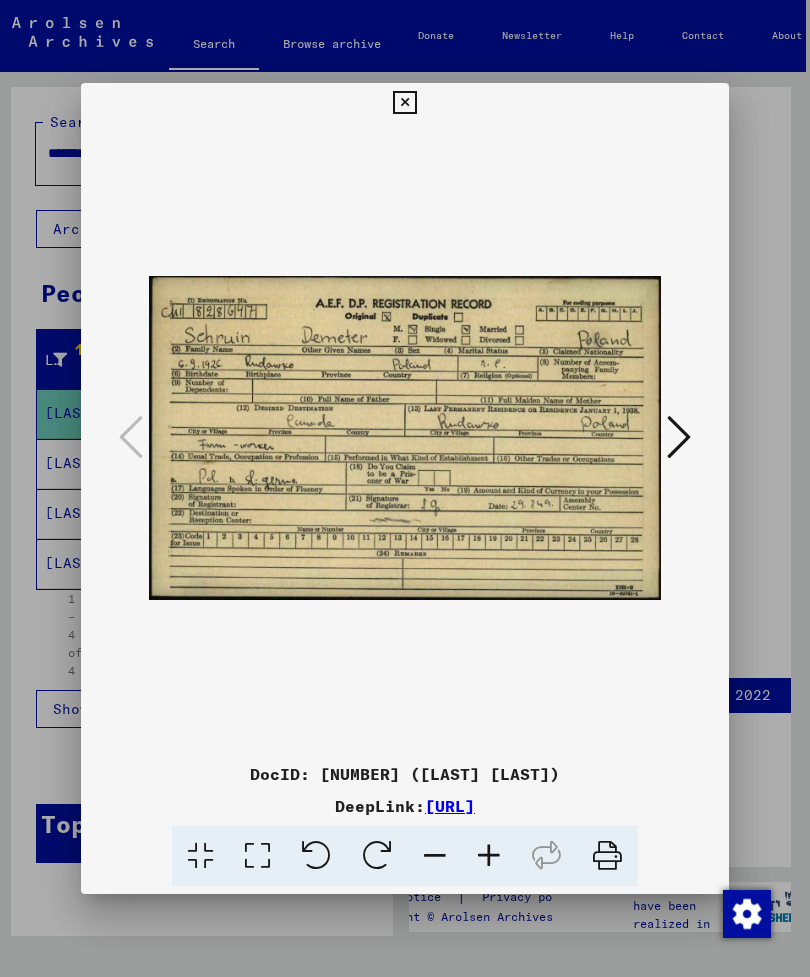 click at bounding box center (679, 437) 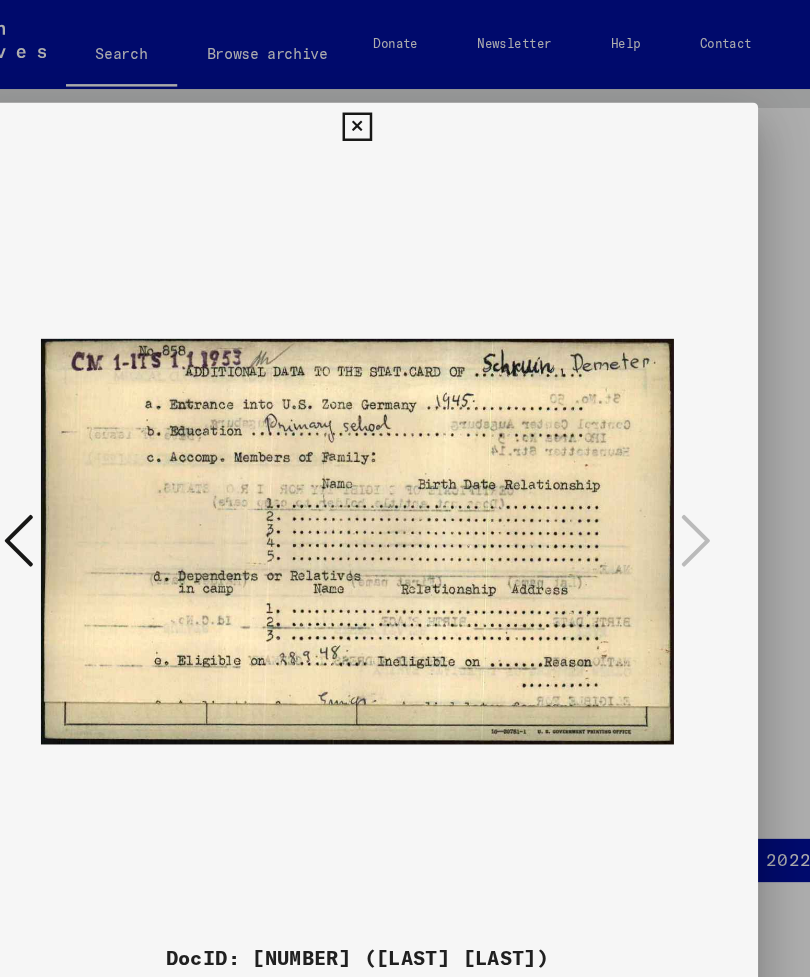 click at bounding box center (404, 103) 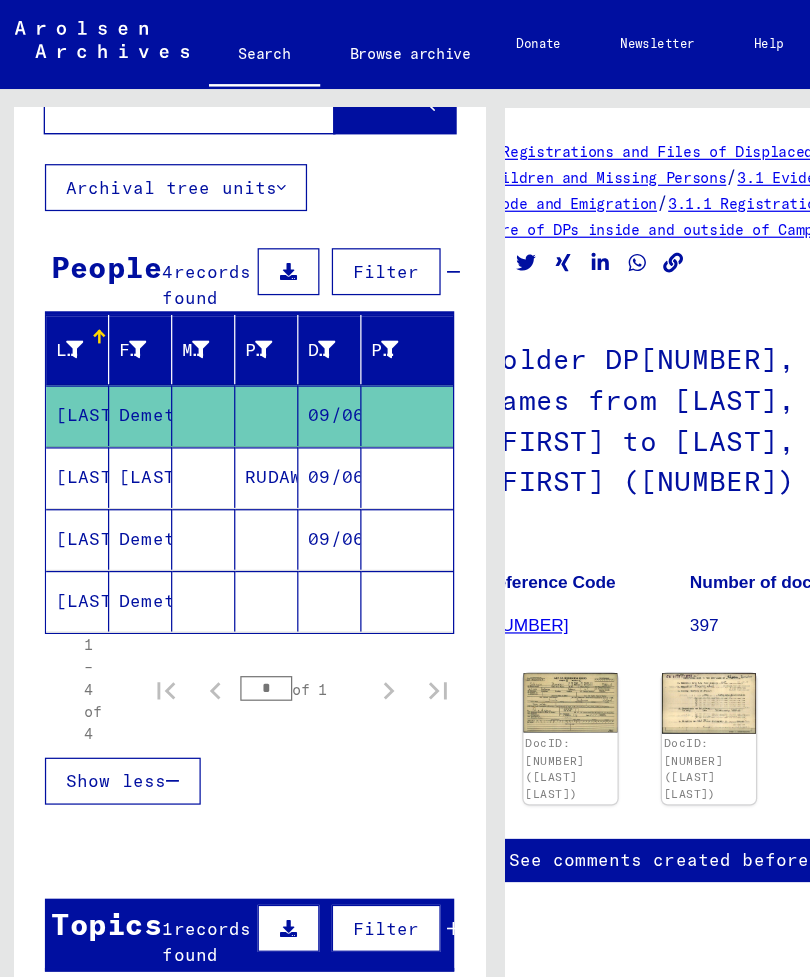 scroll, scrollTop: 77, scrollLeft: 0, axis: vertical 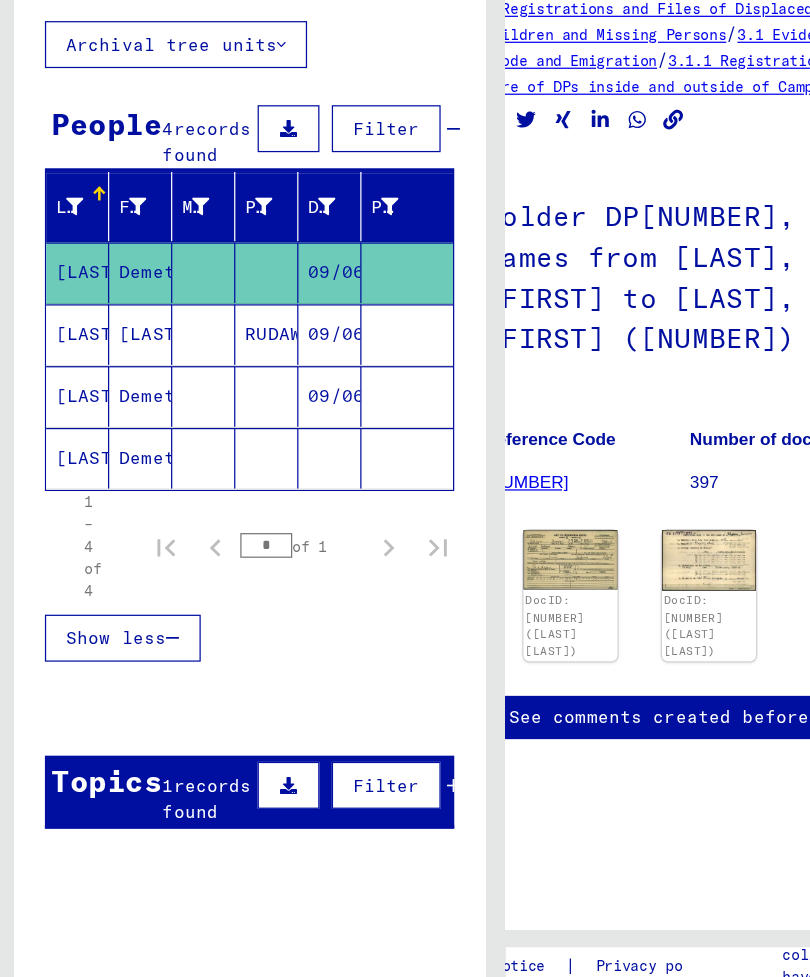 click on "Topics" at bounding box center (90, 747) 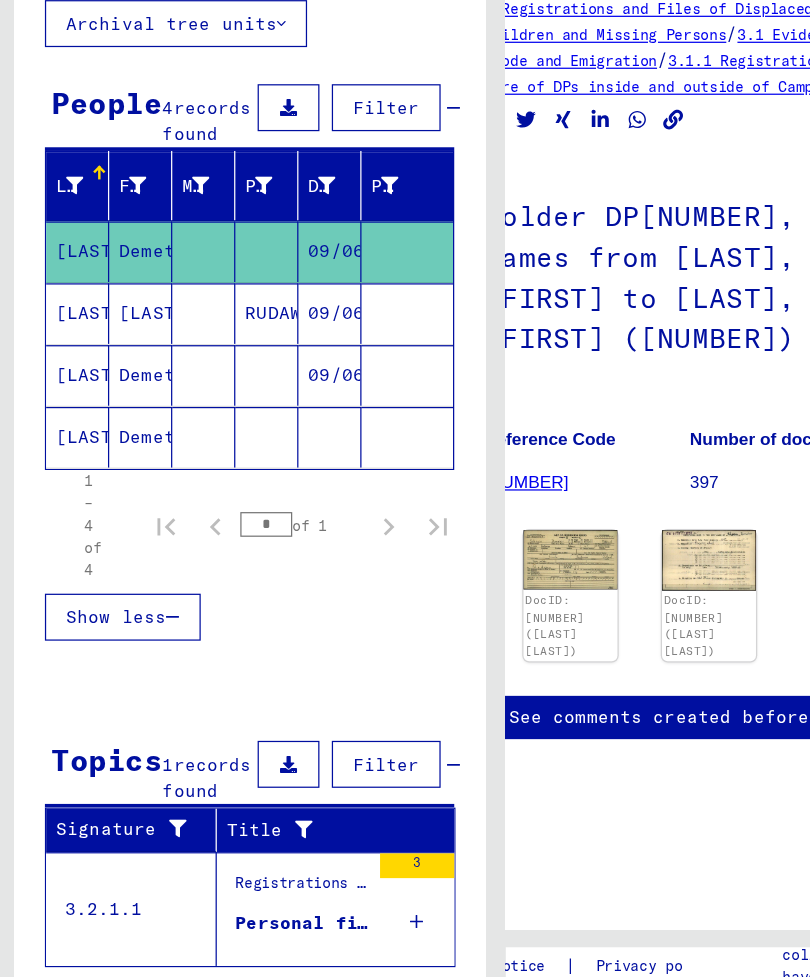 scroll, scrollTop: 93, scrollLeft: 0, axis: vertical 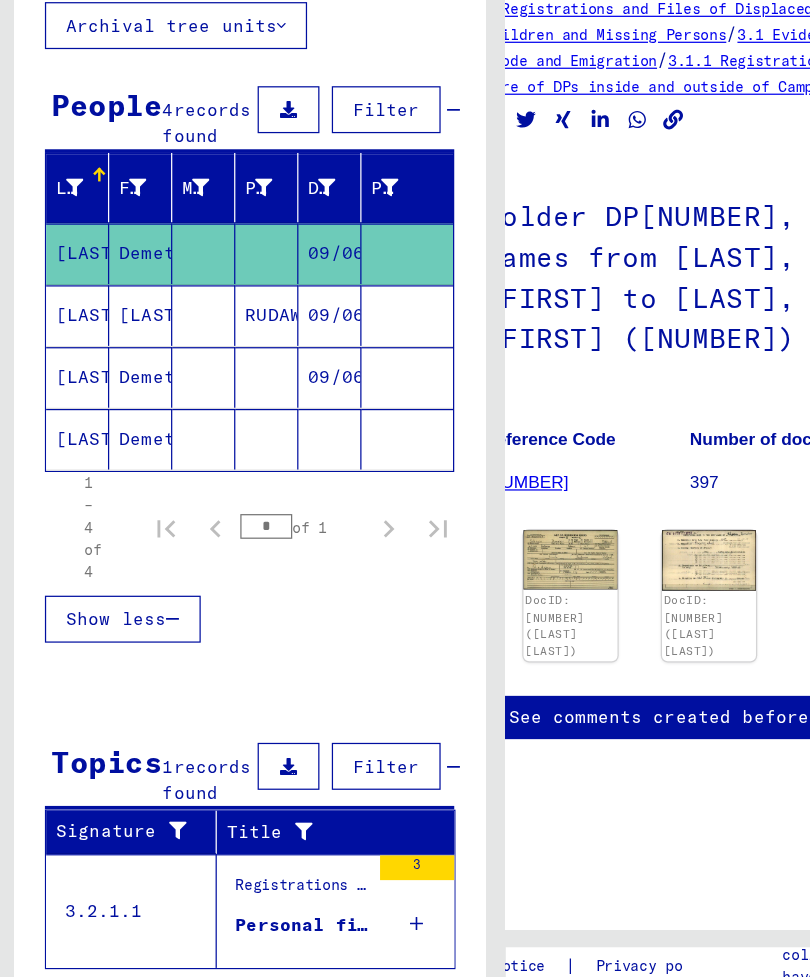 click 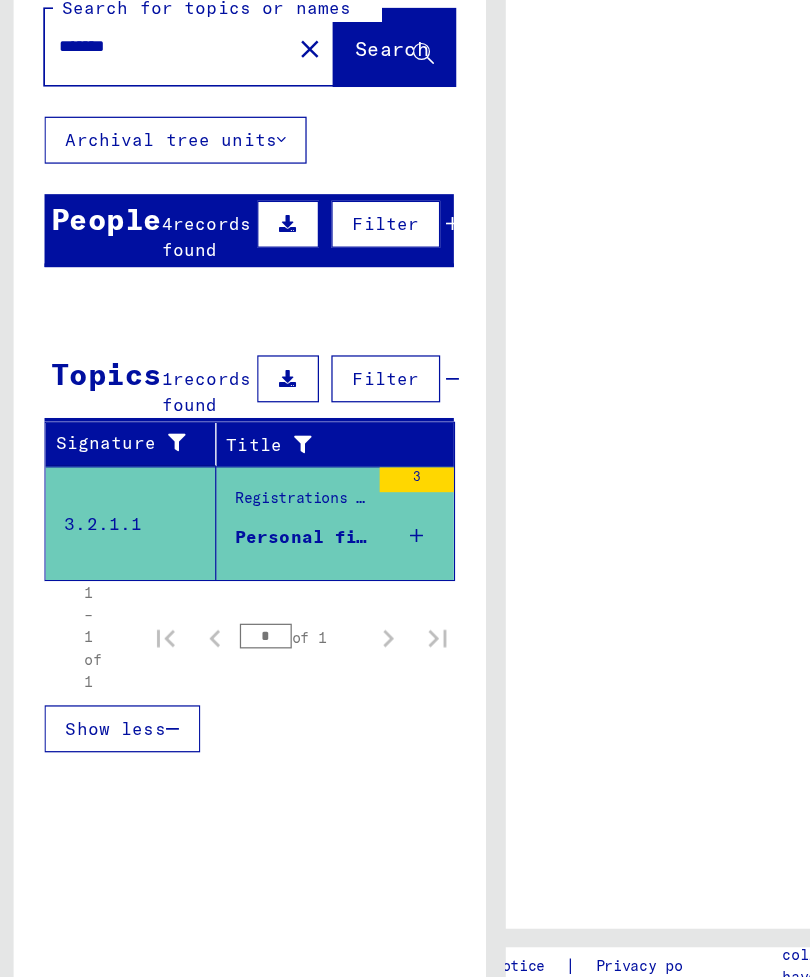 scroll, scrollTop: 0, scrollLeft: 0, axis: both 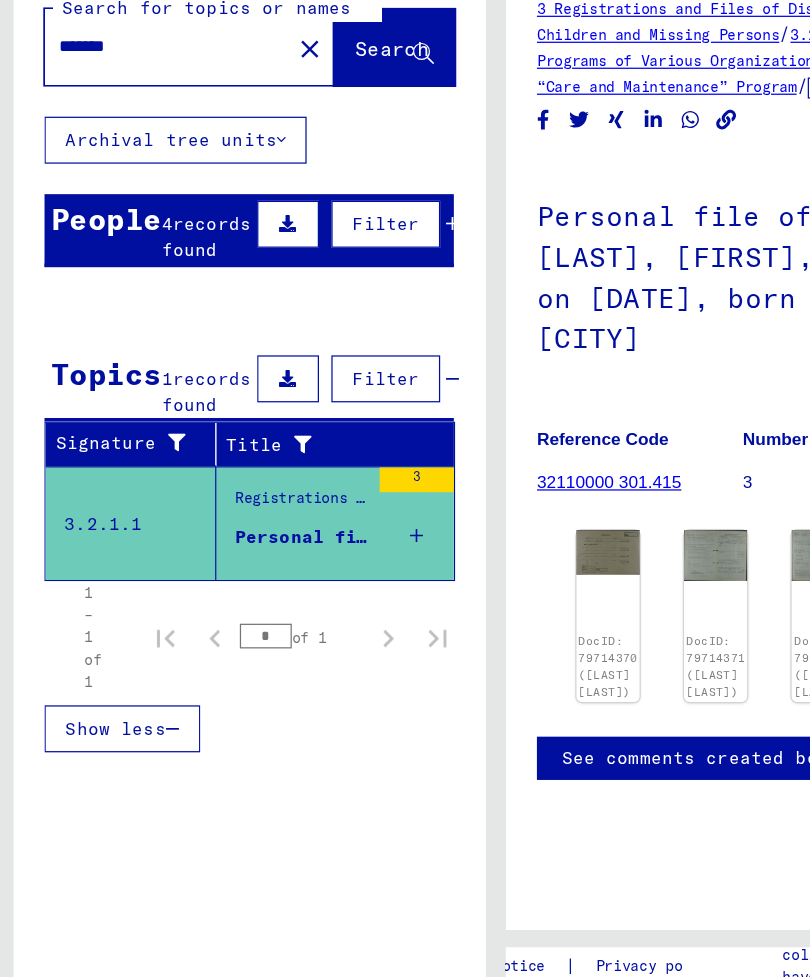 click 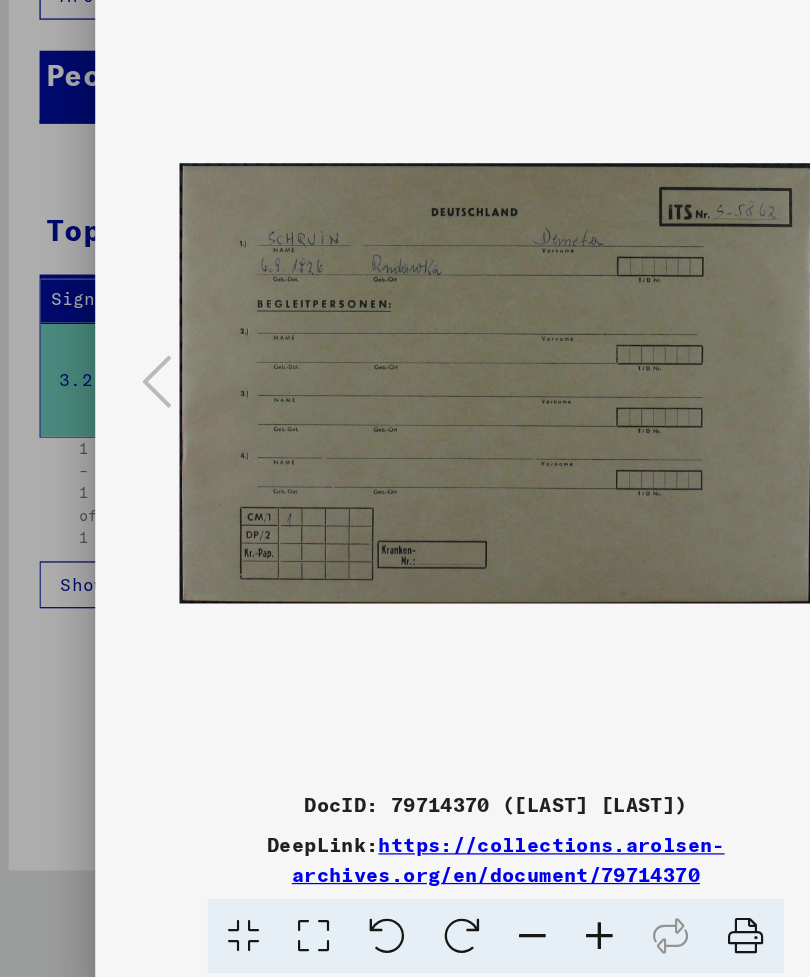 click at bounding box center (679, 426) 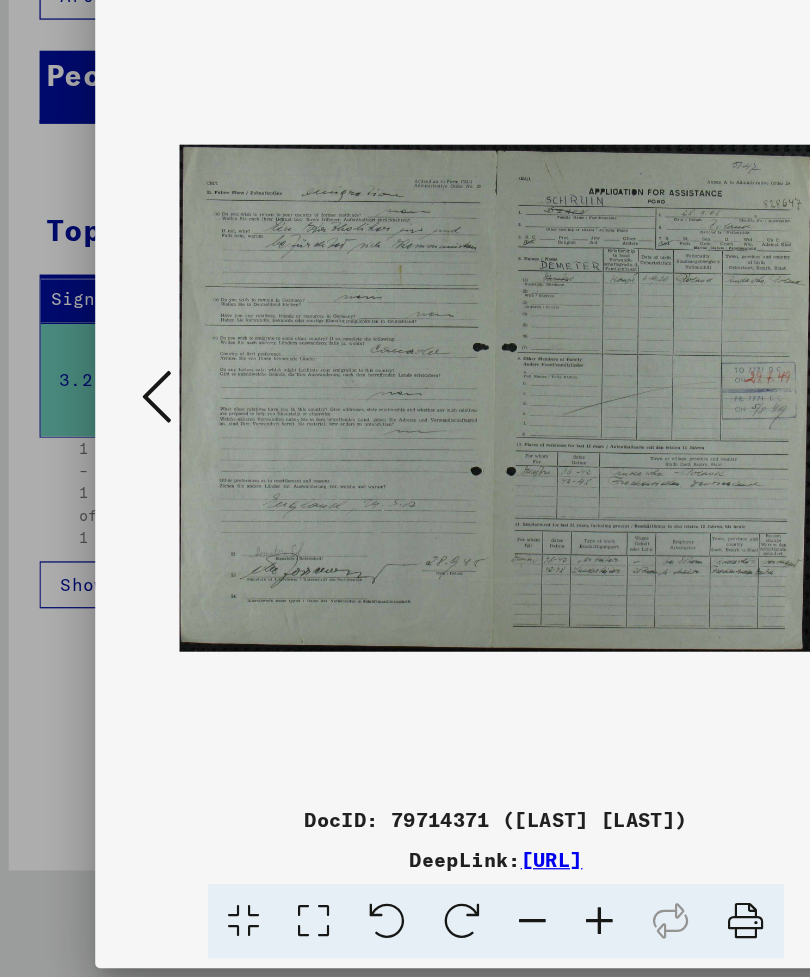 click at bounding box center (679, 437) 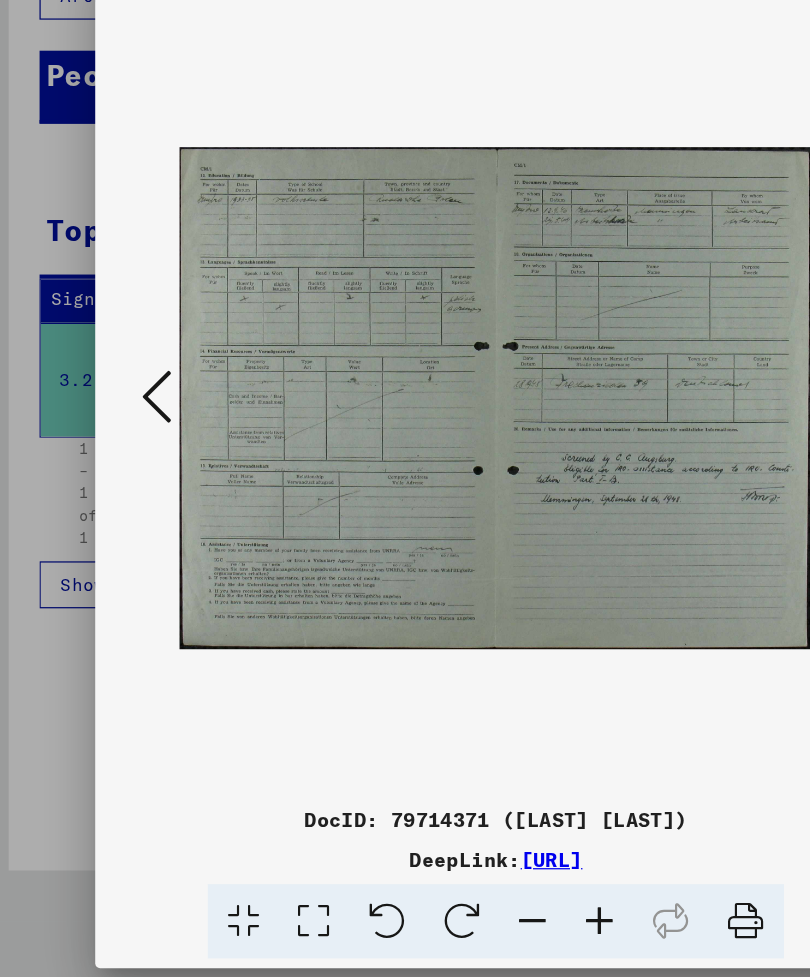 click at bounding box center [679, 438] 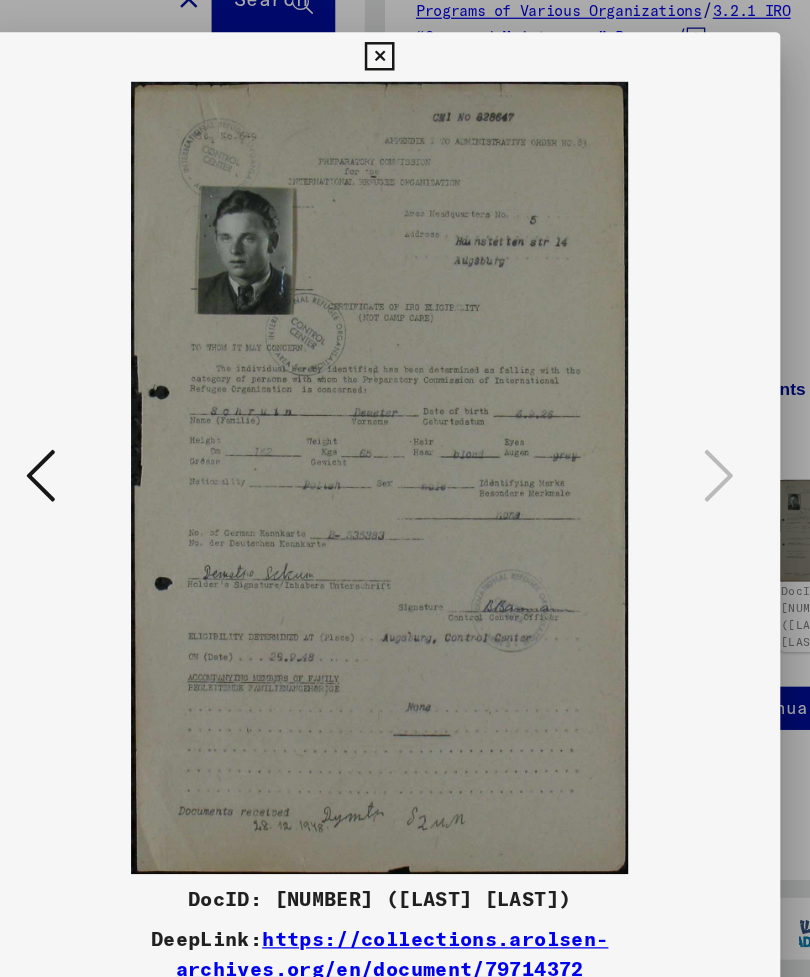click at bounding box center (404, 86) 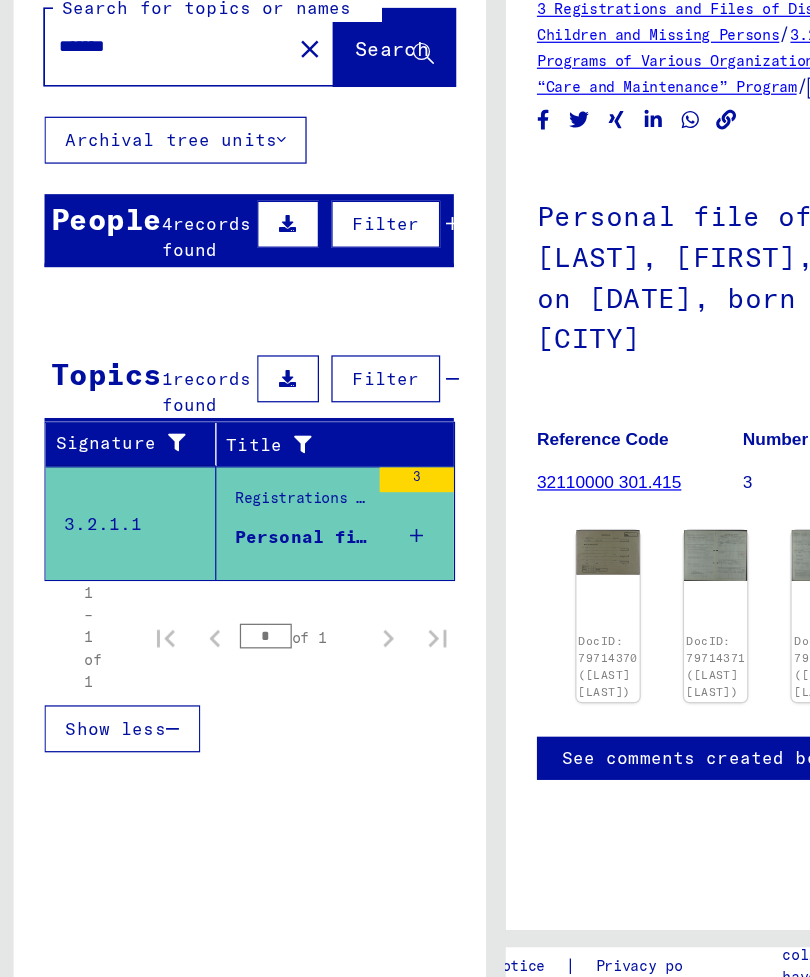 click on "Show less" at bounding box center [103, 705] 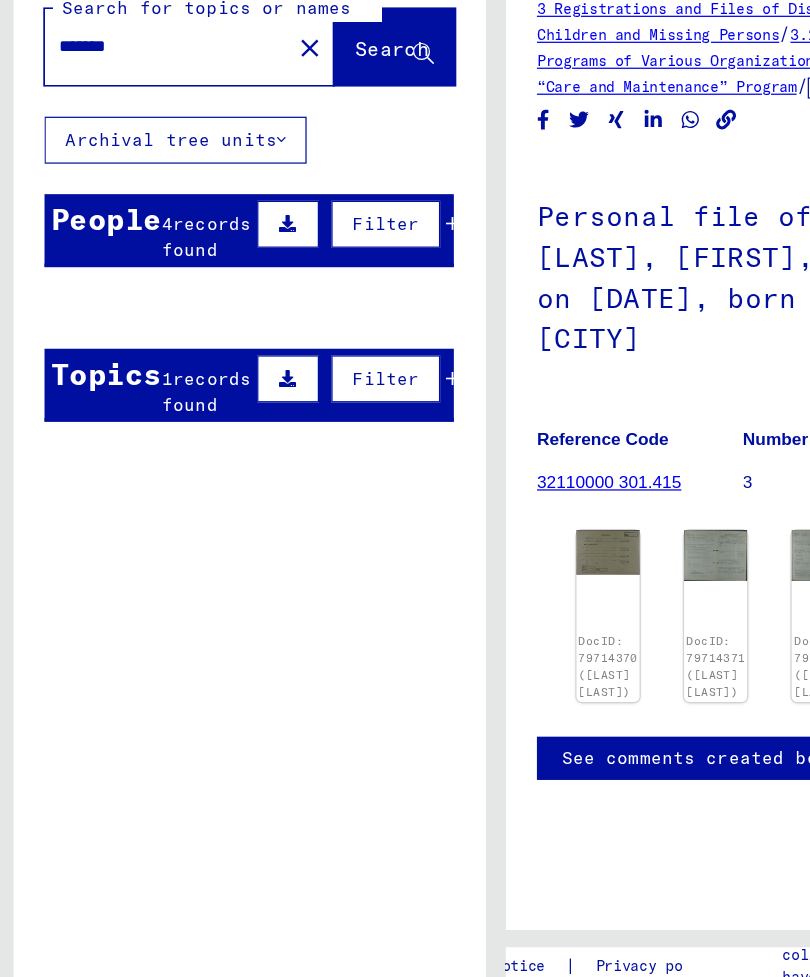 click on "Demeter" 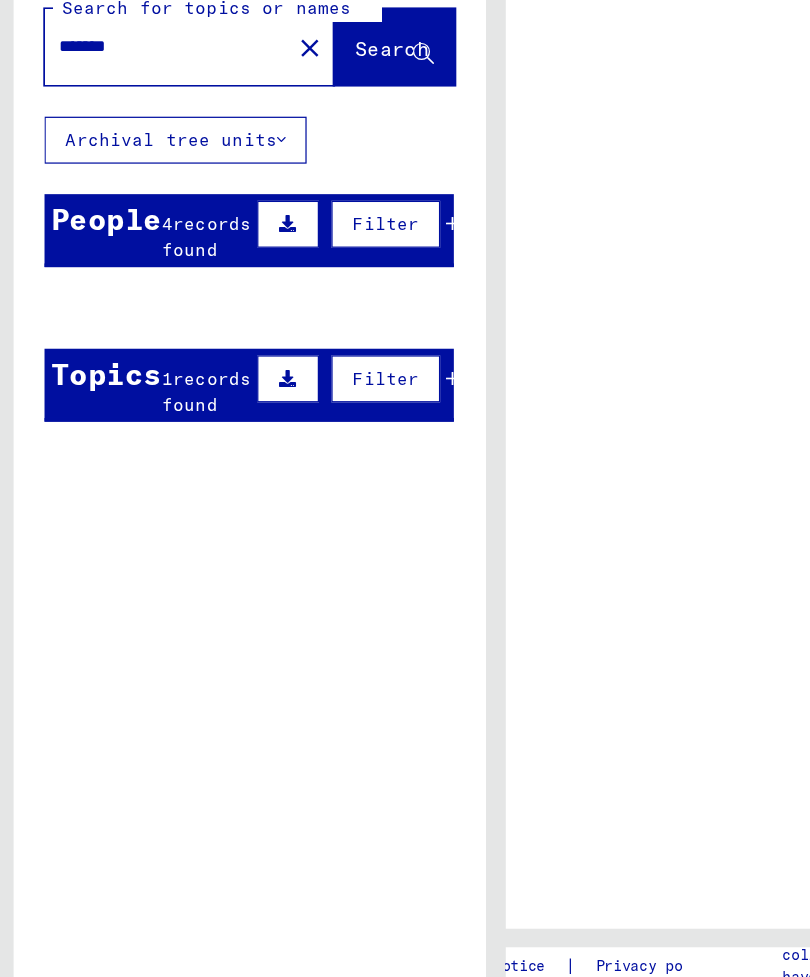 click on "[LAST]" at bounding box center [117, 513] 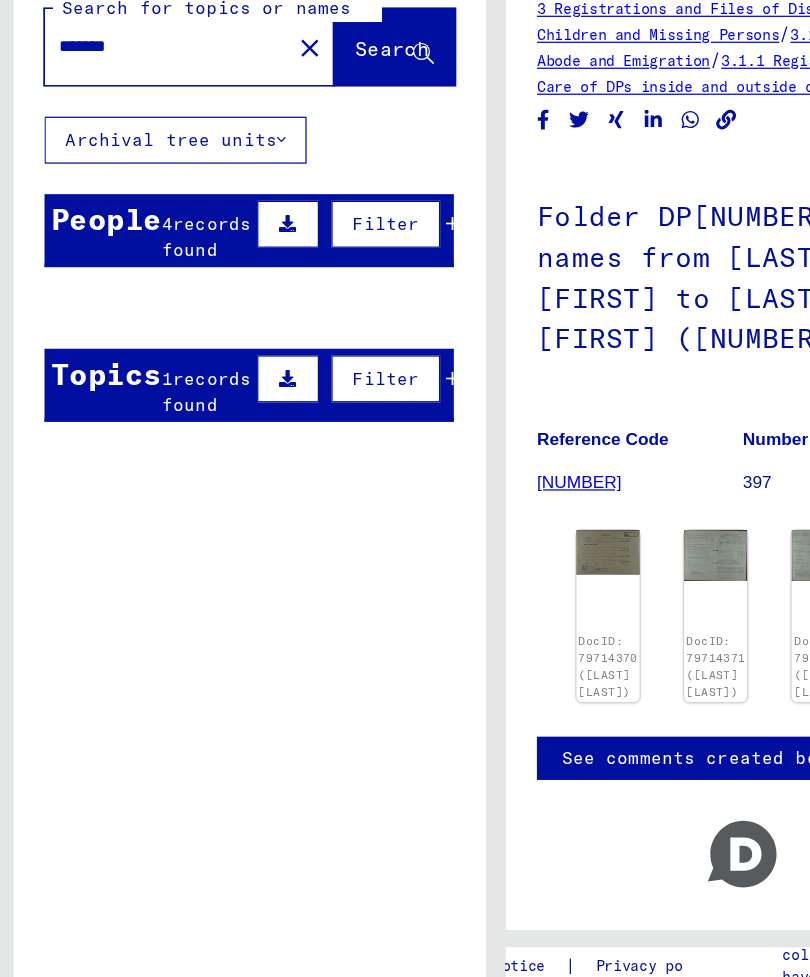 click 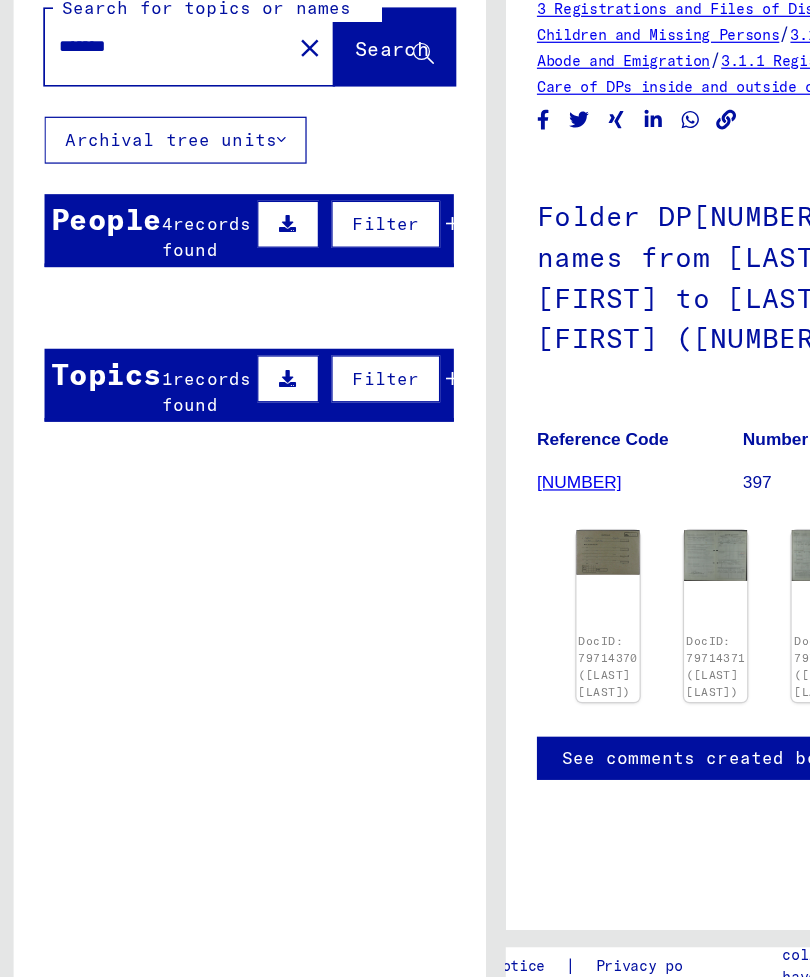 scroll, scrollTop: 22, scrollLeft: 0, axis: vertical 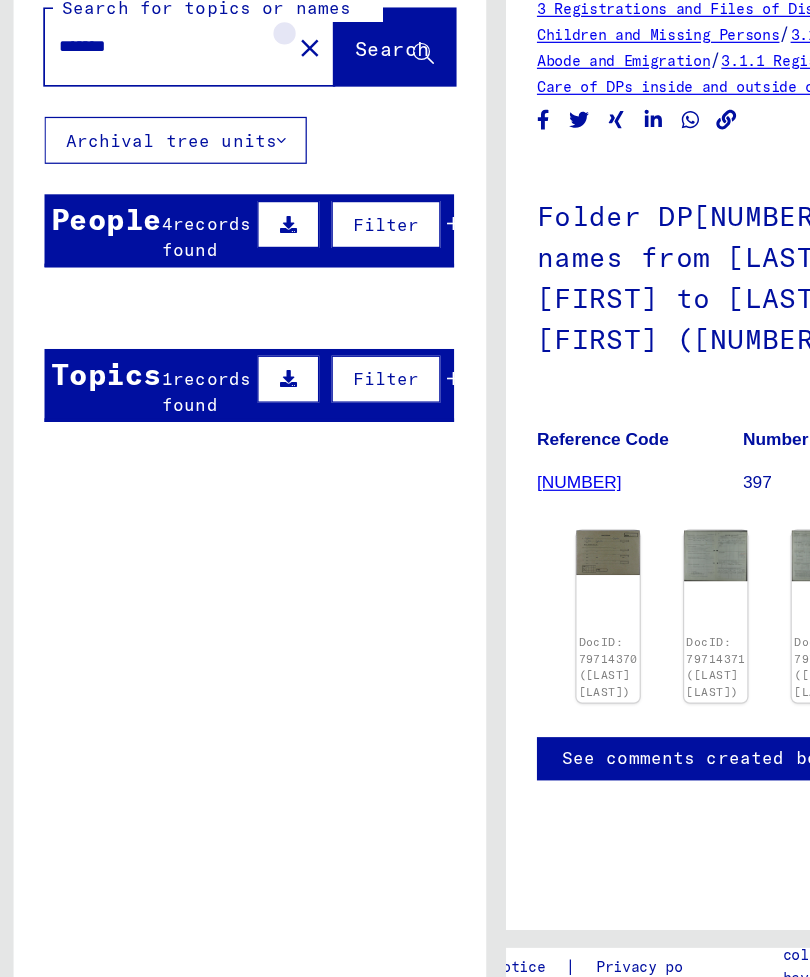 click on "close" 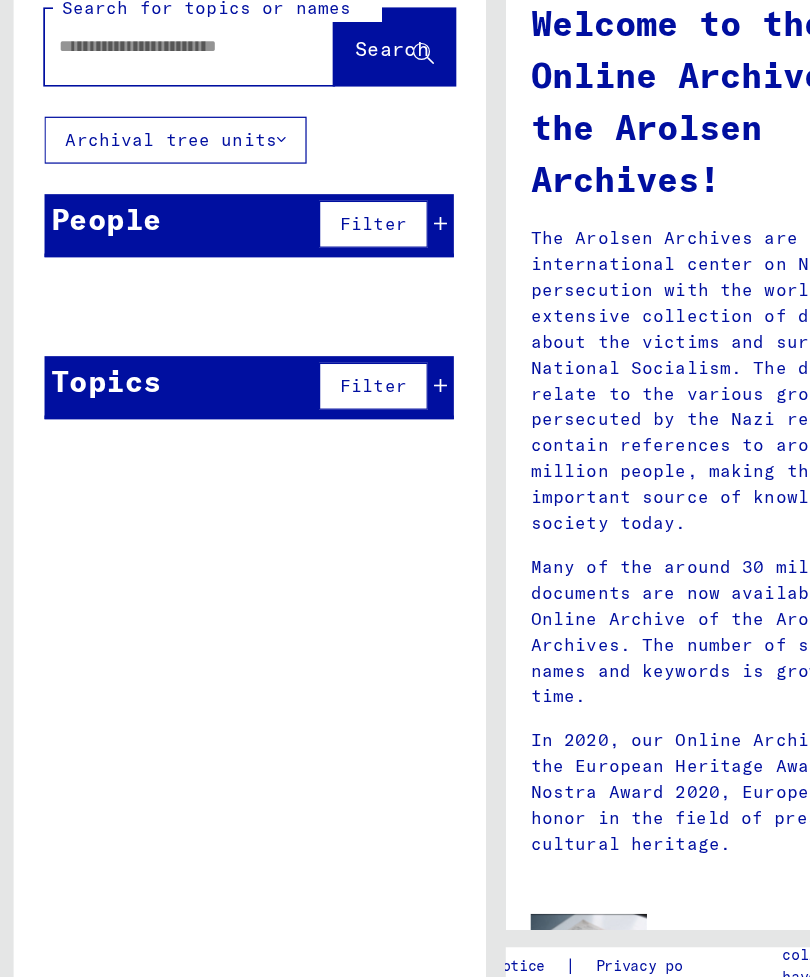 click at bounding box center [133, 153] 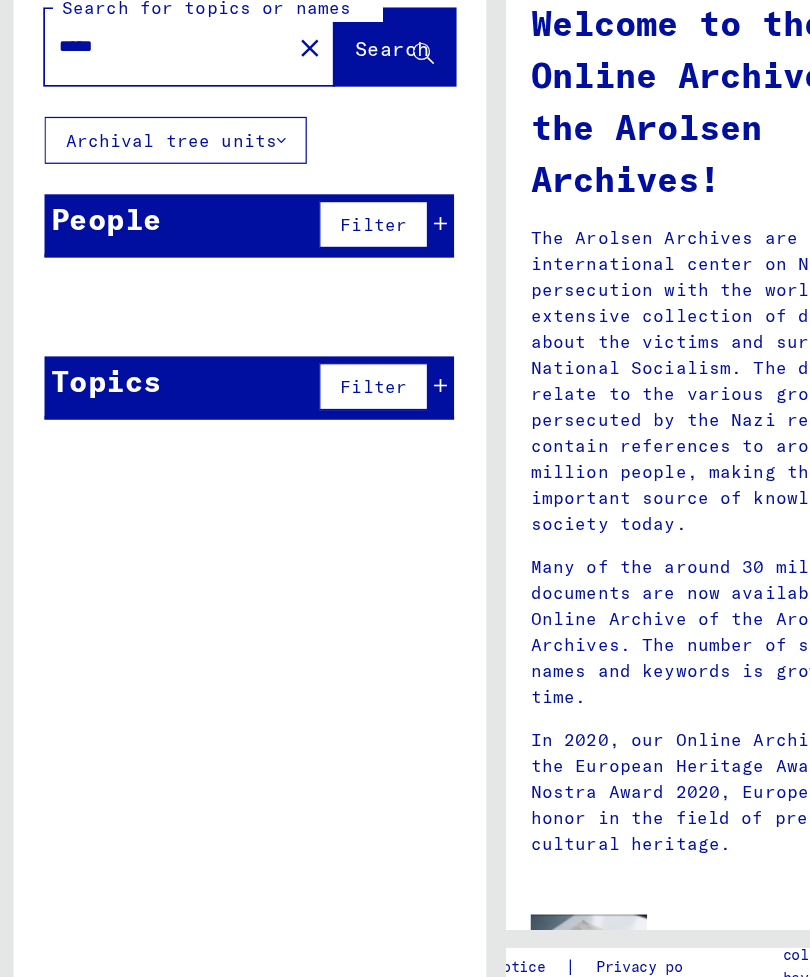 type on "*****" 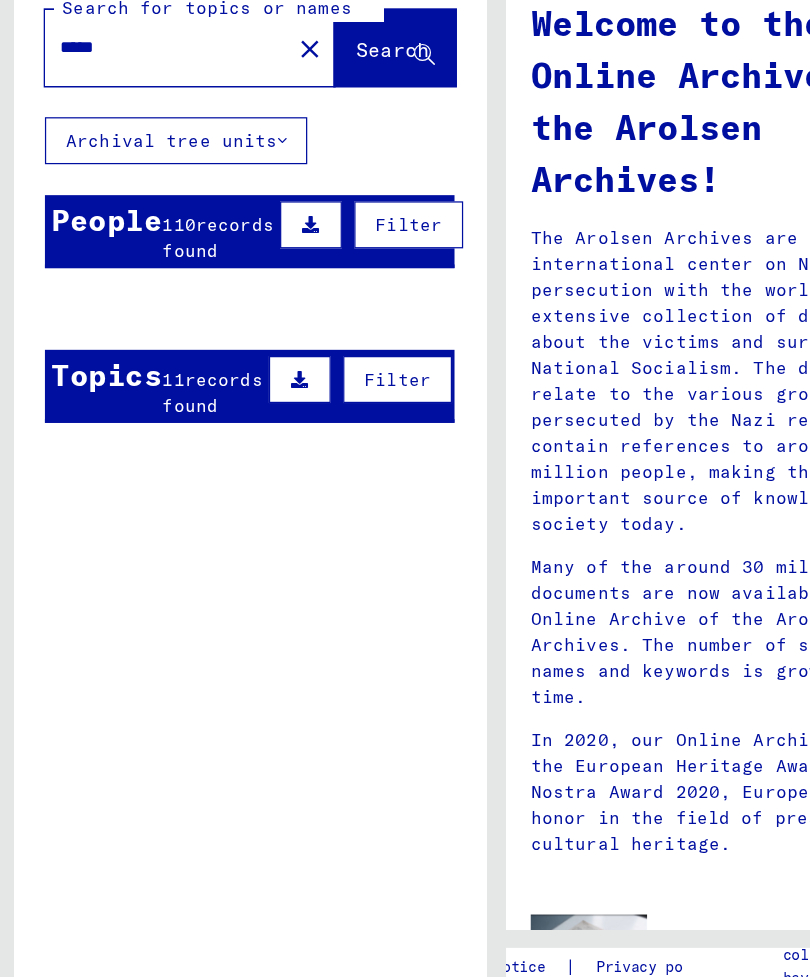 click on "People [NUMBER] records found Filter" at bounding box center (205, 302) 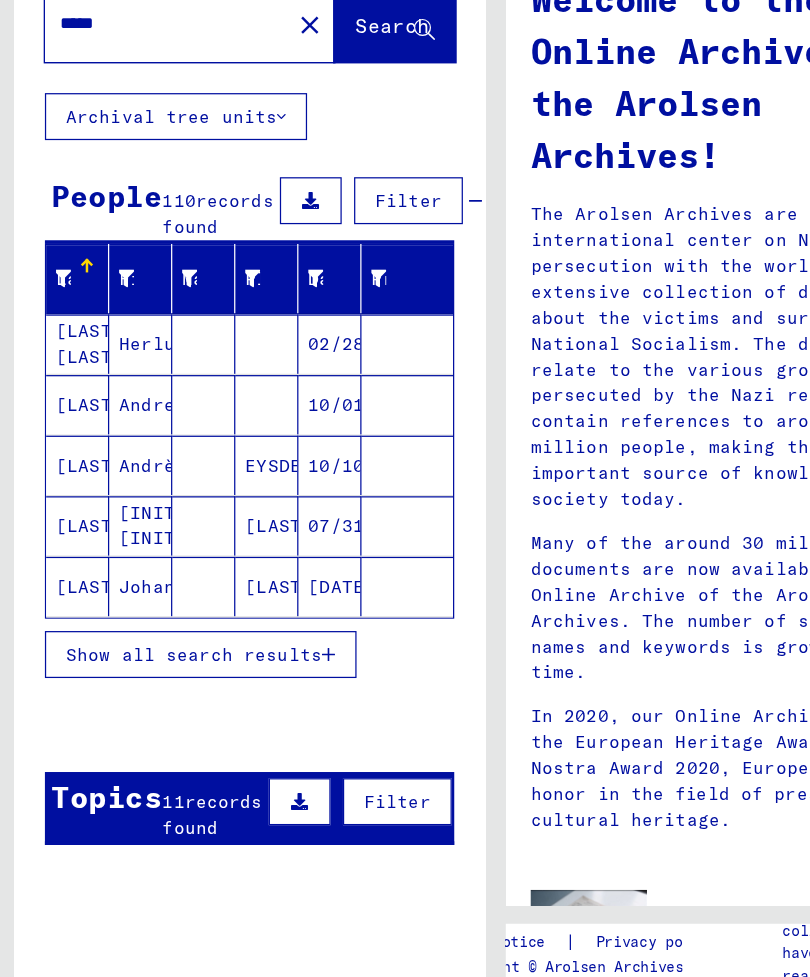 click on "Show all search results" at bounding box center [160, 664] 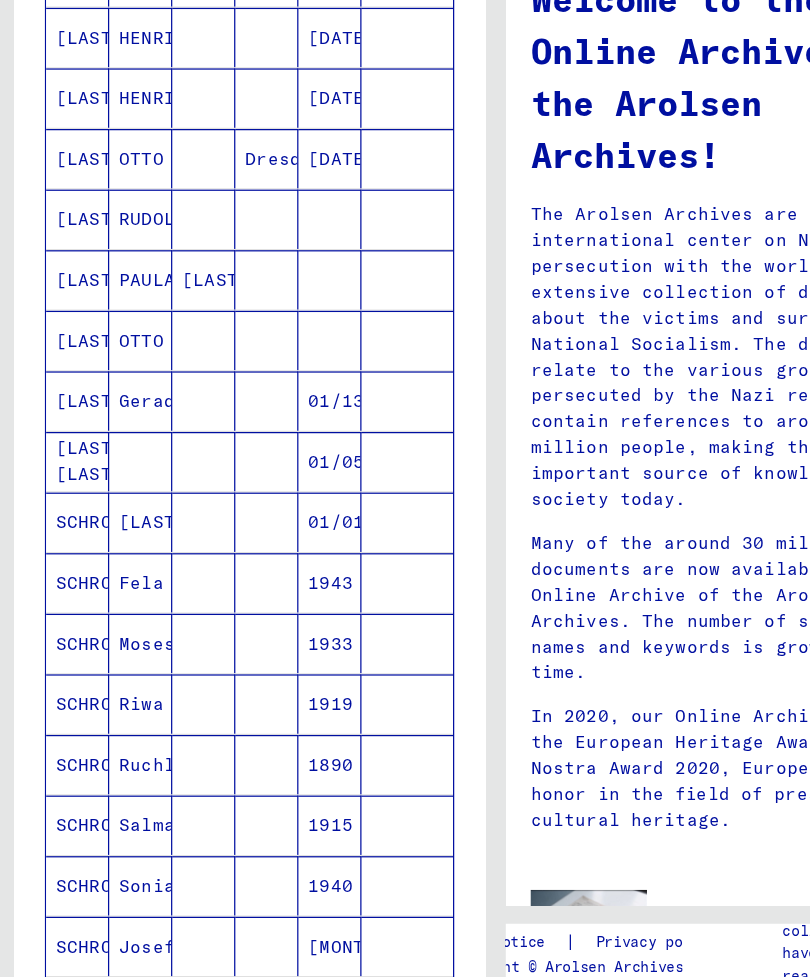 scroll, scrollTop: 809, scrollLeft: 0, axis: vertical 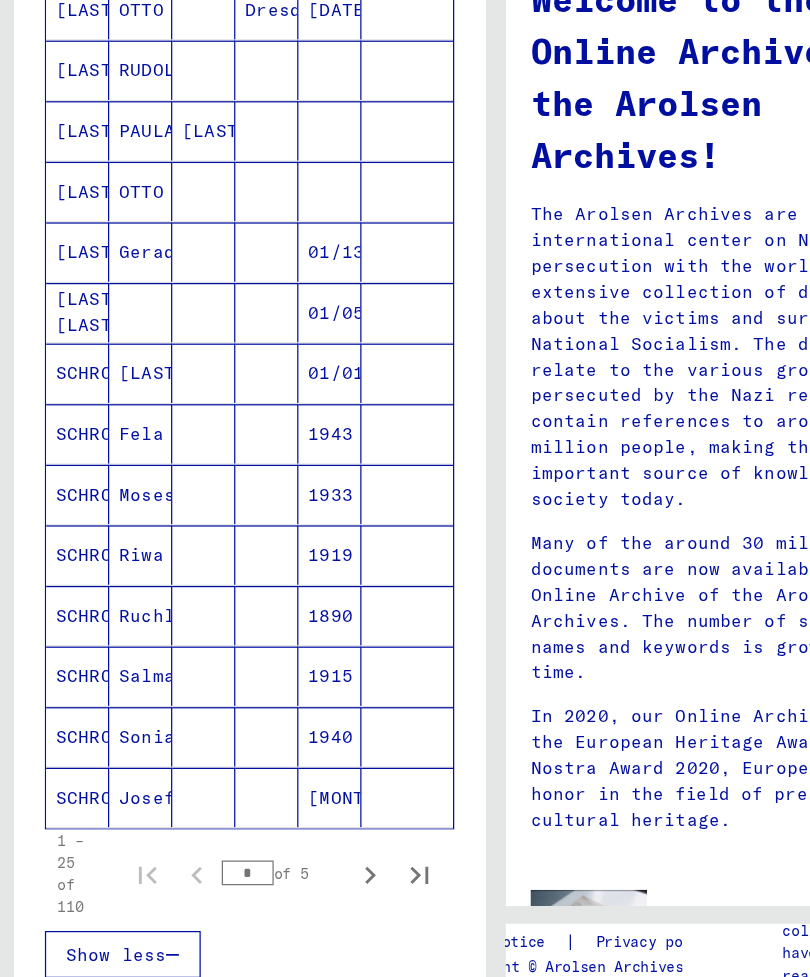 click on "SCHRON" at bounding box center [66, 486] 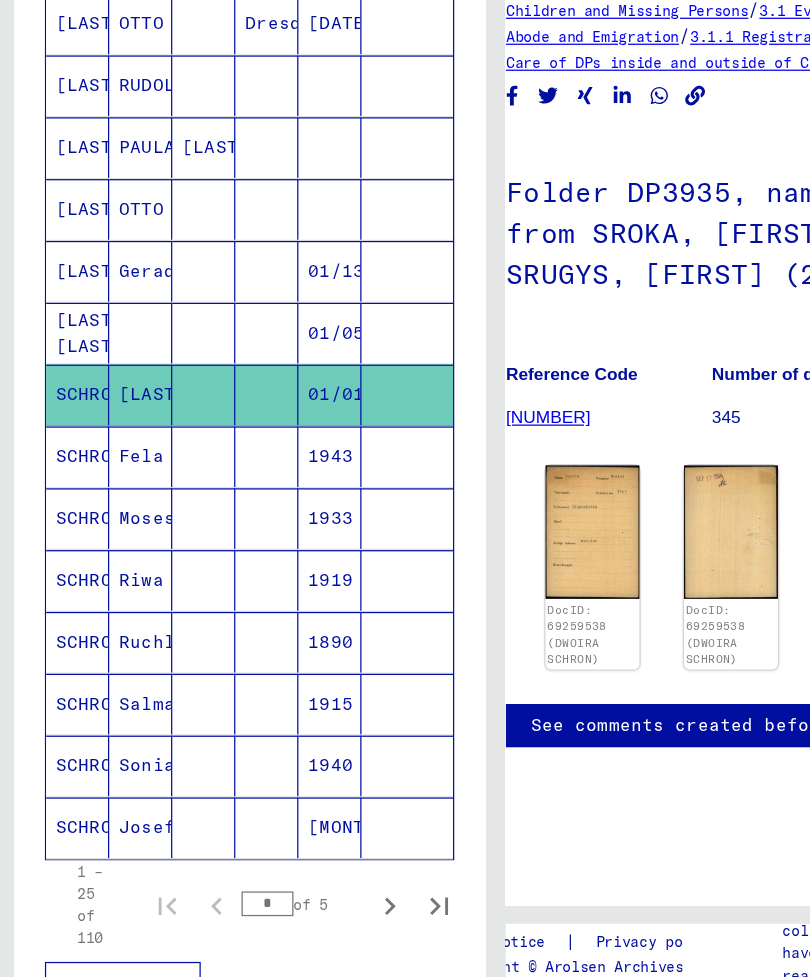 scroll, scrollTop: 0, scrollLeft: 25, axis: horizontal 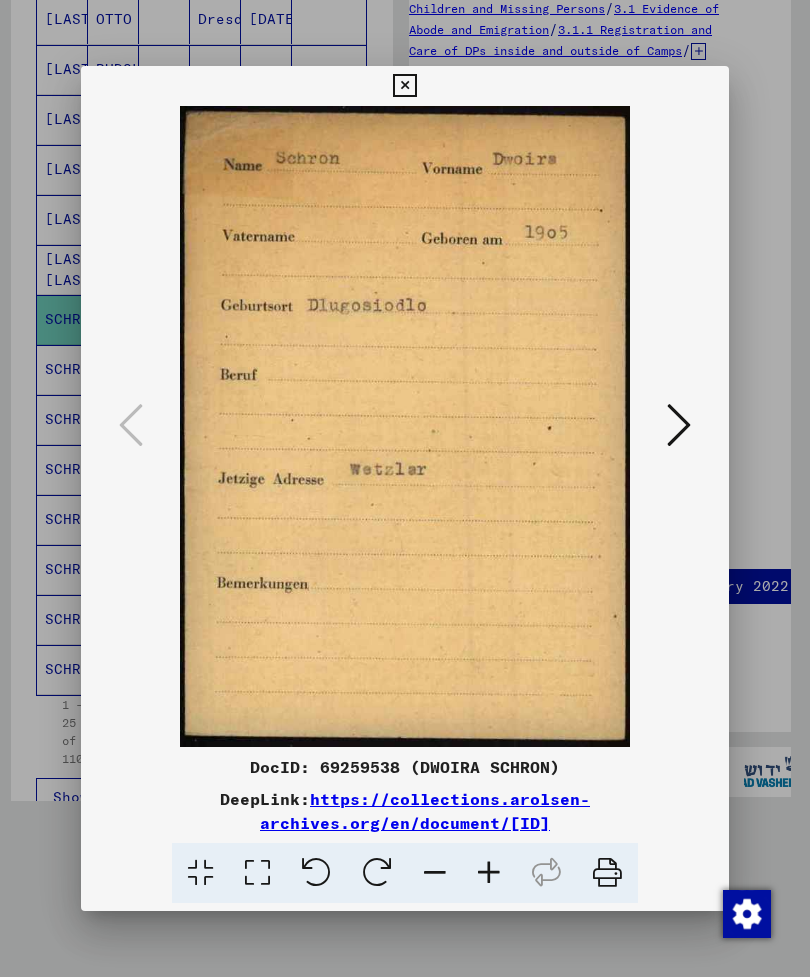 click at bounding box center (679, 425) 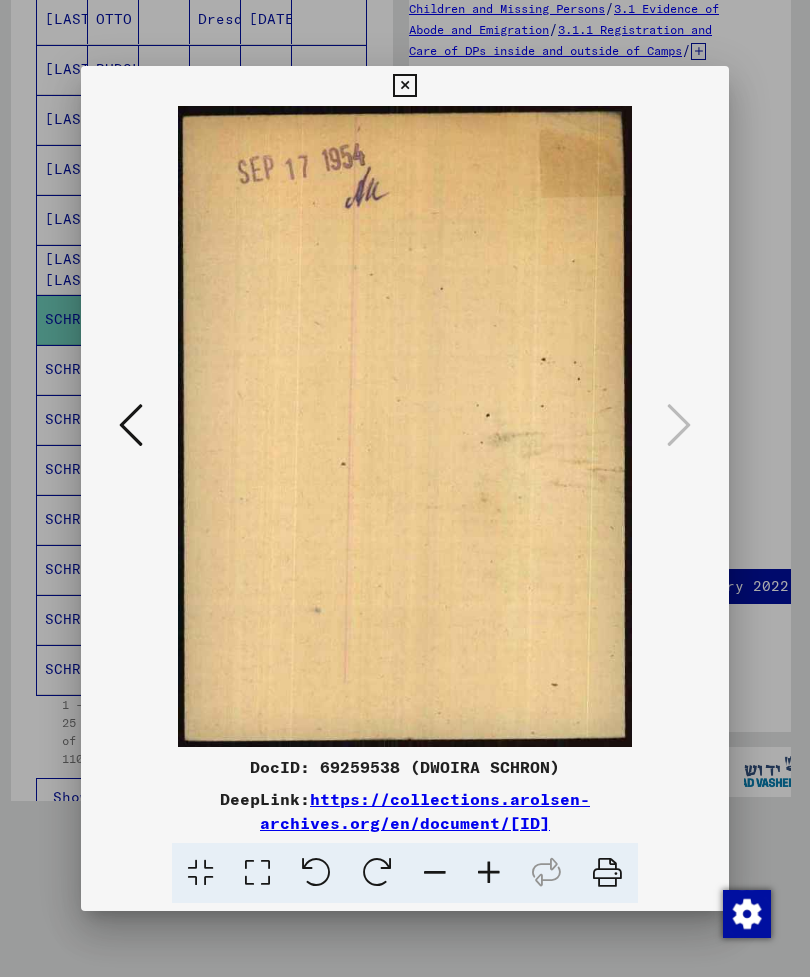 click at bounding box center (131, 425) 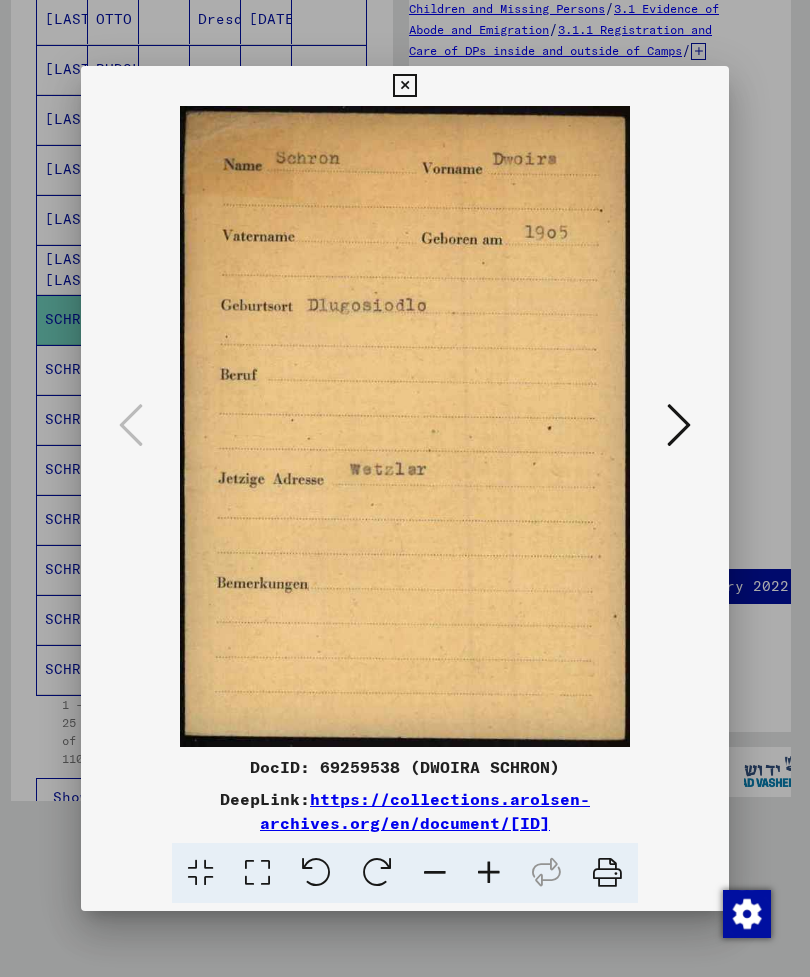 click at bounding box center (404, 86) 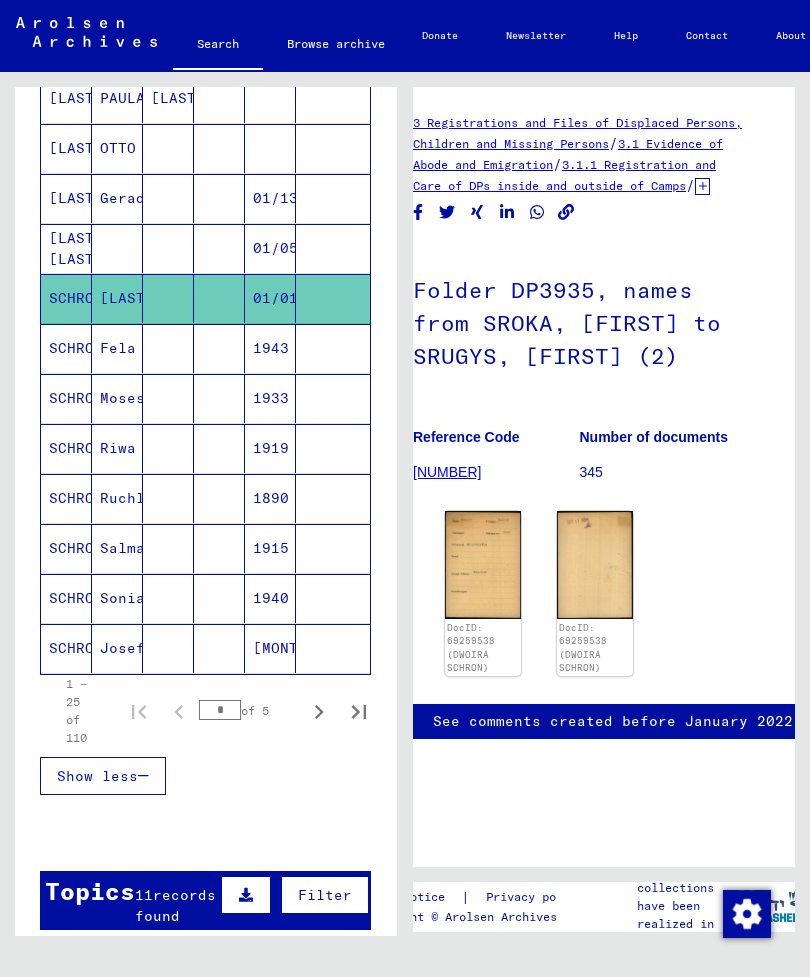 scroll, scrollTop: 1094, scrollLeft: 0, axis: vertical 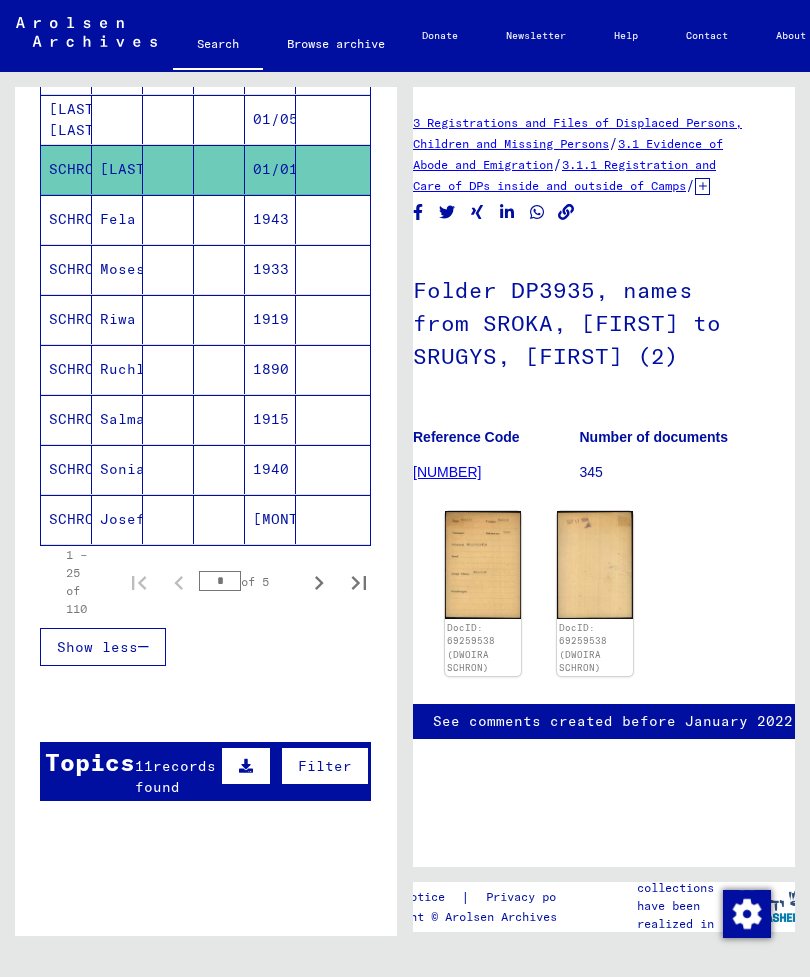 click 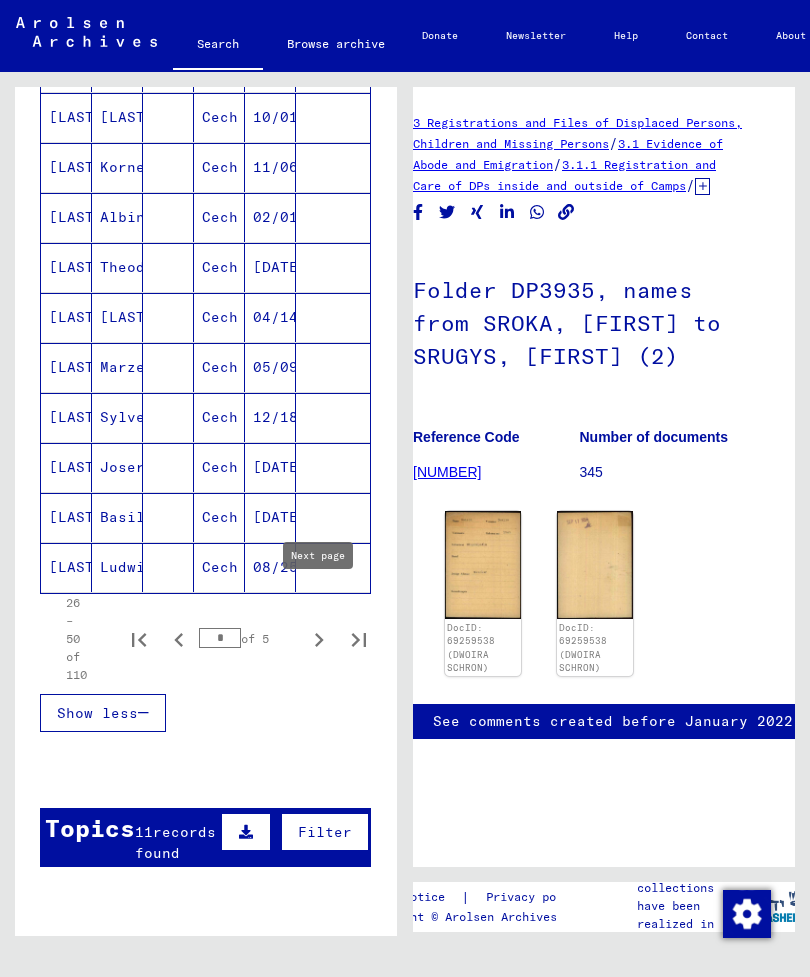 scroll, scrollTop: 1048, scrollLeft: 0, axis: vertical 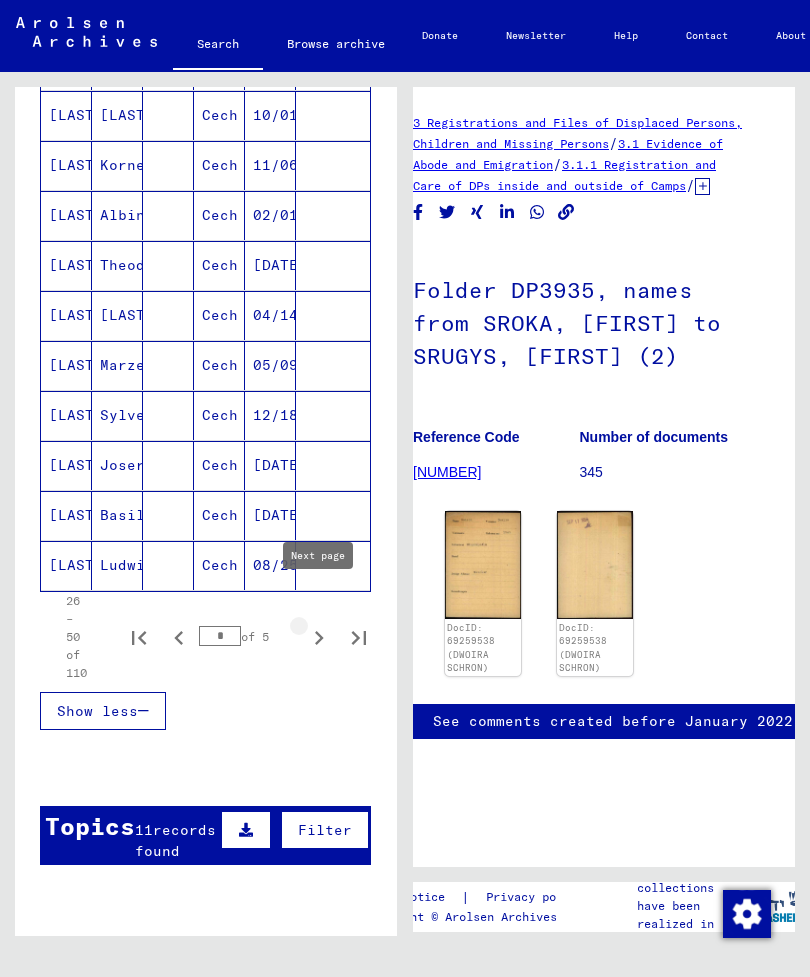 click 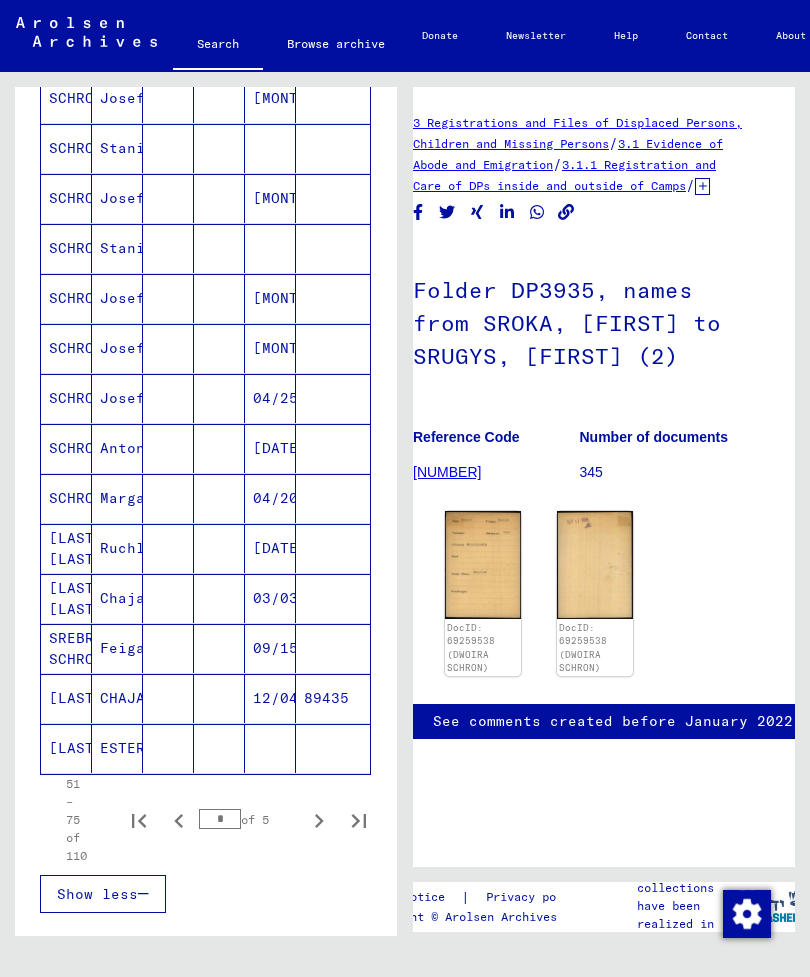 scroll, scrollTop: 1067, scrollLeft: 0, axis: vertical 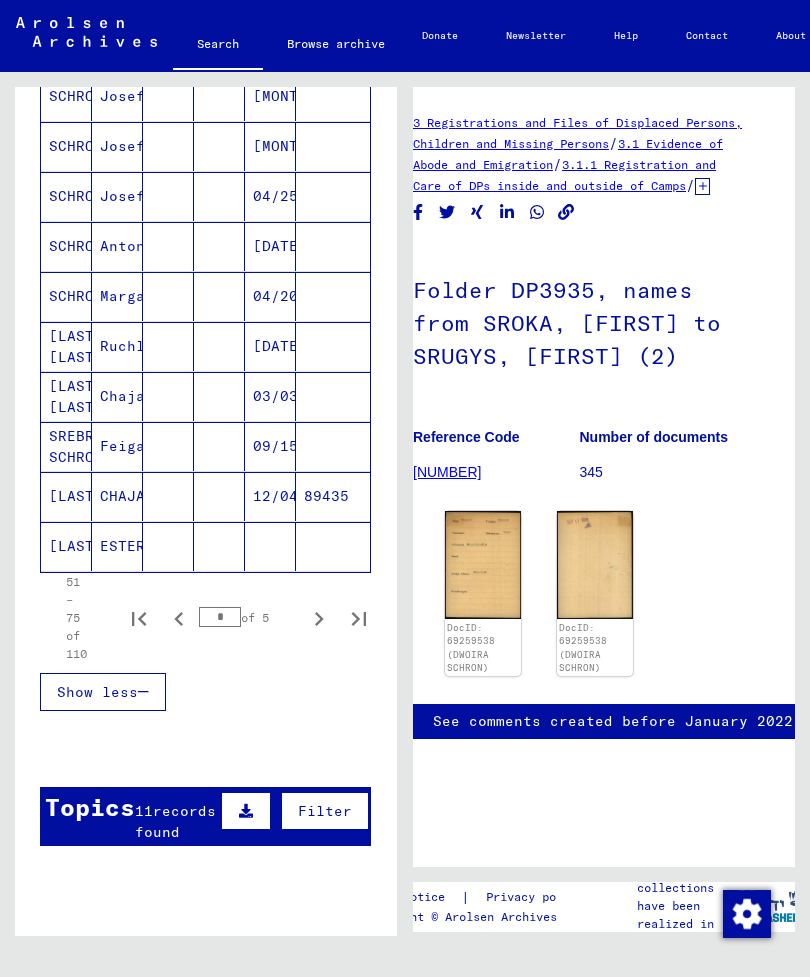 click 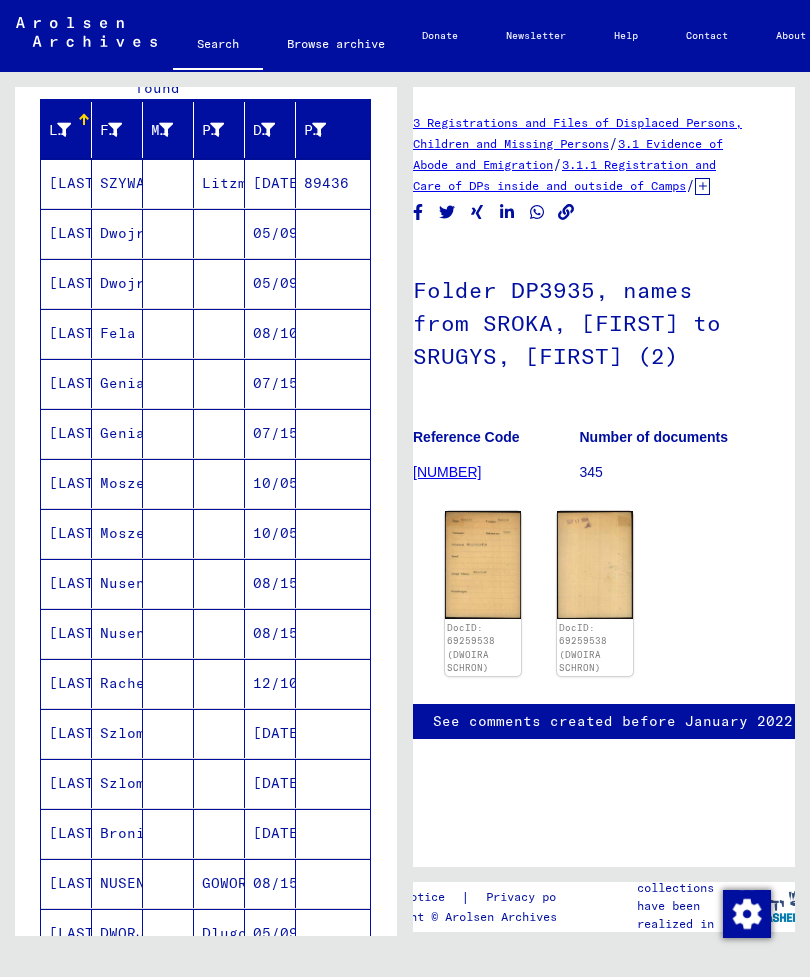 scroll, scrollTop: 217, scrollLeft: 0, axis: vertical 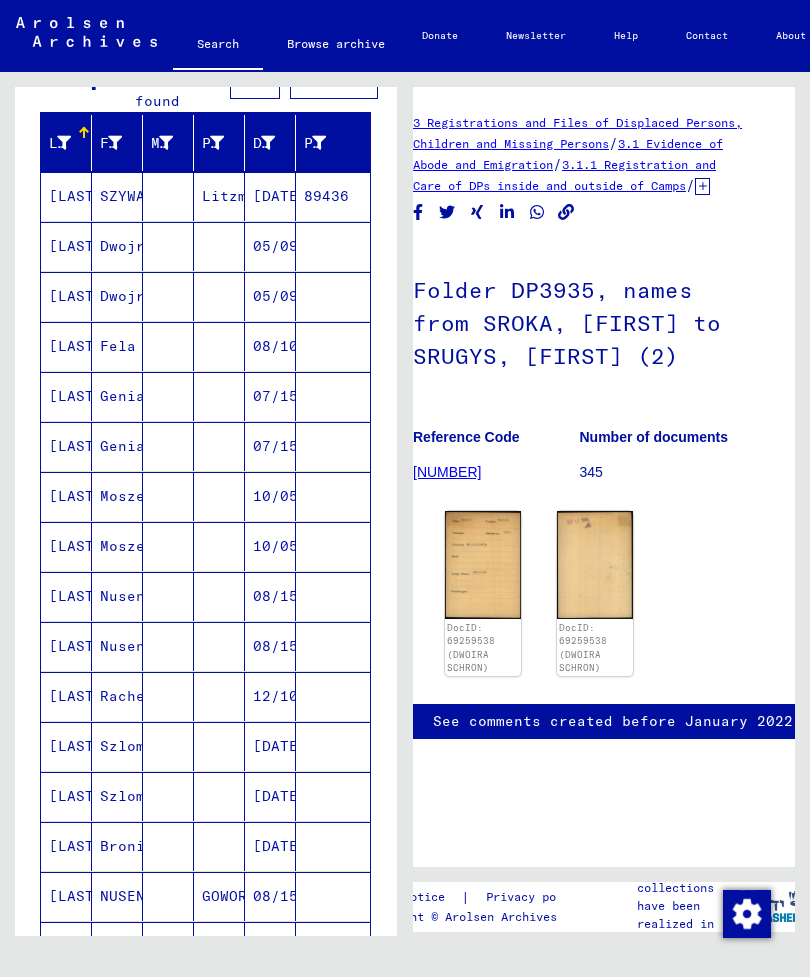 click on "[LAST]" at bounding box center (66, 246) 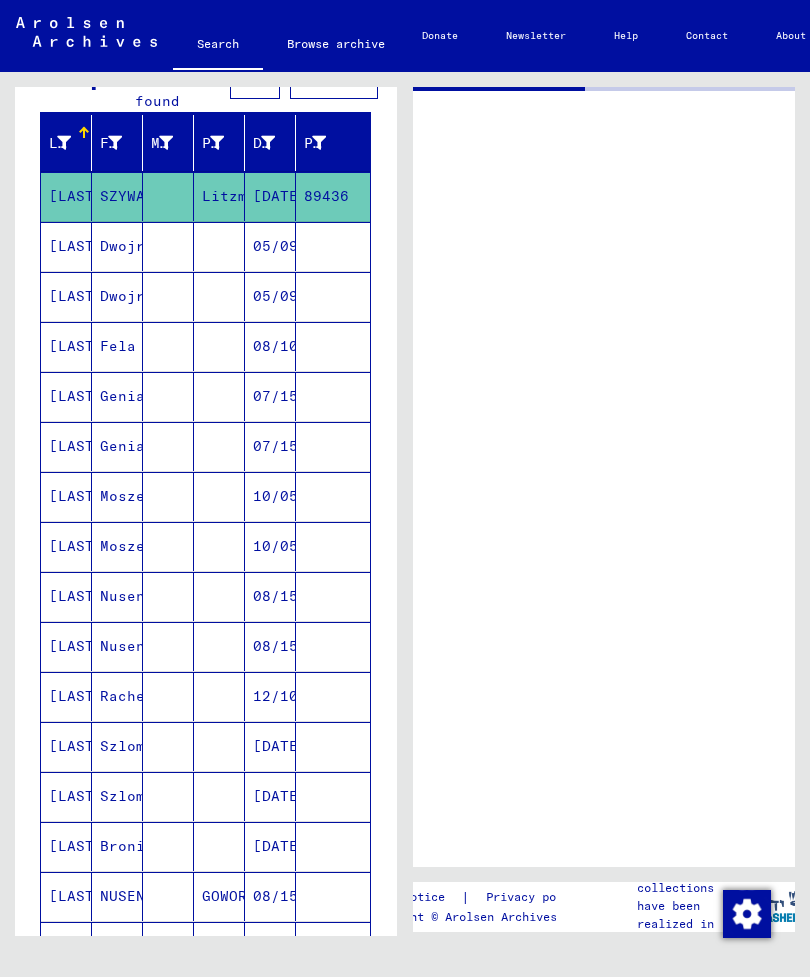 scroll, scrollTop: 0, scrollLeft: 0, axis: both 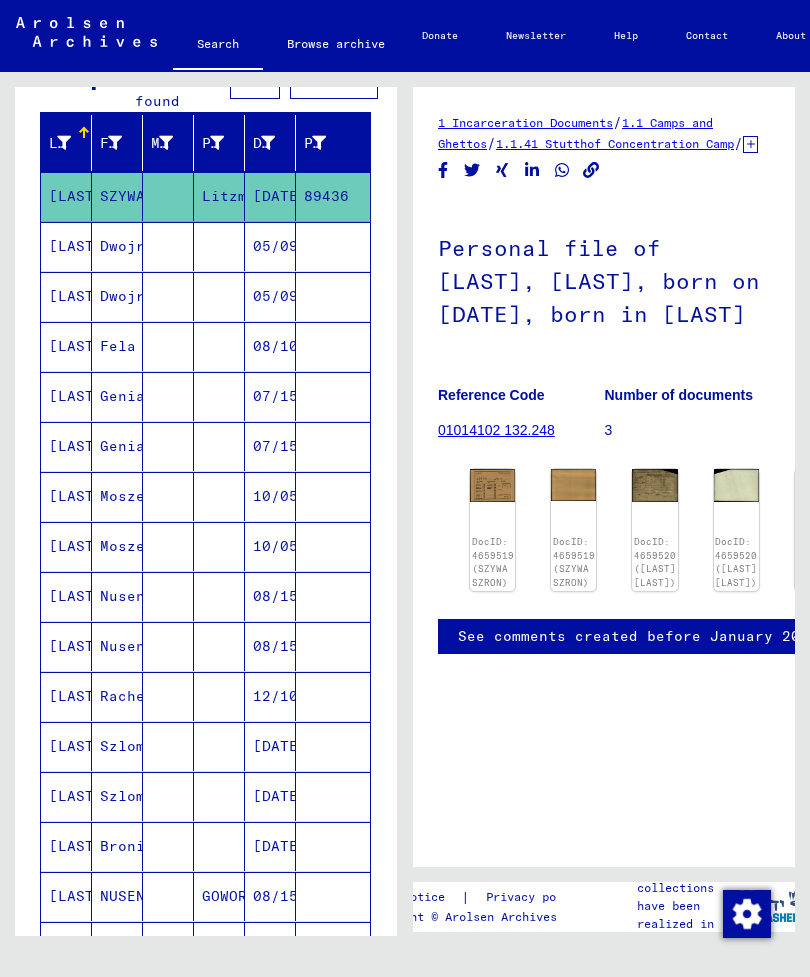 click 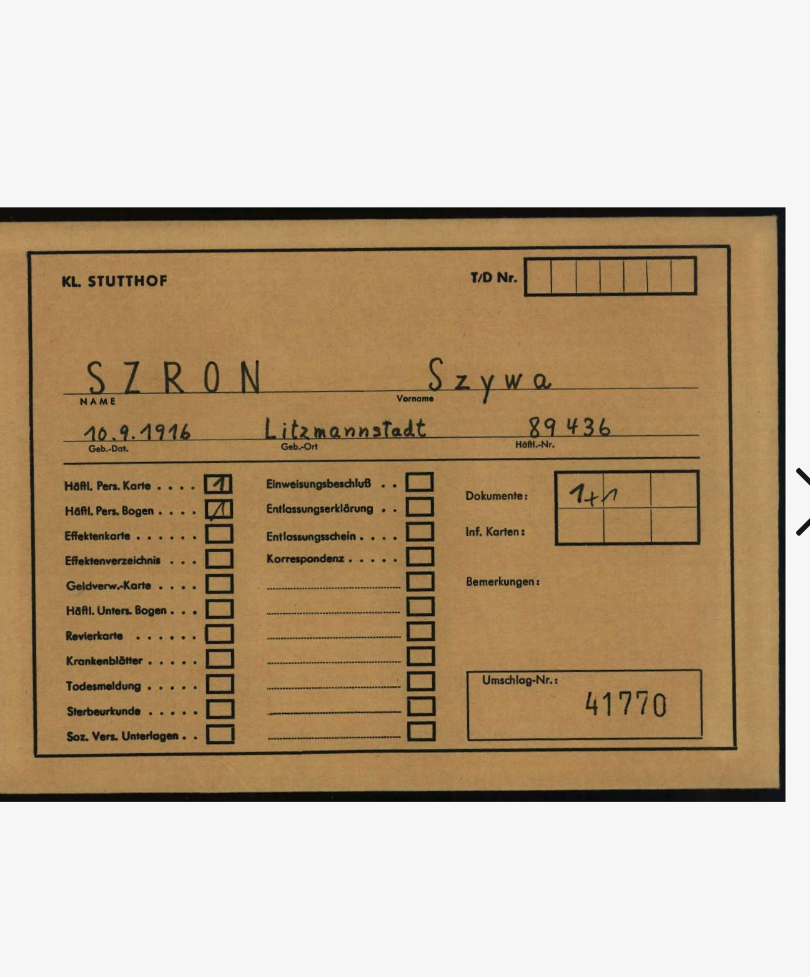 click at bounding box center (679, 438) 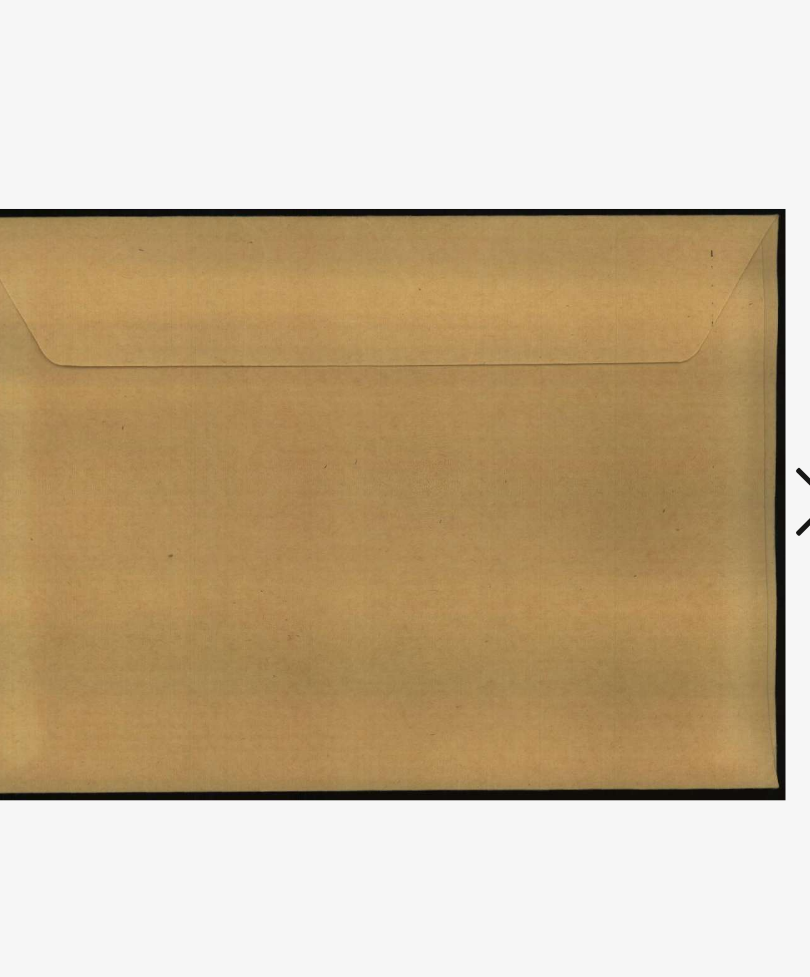 click at bounding box center (679, 437) 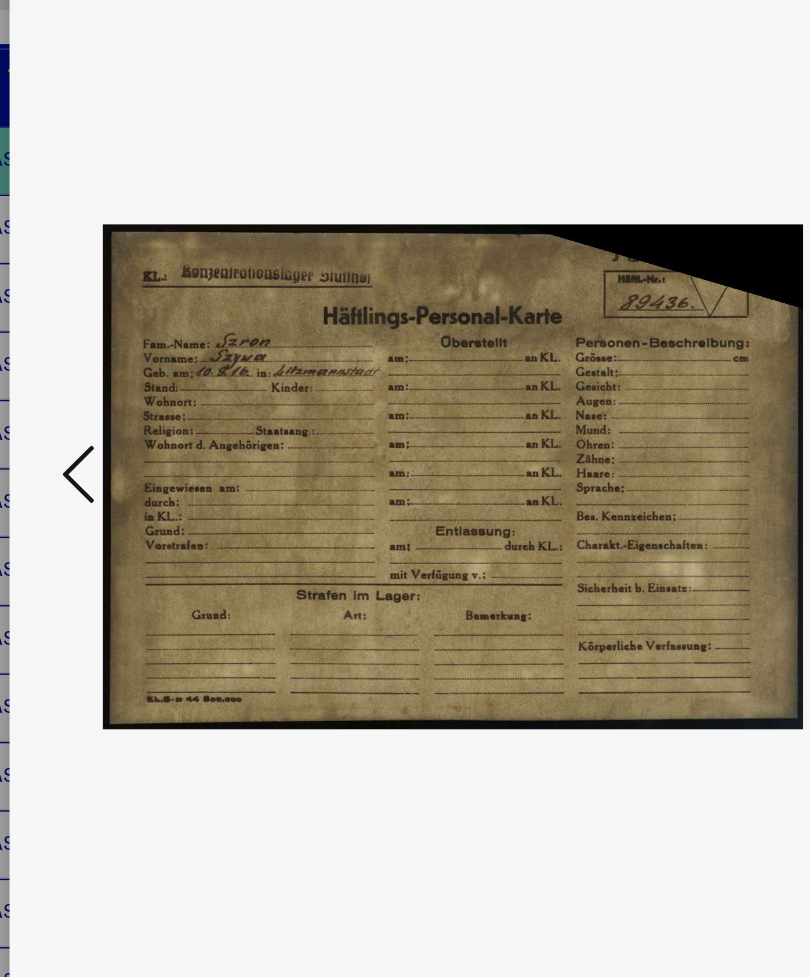click at bounding box center (679, 428) 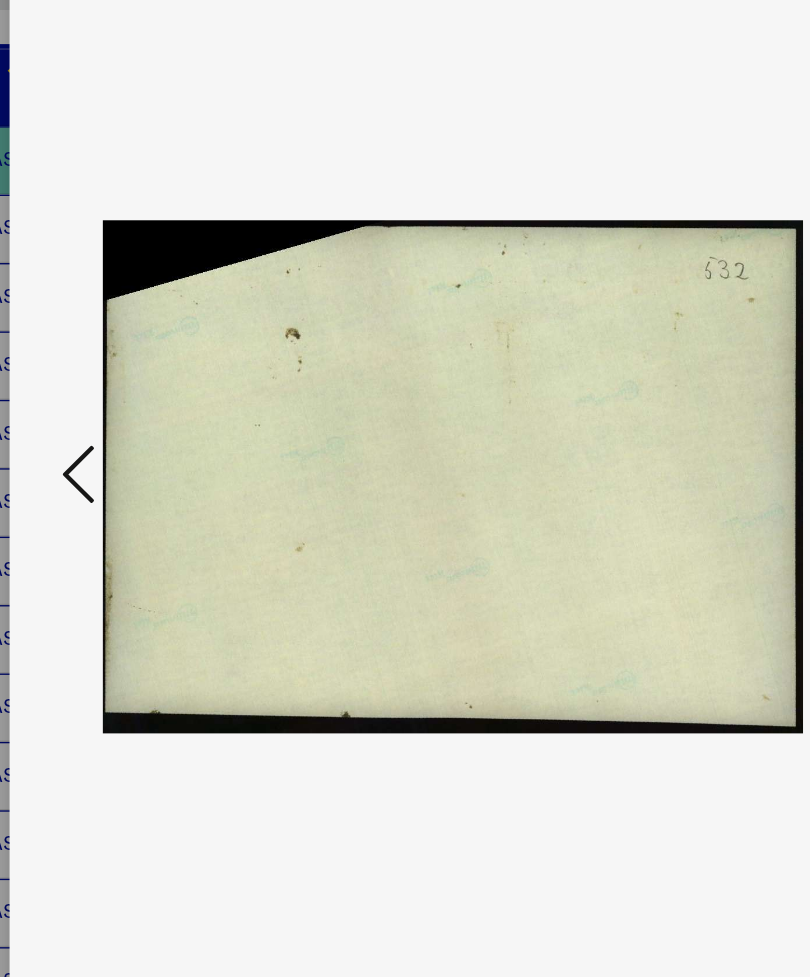 click at bounding box center [679, 427] 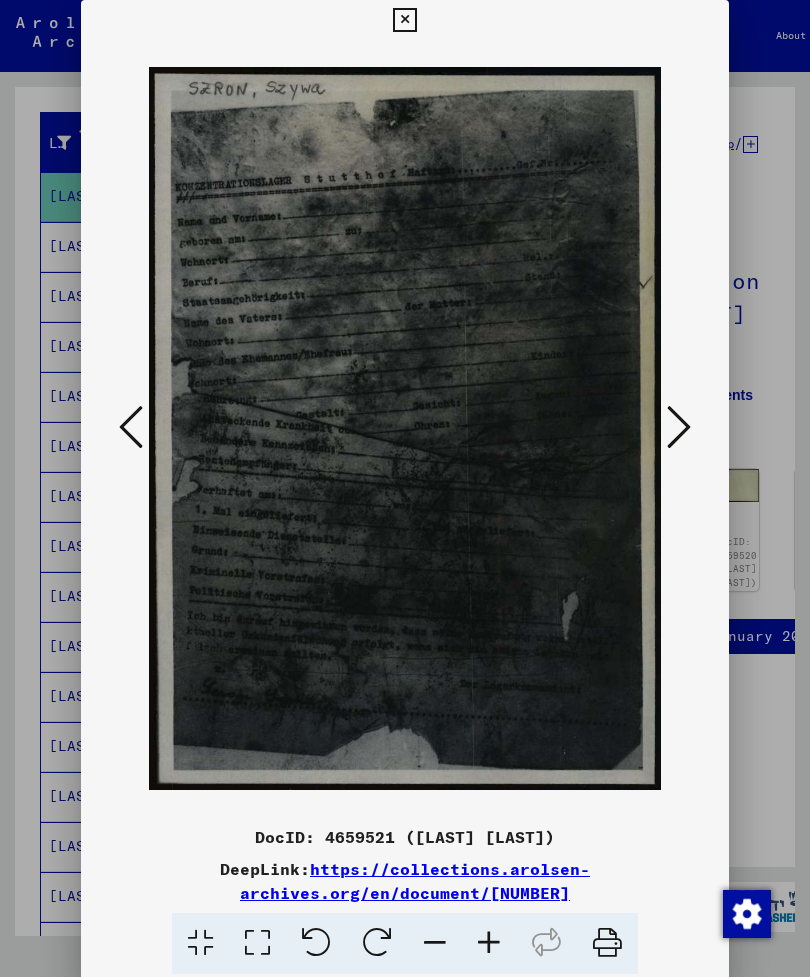 click at bounding box center [679, 427] 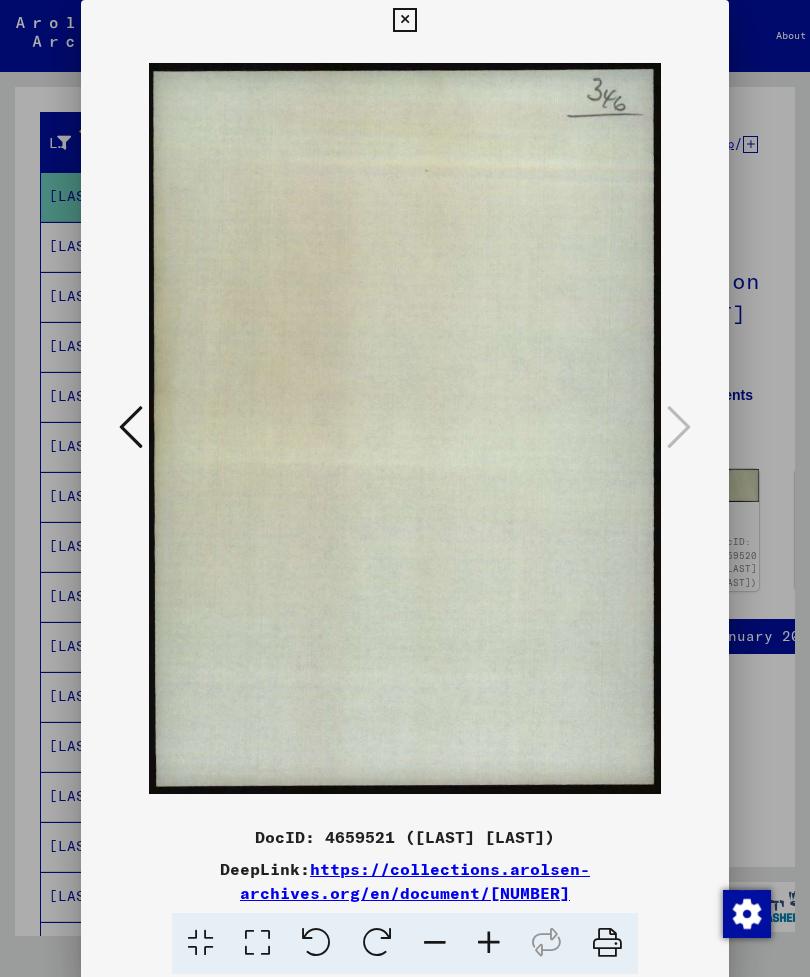 click at bounding box center [679, 427] 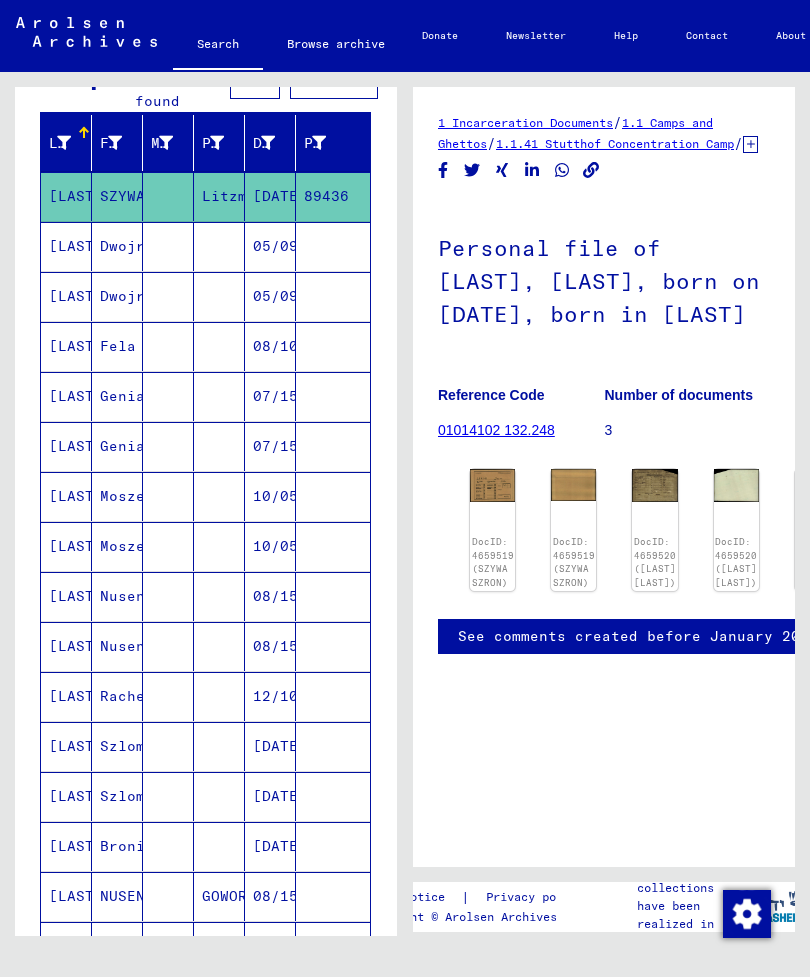 click on "[LAST]" at bounding box center [66, 296] 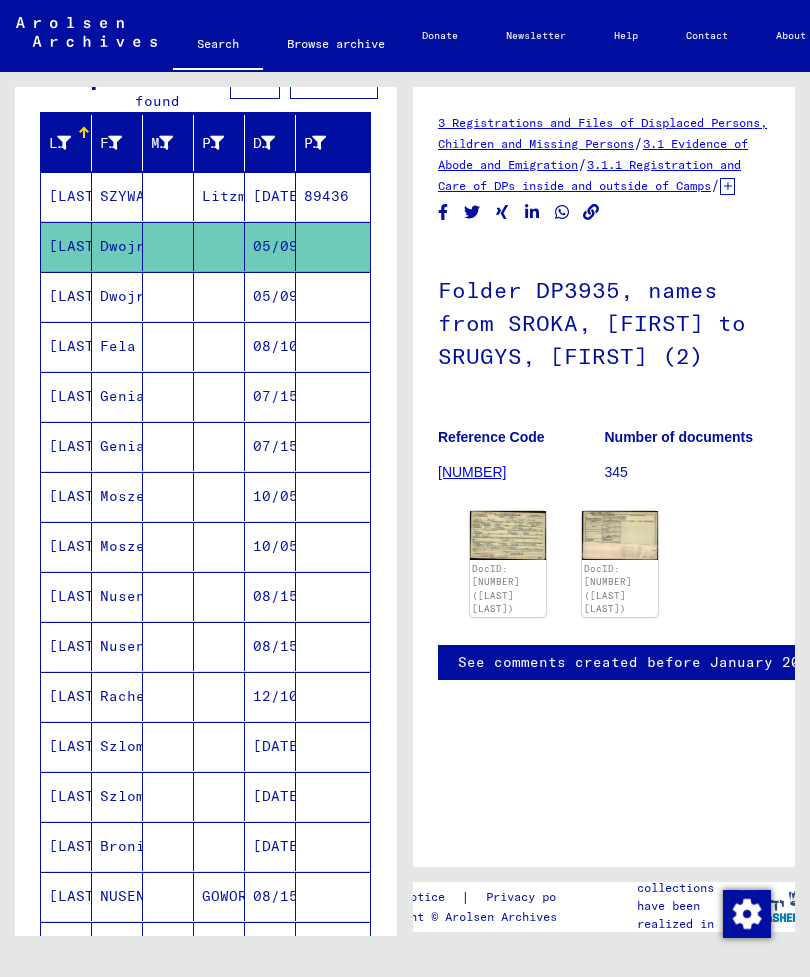 click 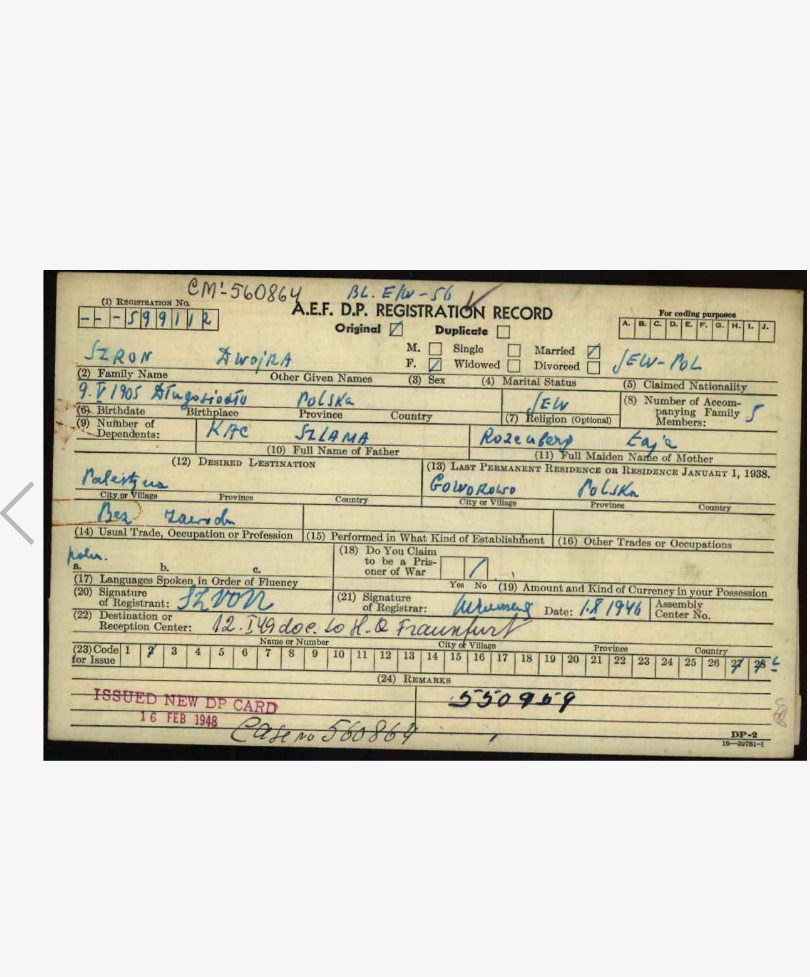 click at bounding box center [679, 427] 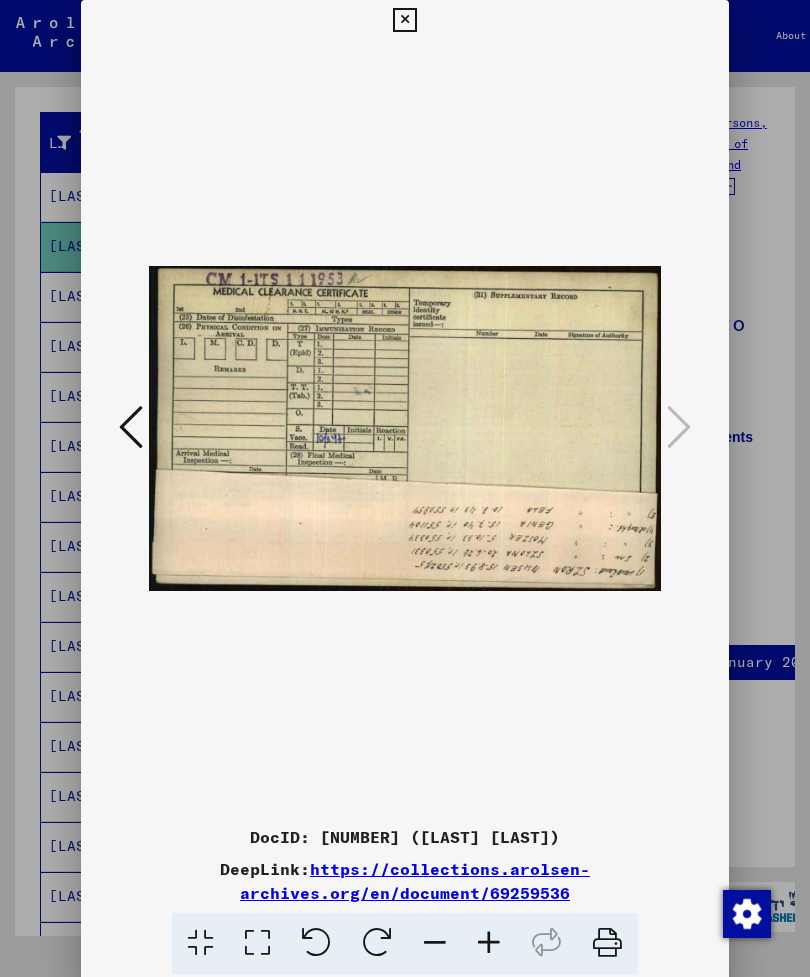 click at bounding box center (404, 20) 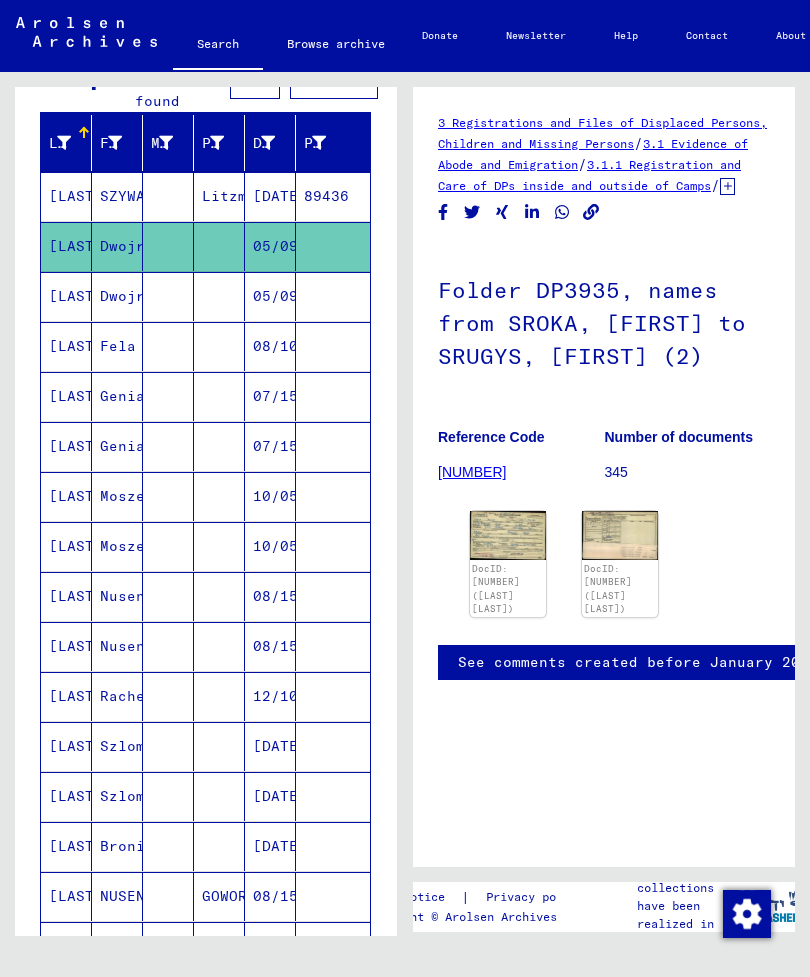 click on "[LAST]" at bounding box center [66, 346] 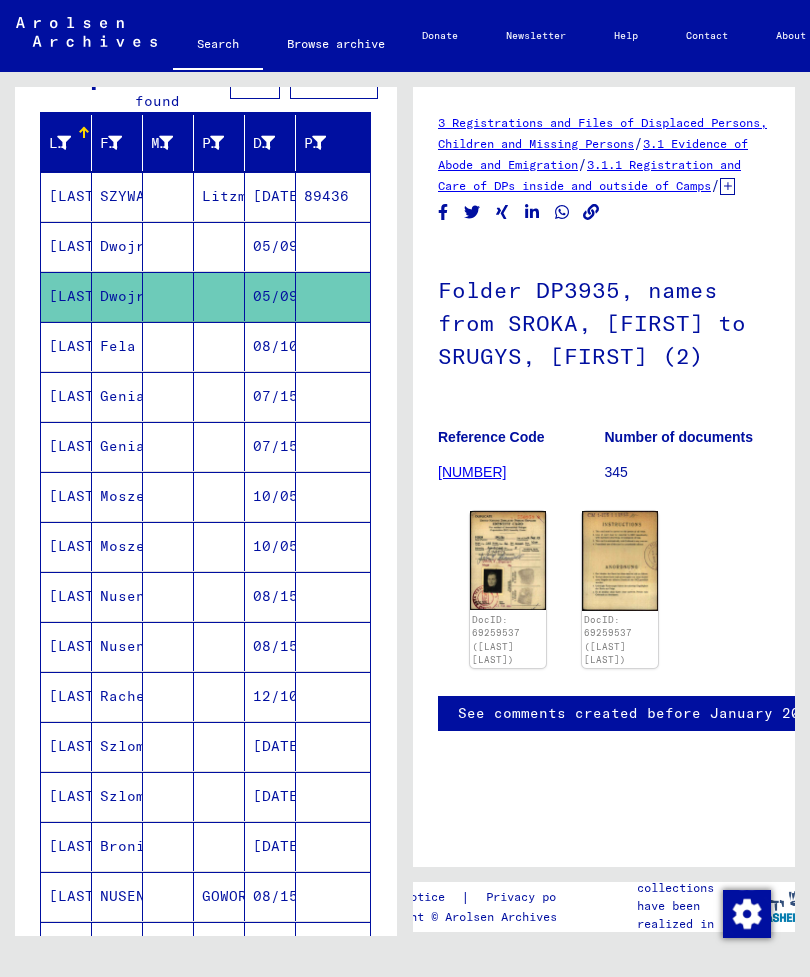 click 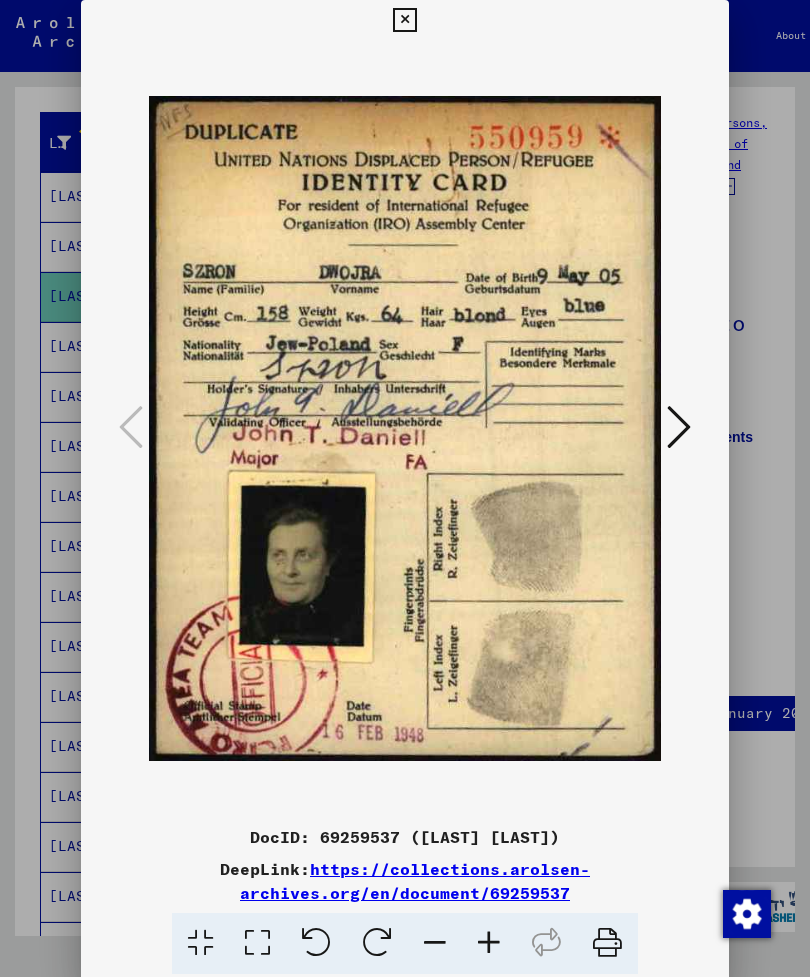 click at bounding box center (679, 427) 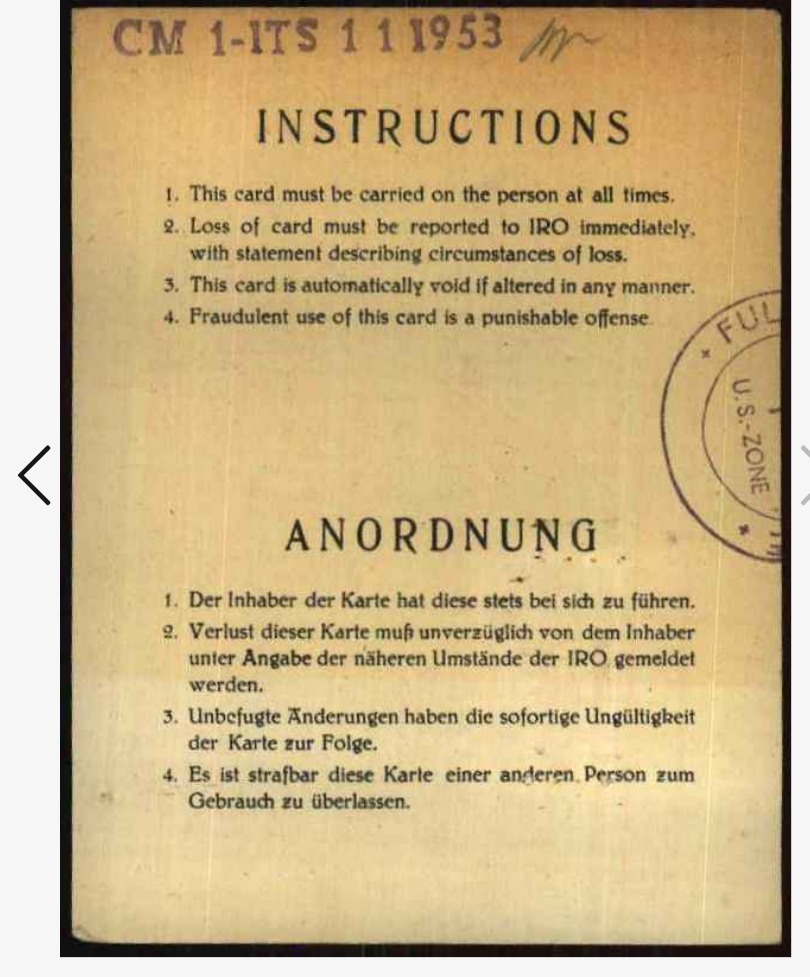 click at bounding box center [131, 428] 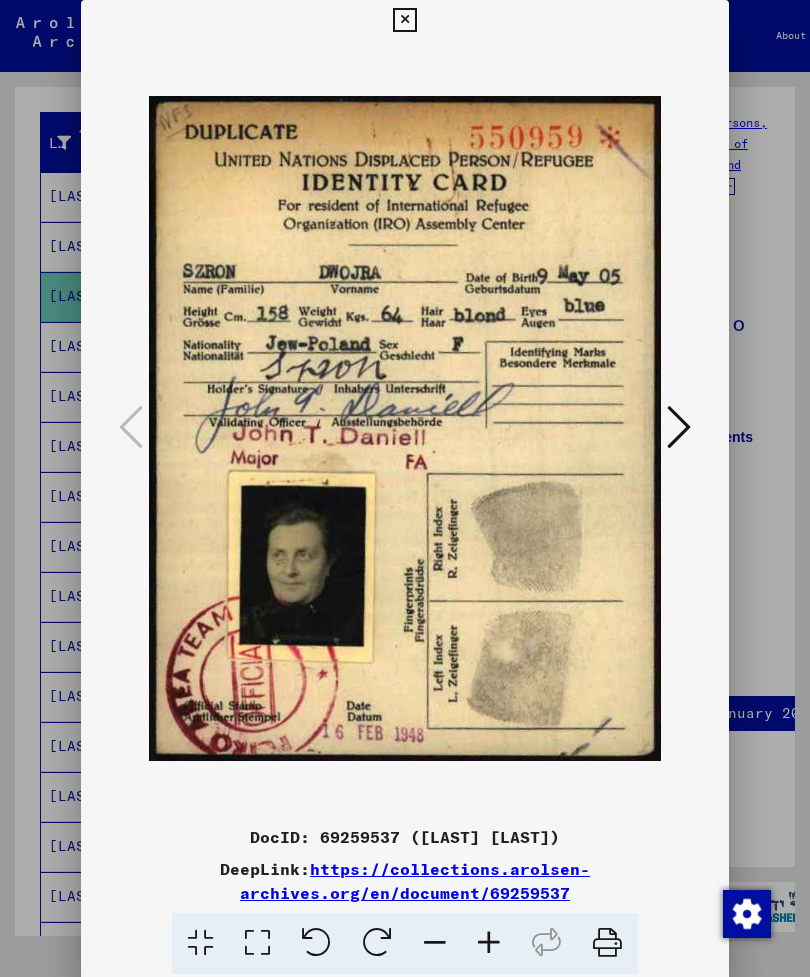 click at bounding box center (404, 20) 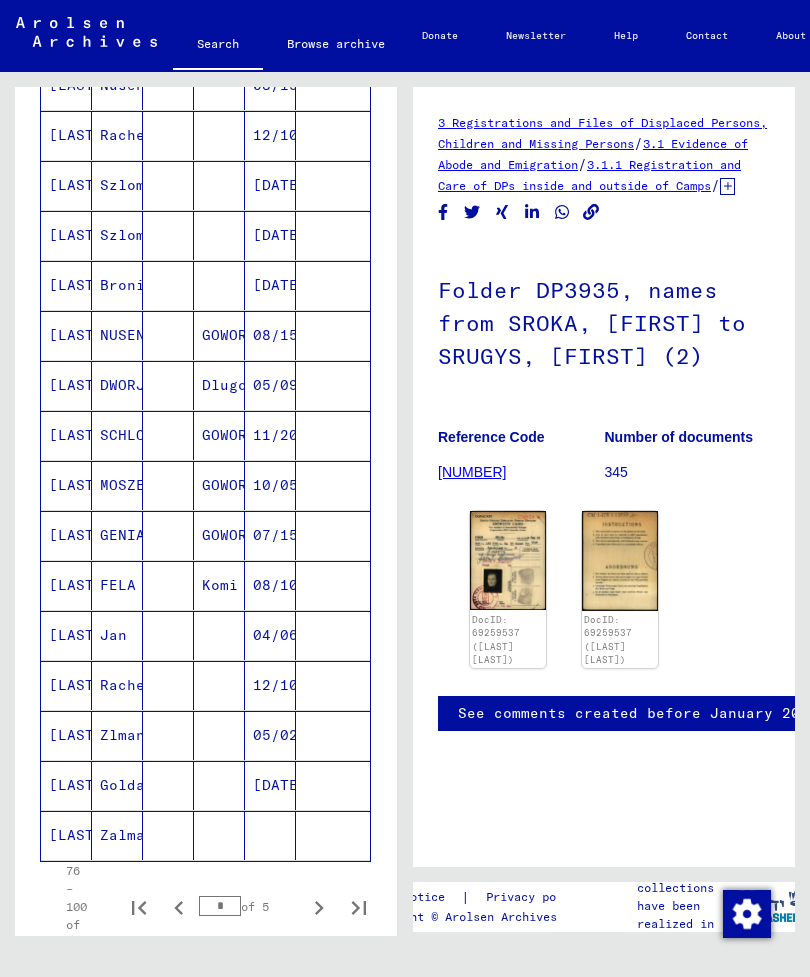 scroll, scrollTop: 780, scrollLeft: 0, axis: vertical 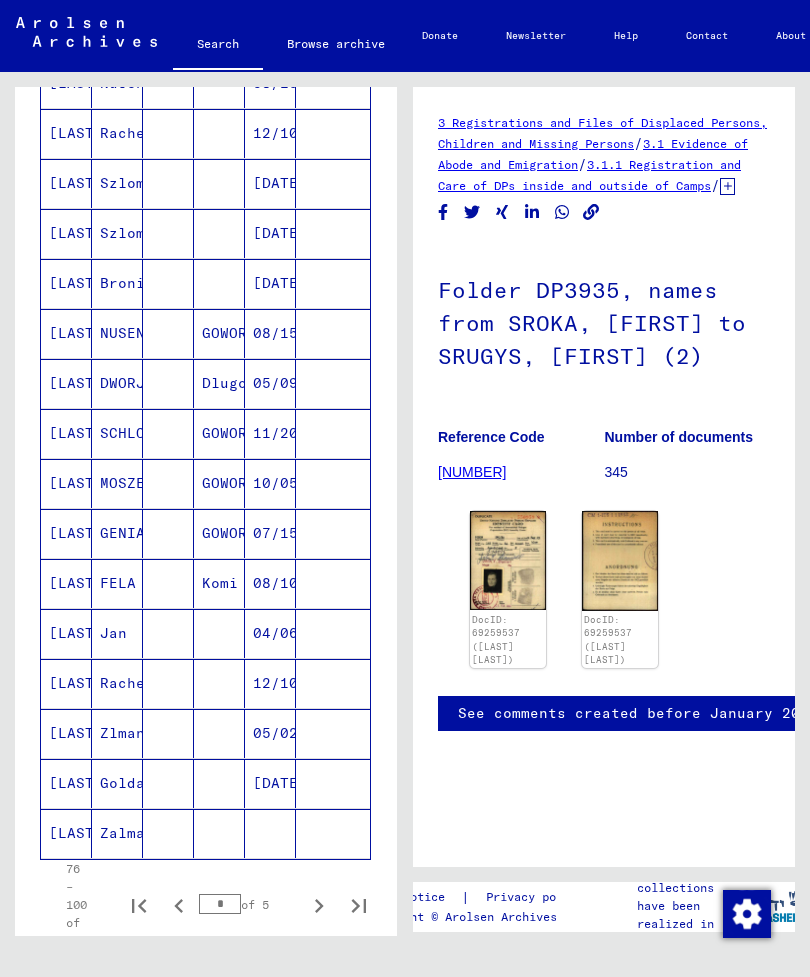 click on "[LAST]" at bounding box center (66, 433) 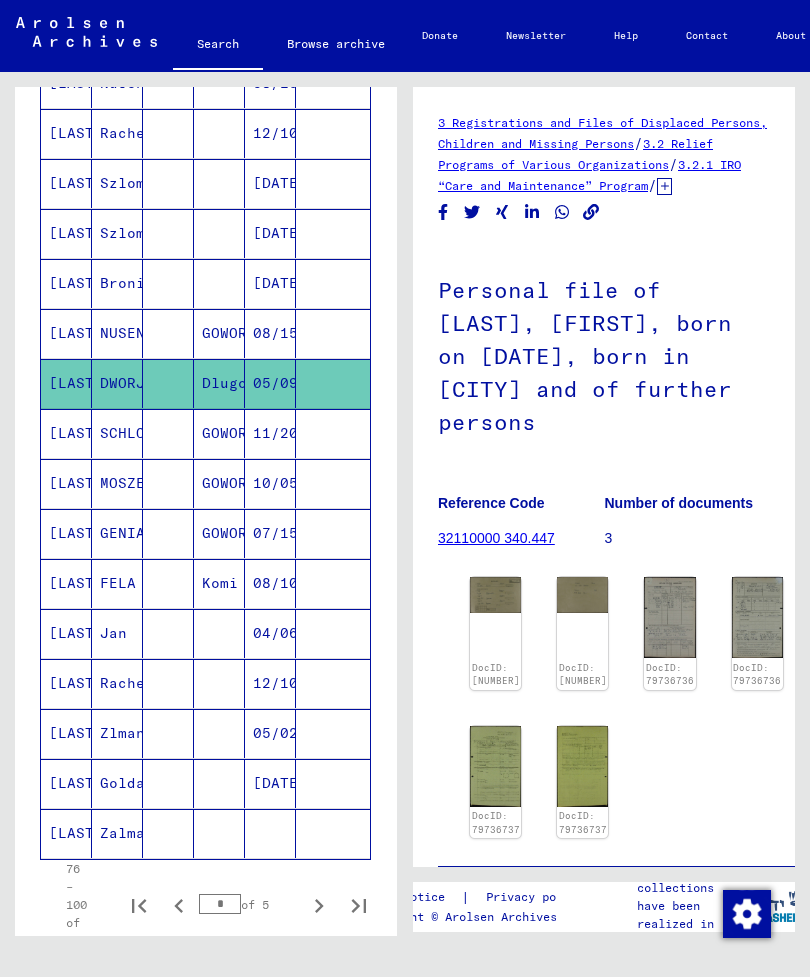 click 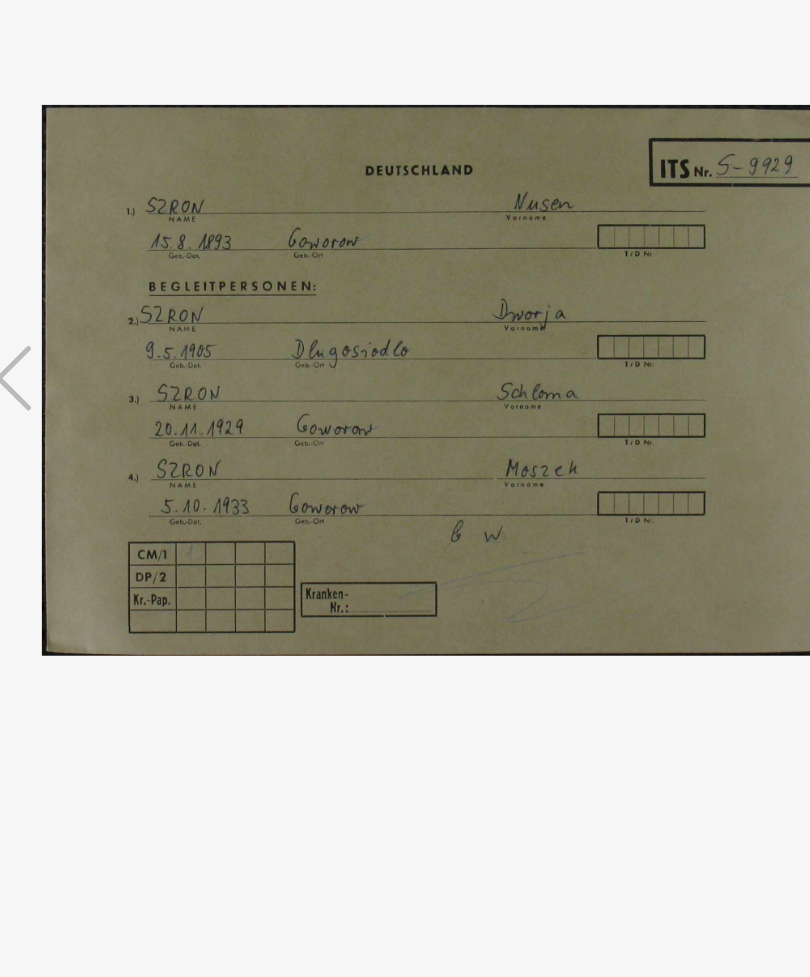 click at bounding box center (679, 427) 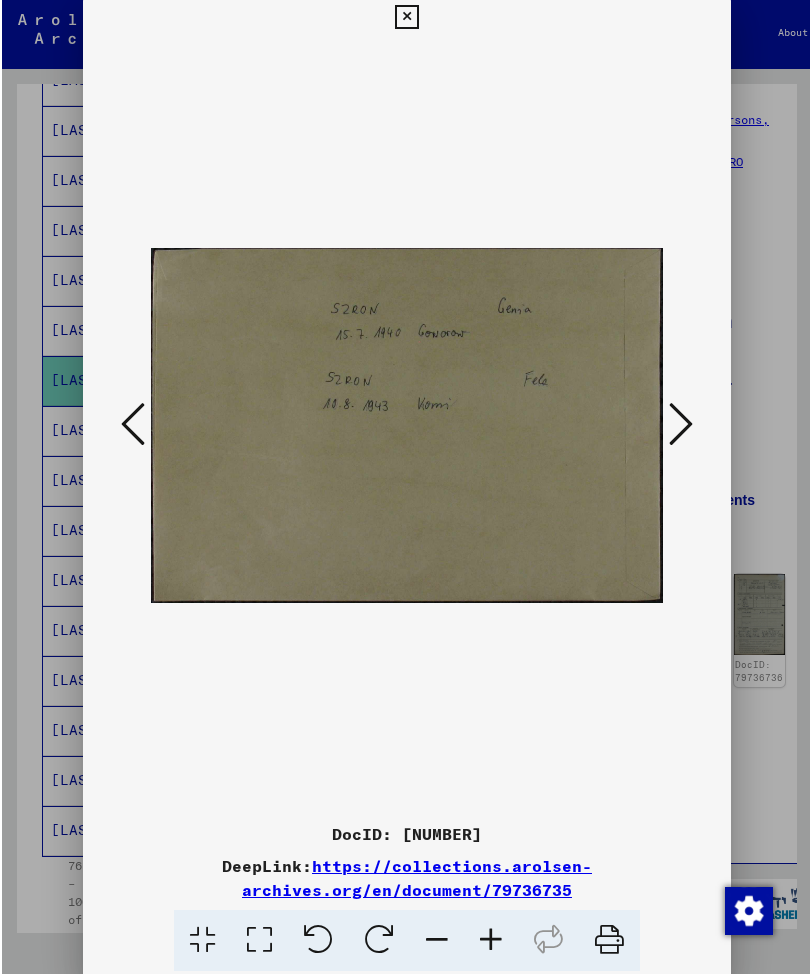scroll, scrollTop: 0, scrollLeft: 0, axis: both 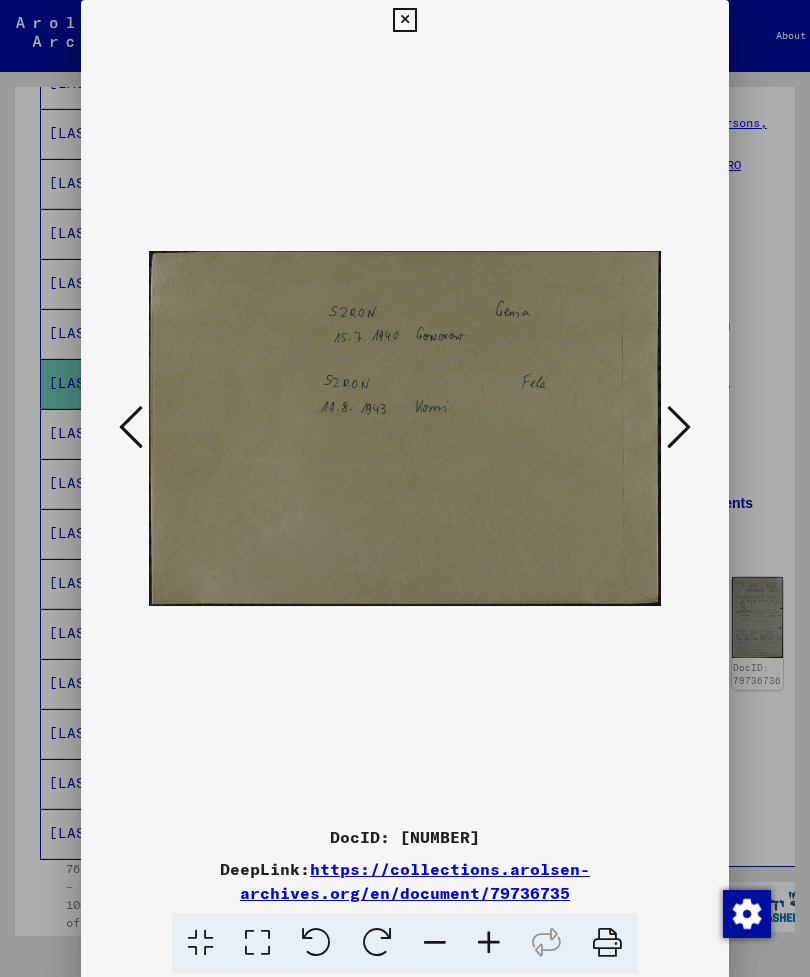 click at bounding box center [679, 427] 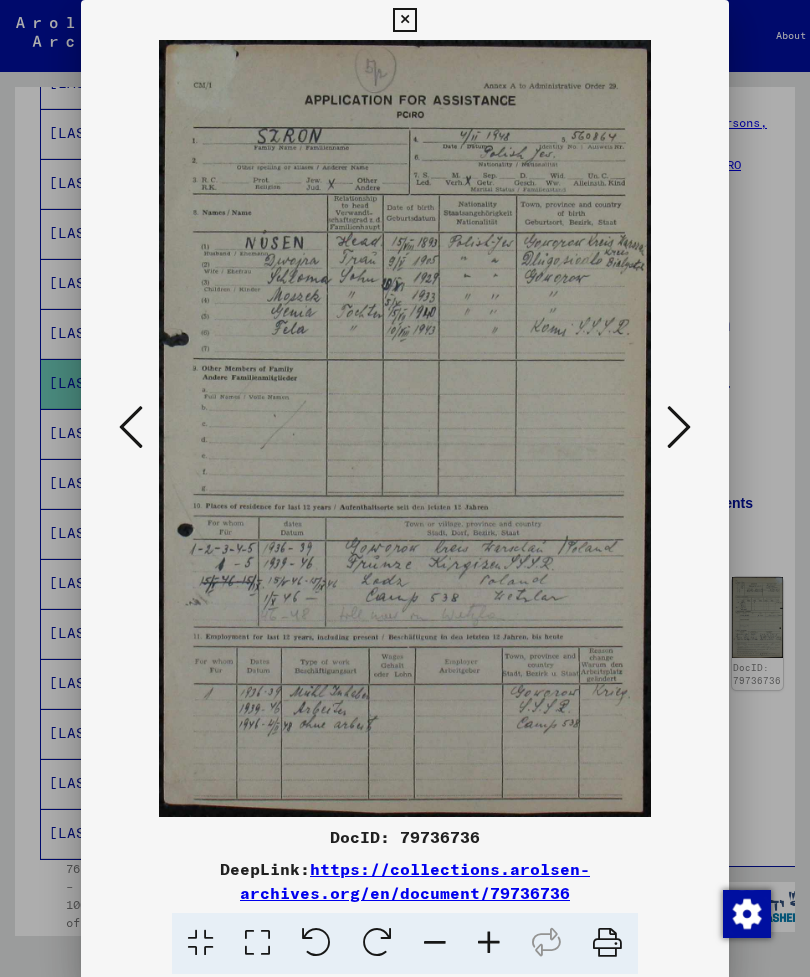 click at bounding box center [679, 427] 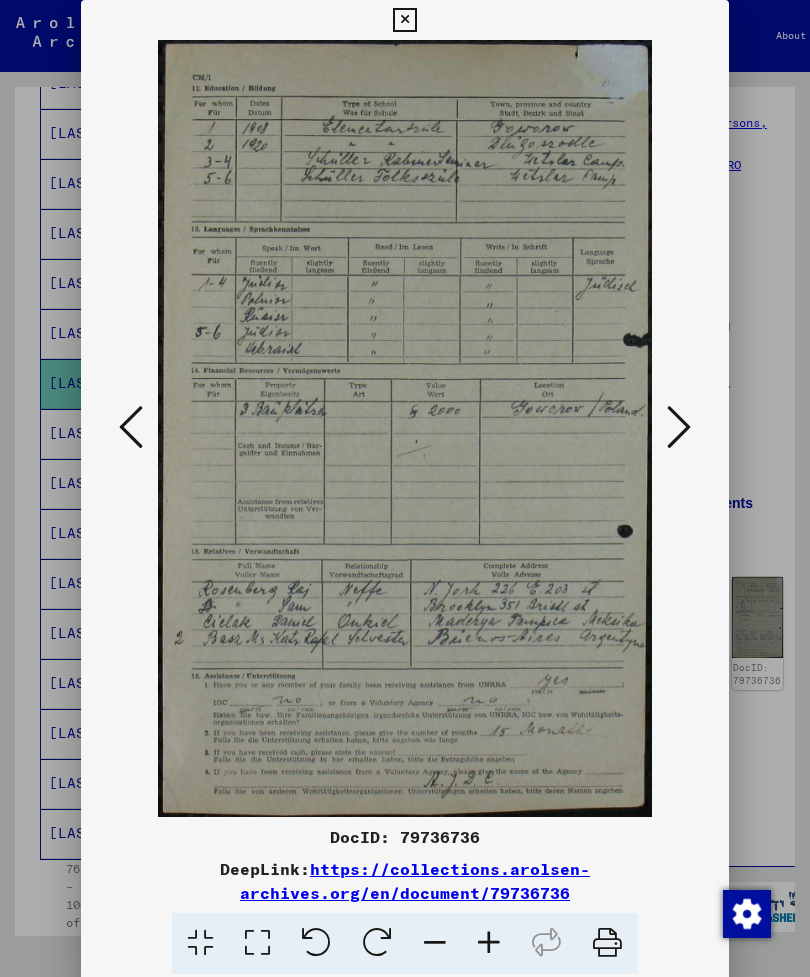 click at bounding box center [679, 427] 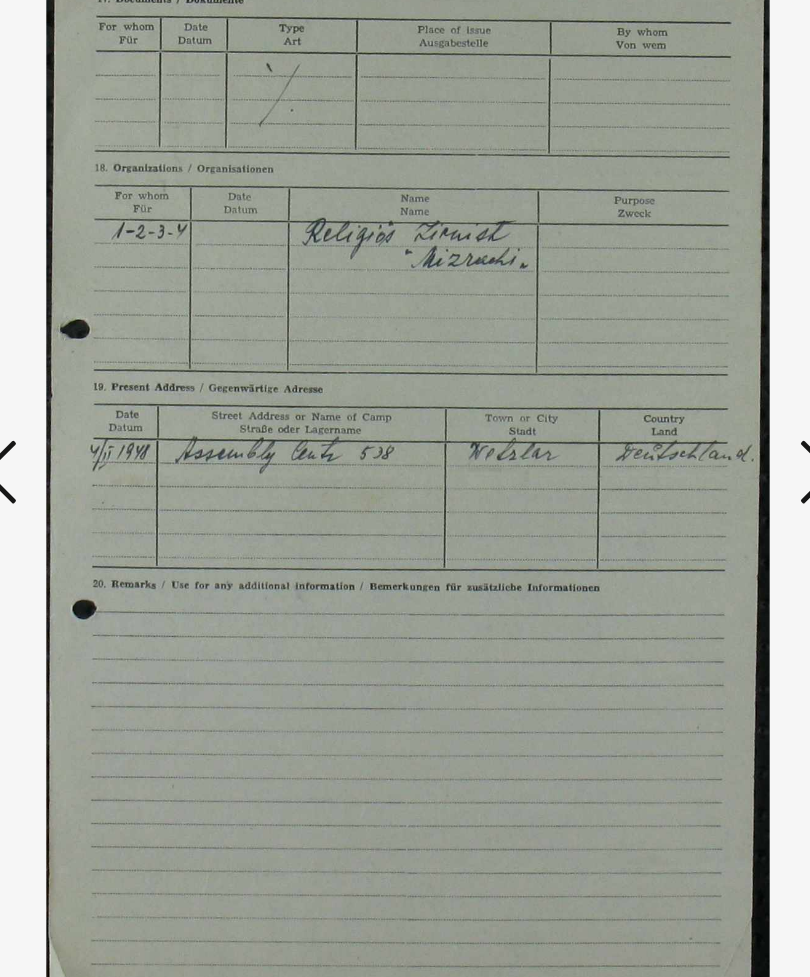 click at bounding box center (679, 427) 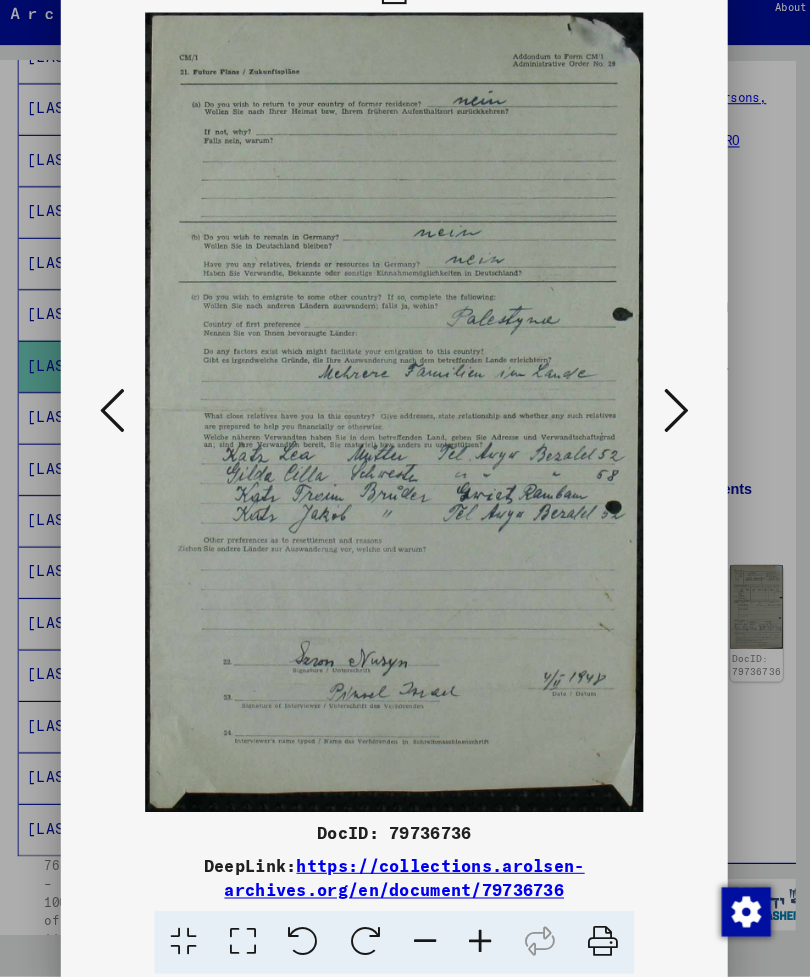 scroll, scrollTop: 0, scrollLeft: 0, axis: both 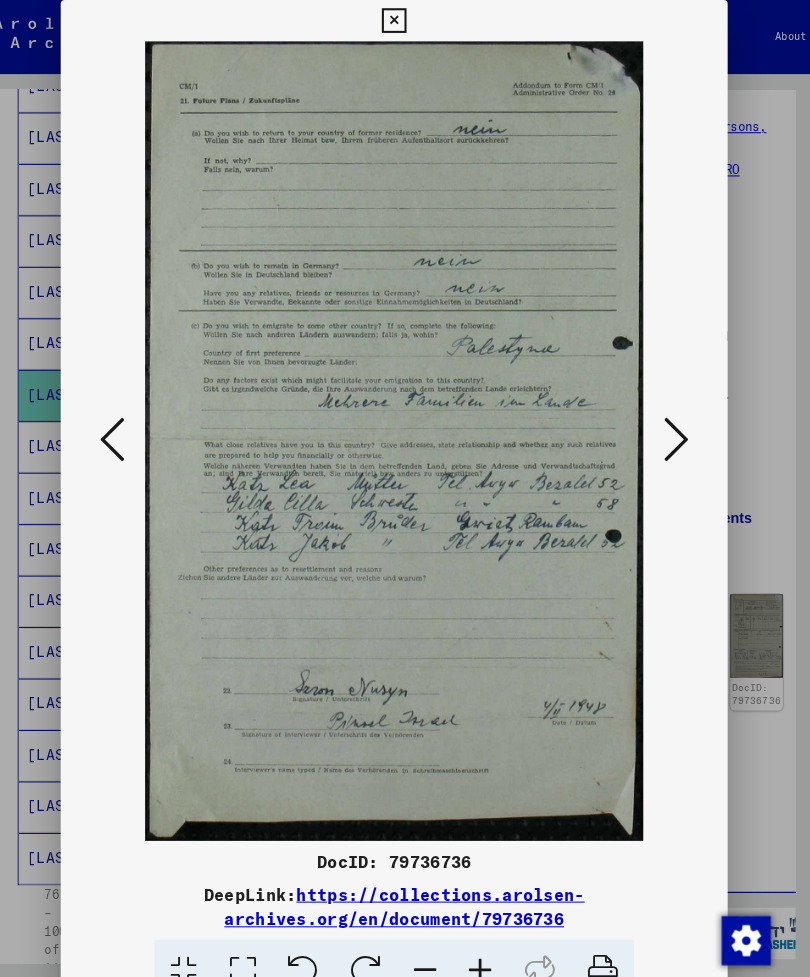 click at bounding box center (679, 427) 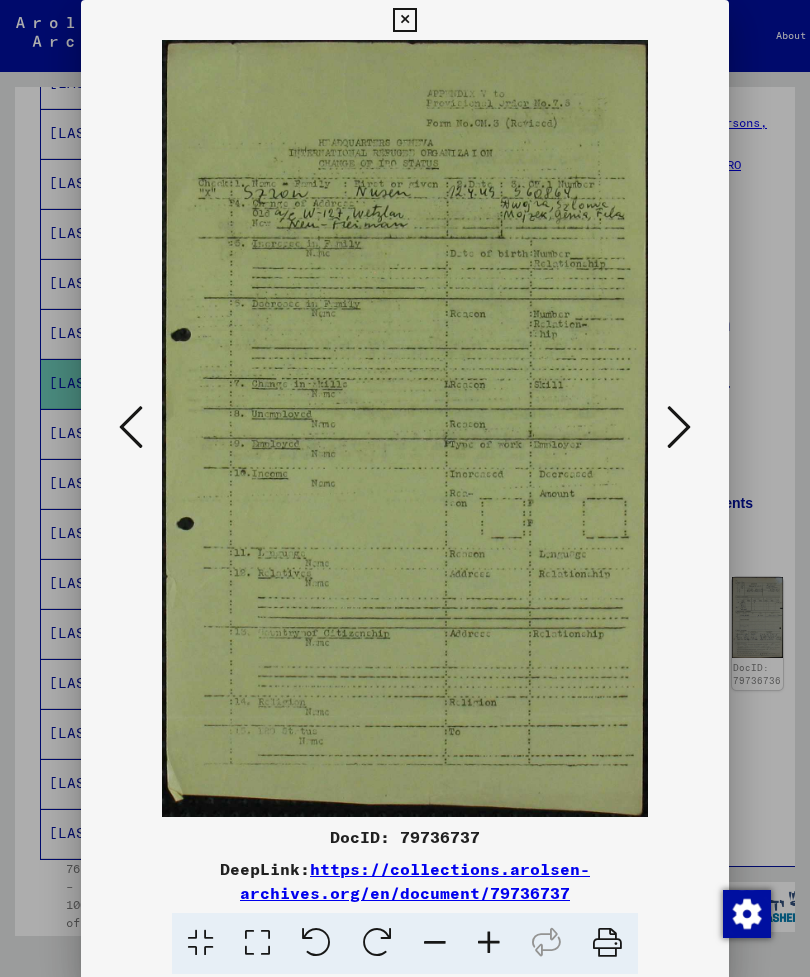 click at bounding box center (679, 427) 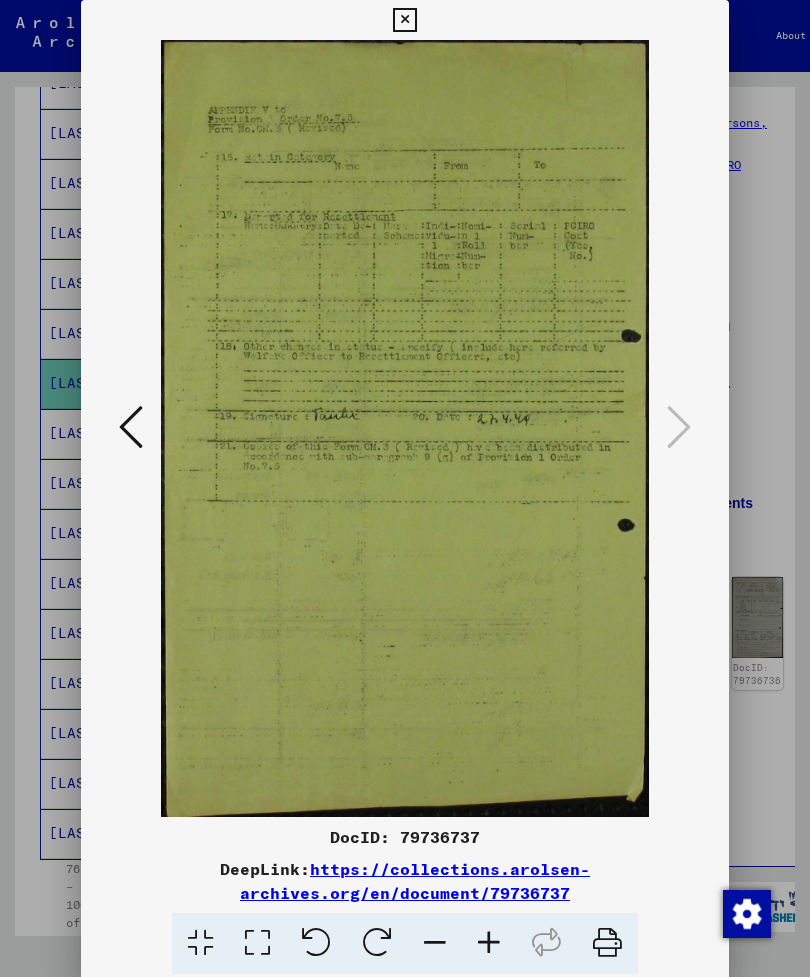 click at bounding box center (679, 427) 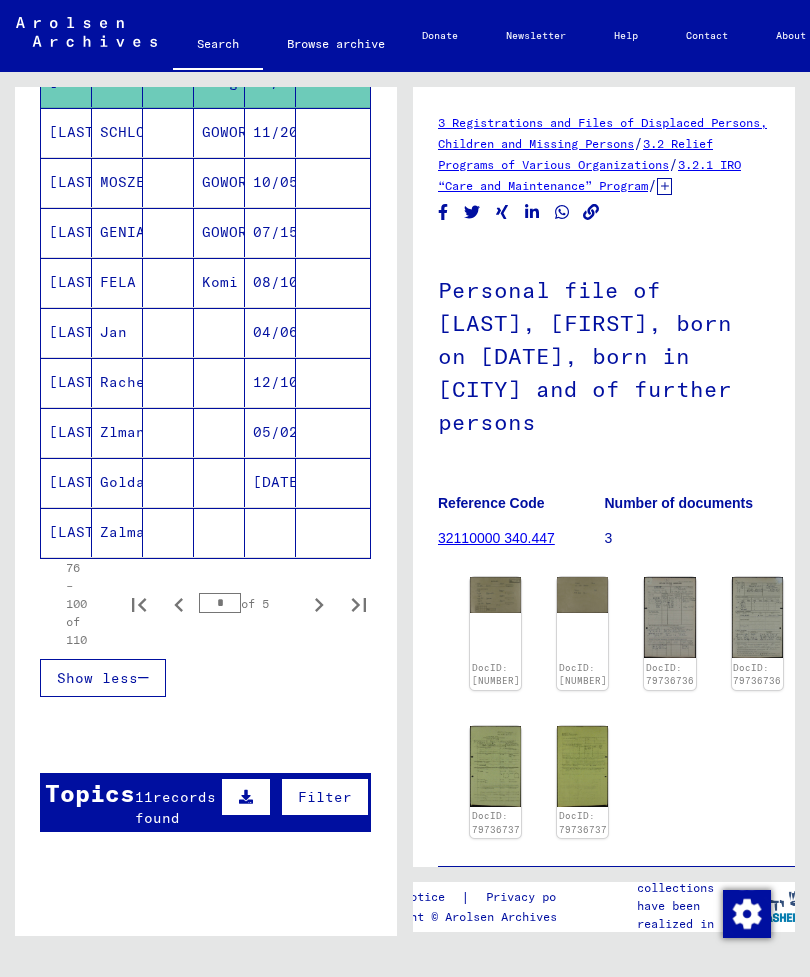 scroll, scrollTop: 1086, scrollLeft: 0, axis: vertical 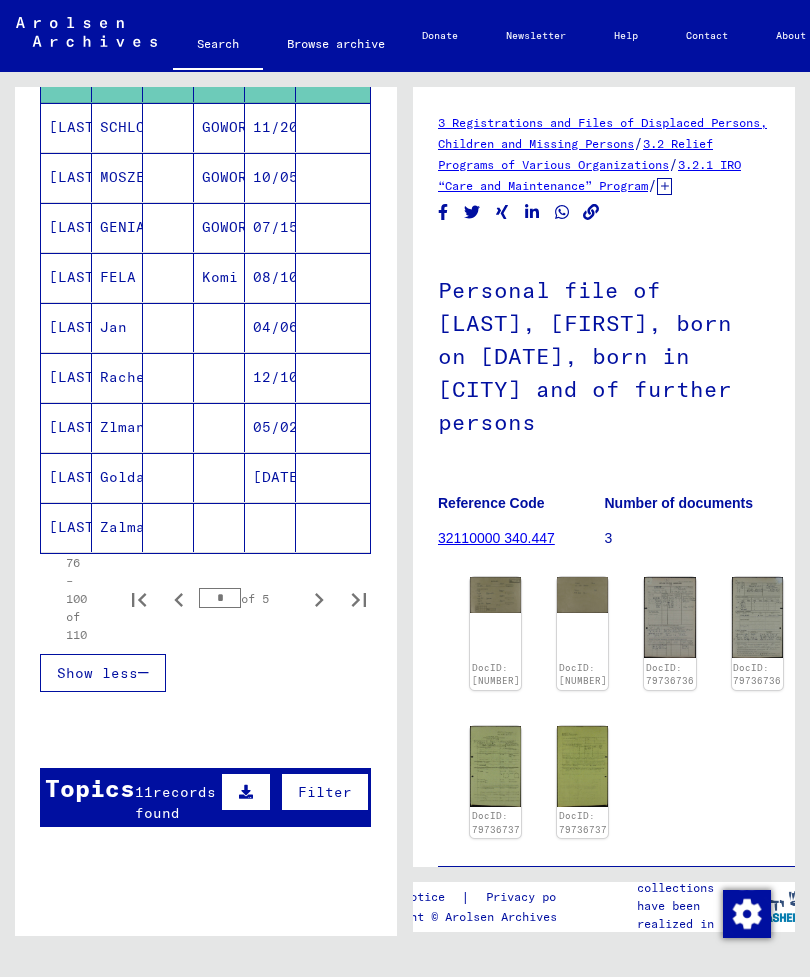 click 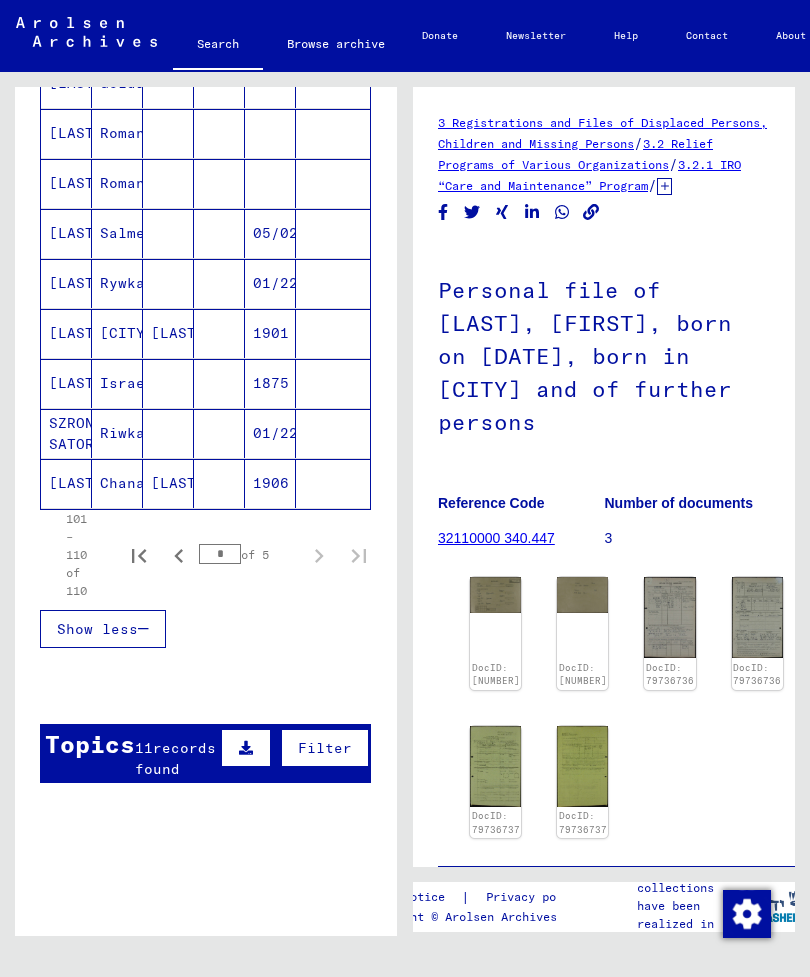 scroll, scrollTop: 377, scrollLeft: 0, axis: vertical 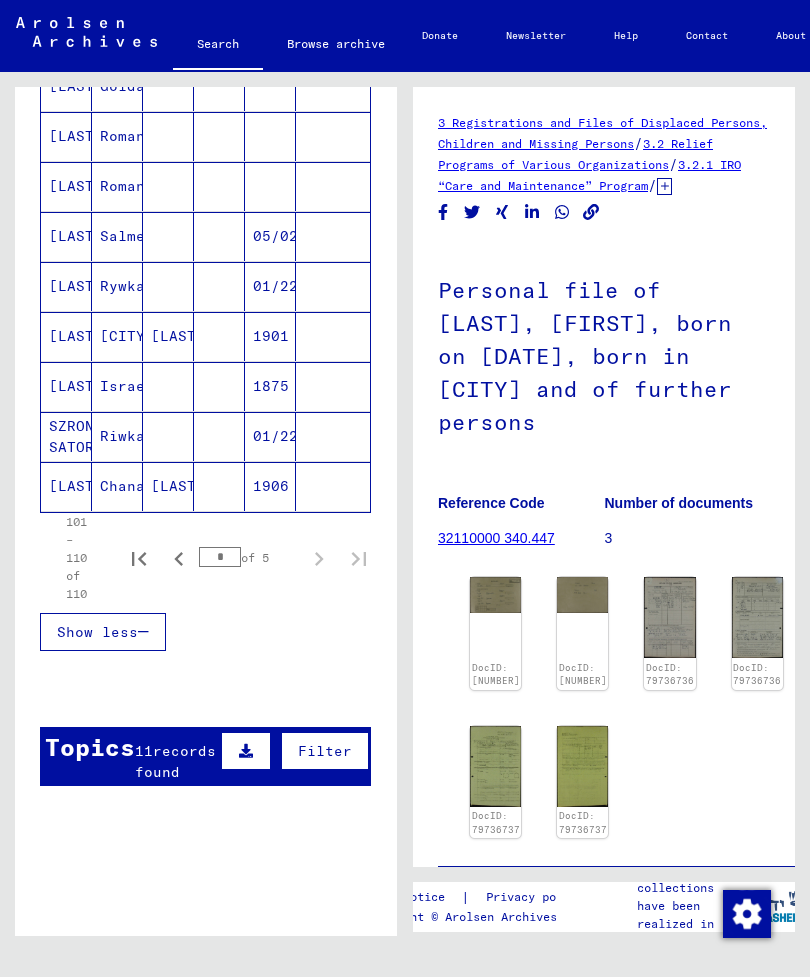 click on "SZRON SATORSKI" at bounding box center [66, 486] 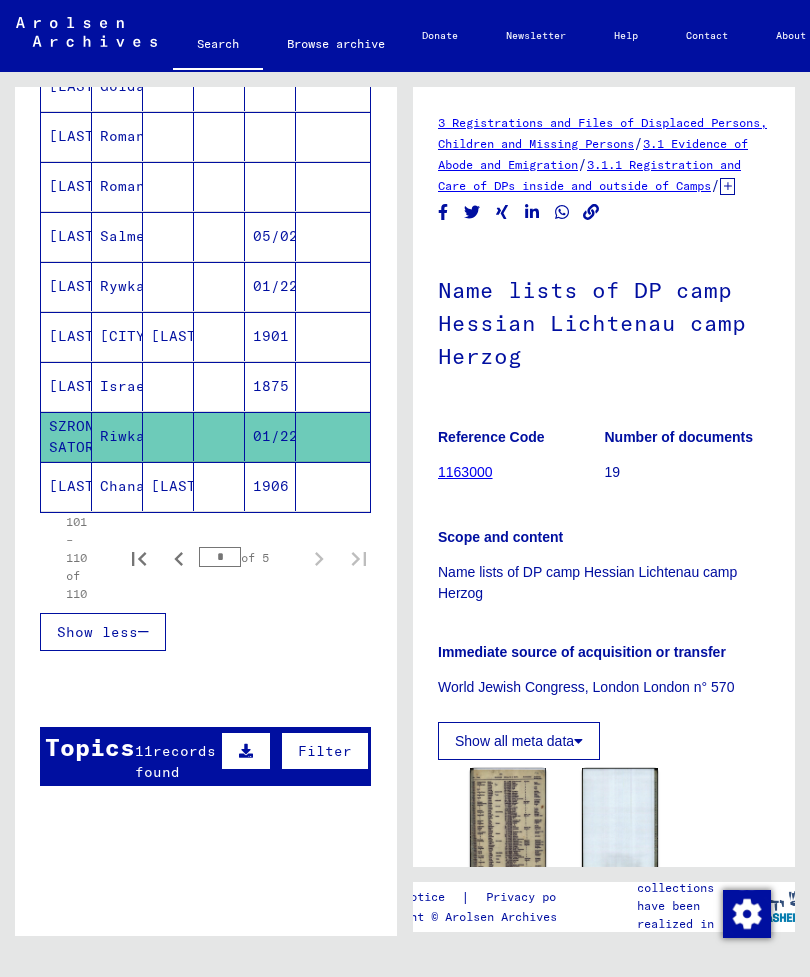 scroll, scrollTop: 0, scrollLeft: 0, axis: both 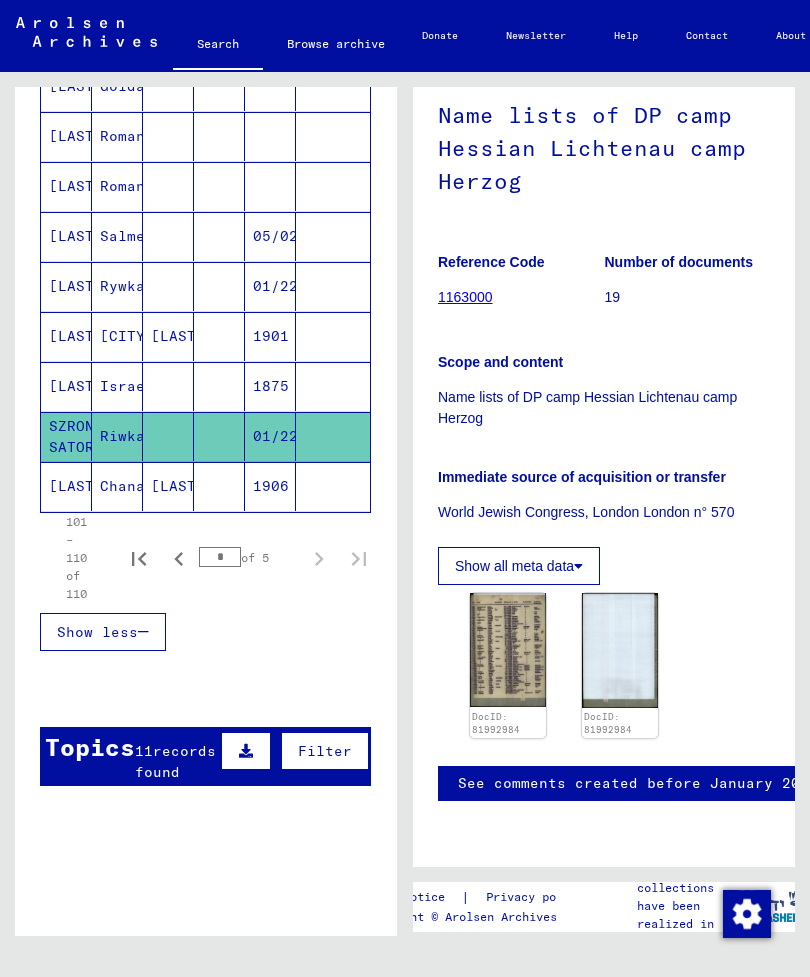 click 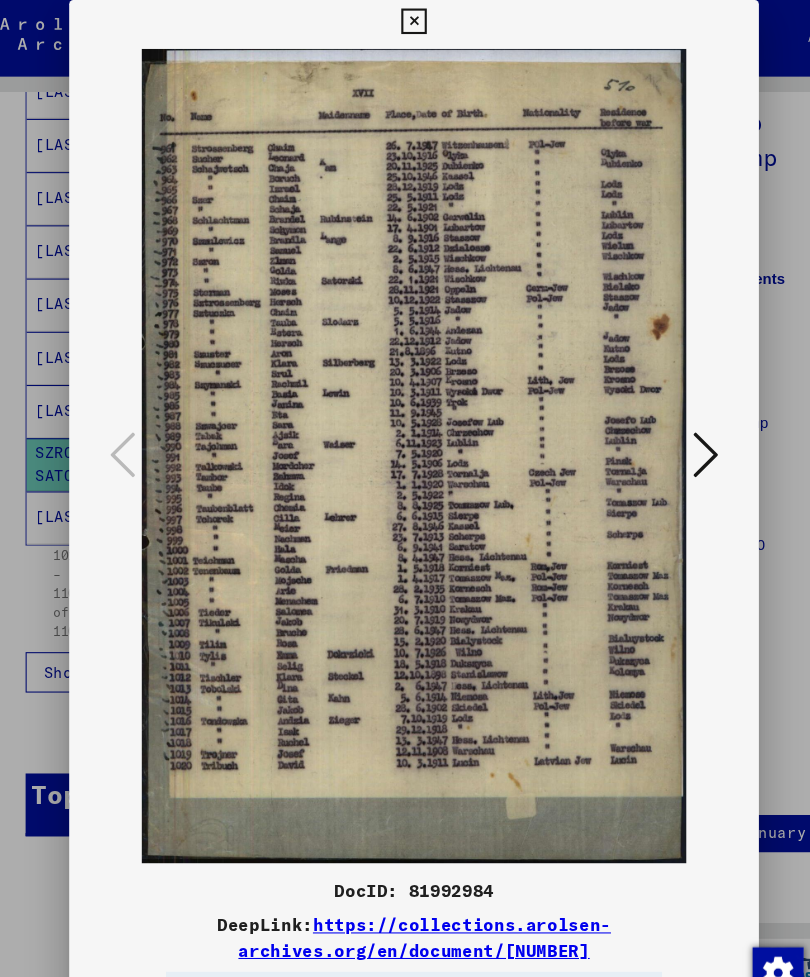 click at bounding box center [679, 427] 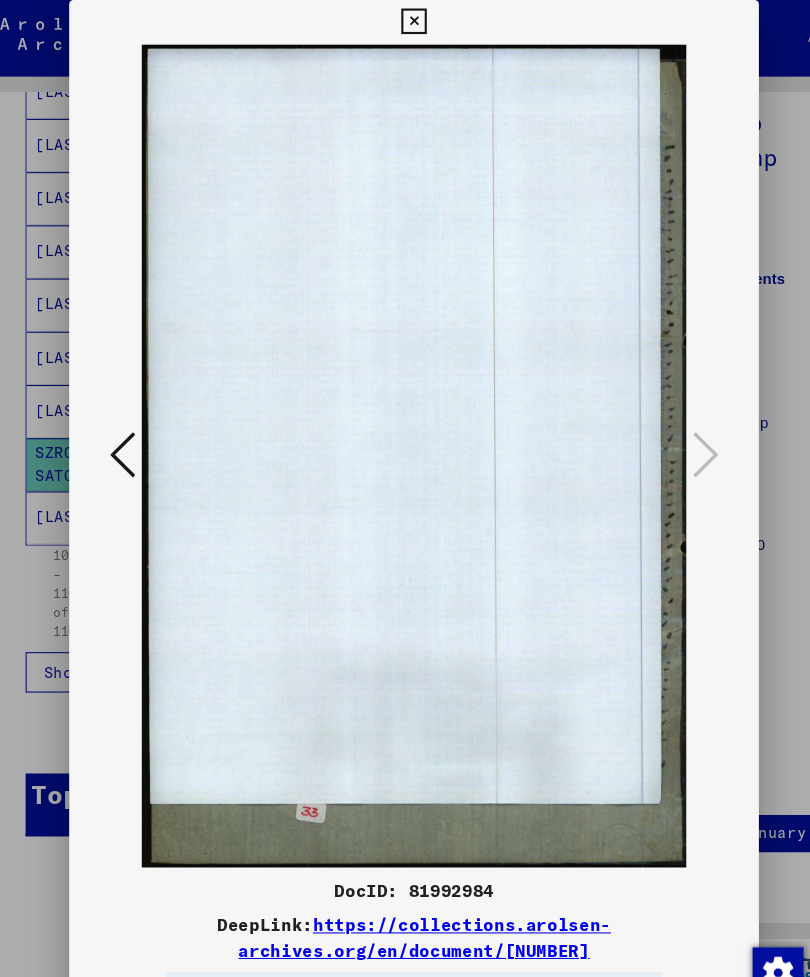 click at bounding box center (404, 20) 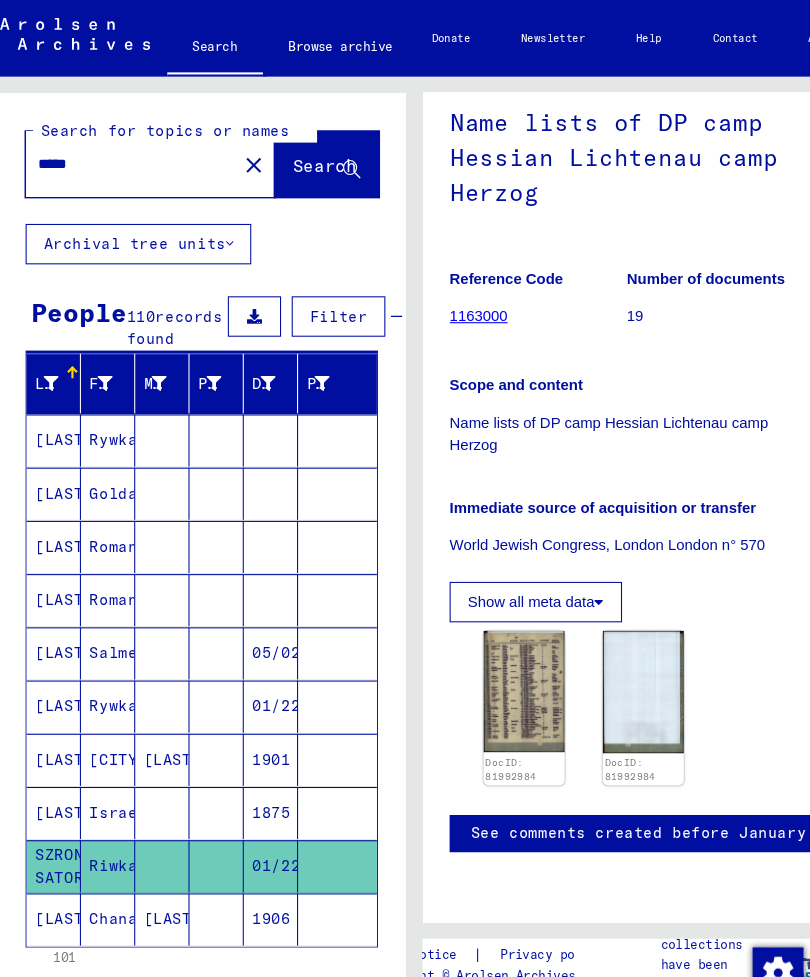 scroll, scrollTop: 0, scrollLeft: 0, axis: both 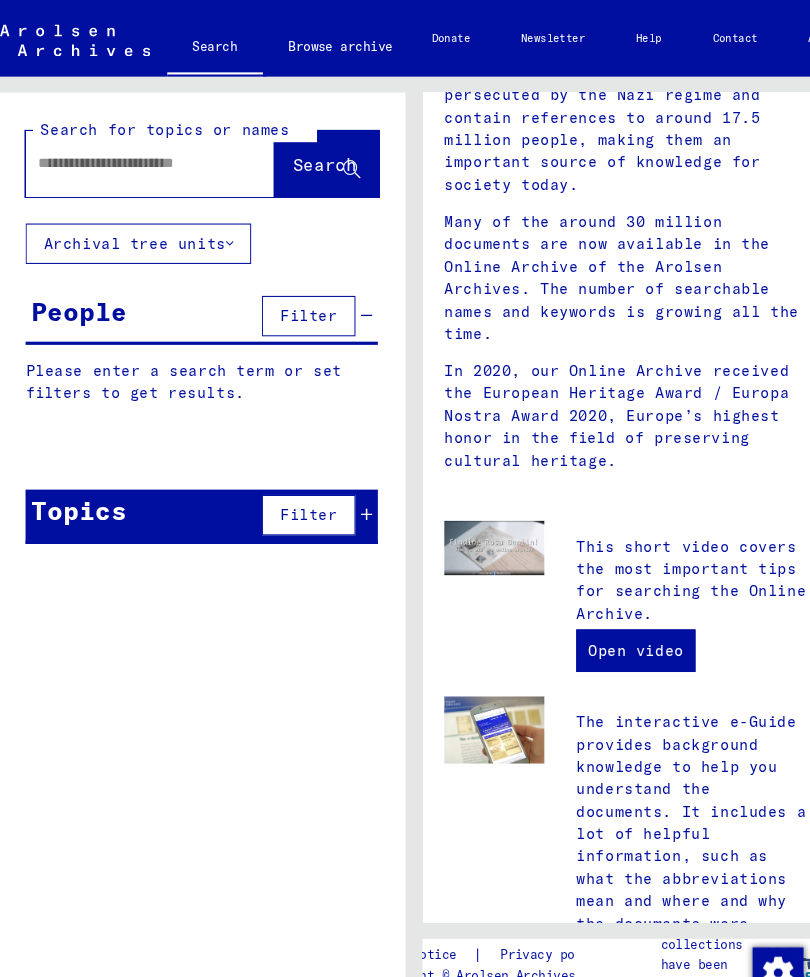click at bounding box center (133, 153) 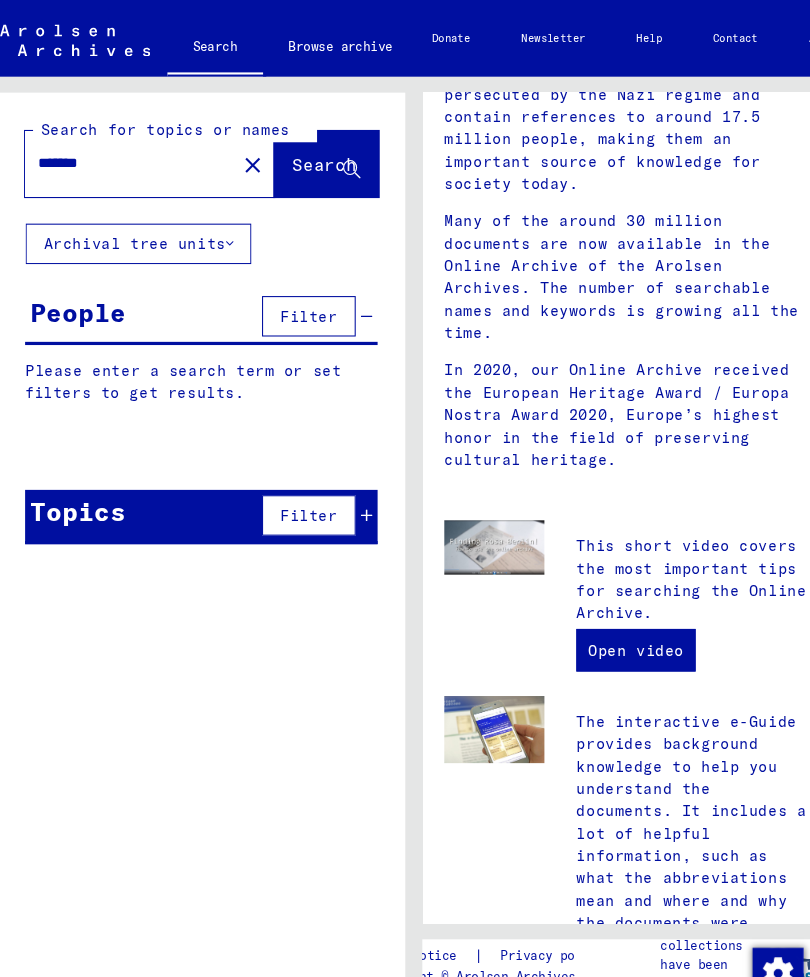 type on "*******" 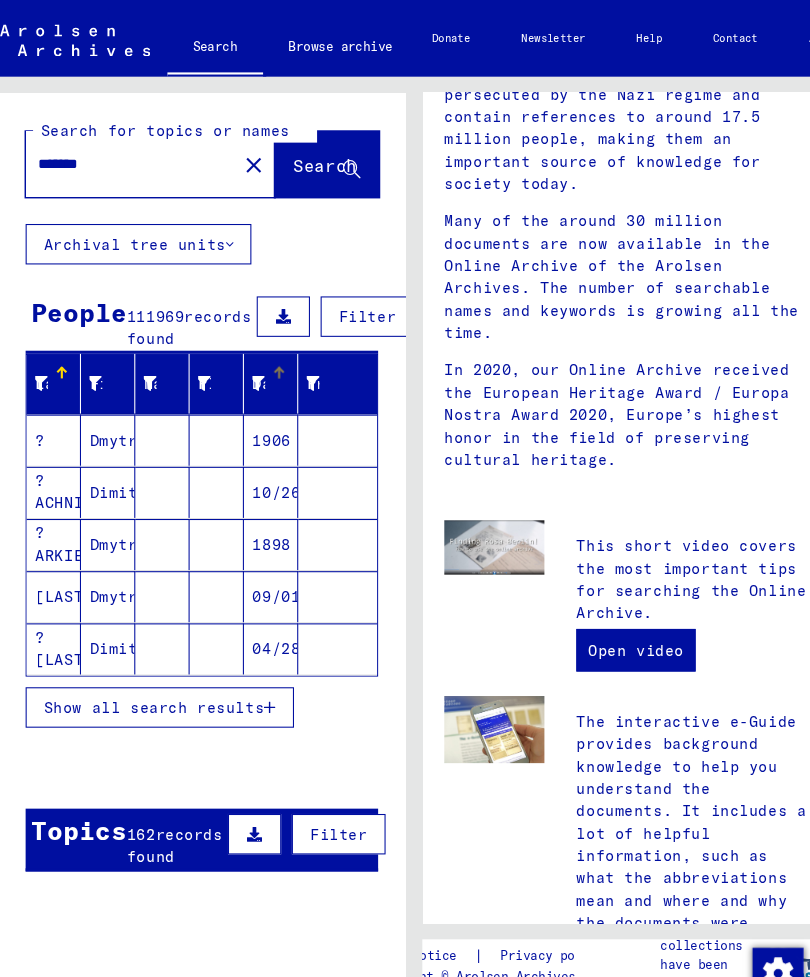 click at bounding box center (258, 360) 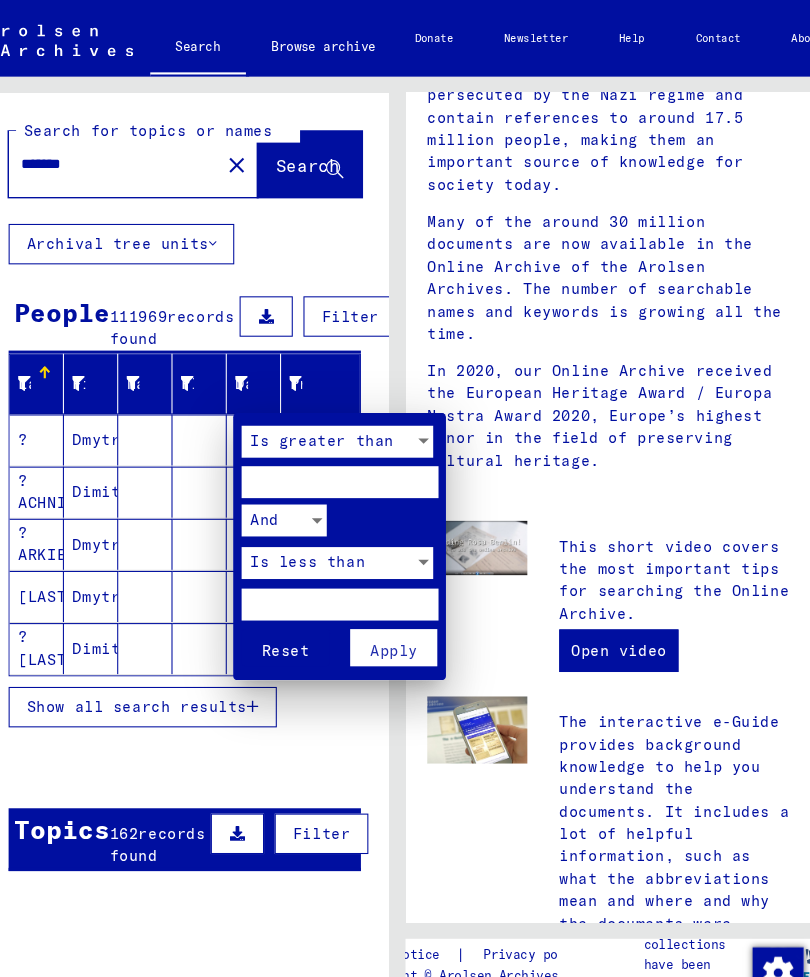 click at bounding box center (335, 453) 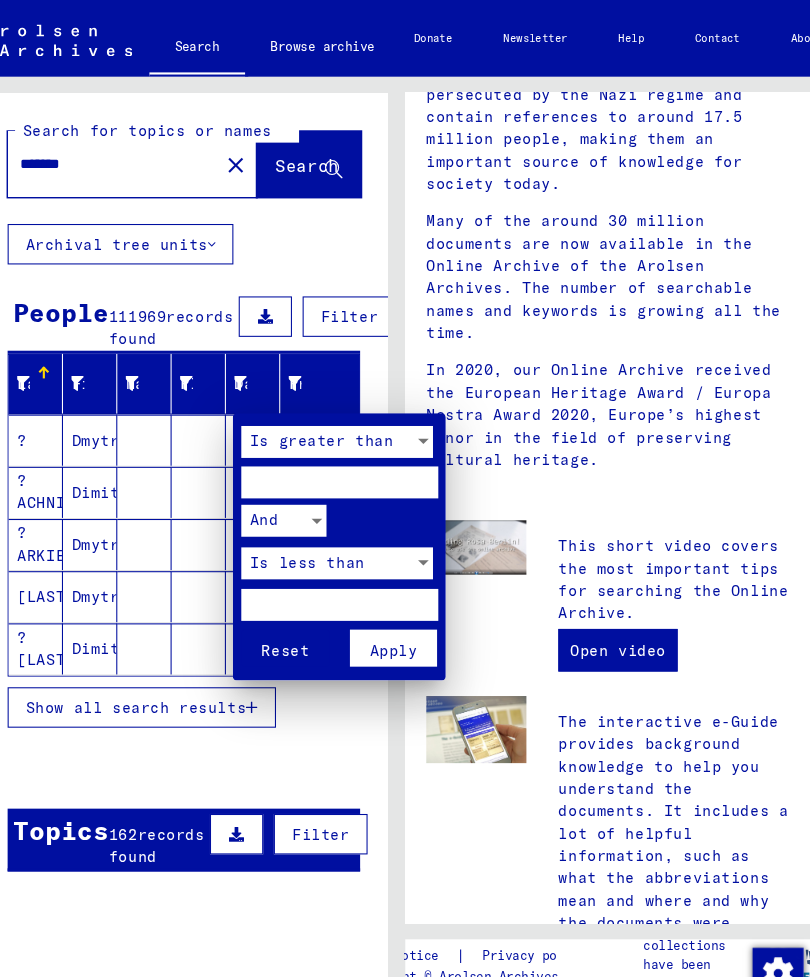 type on "****" 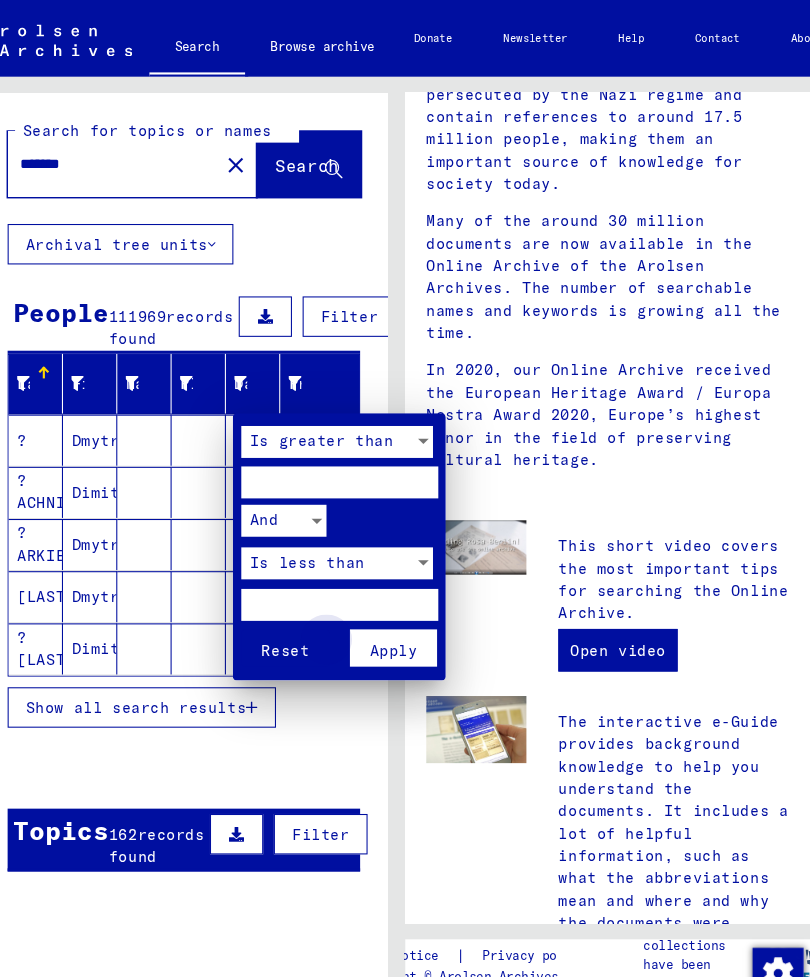 type on "****" 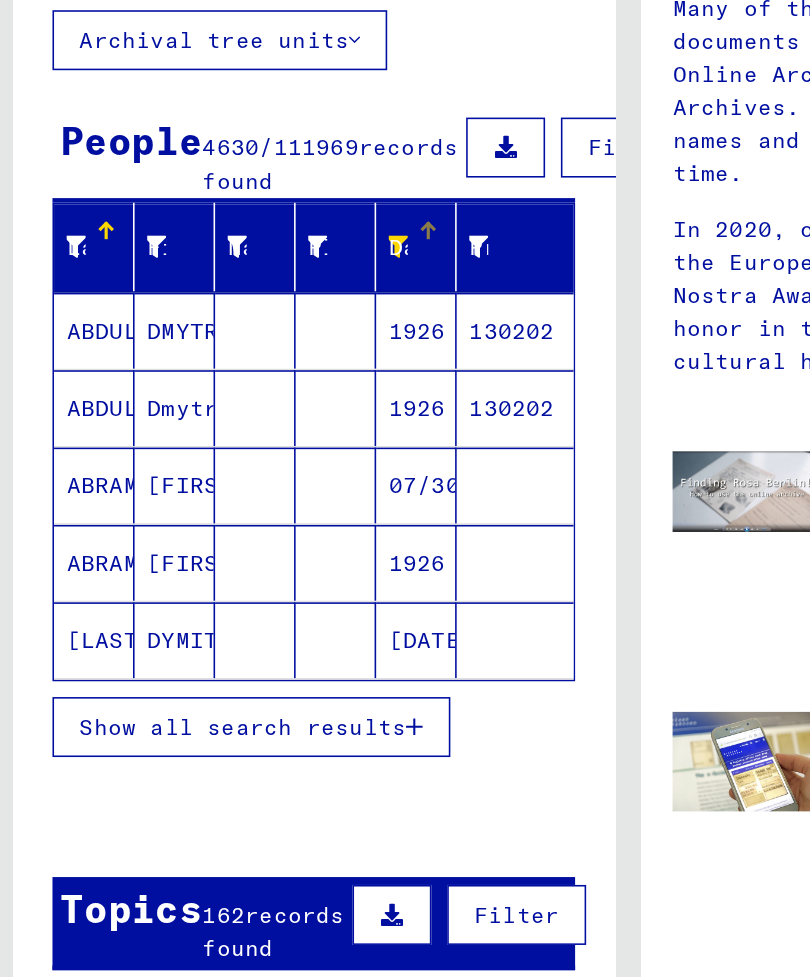 click on "Show all search results" at bounding box center [160, 664] 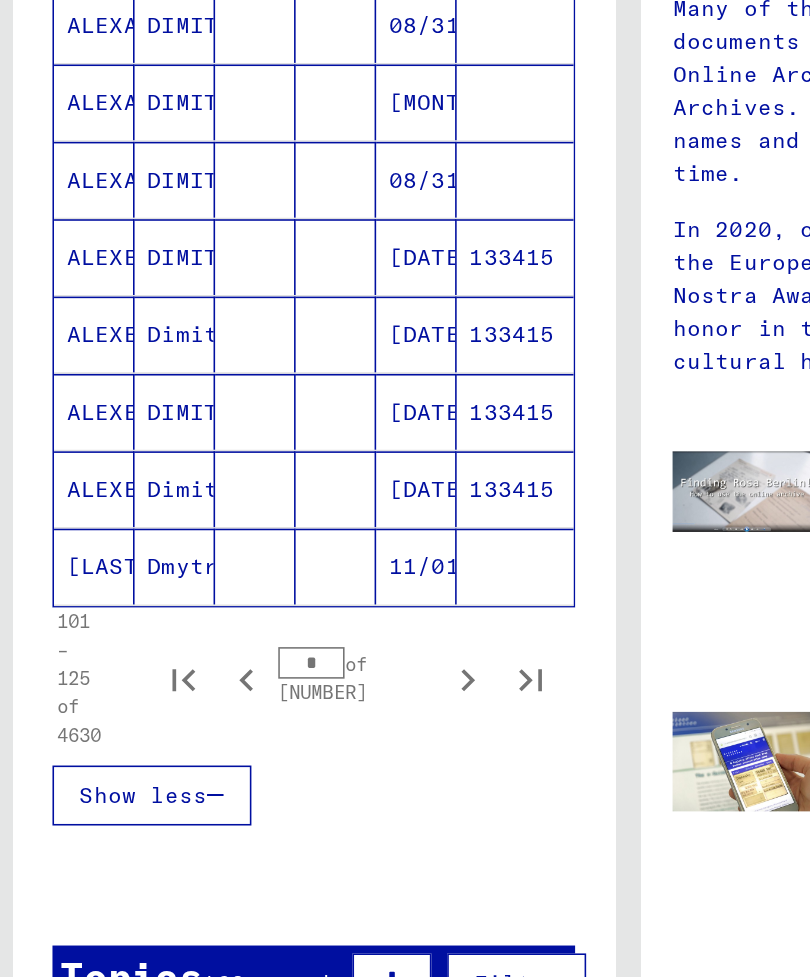 scroll, scrollTop: 1041, scrollLeft: 0, axis: vertical 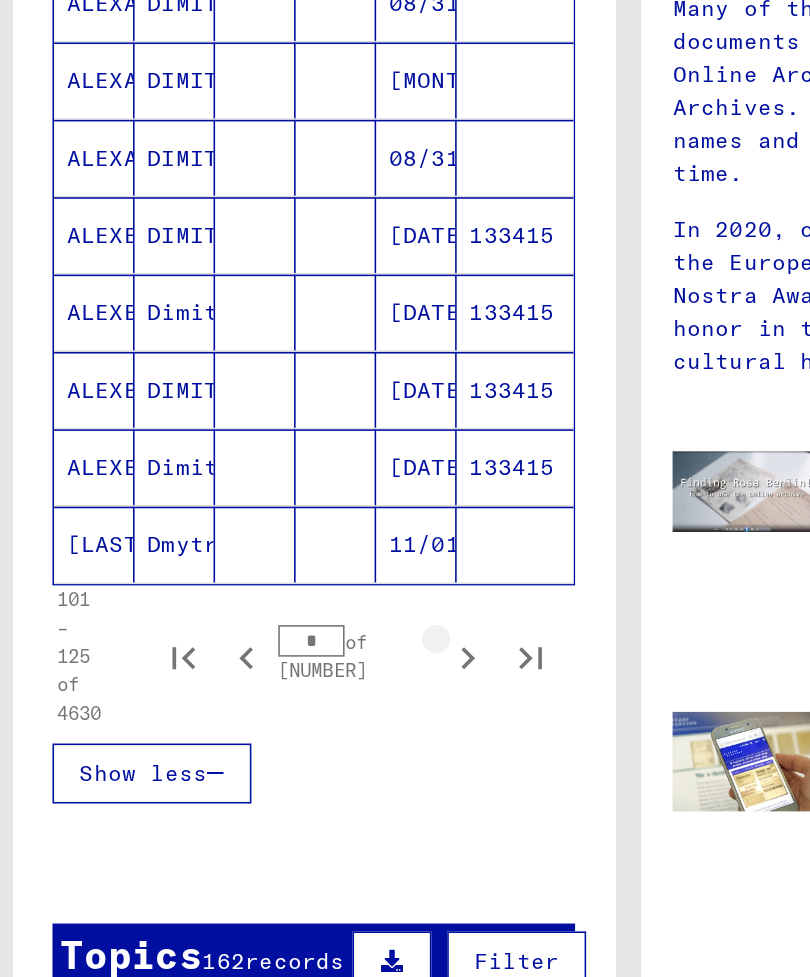 click 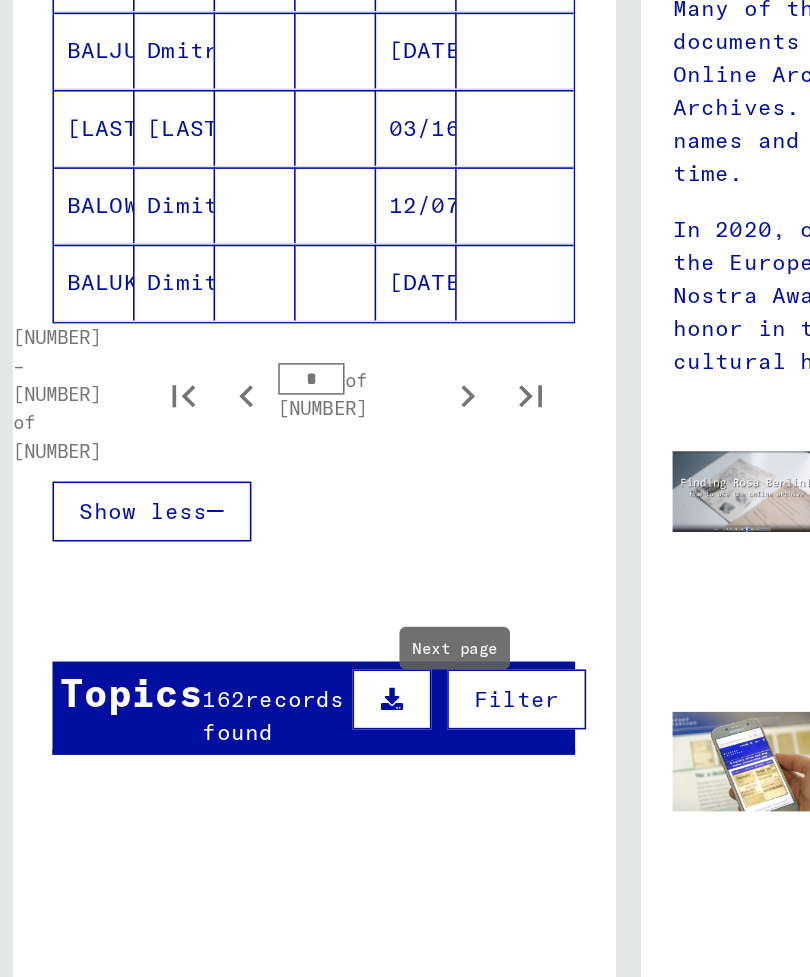 scroll, scrollTop: 1279, scrollLeft: 0, axis: vertical 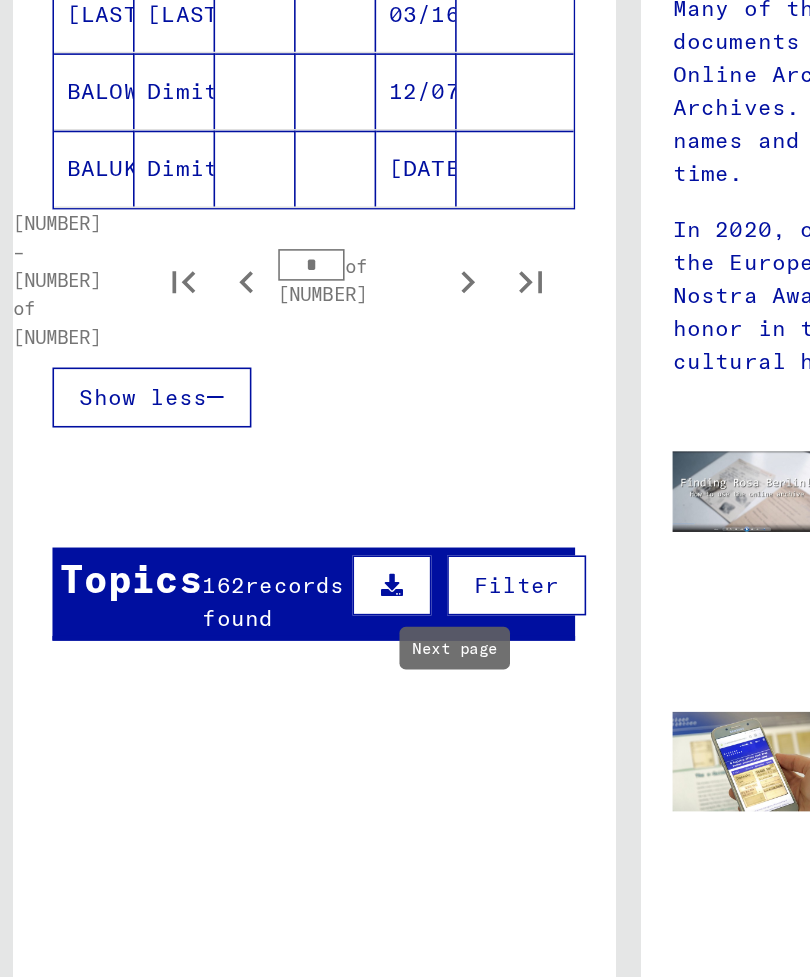 click 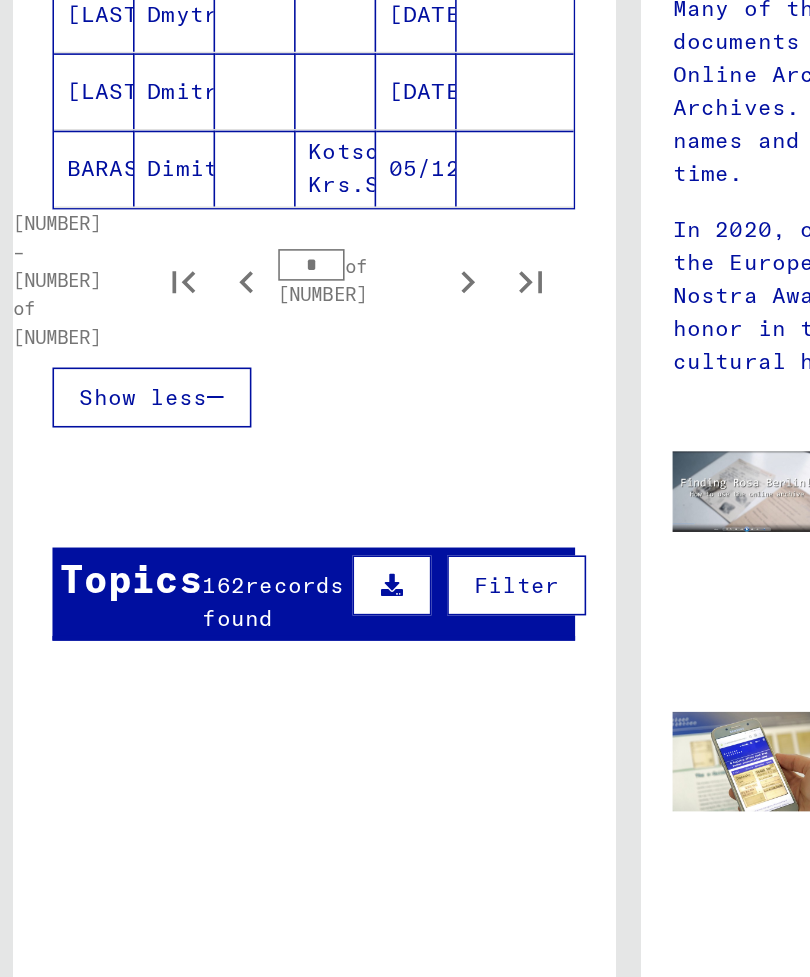 click 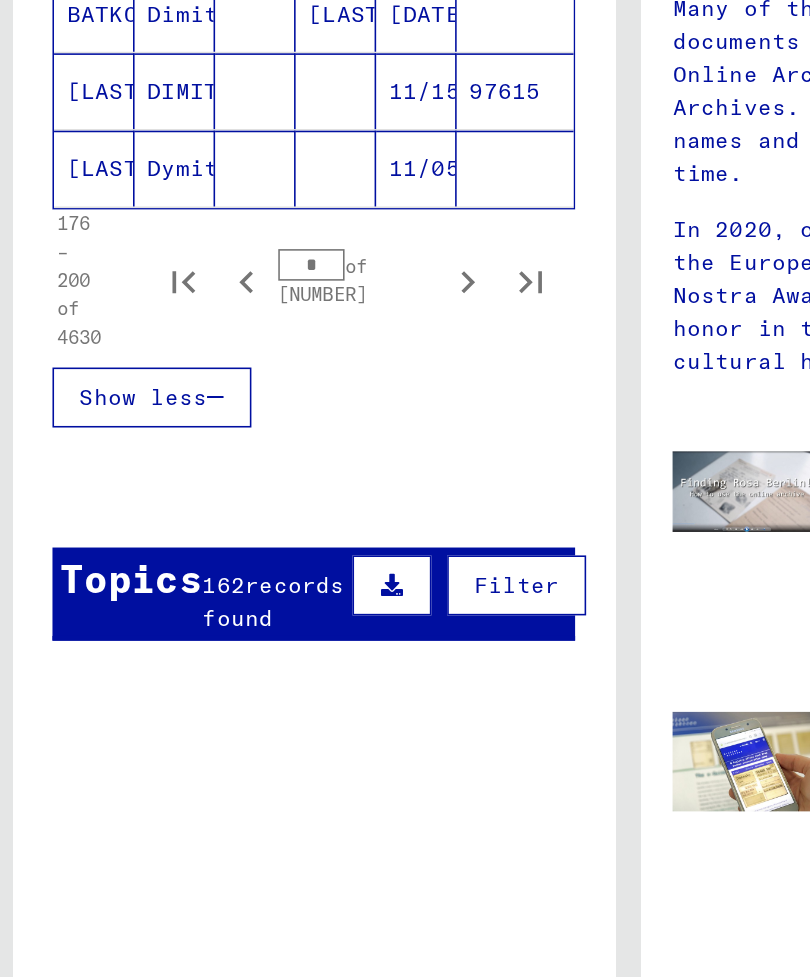 click 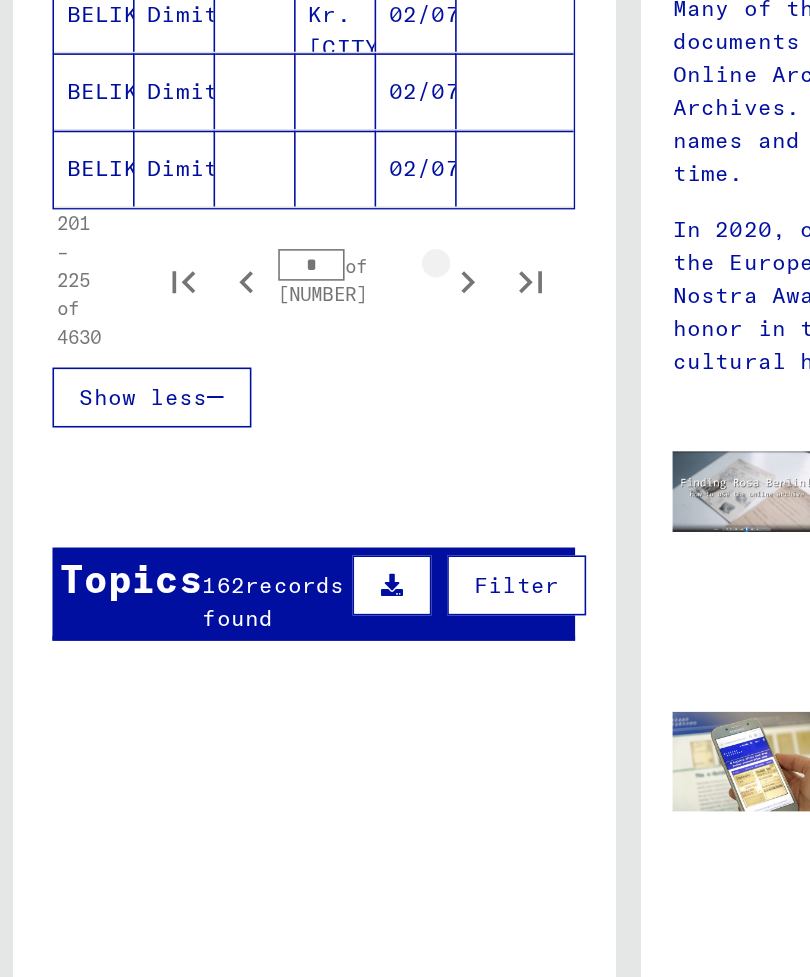 click 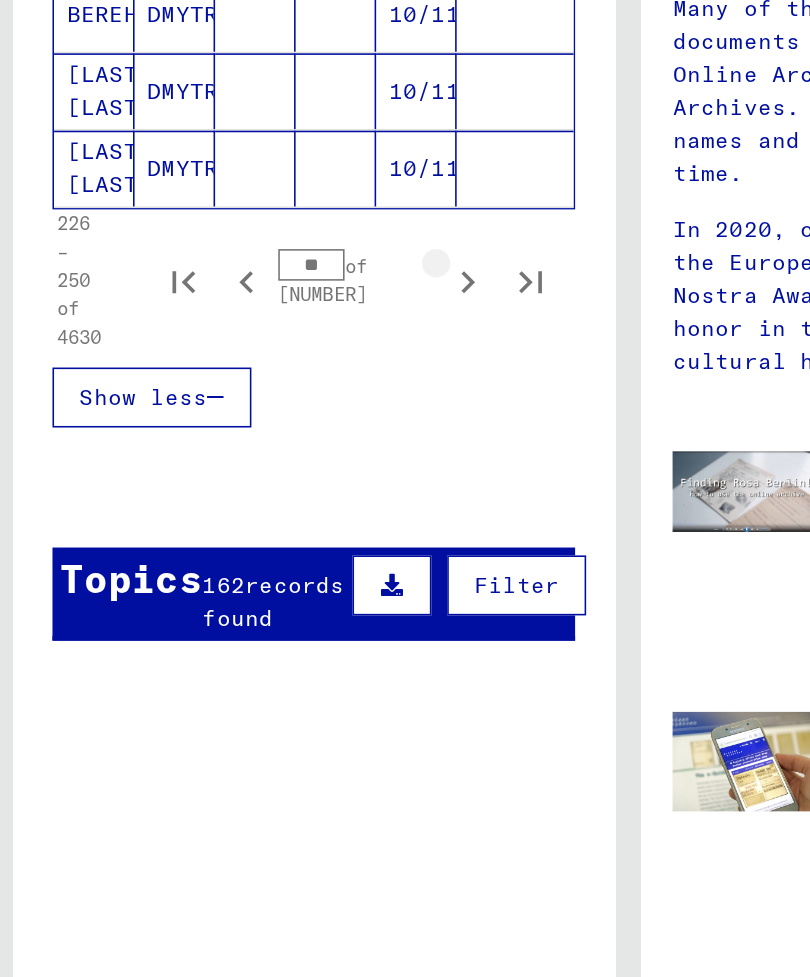 click 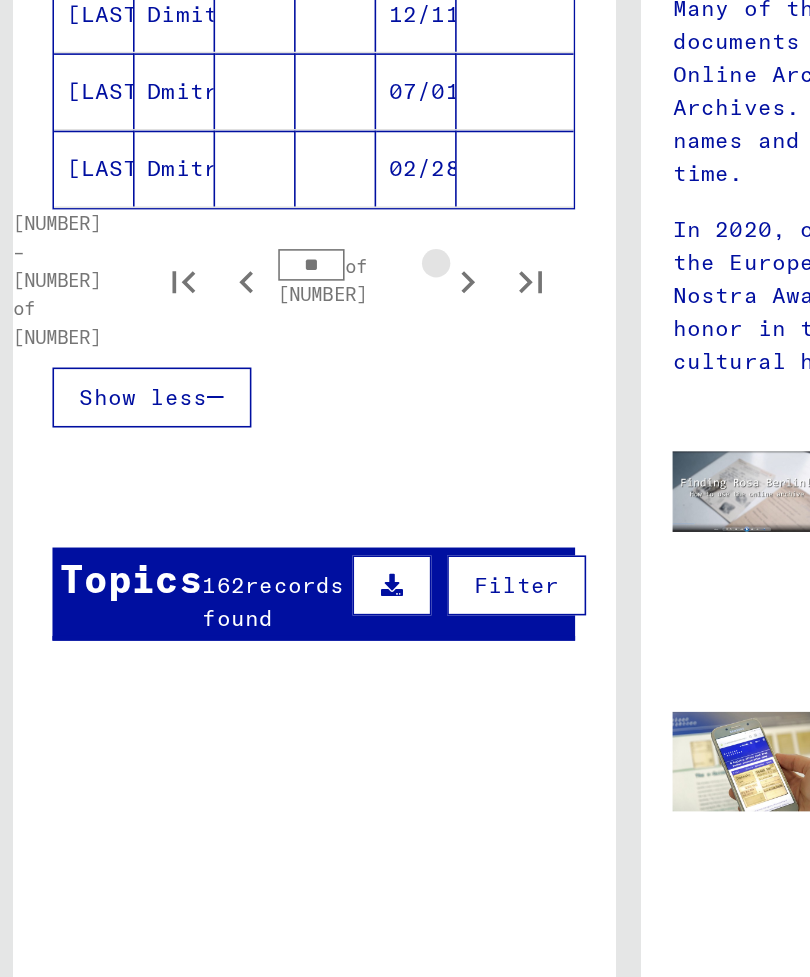click 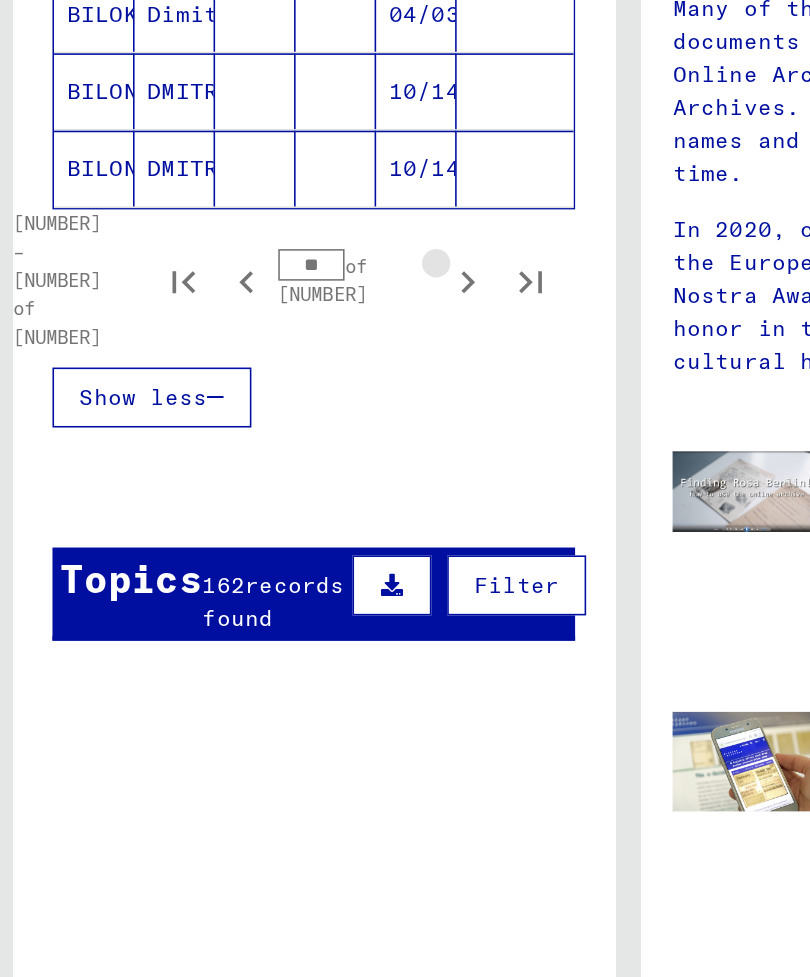 click 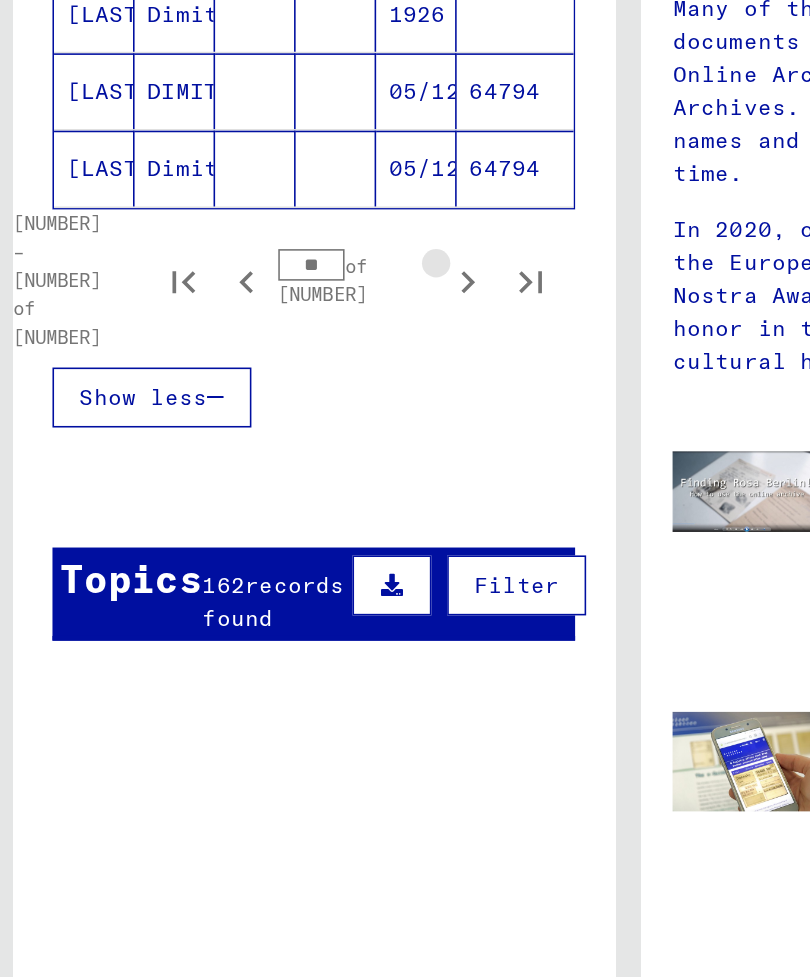 click 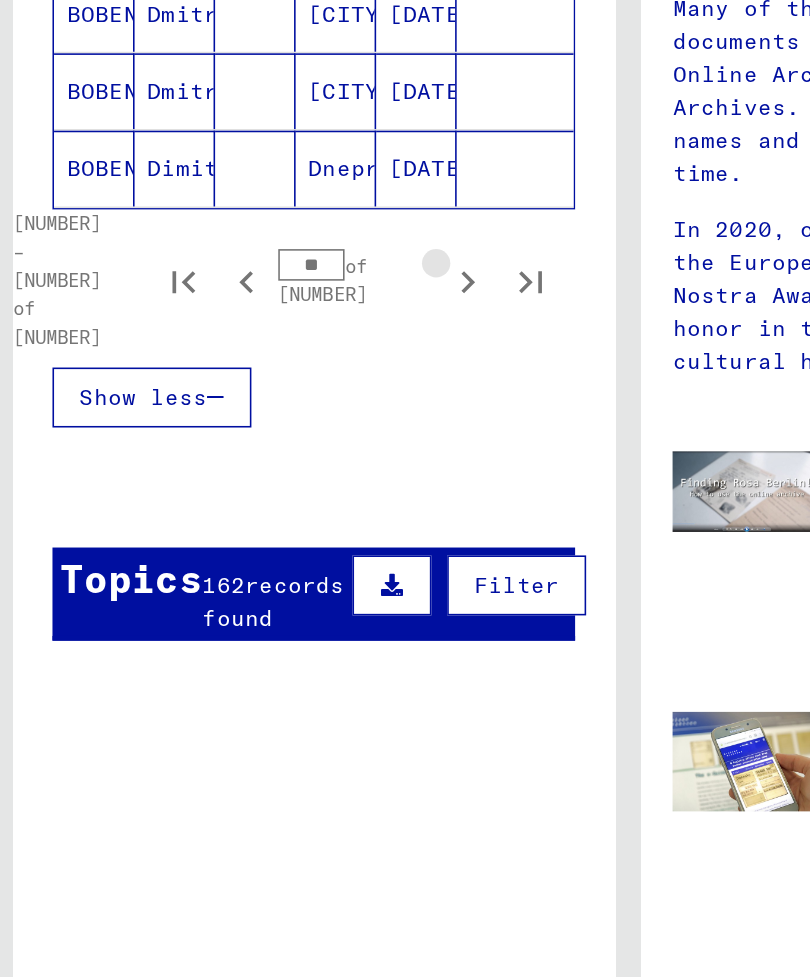 click 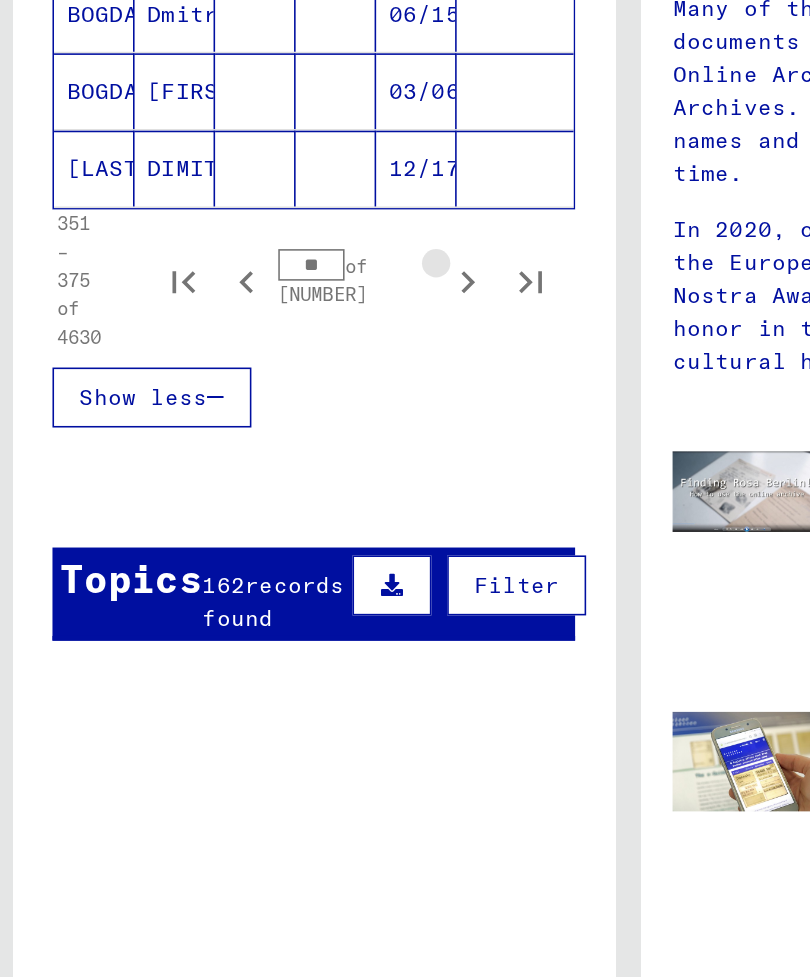 click 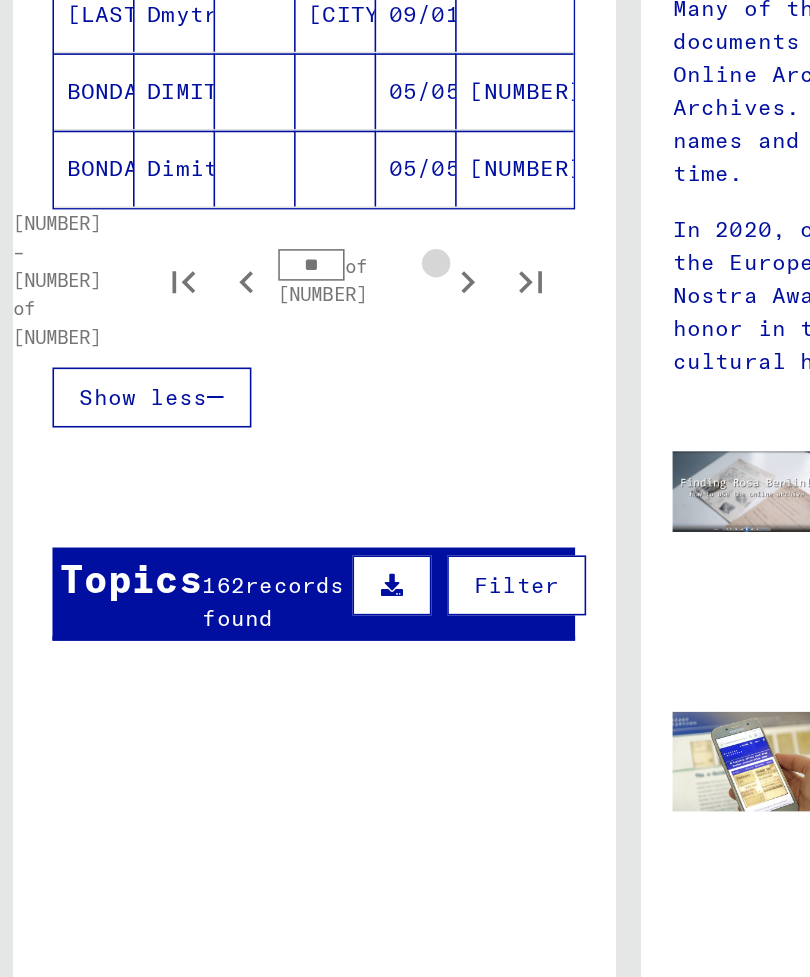 click 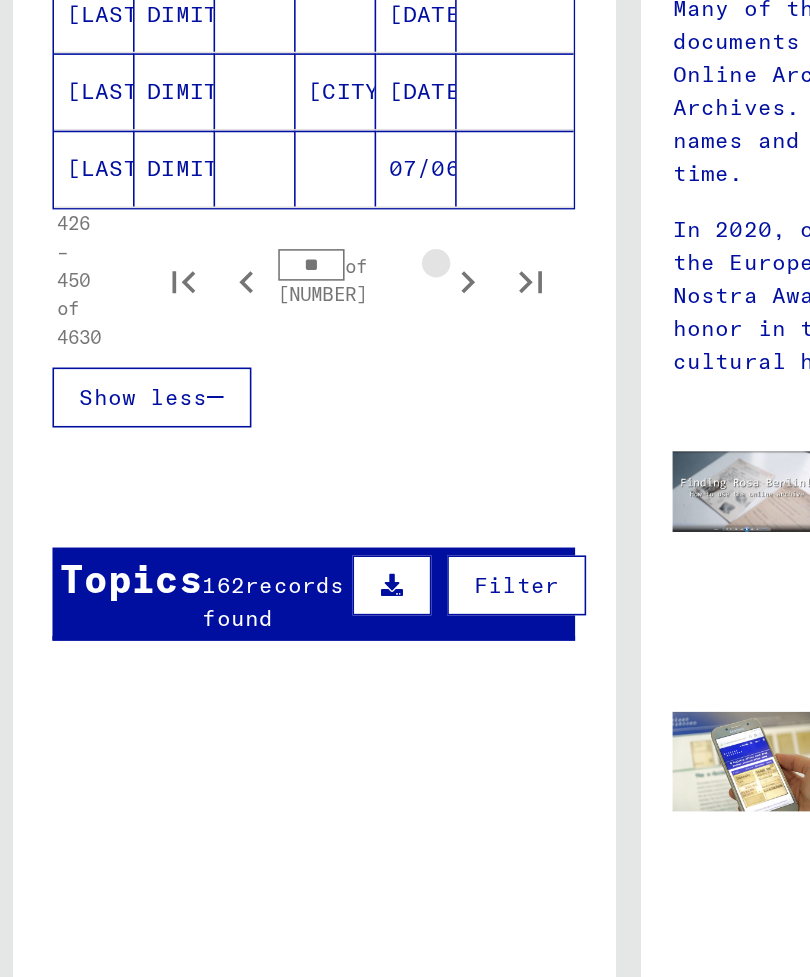 click 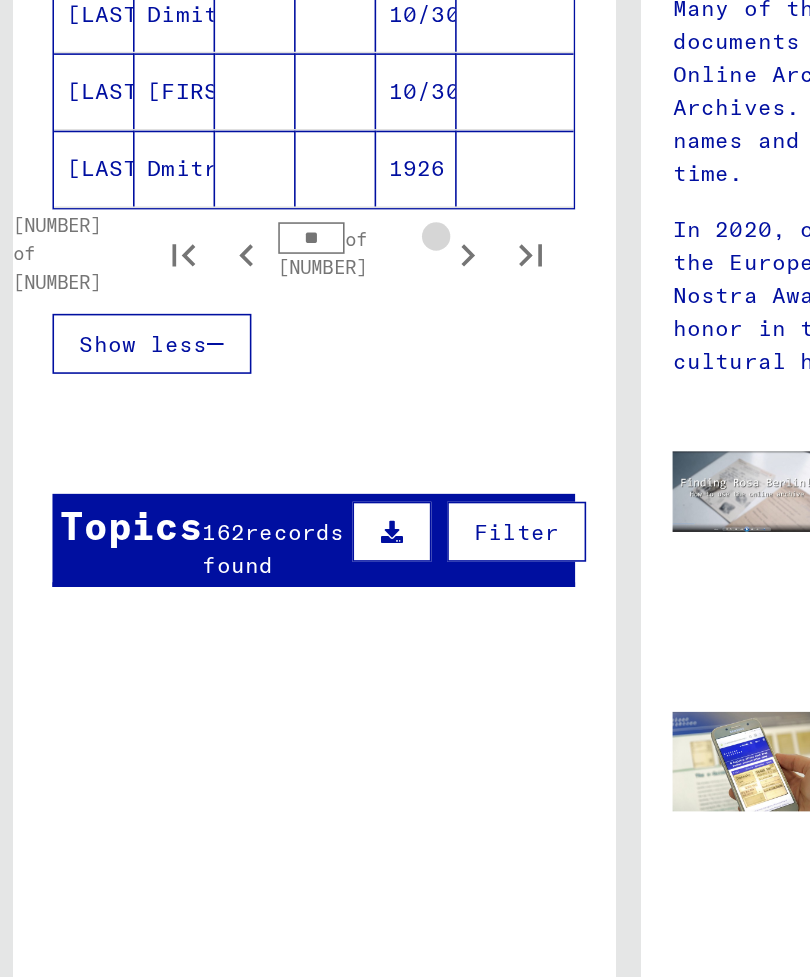 click 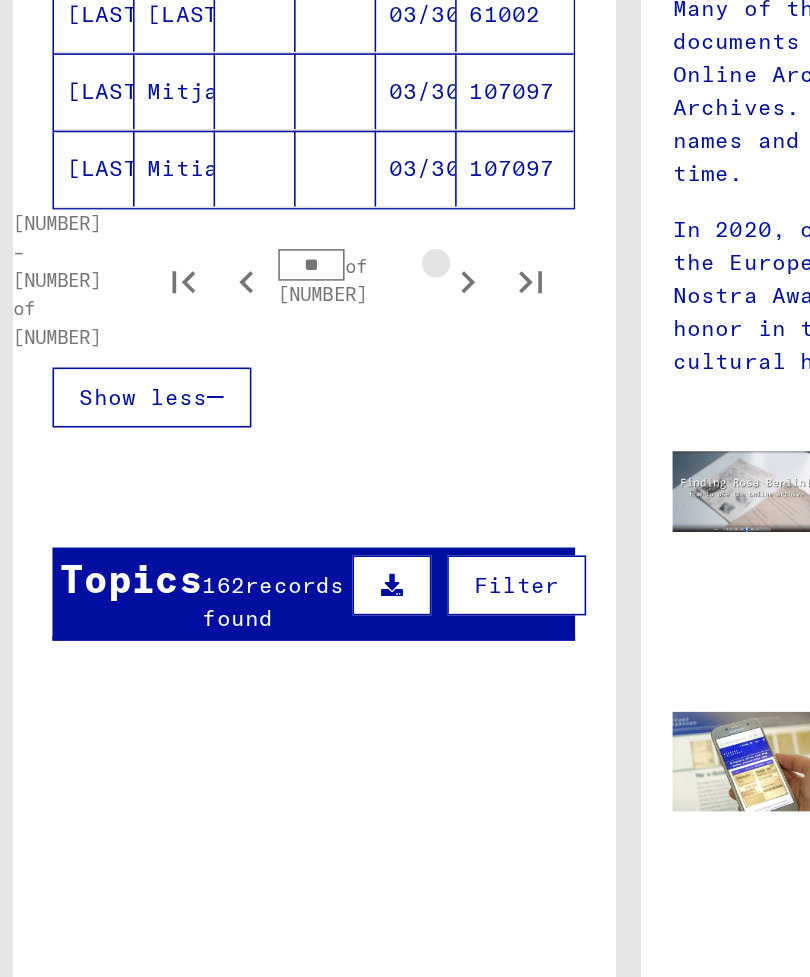 click 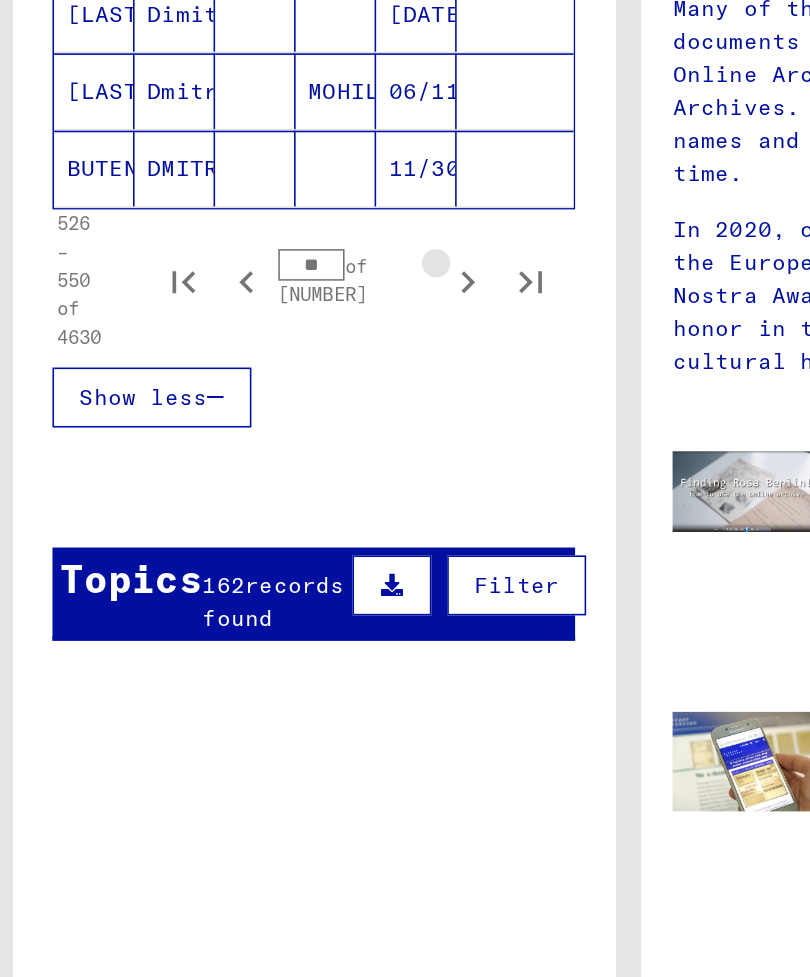 click 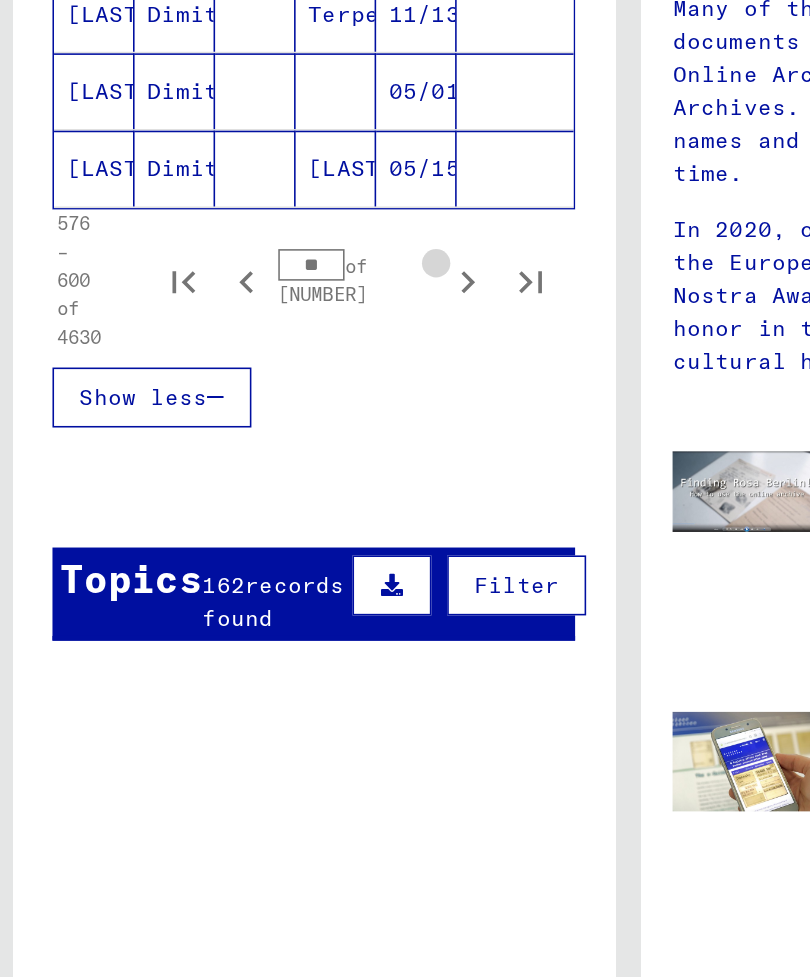 click 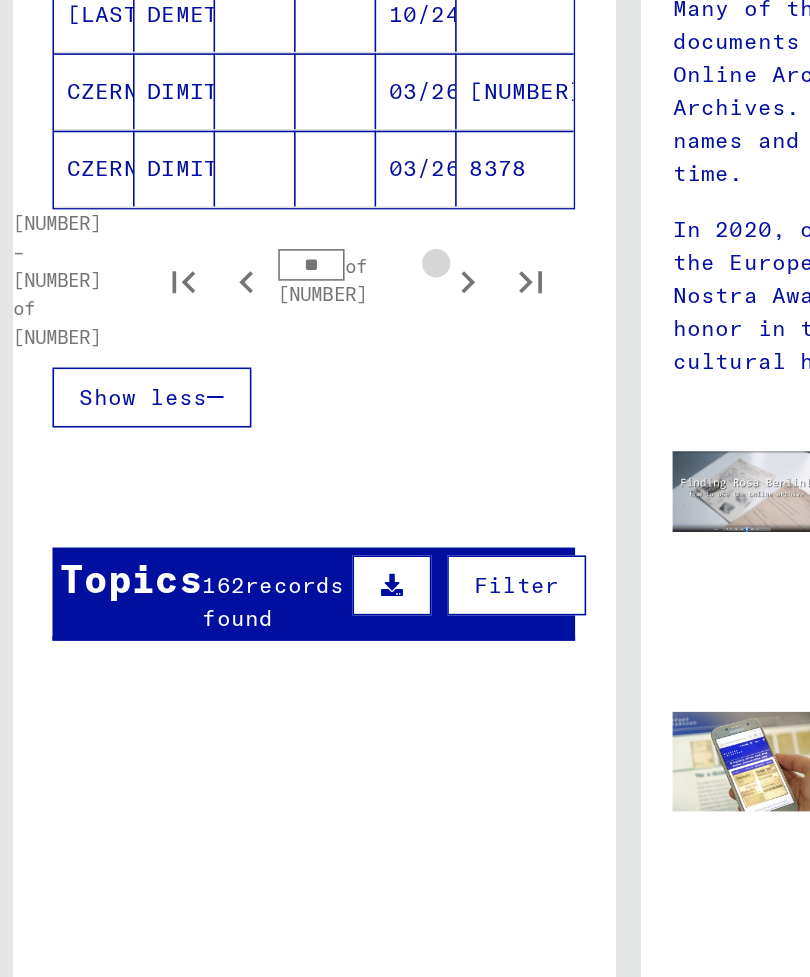 click 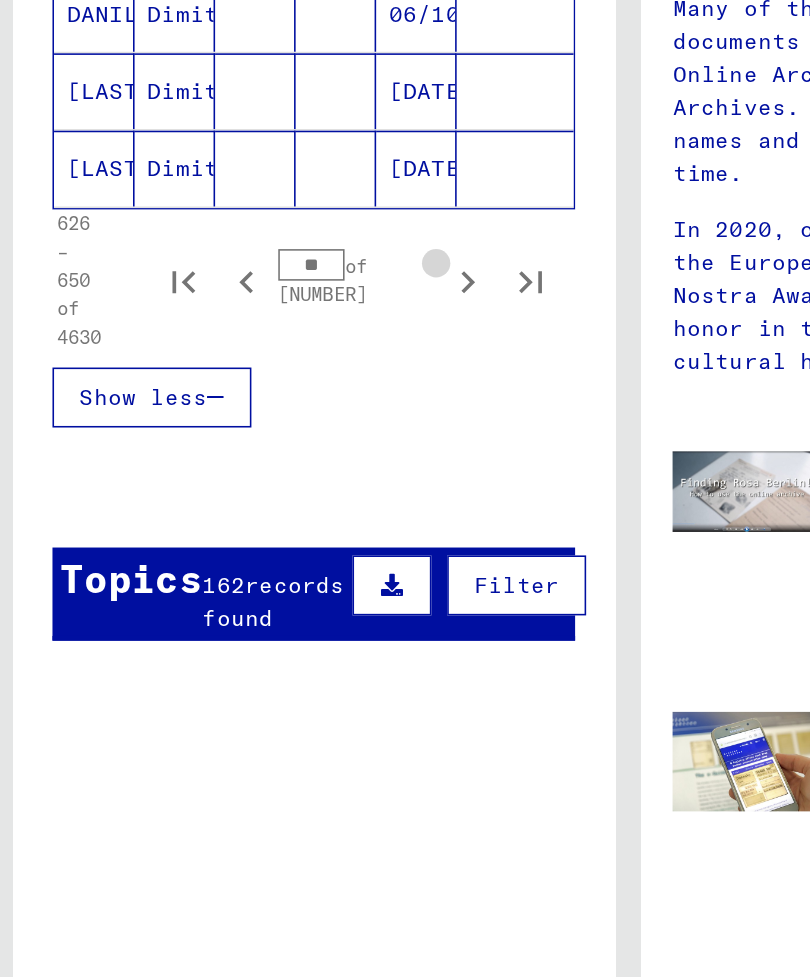 click 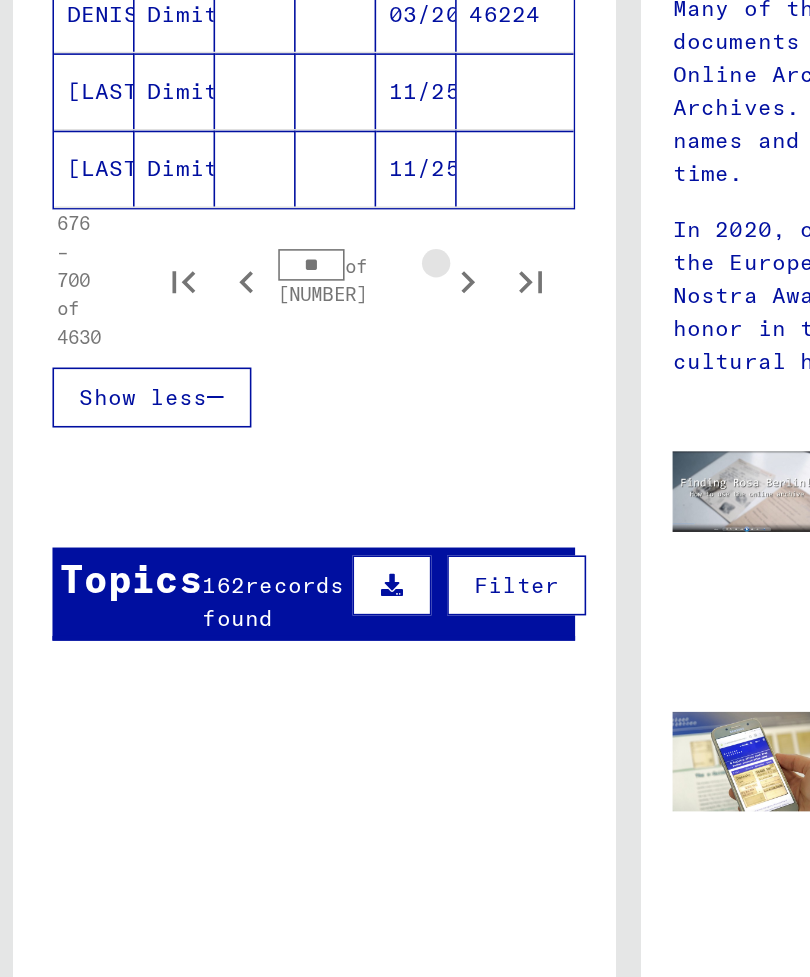 click 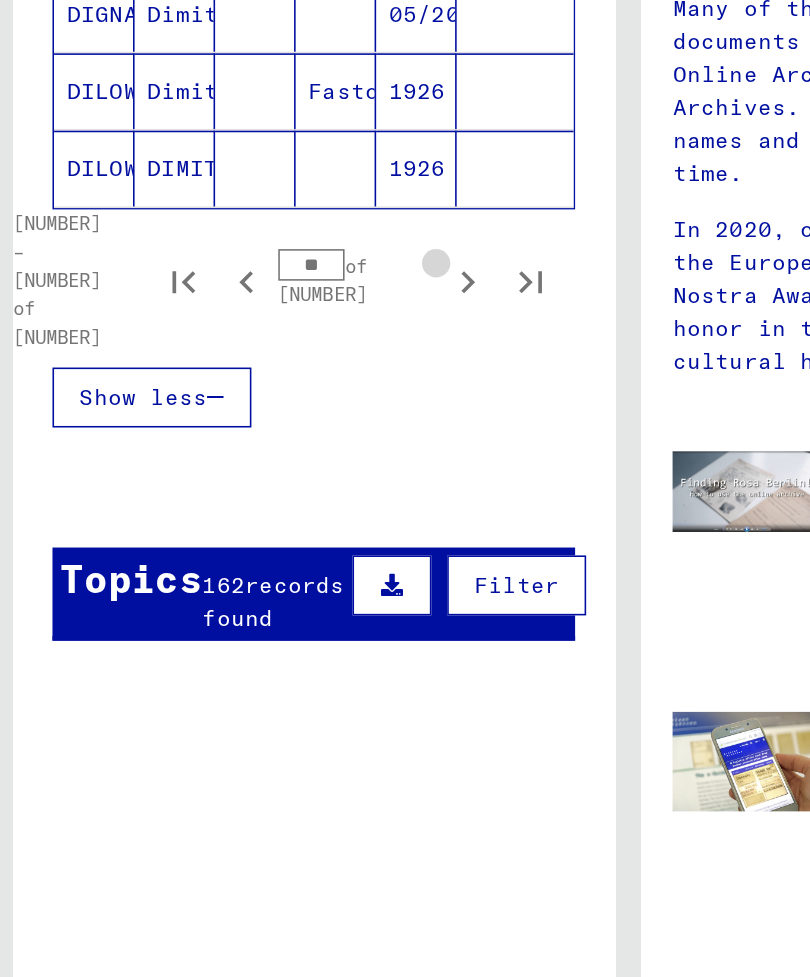 click 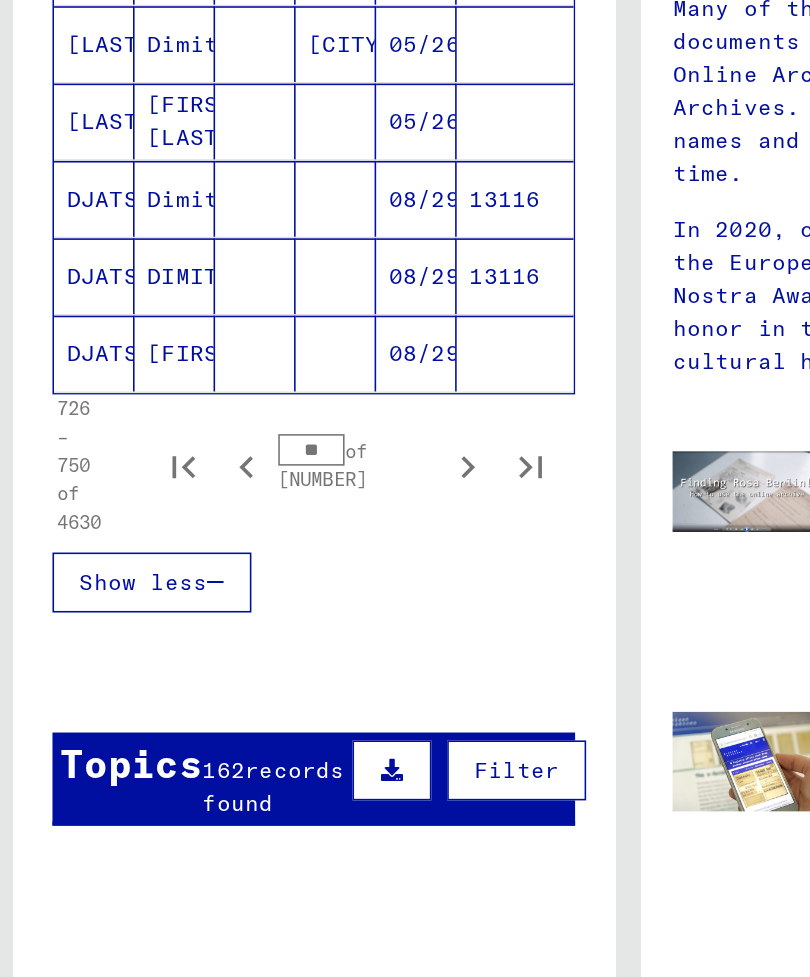scroll, scrollTop: 1212, scrollLeft: 0, axis: vertical 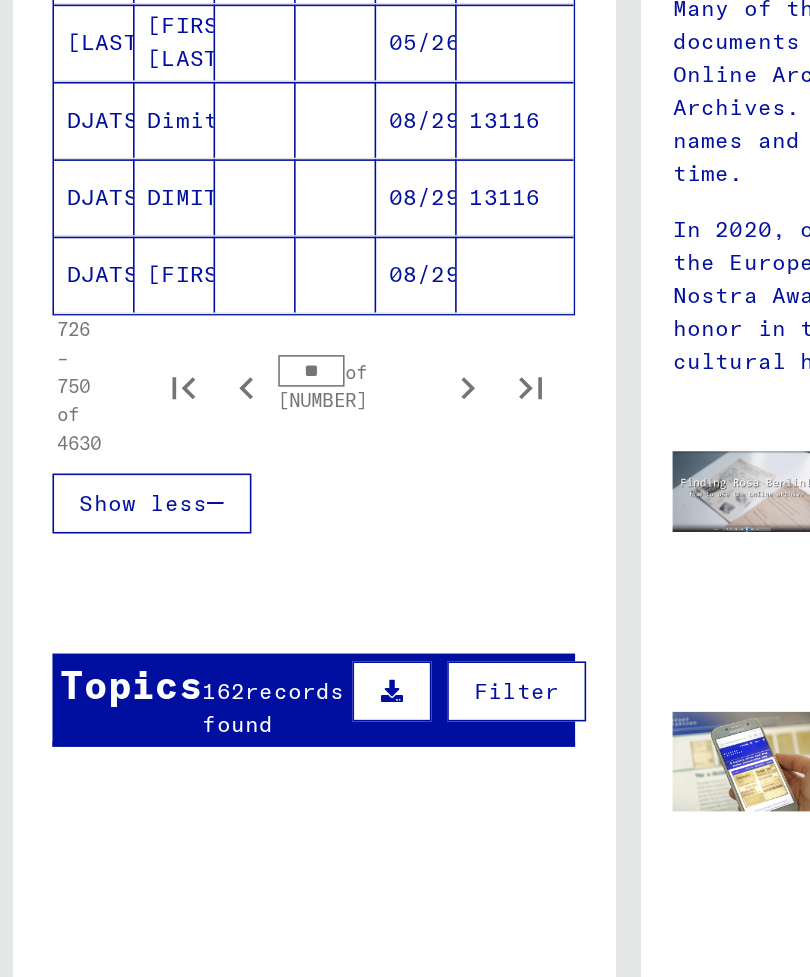 click 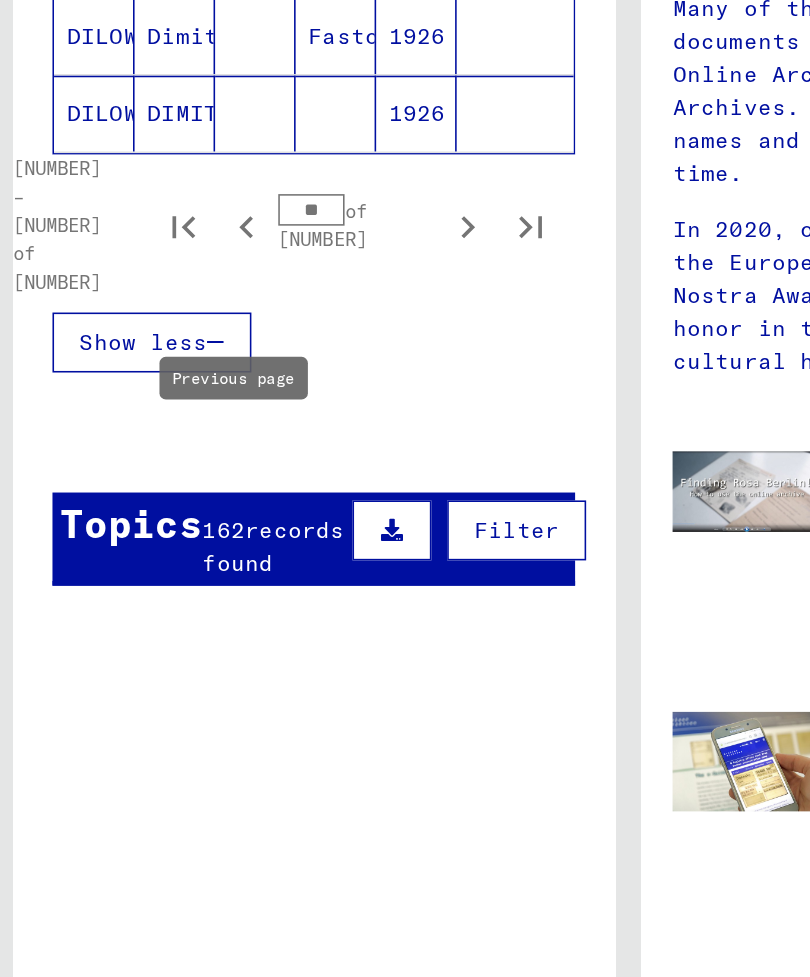 scroll, scrollTop: 1320, scrollLeft: 0, axis: vertical 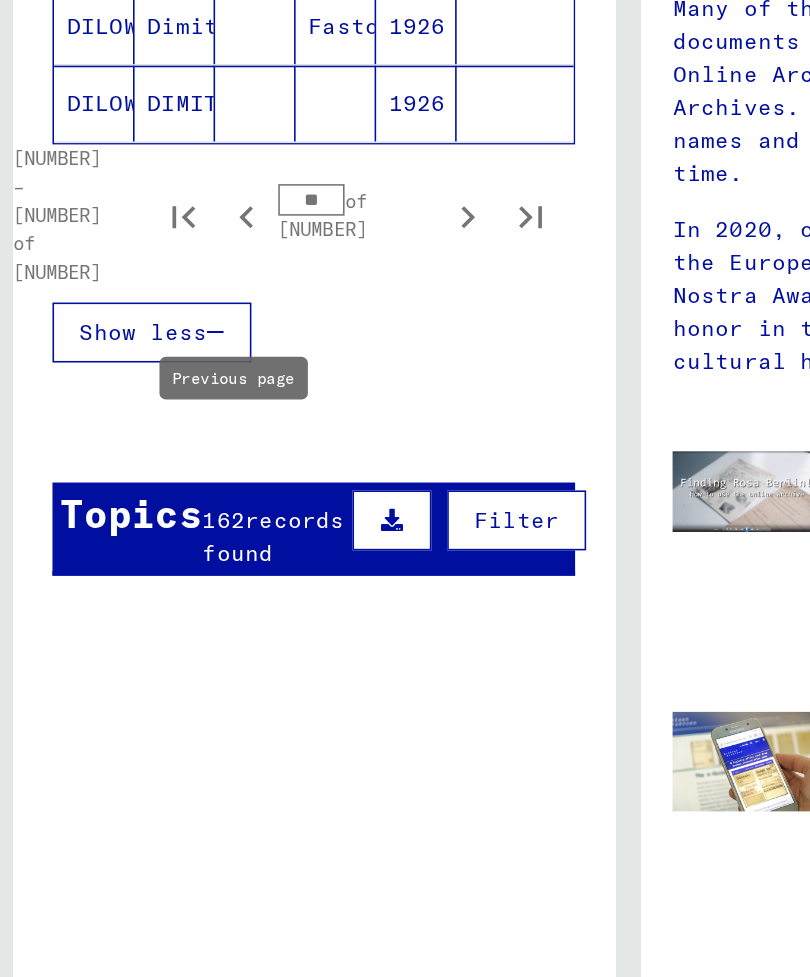 click on "**" at bounding box center (204, 330) 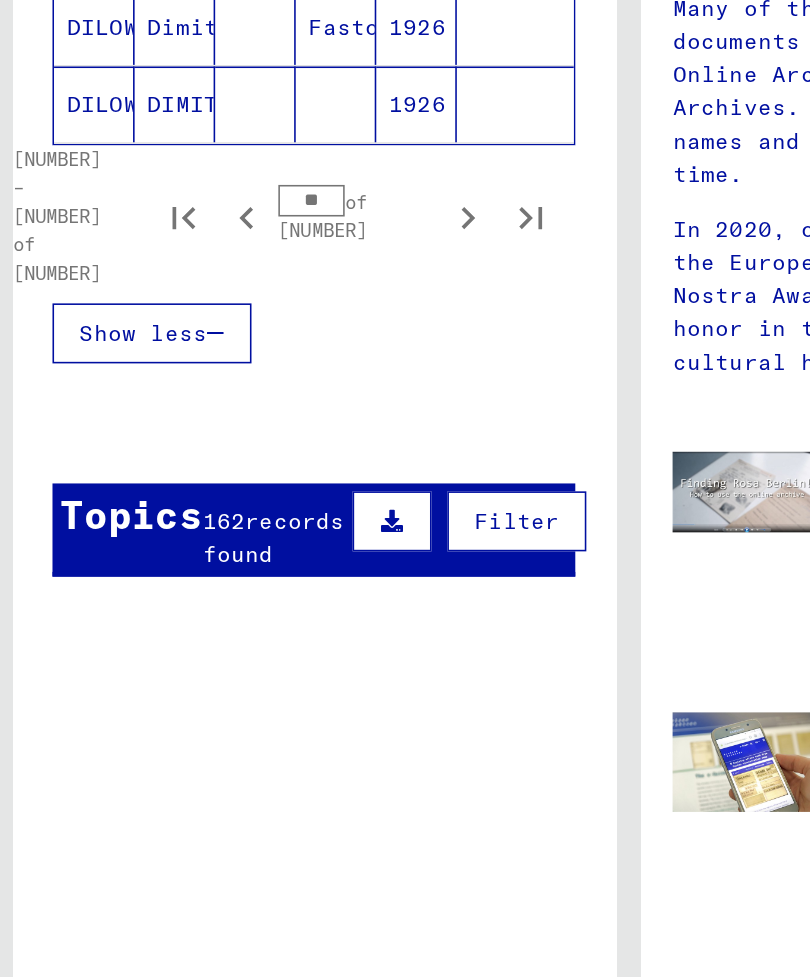 type on "*" 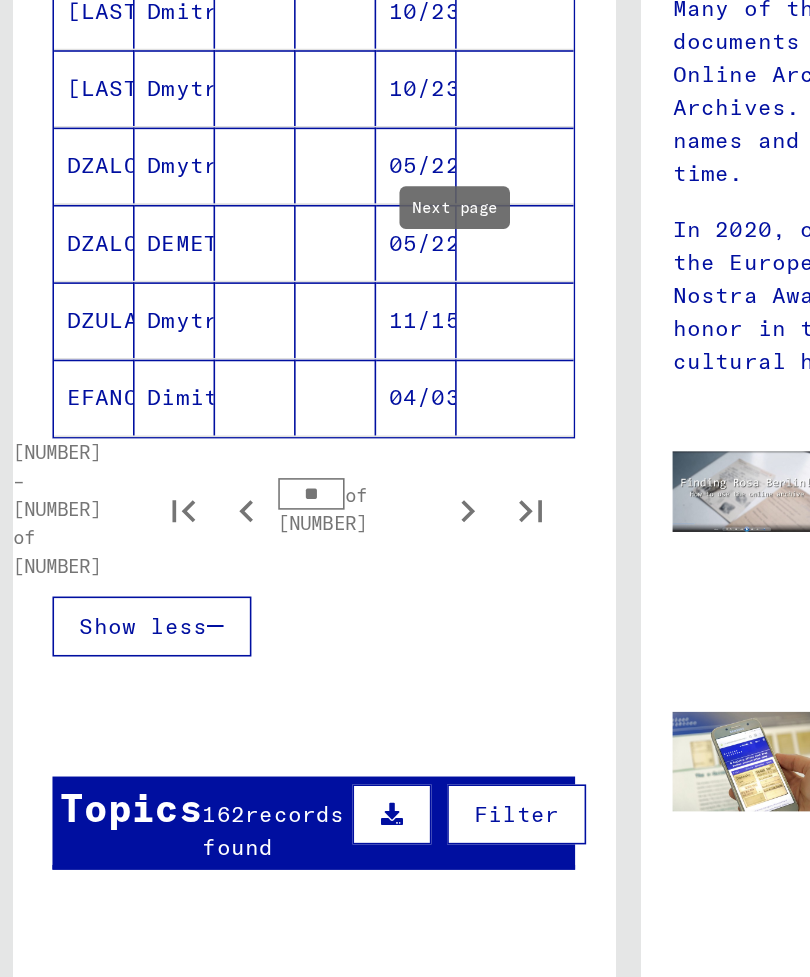 scroll, scrollTop: 1128, scrollLeft: 0, axis: vertical 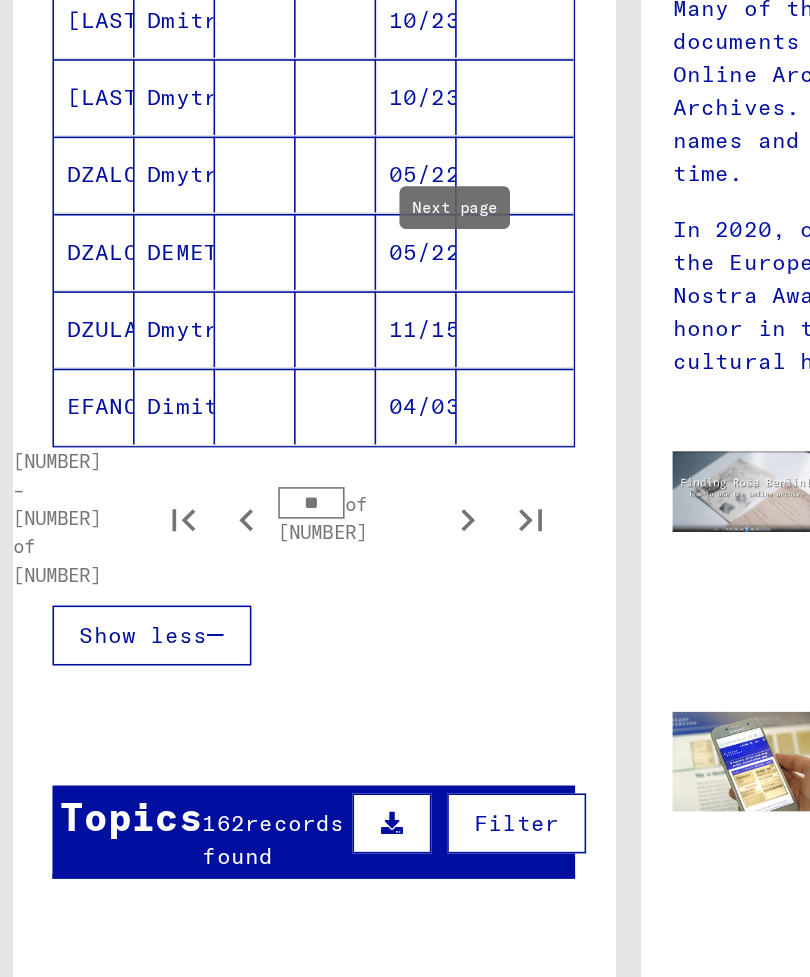 click 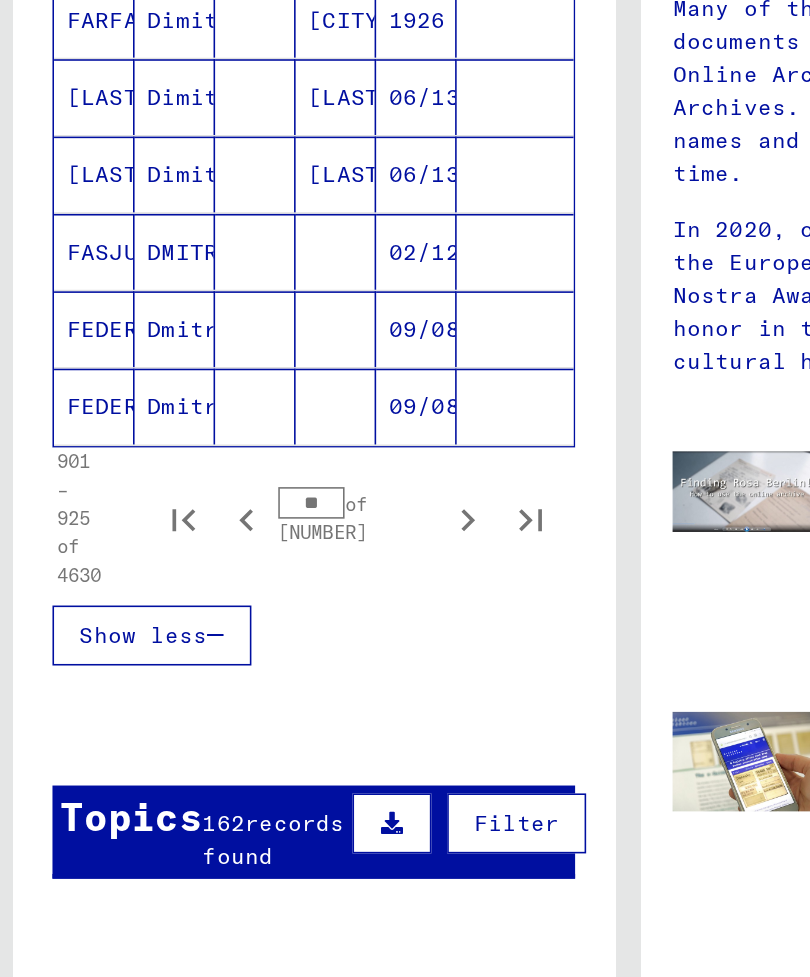 click 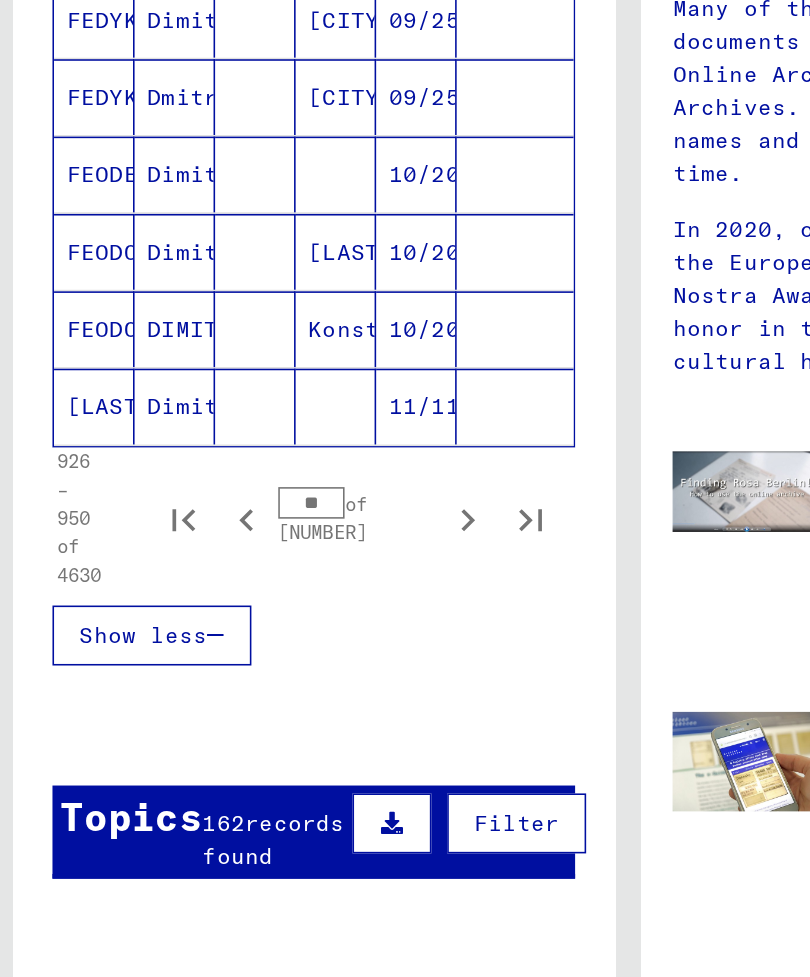 click 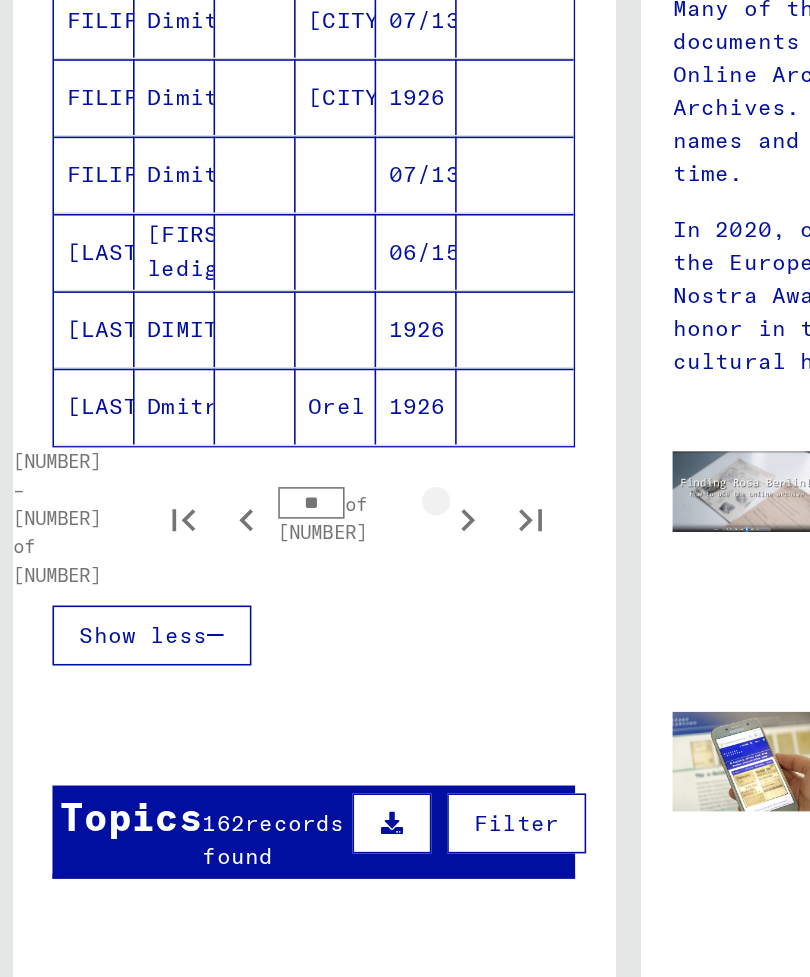 click 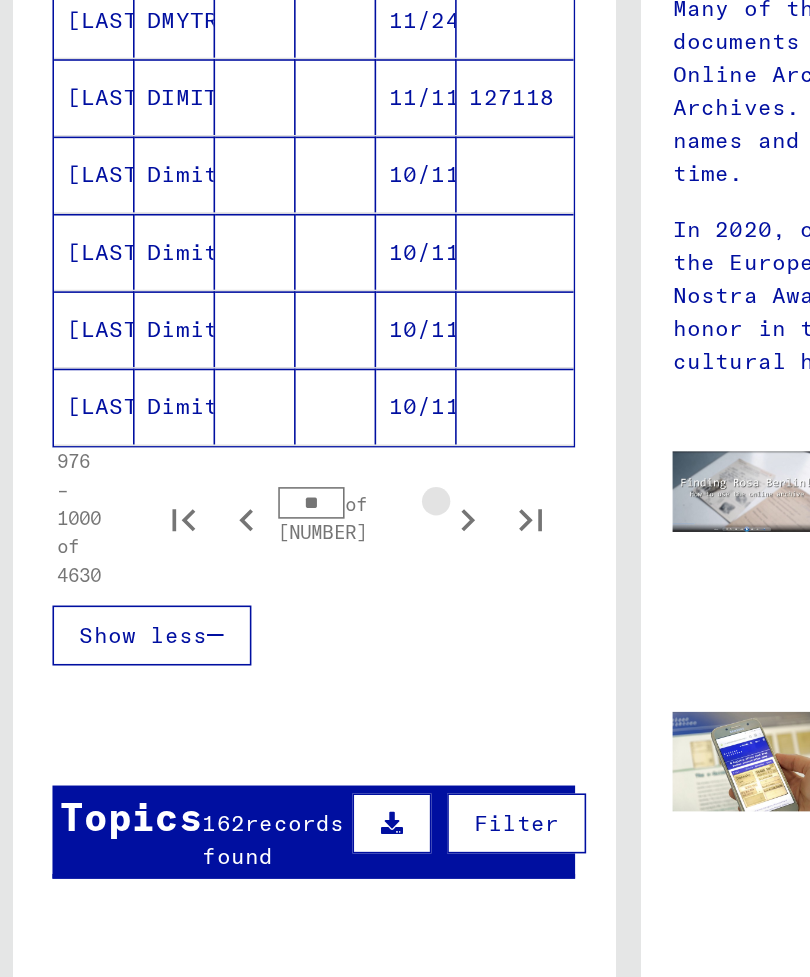 click 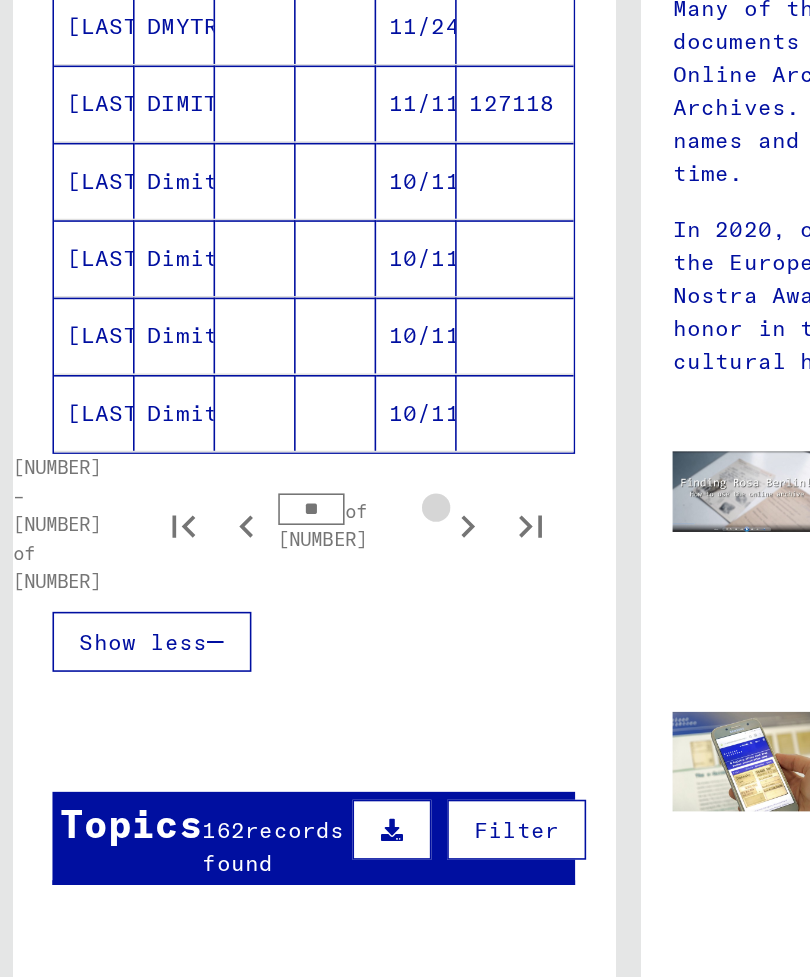 click 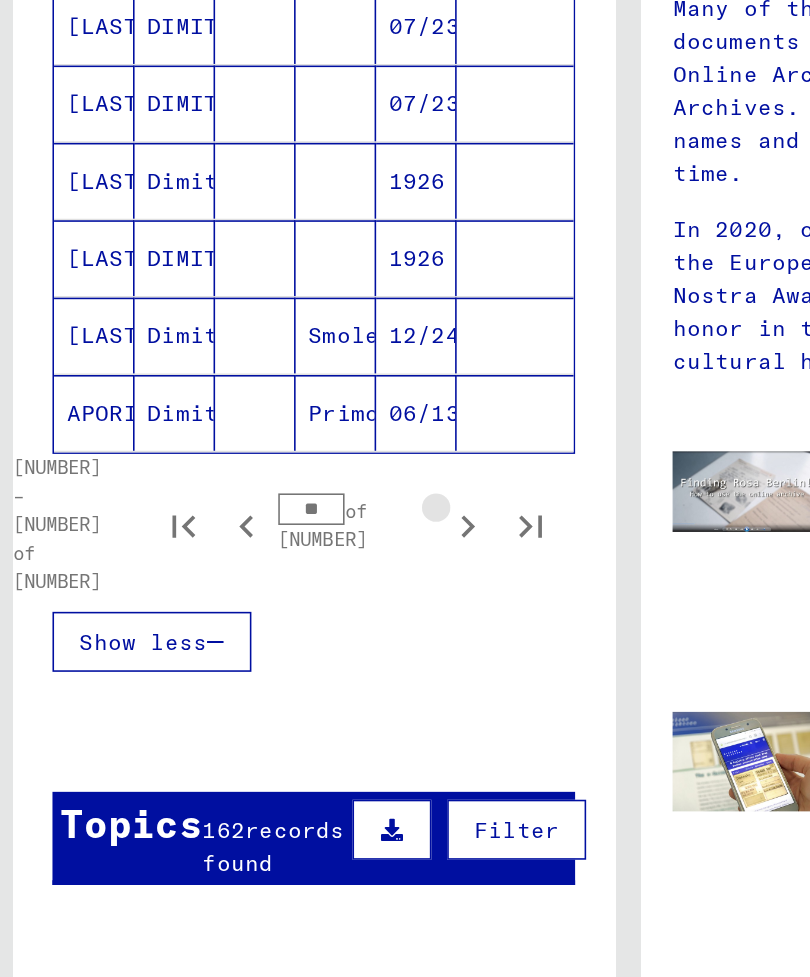 click 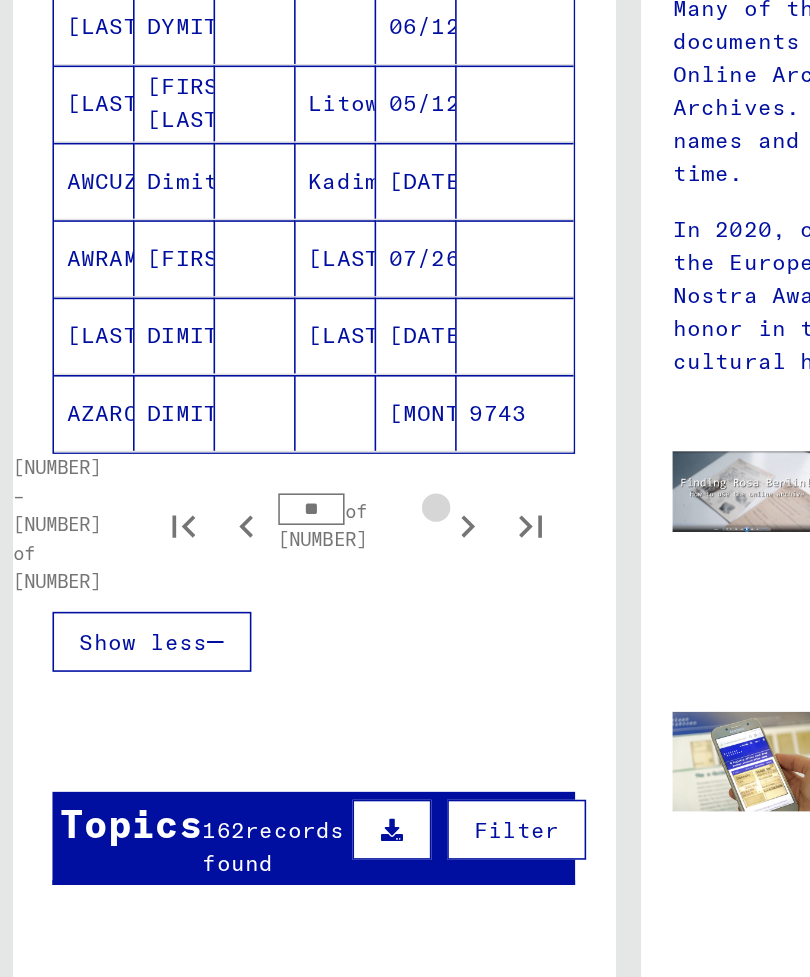 click 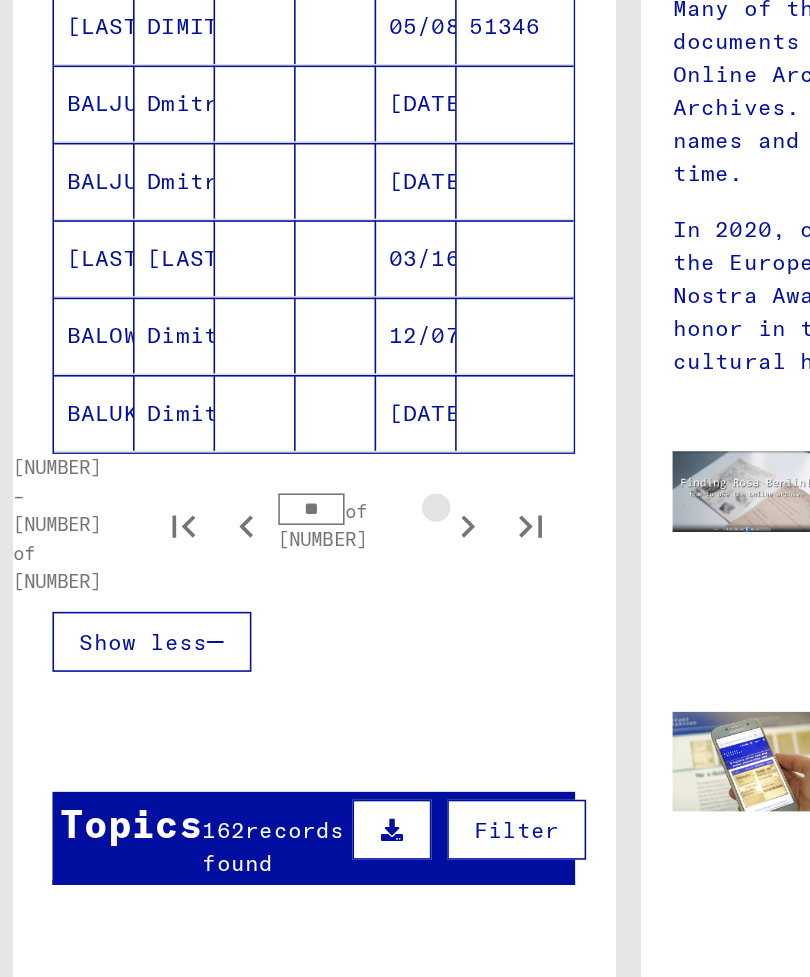 click 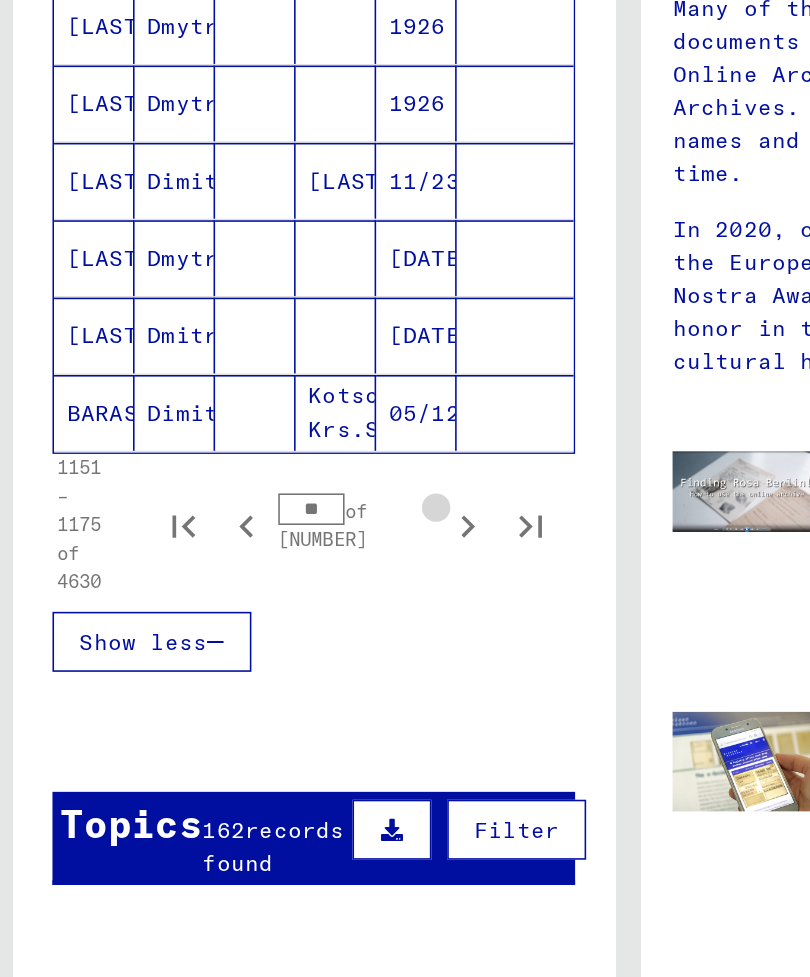 click 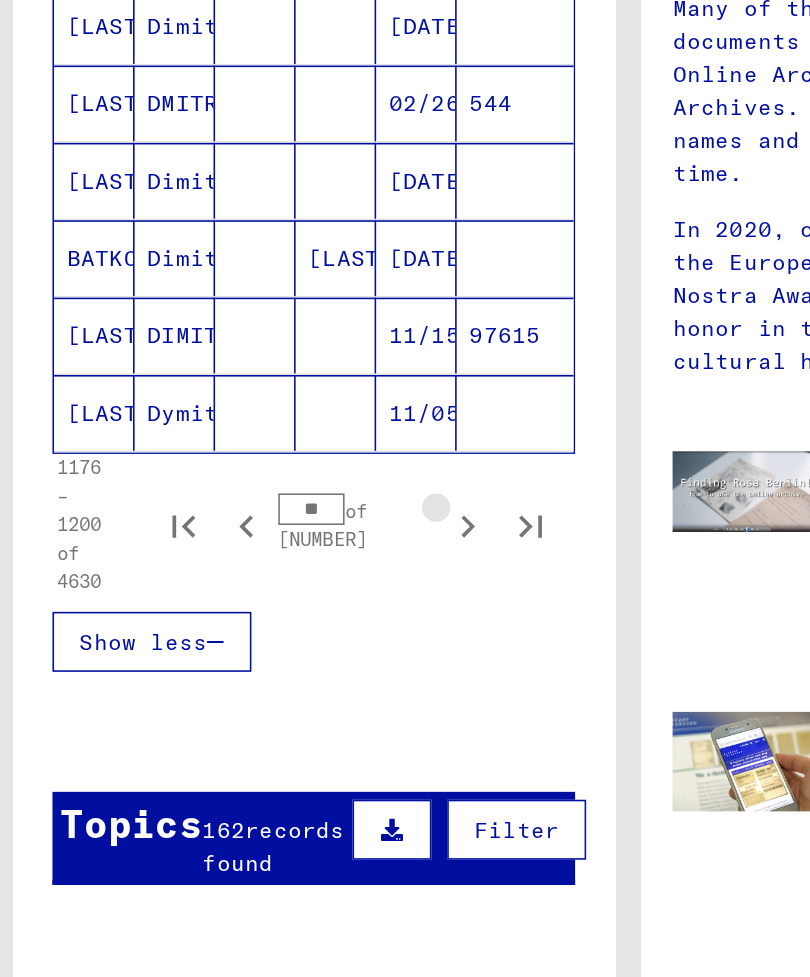 click 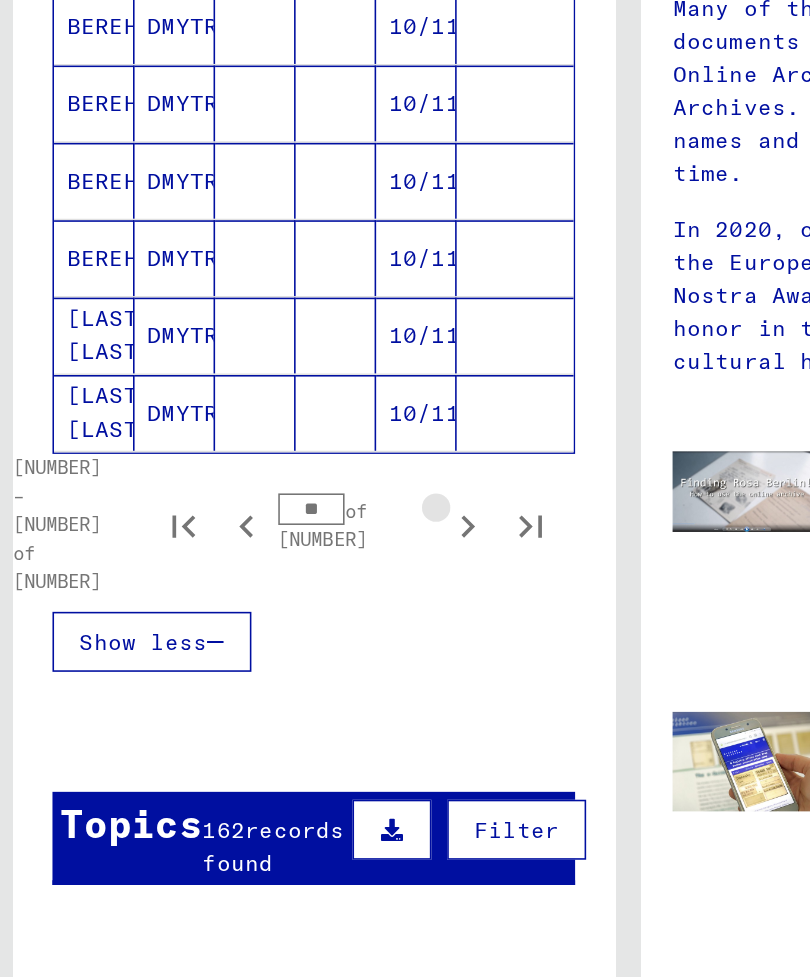 click 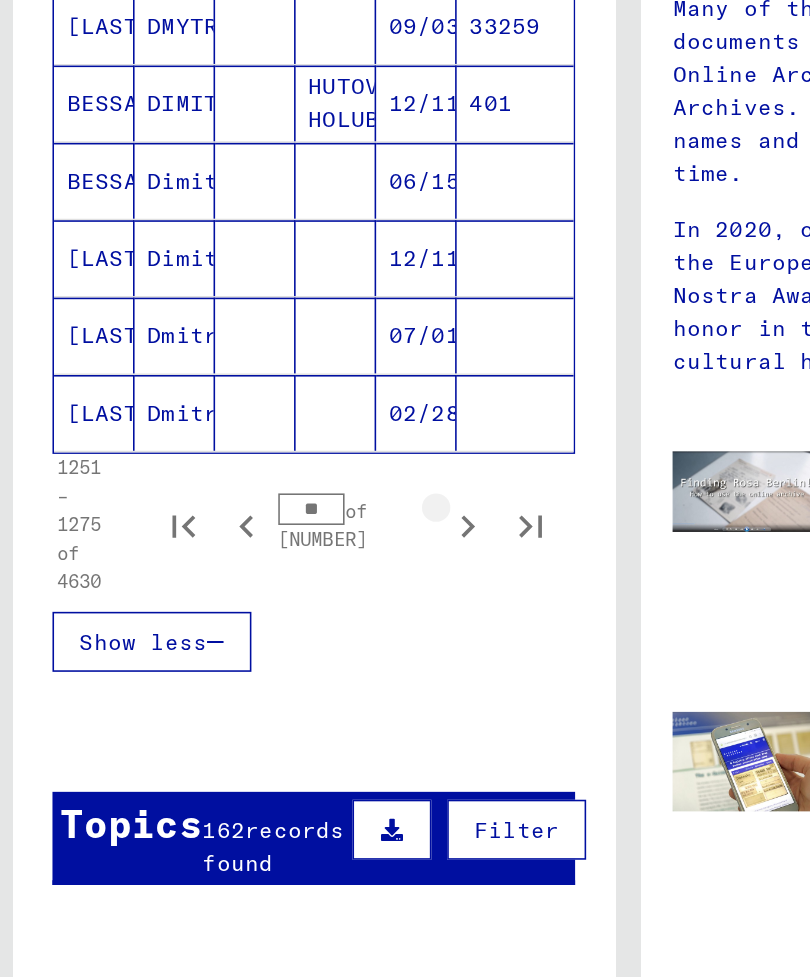 click 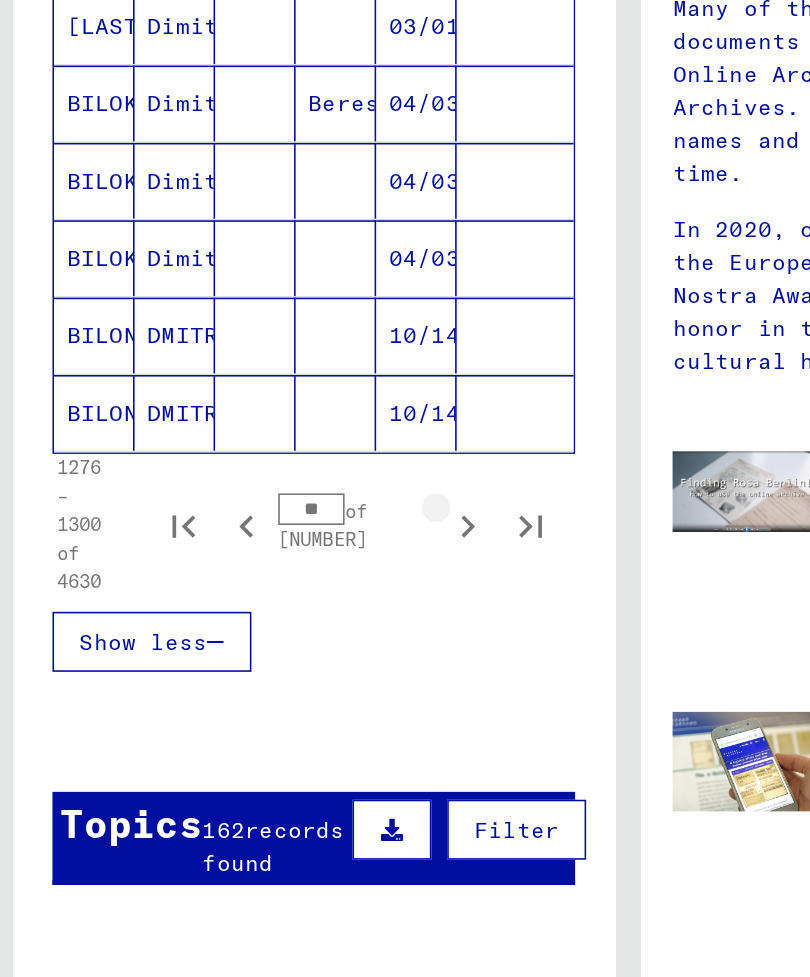 click 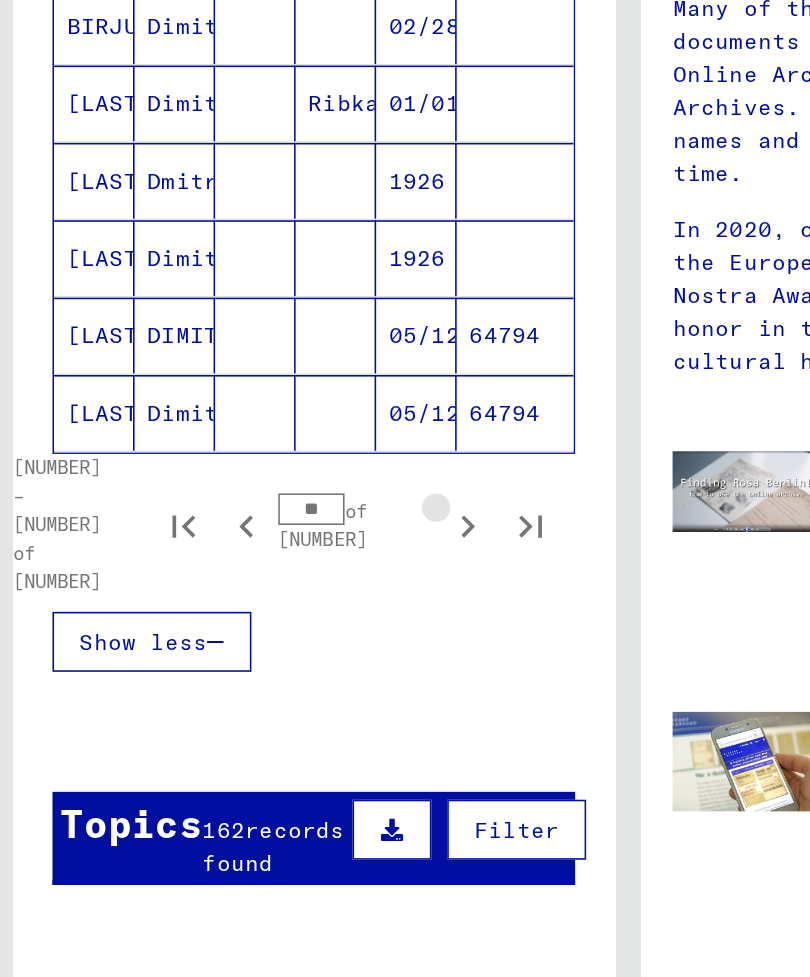 click 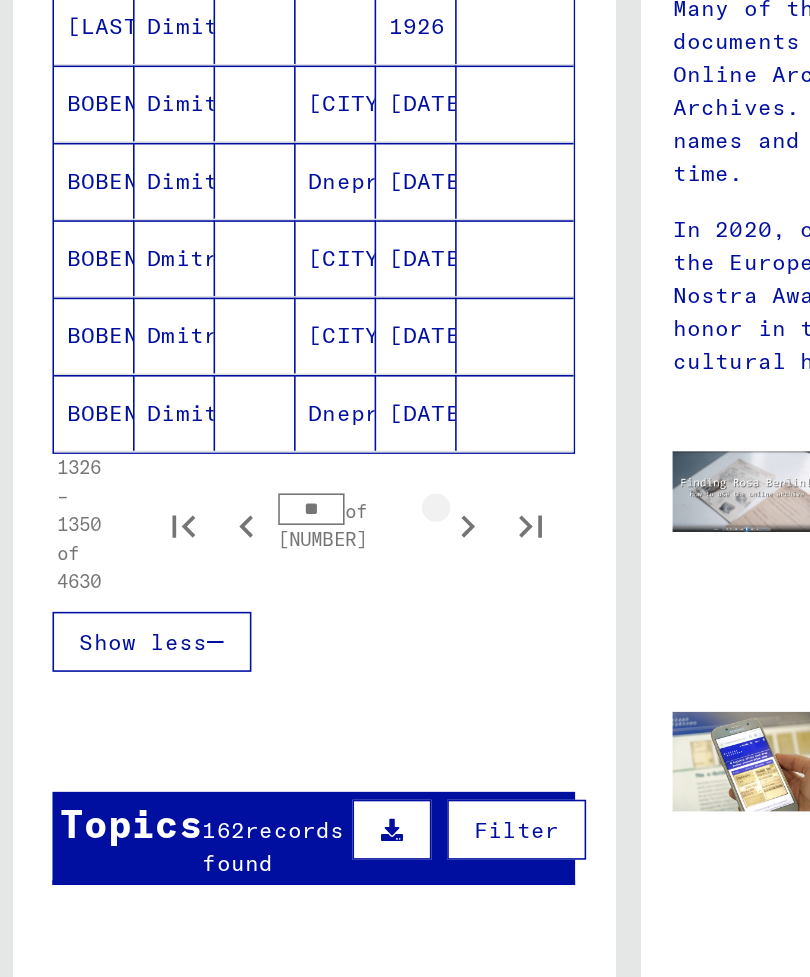 click 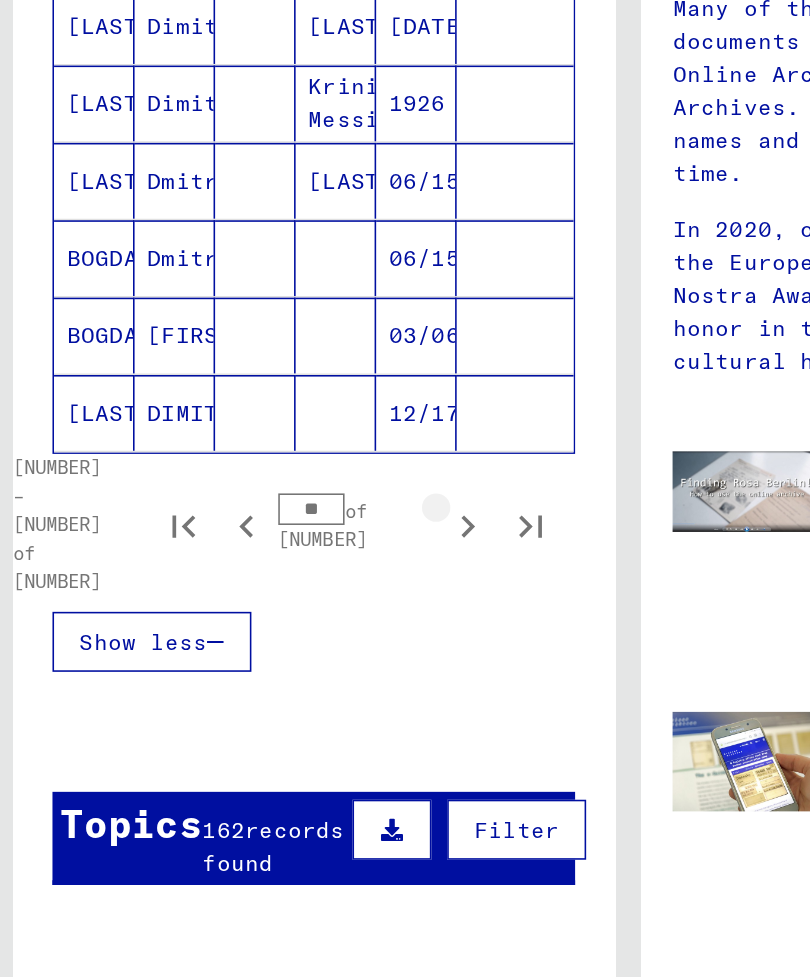 click 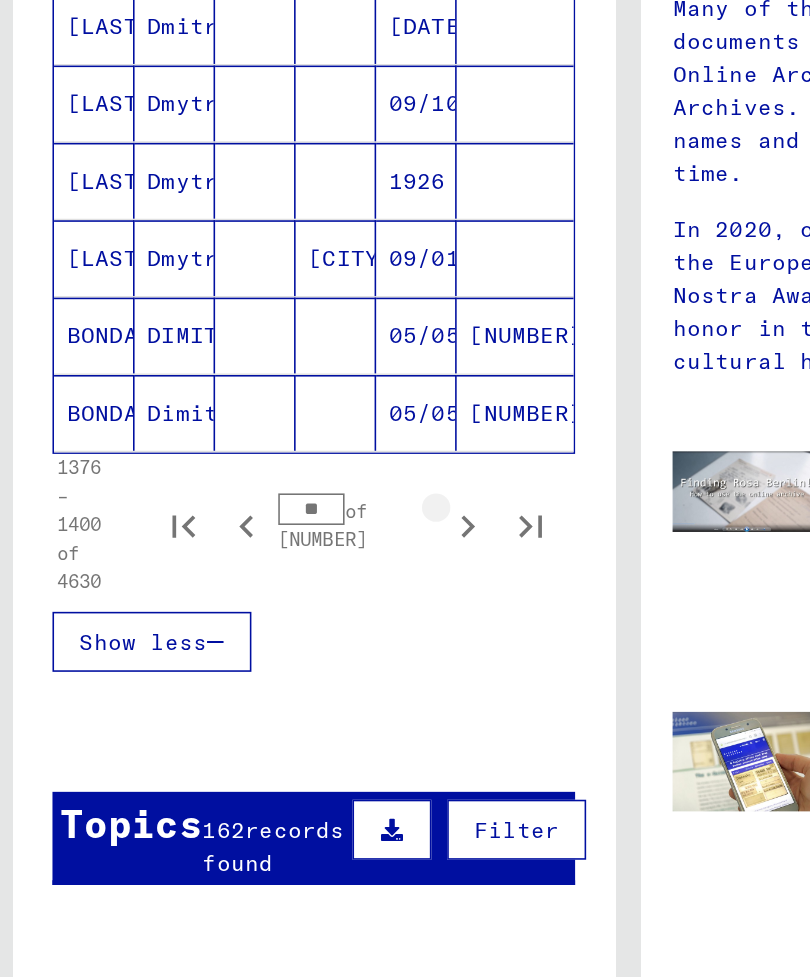 click 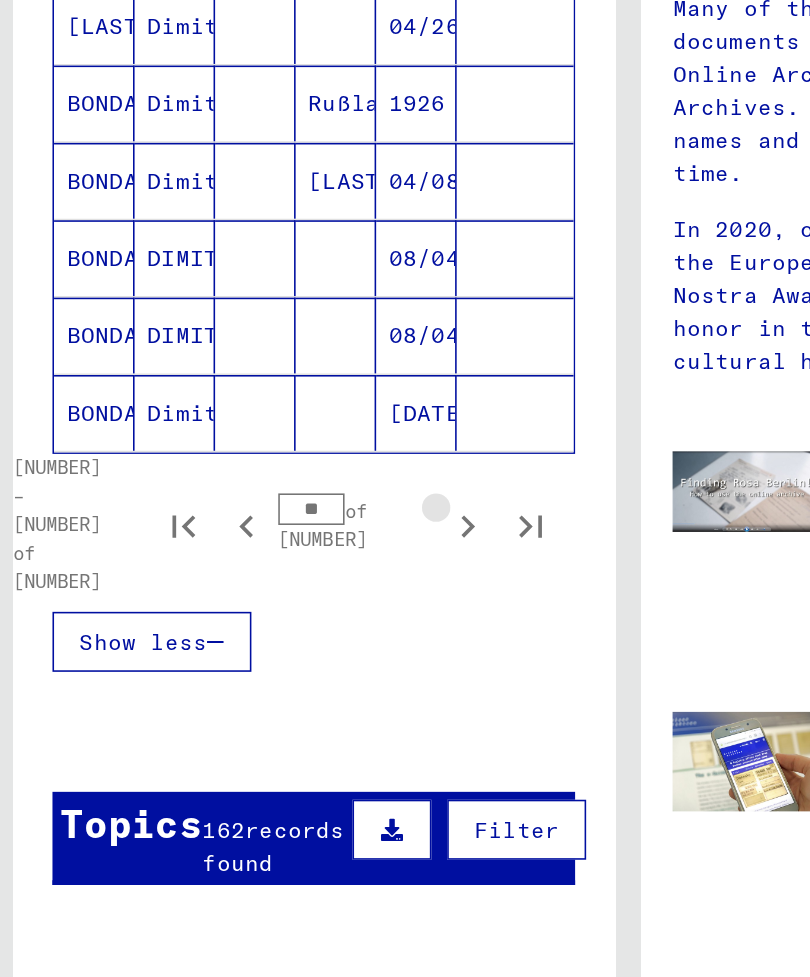 click 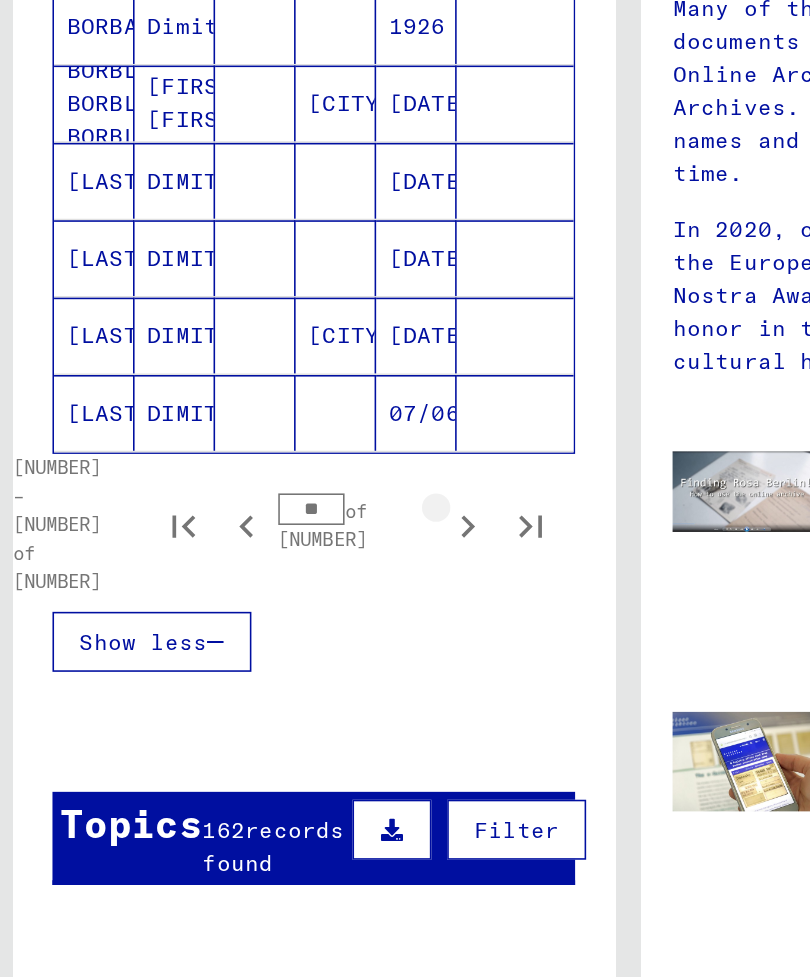 click 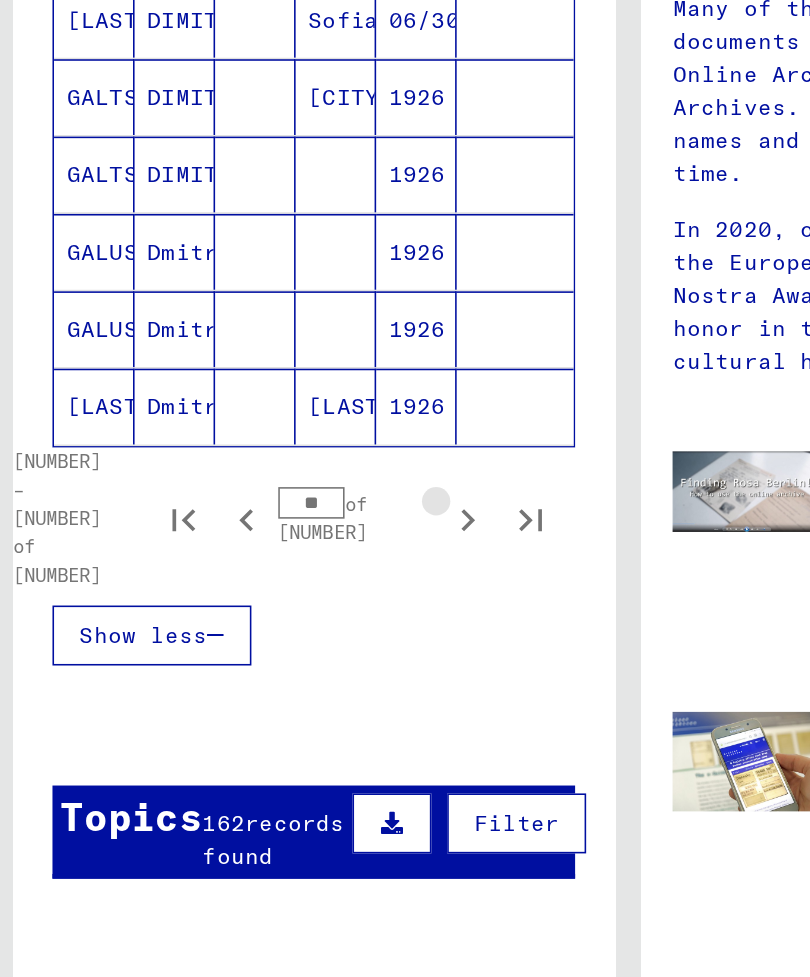 click 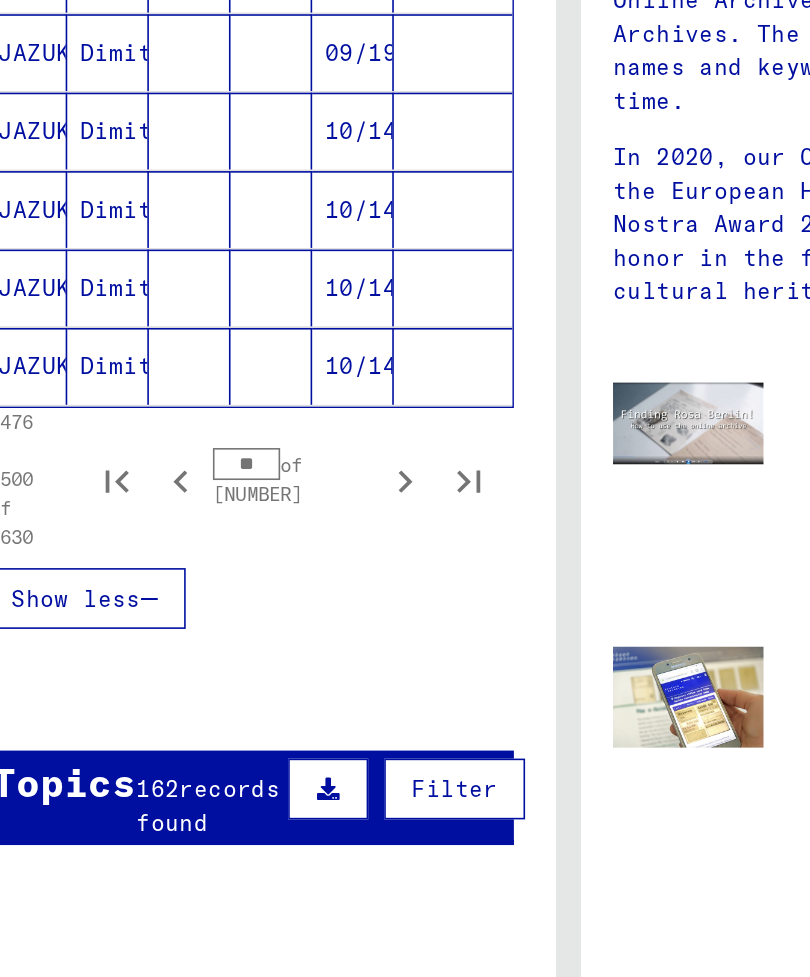 scroll, scrollTop: 1109, scrollLeft: 0, axis: vertical 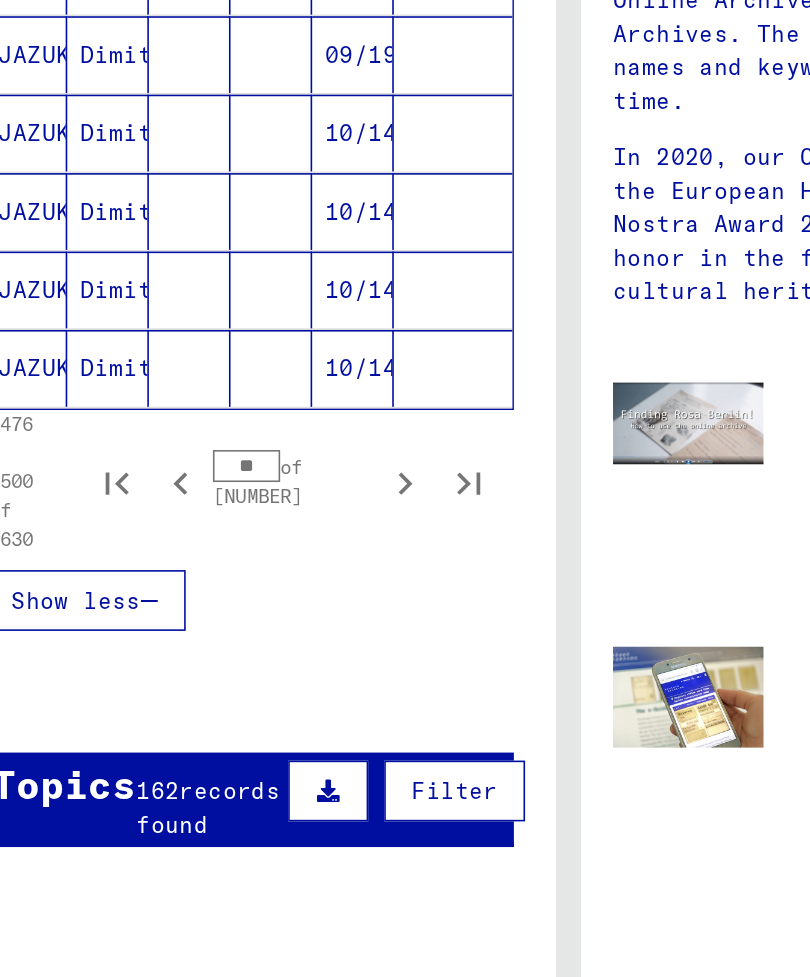 click 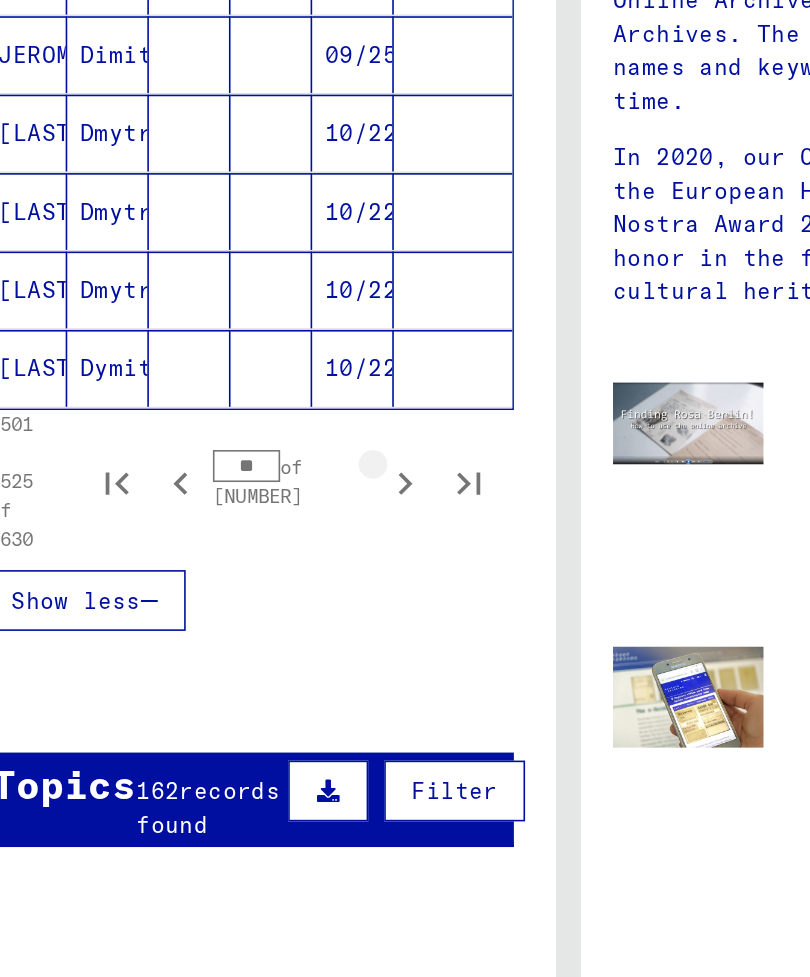 click 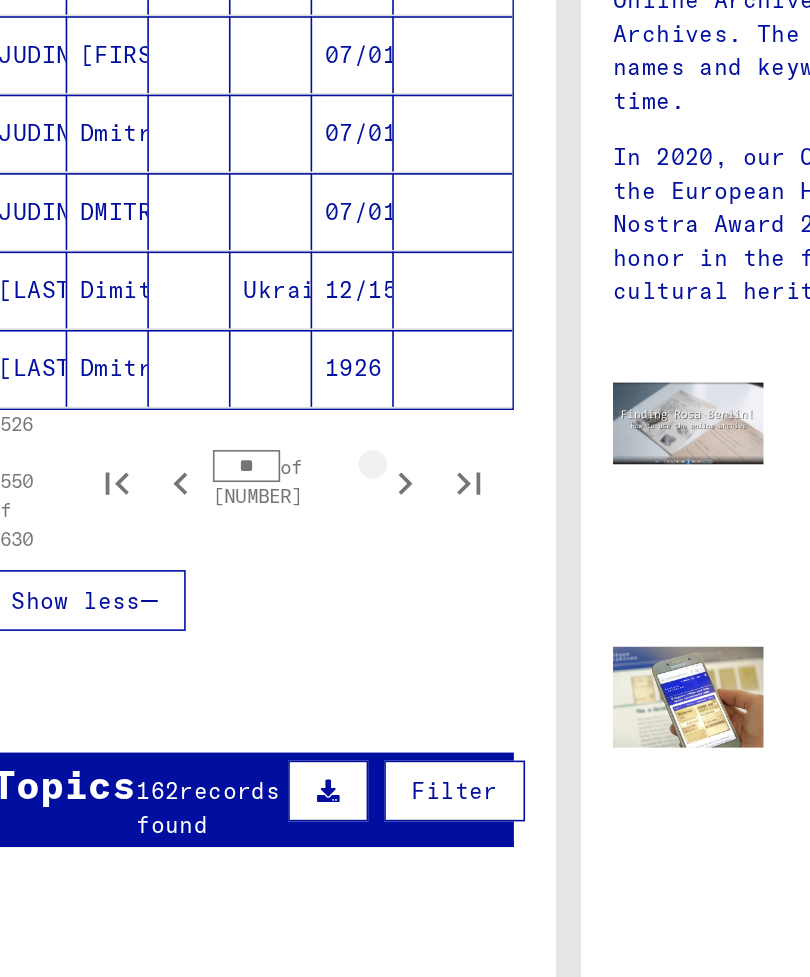 click 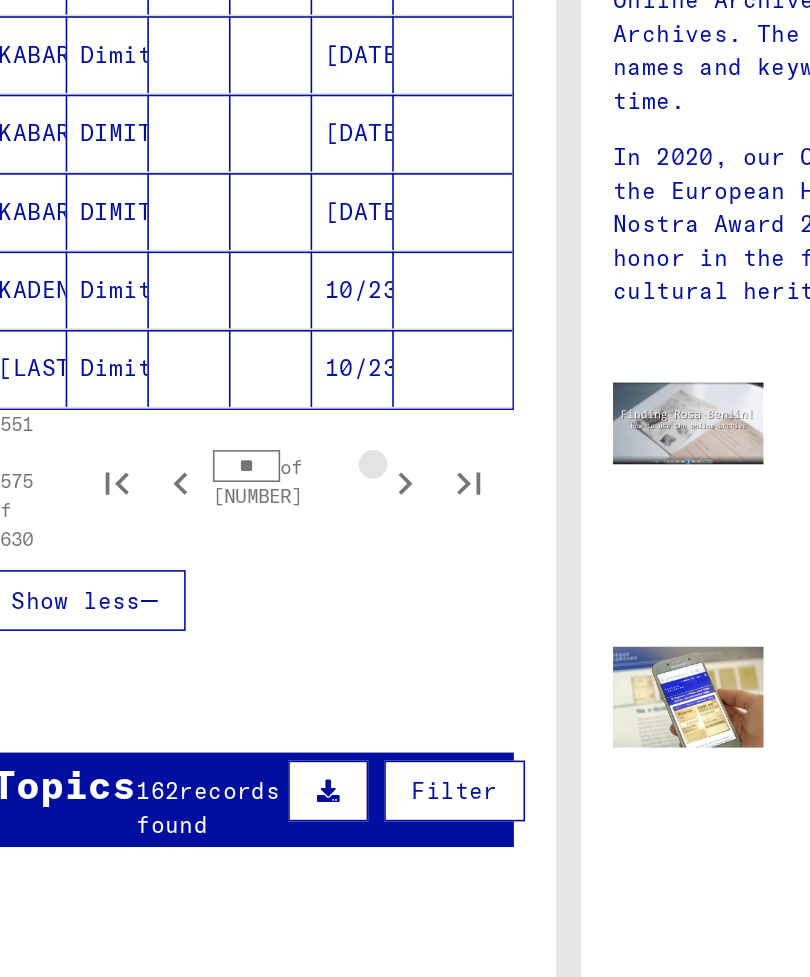 click 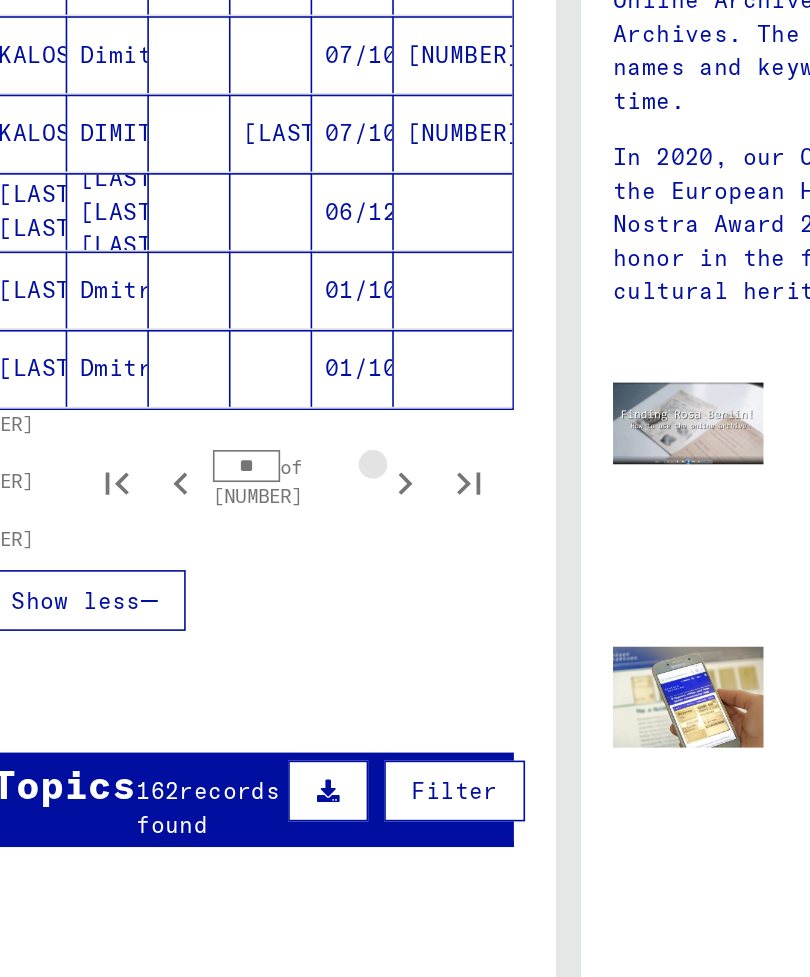 click 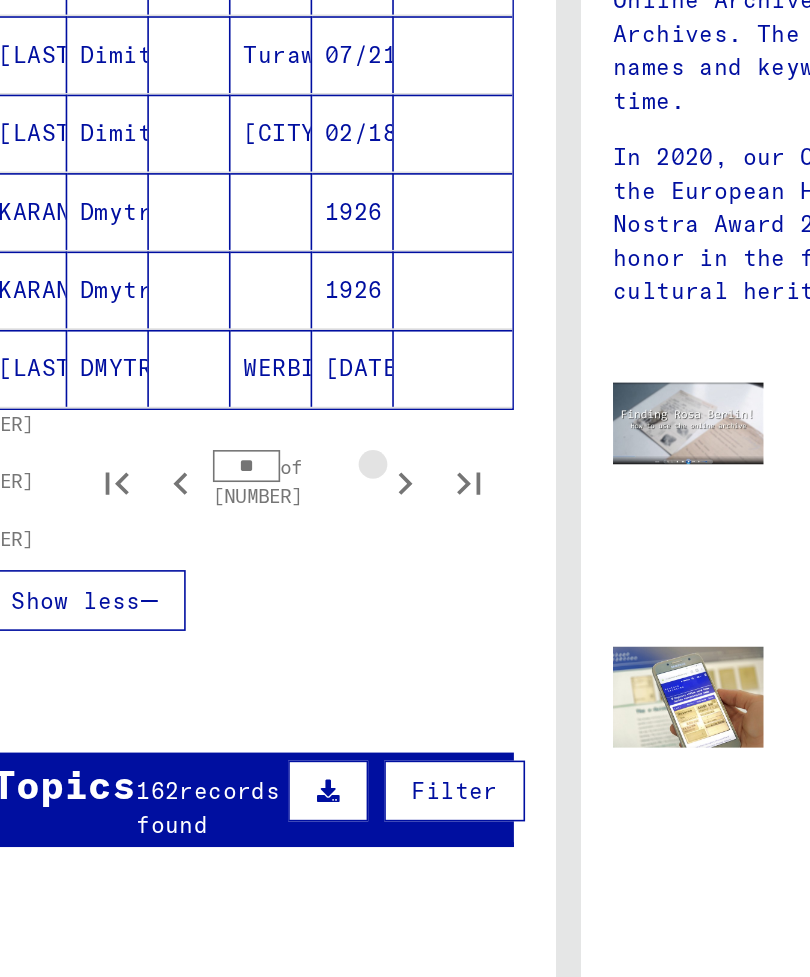 click 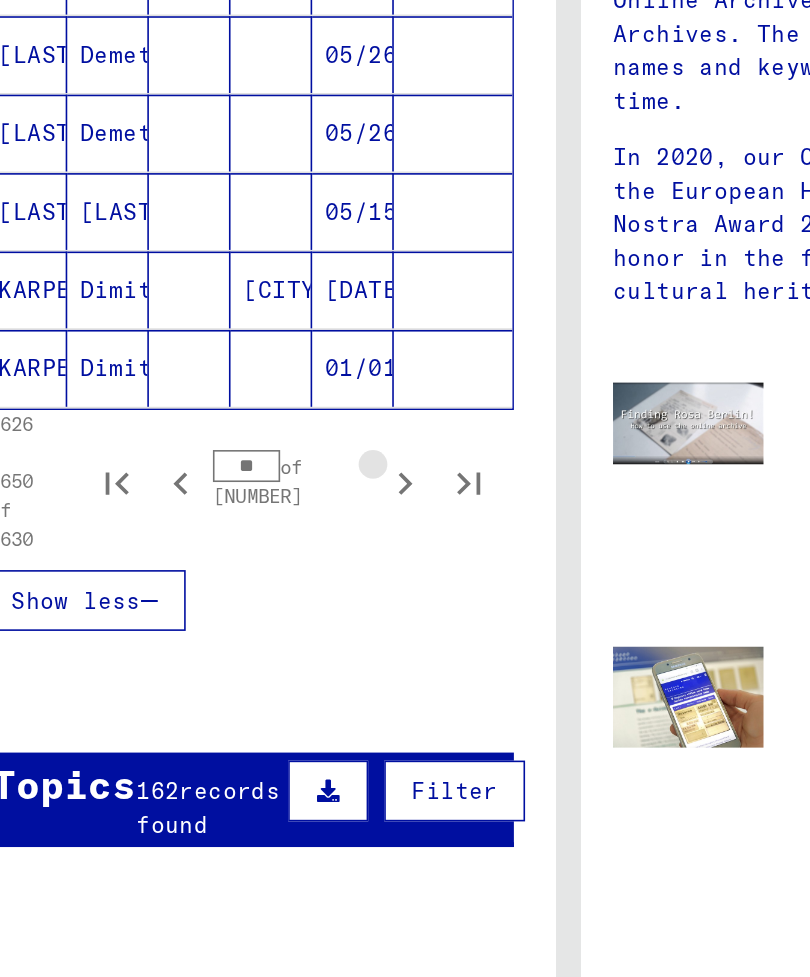 click 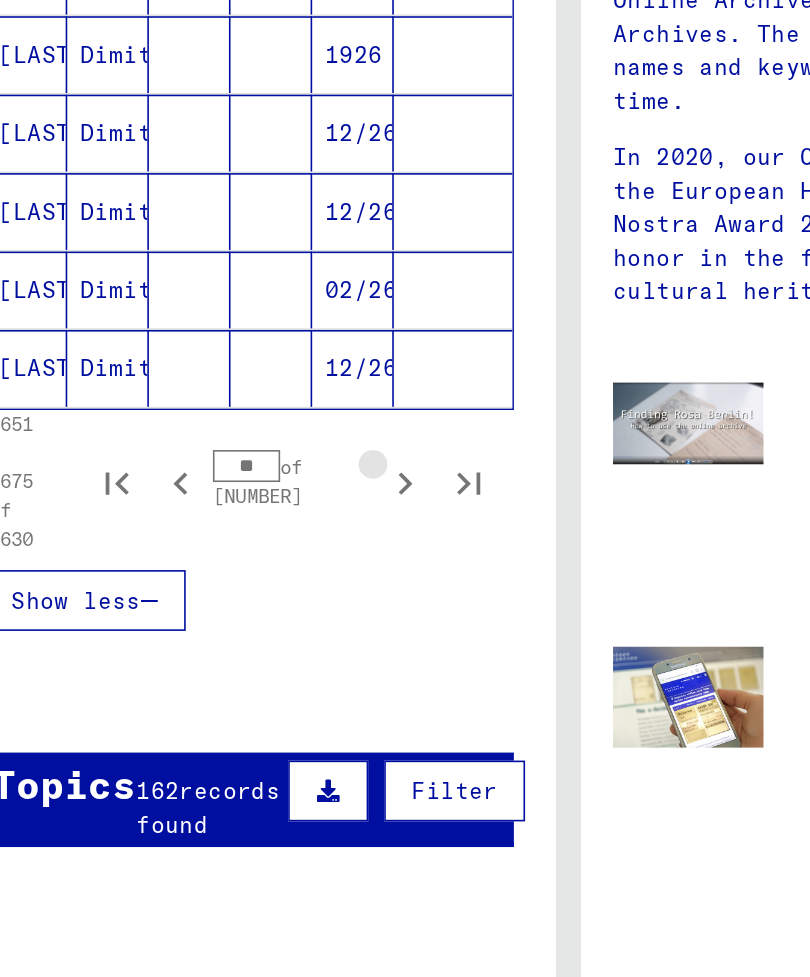 click 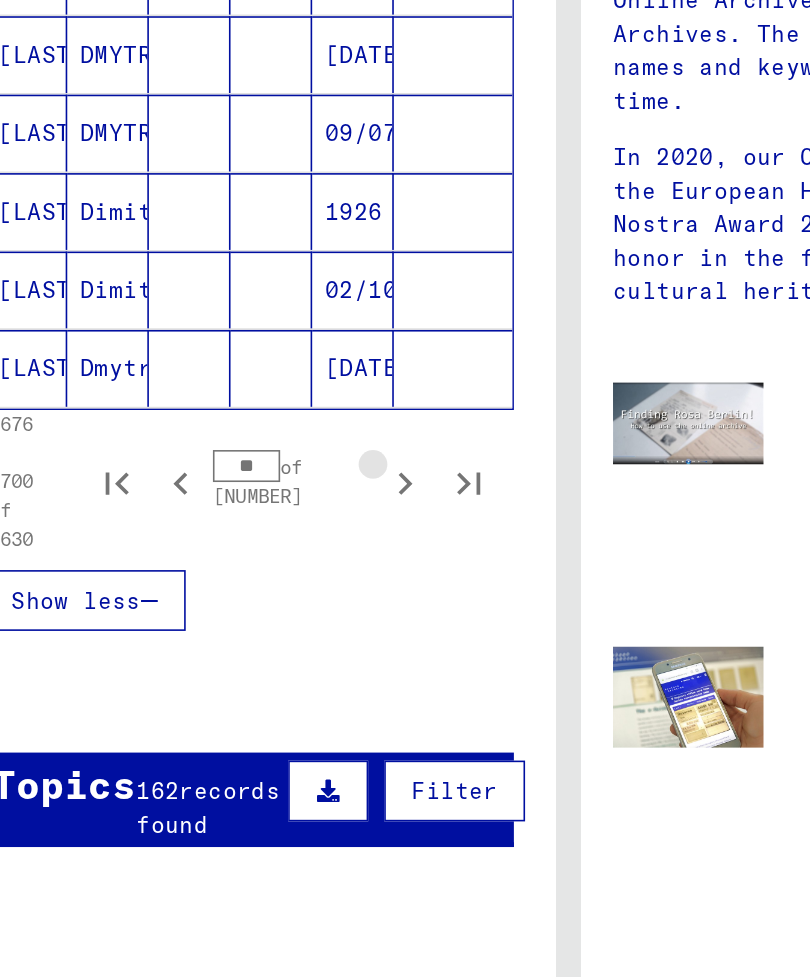 click 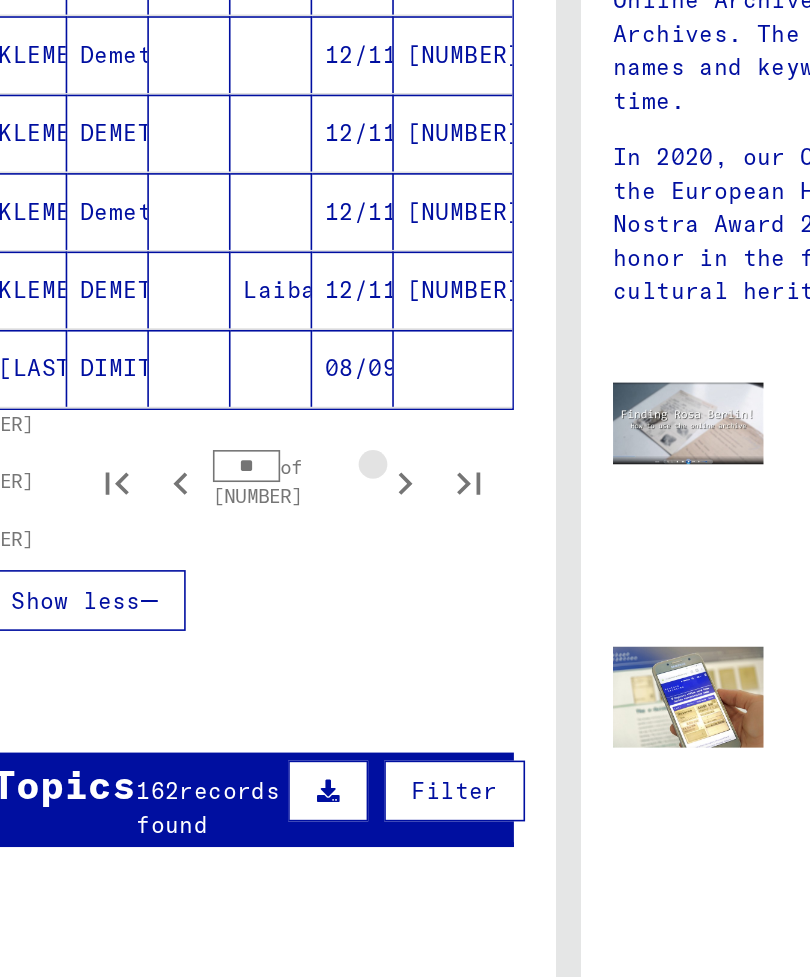 click 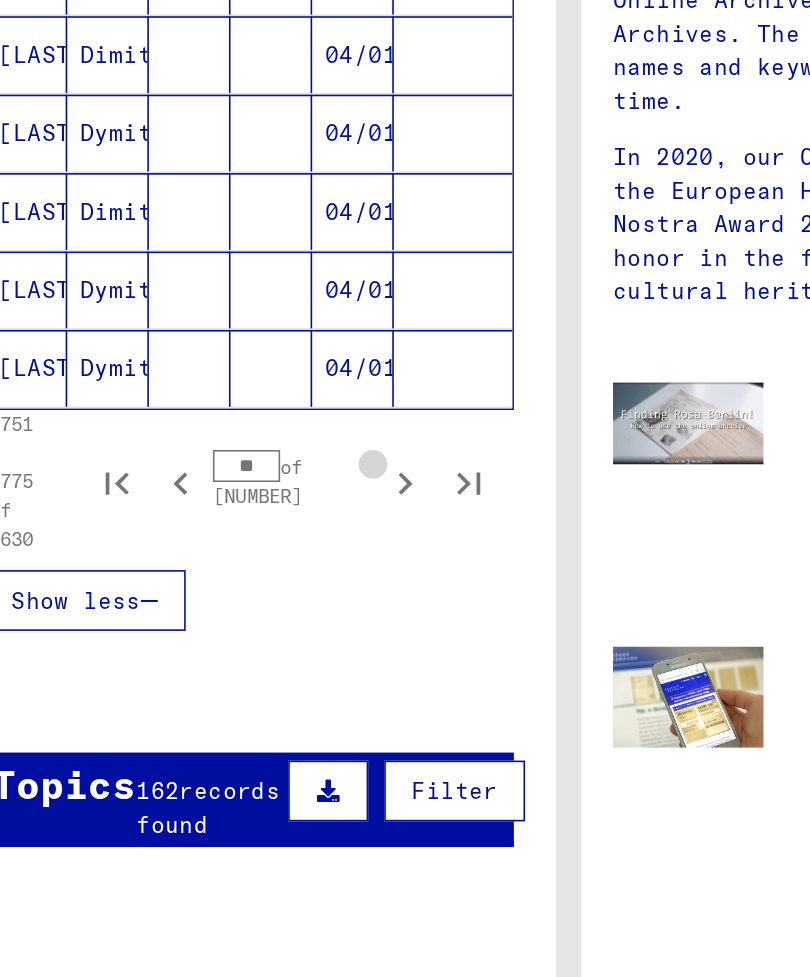 click 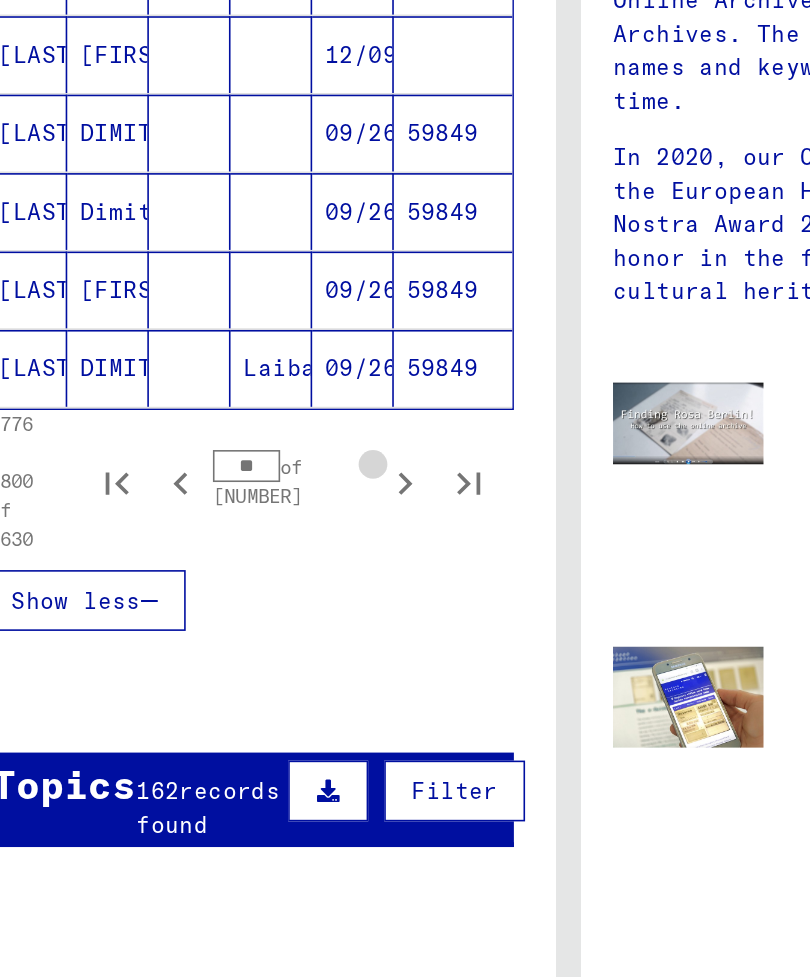 click 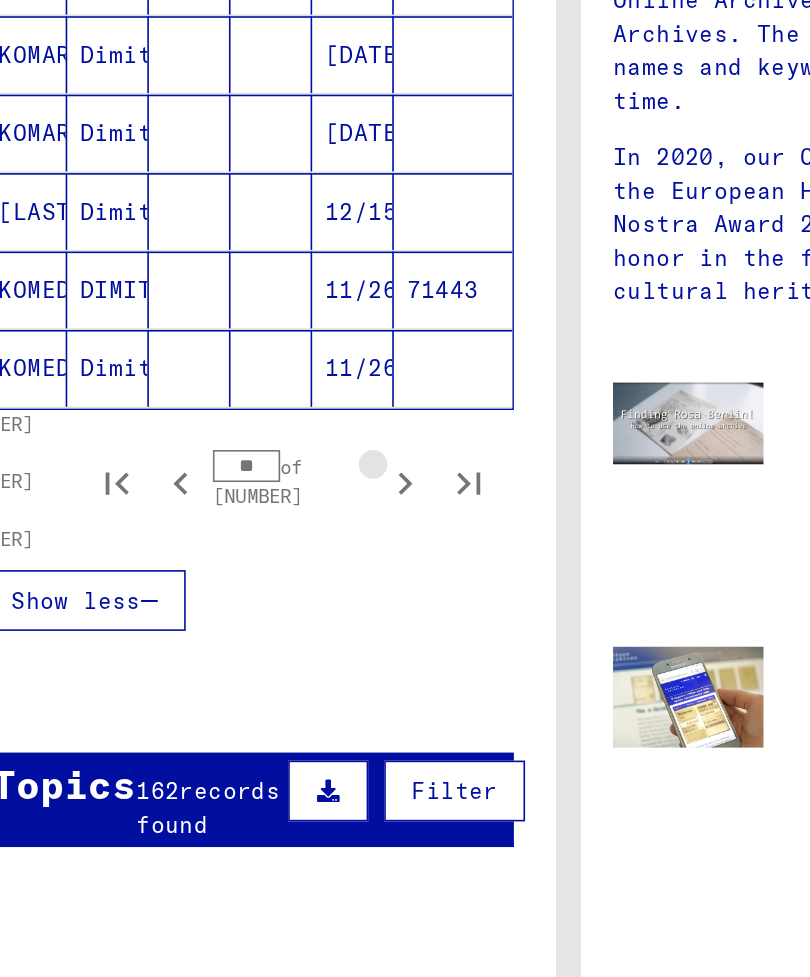 click 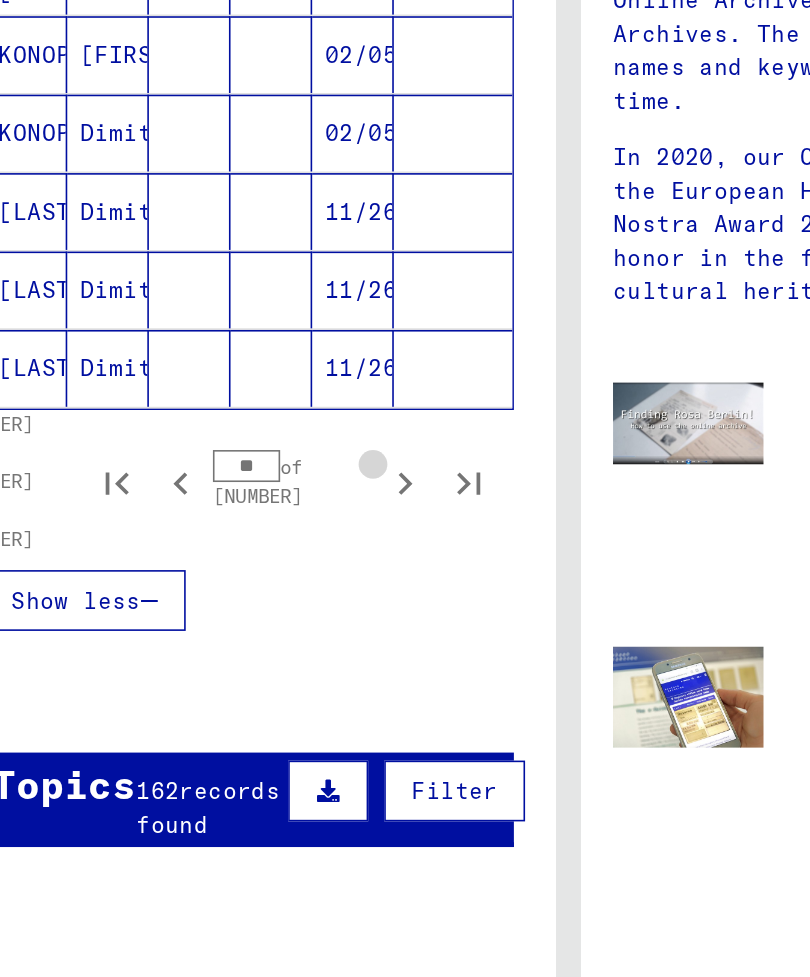 click 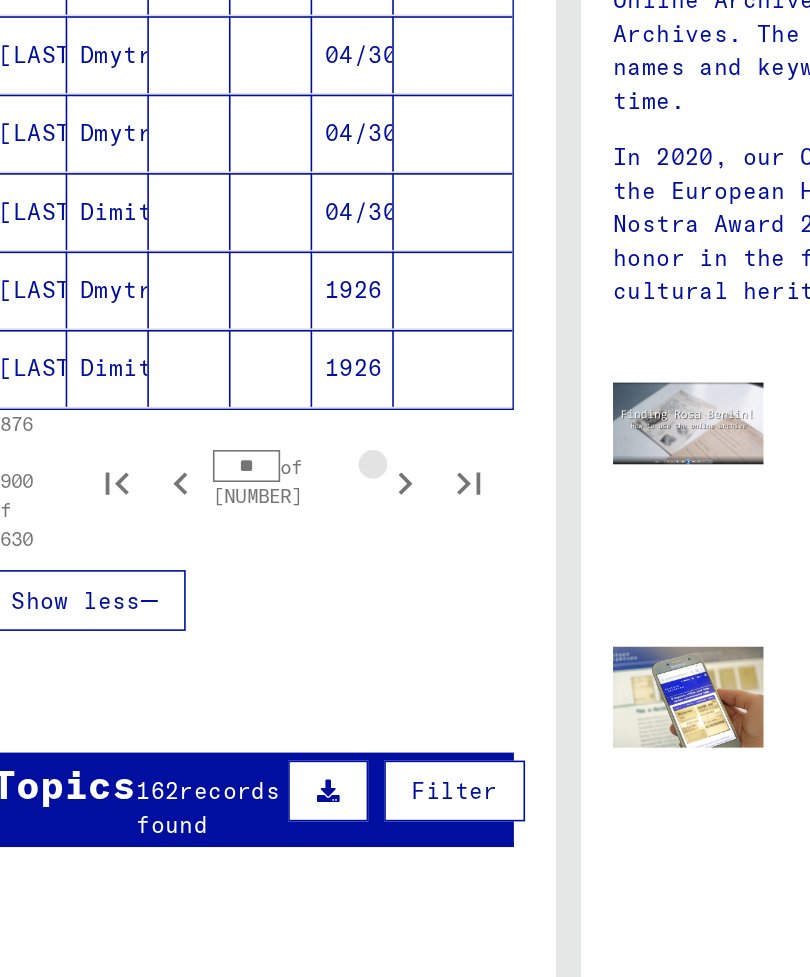 click 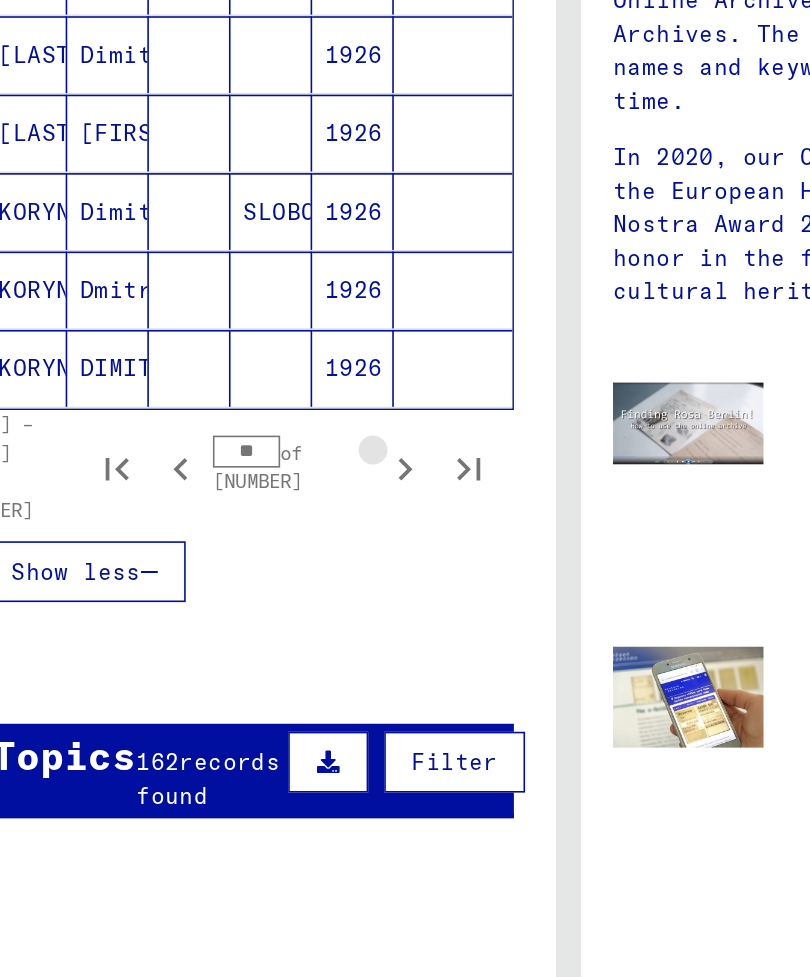 click 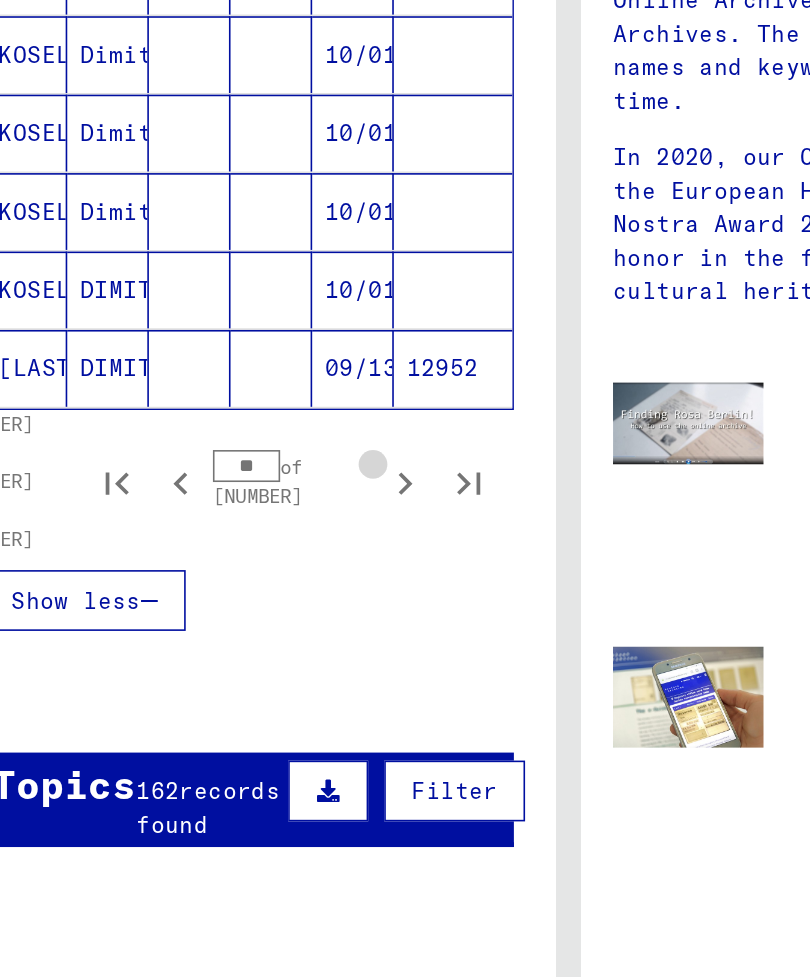 click 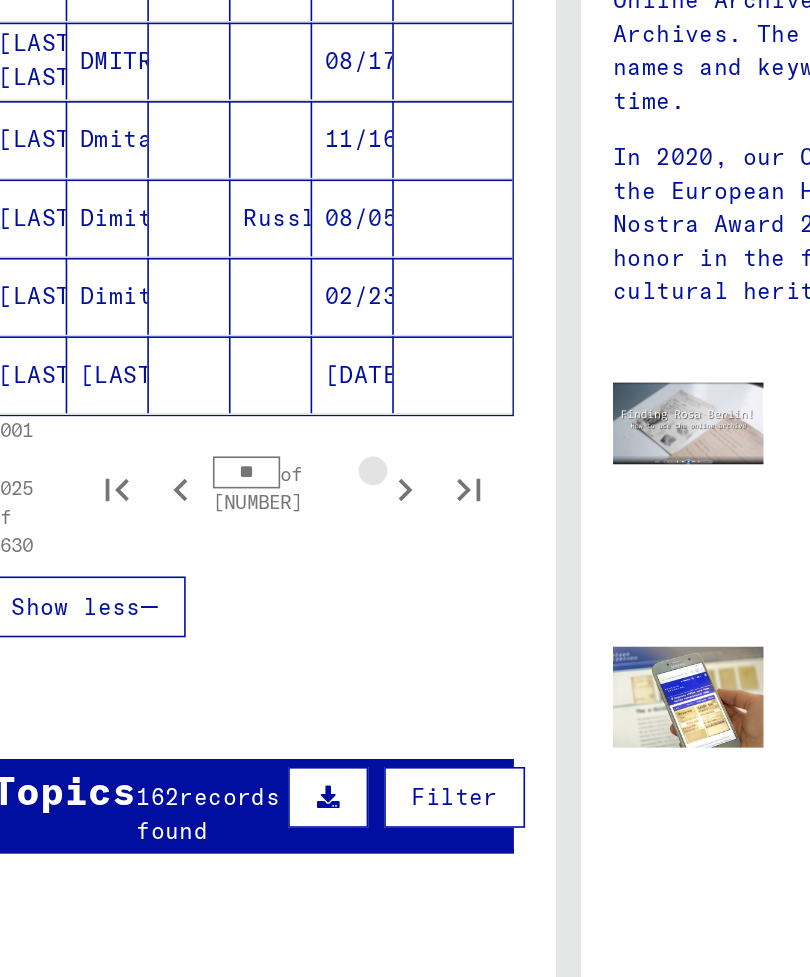 click 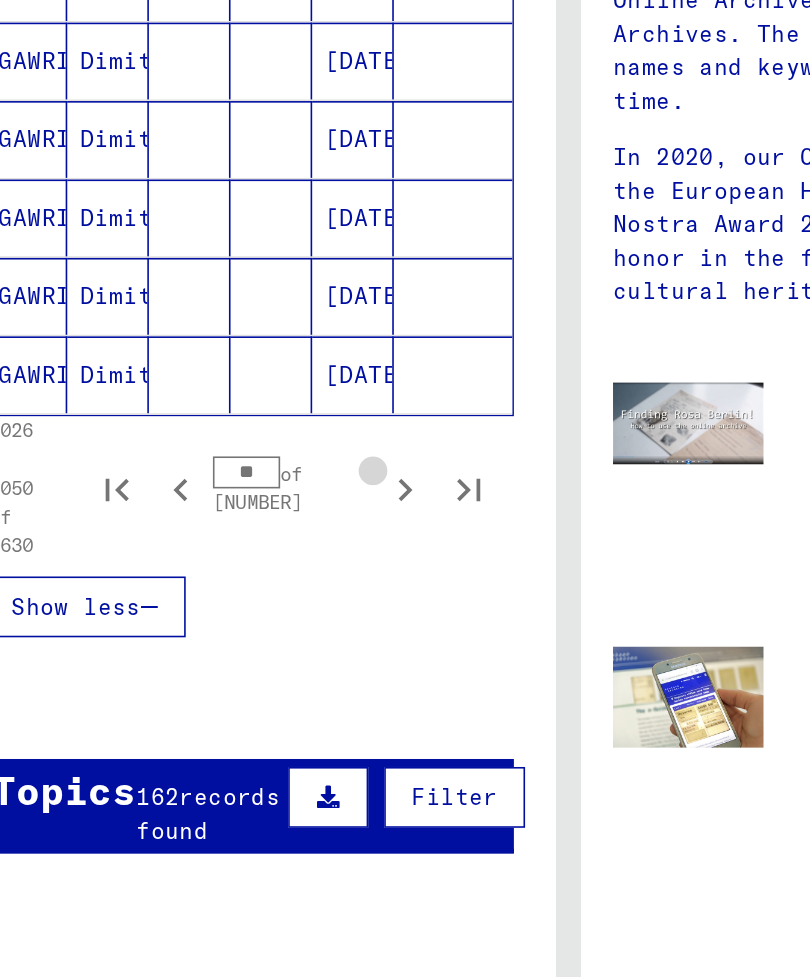click 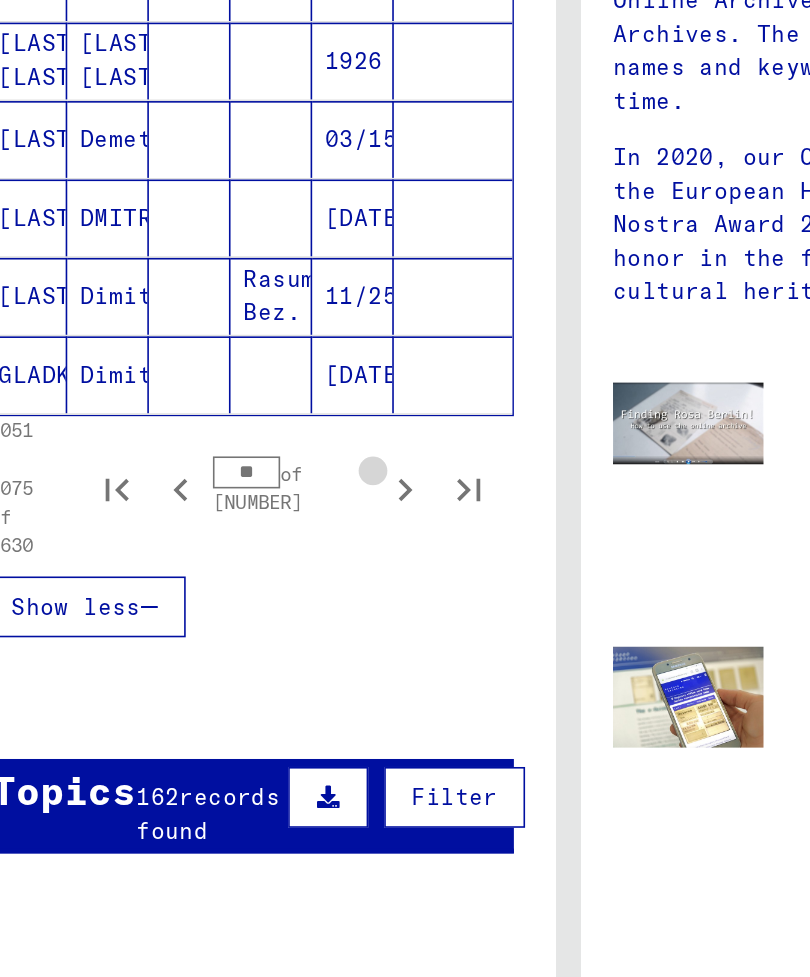 click 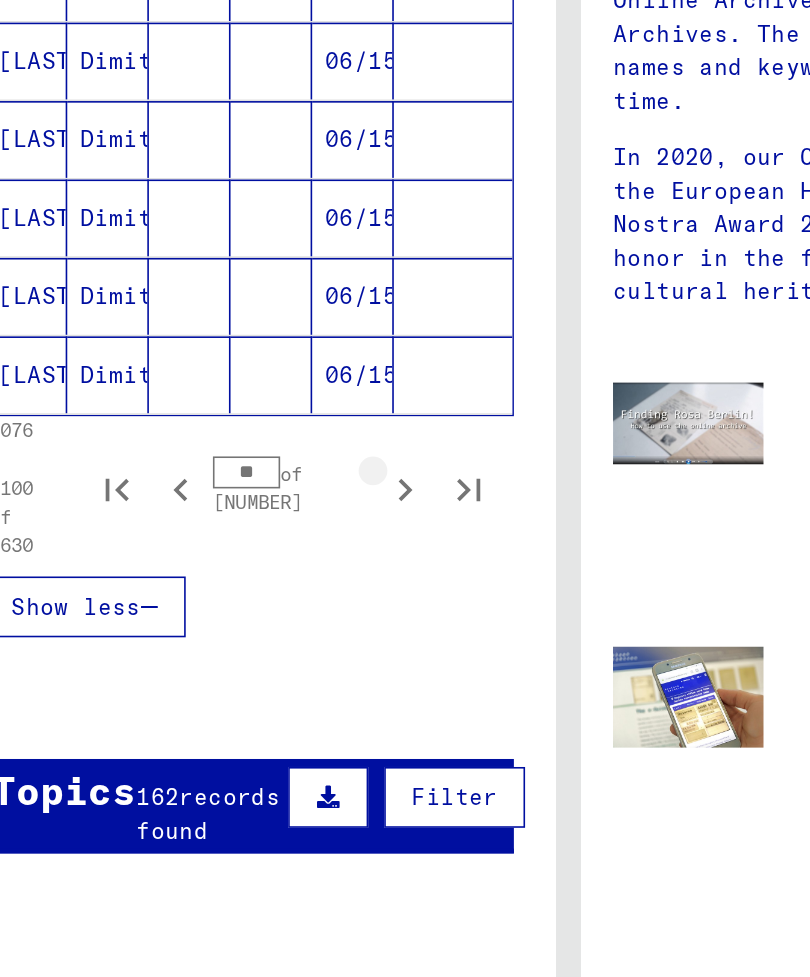 click 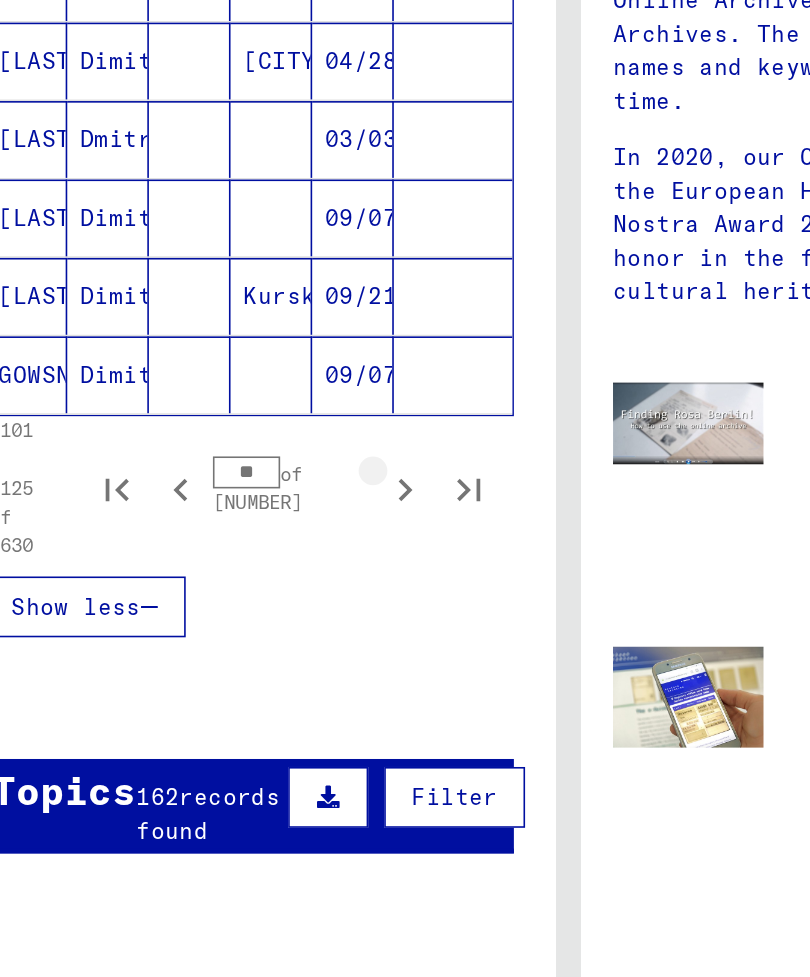 click 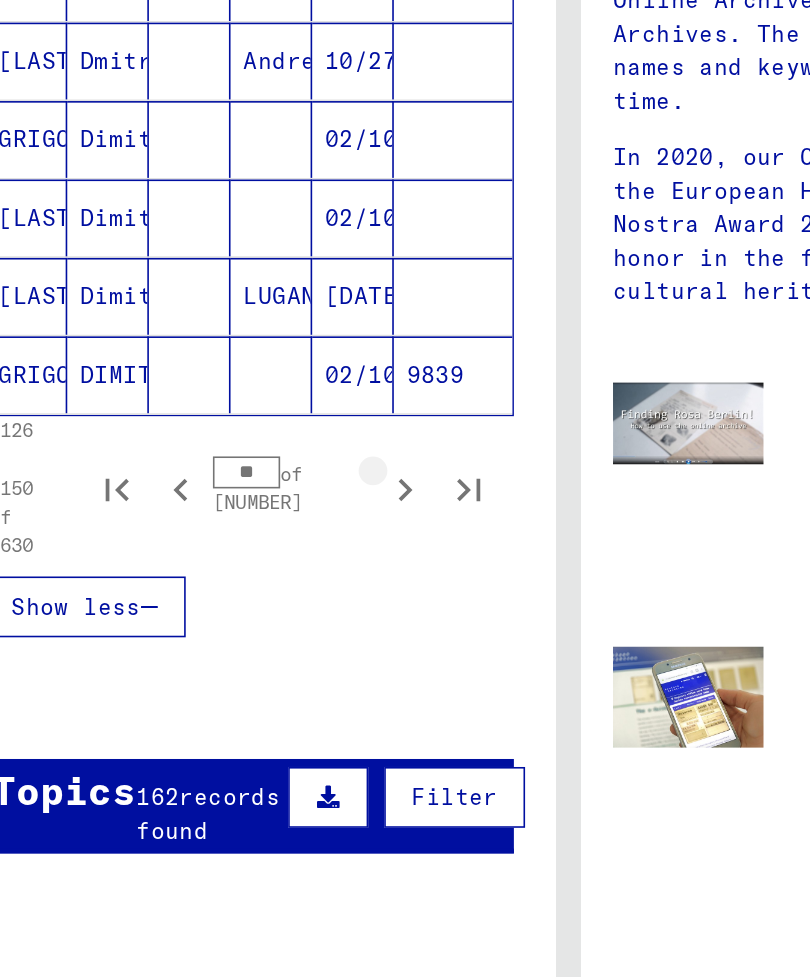 click 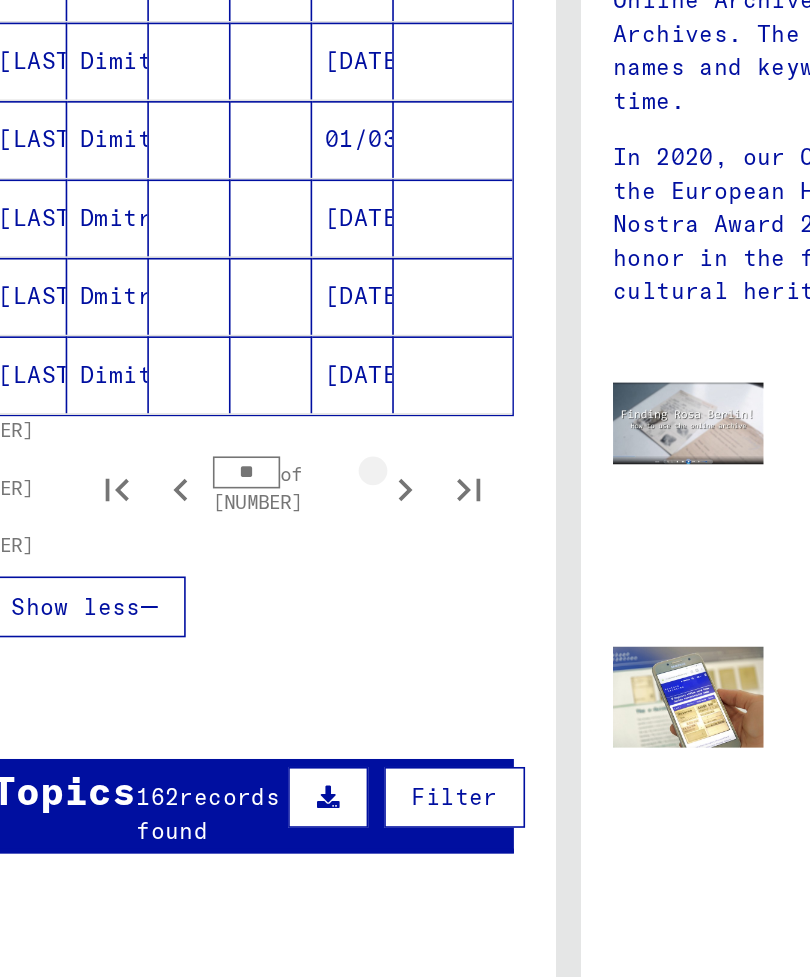 click 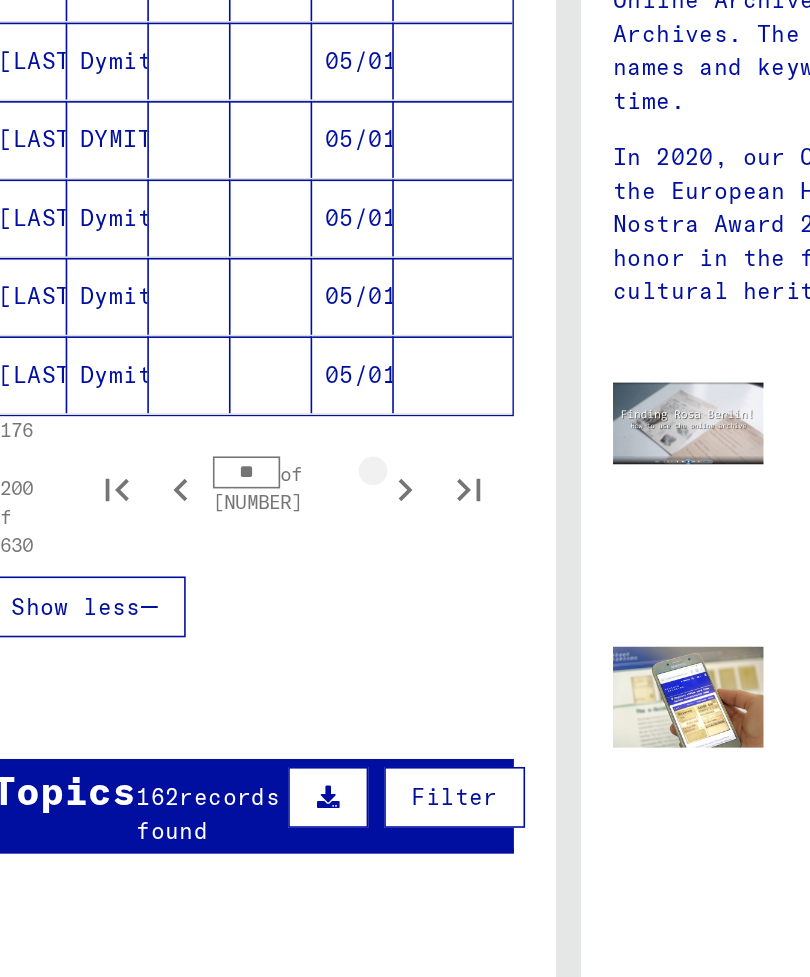 click 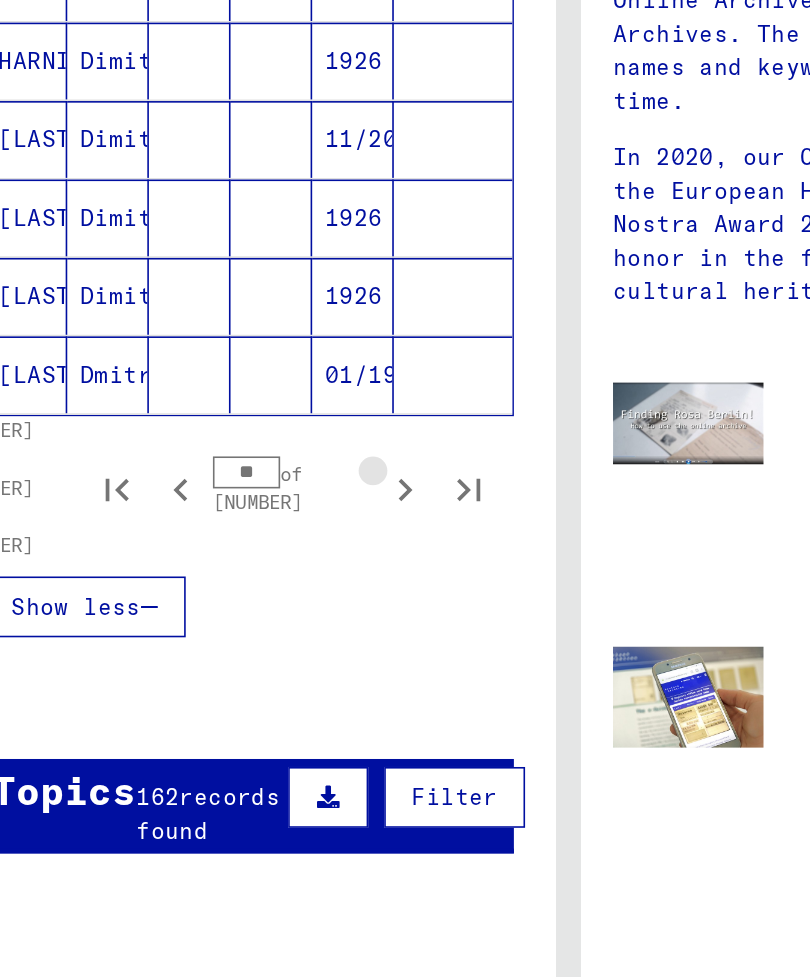 click 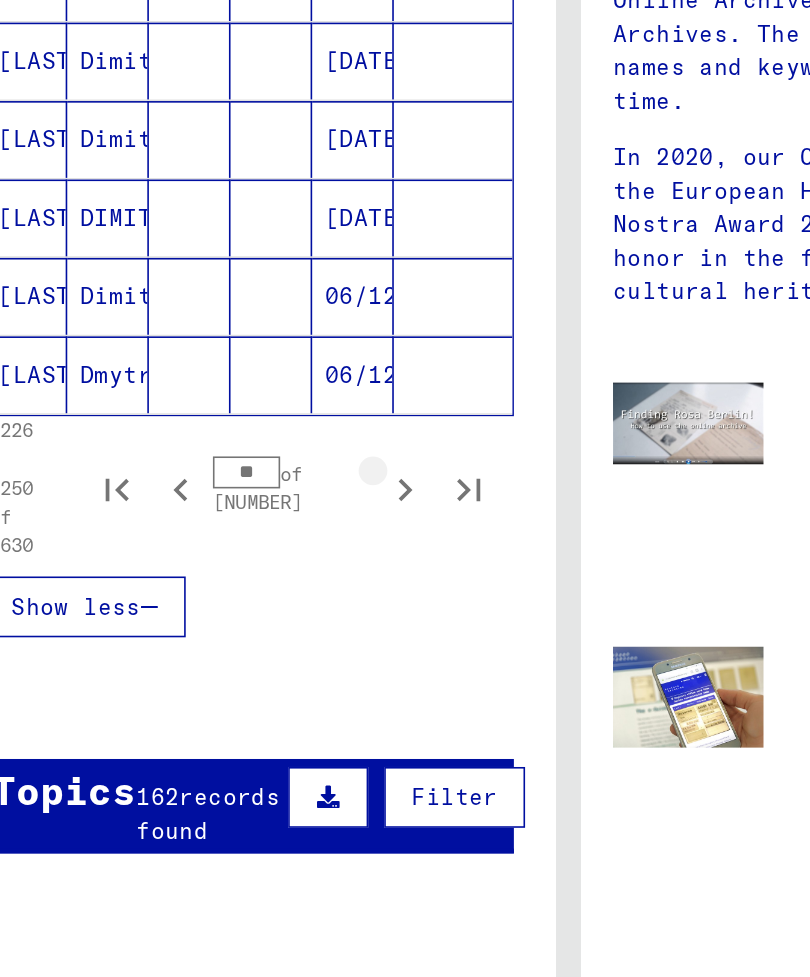 click 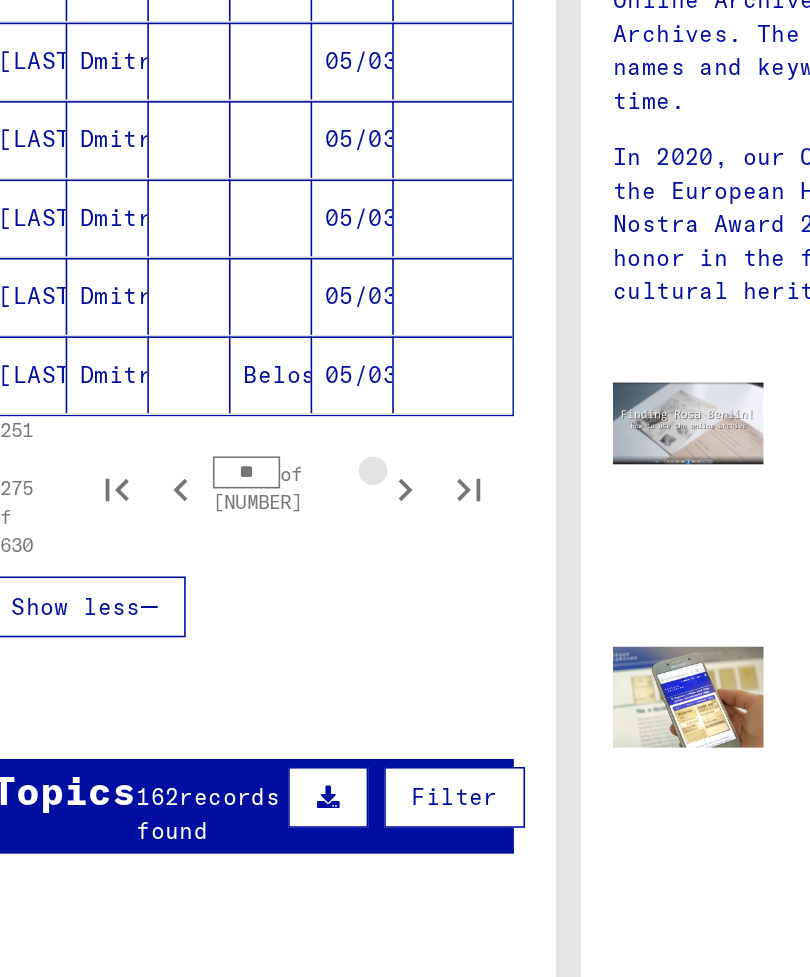 click 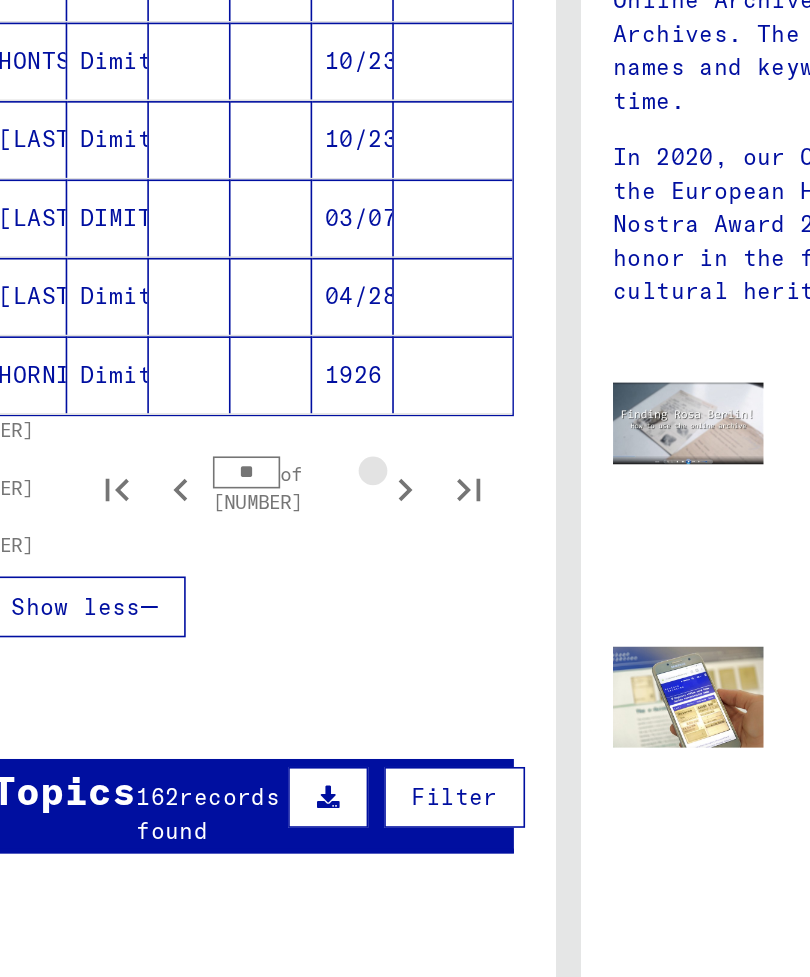 click 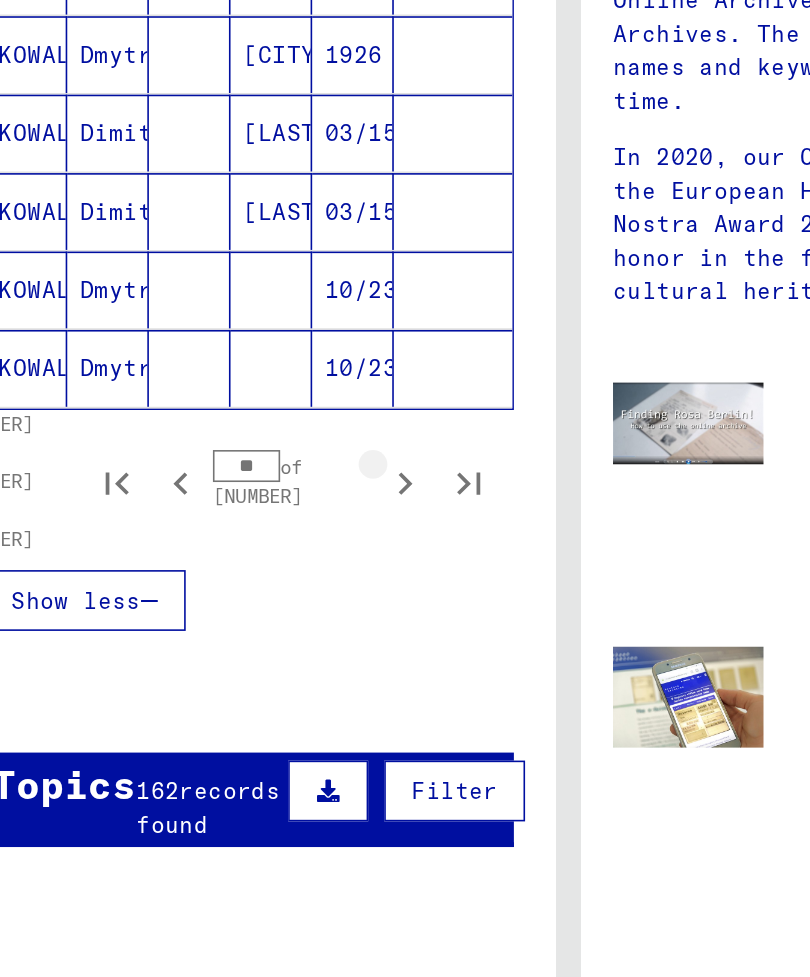 click 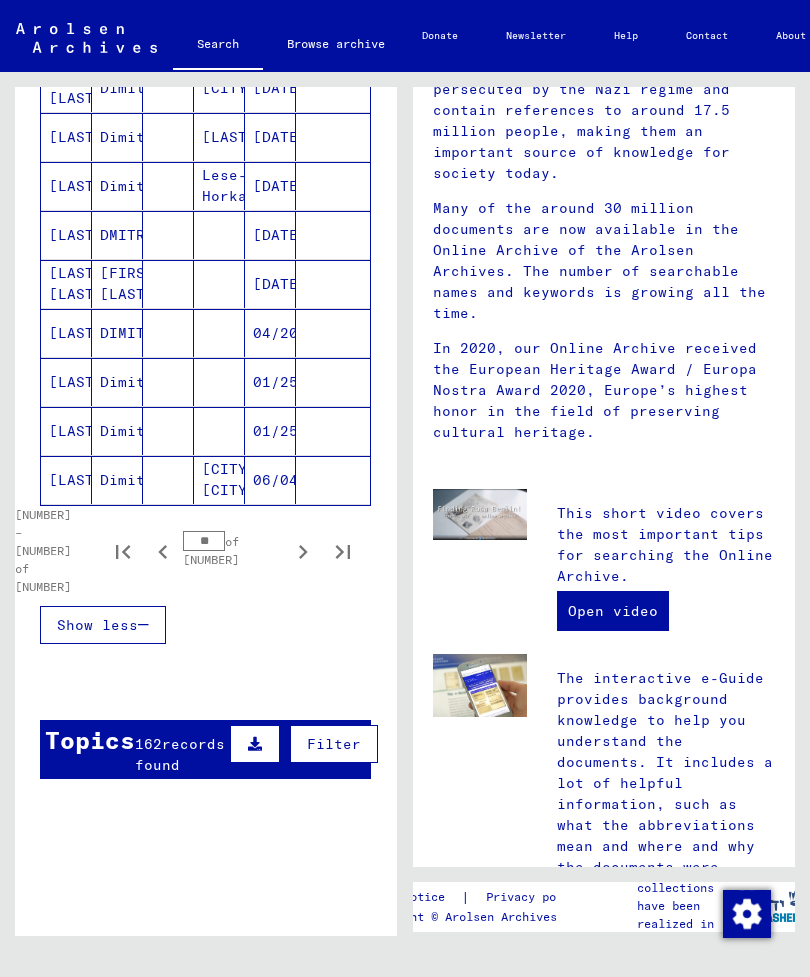 click 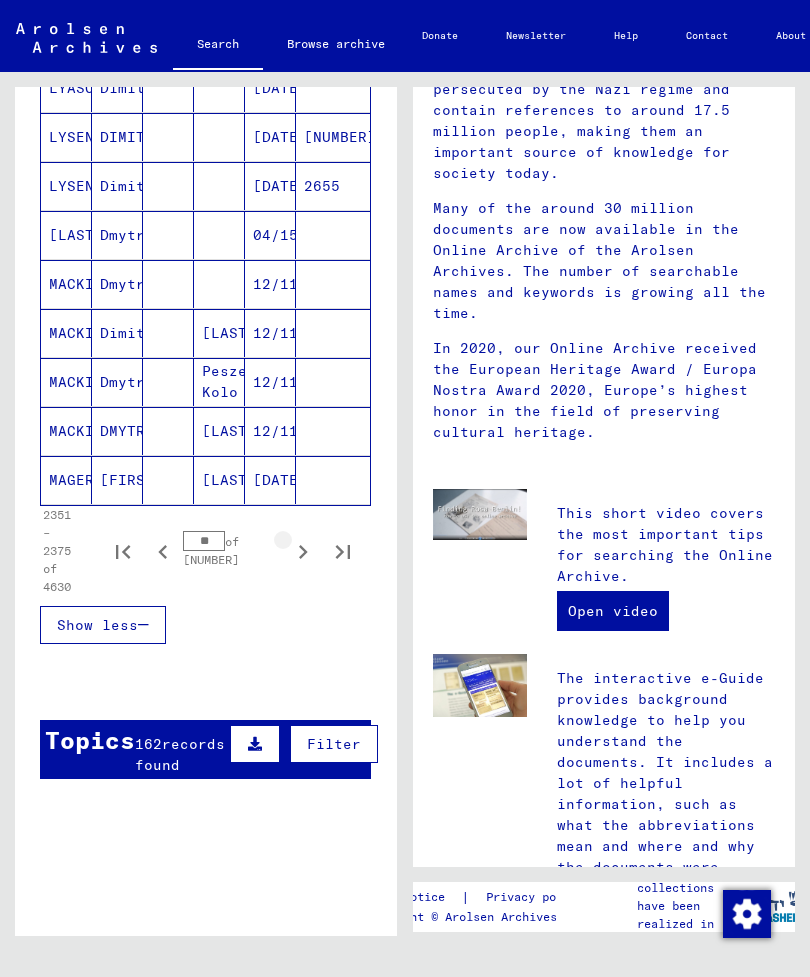 click 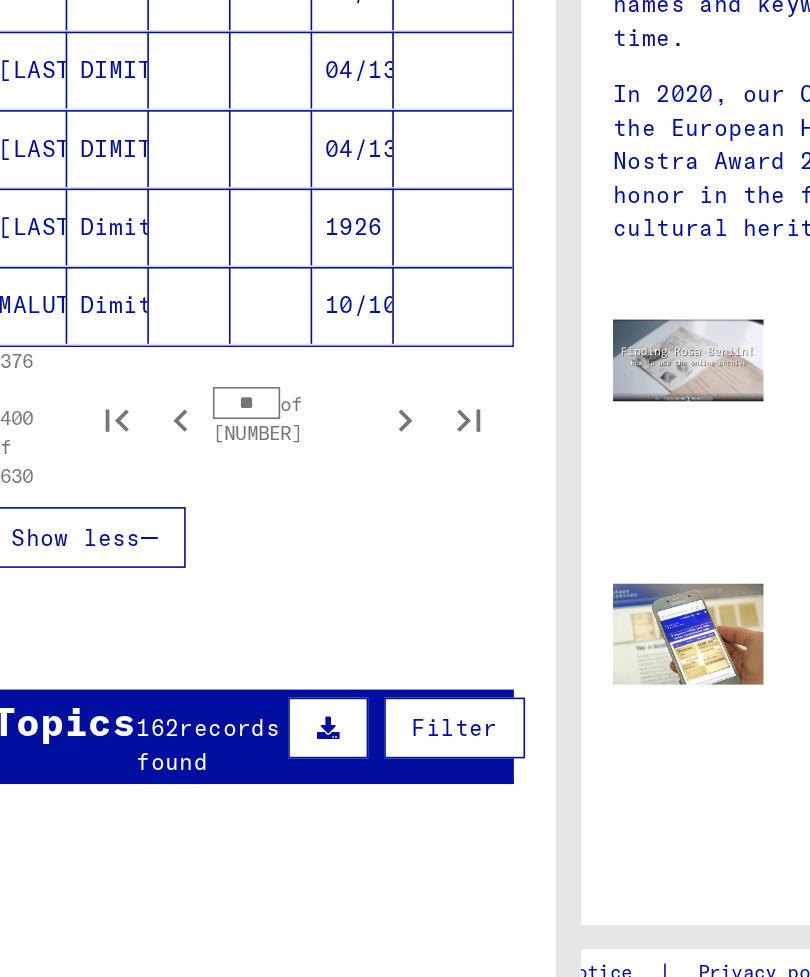 click on "Show less" at bounding box center (205, 625) 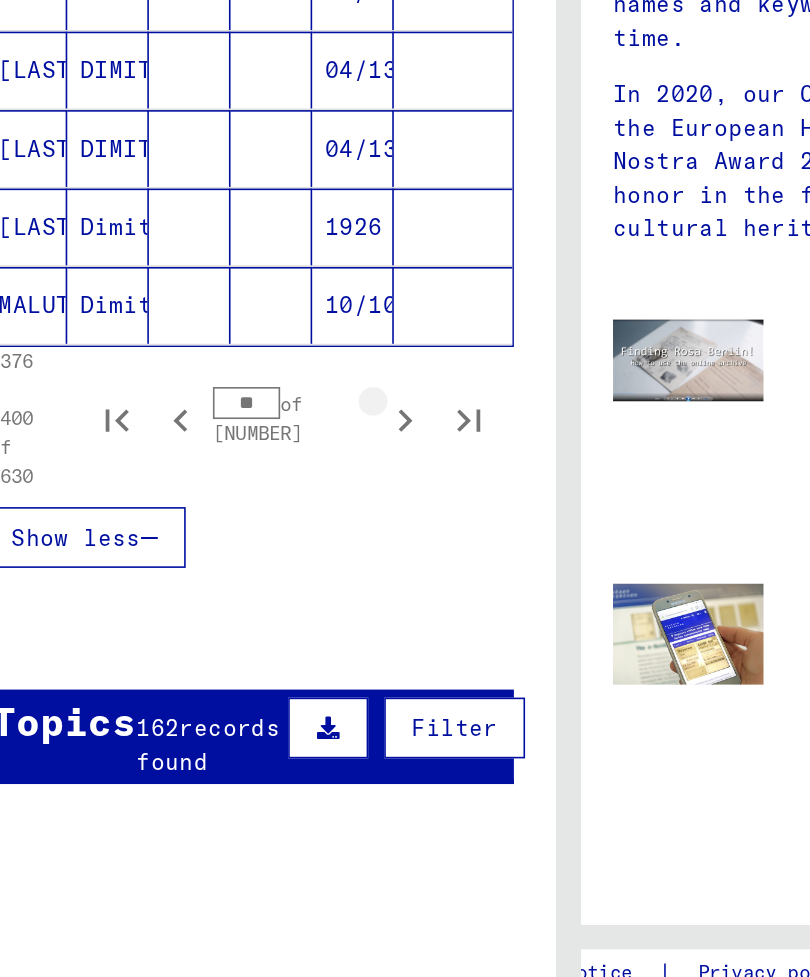 click 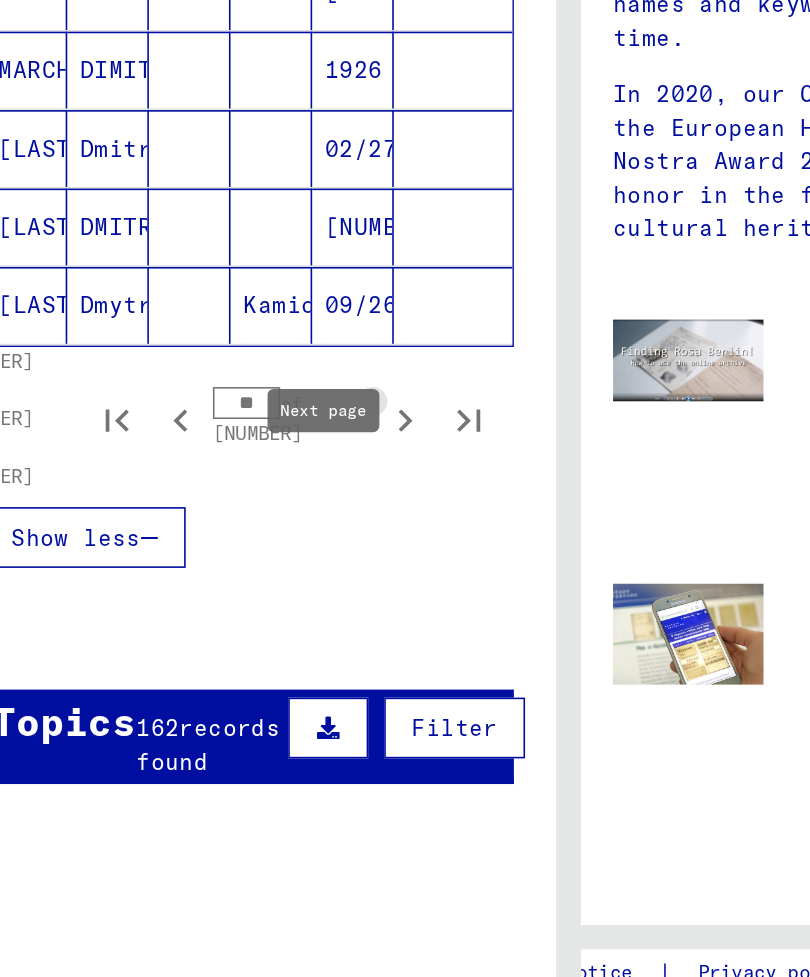 click 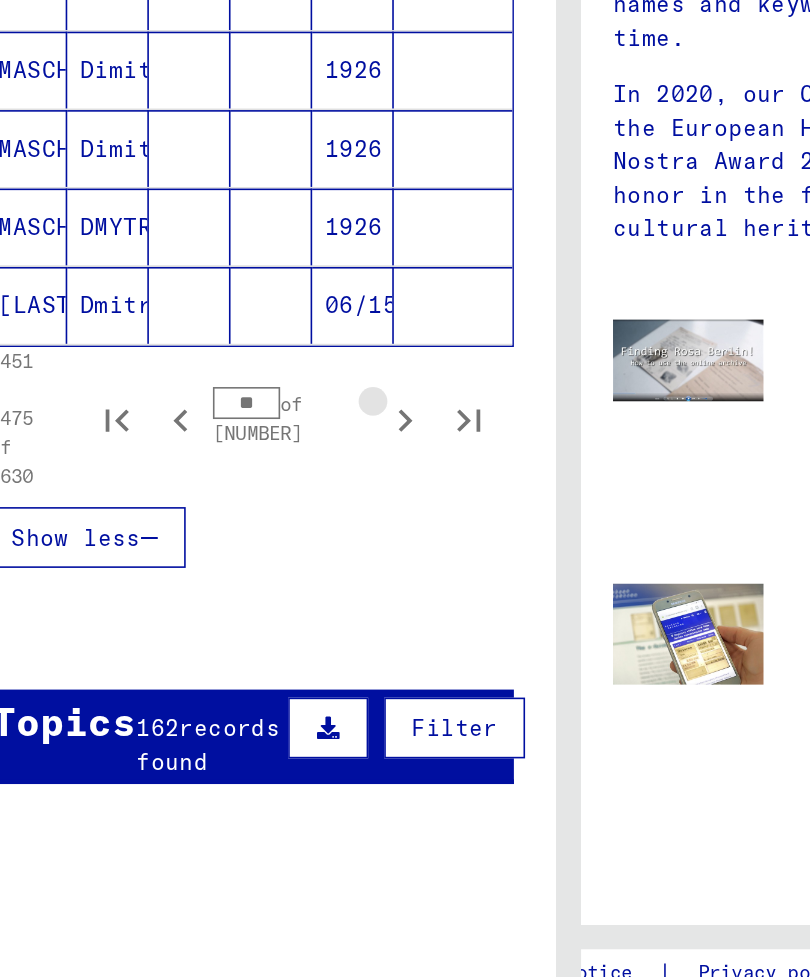 click 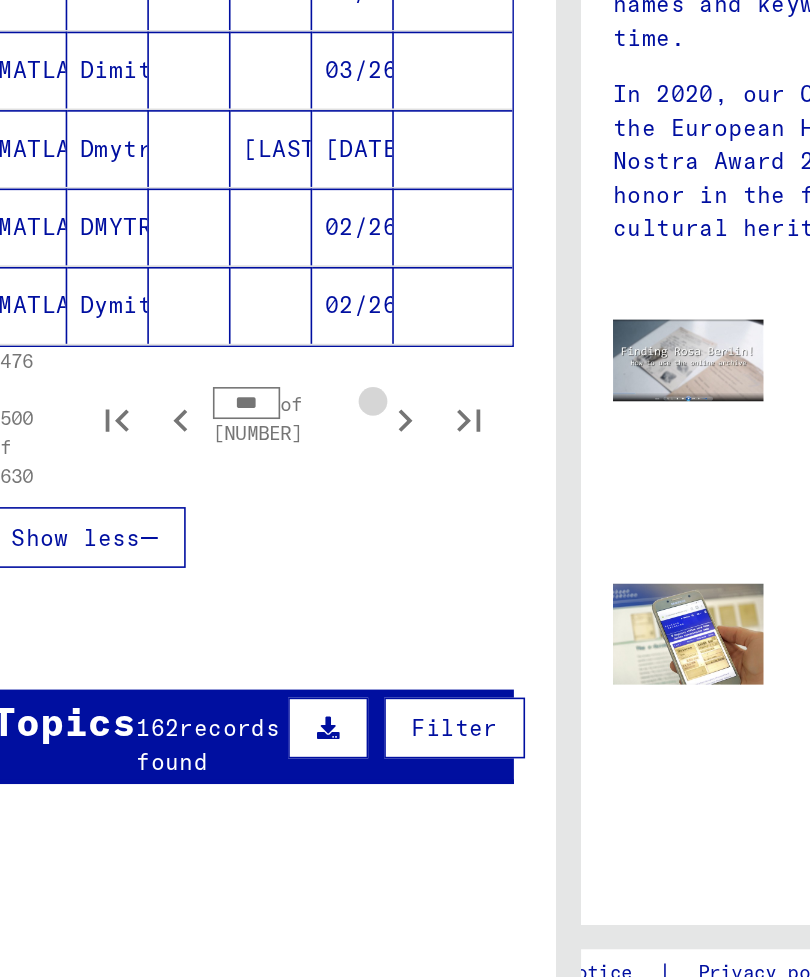 click 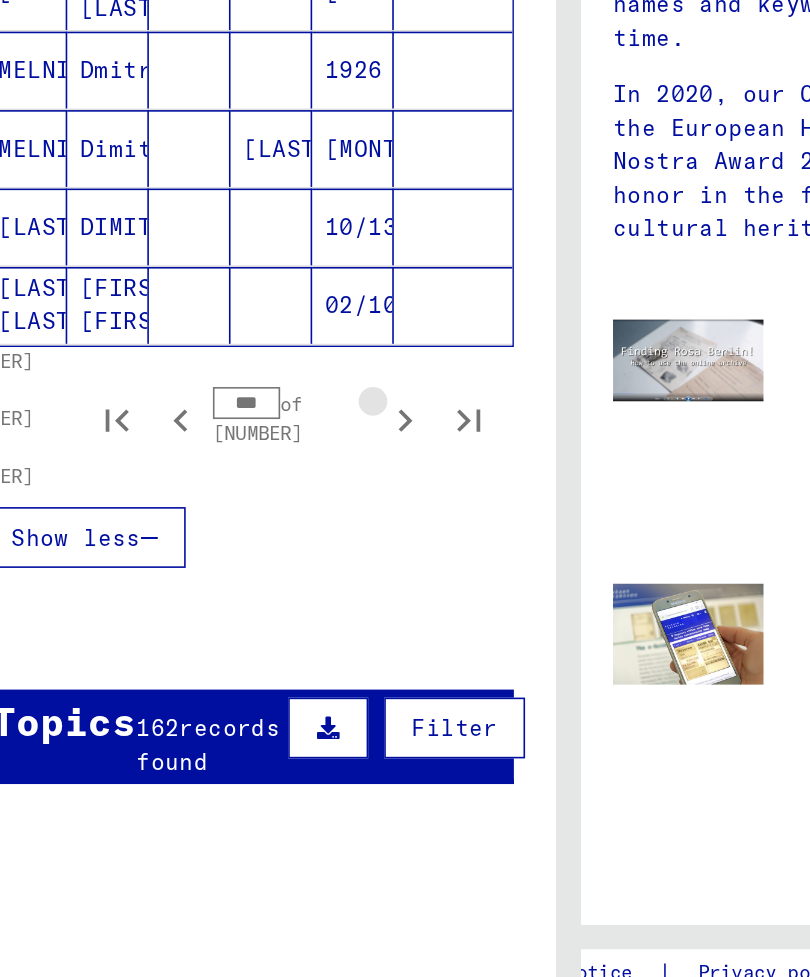 click 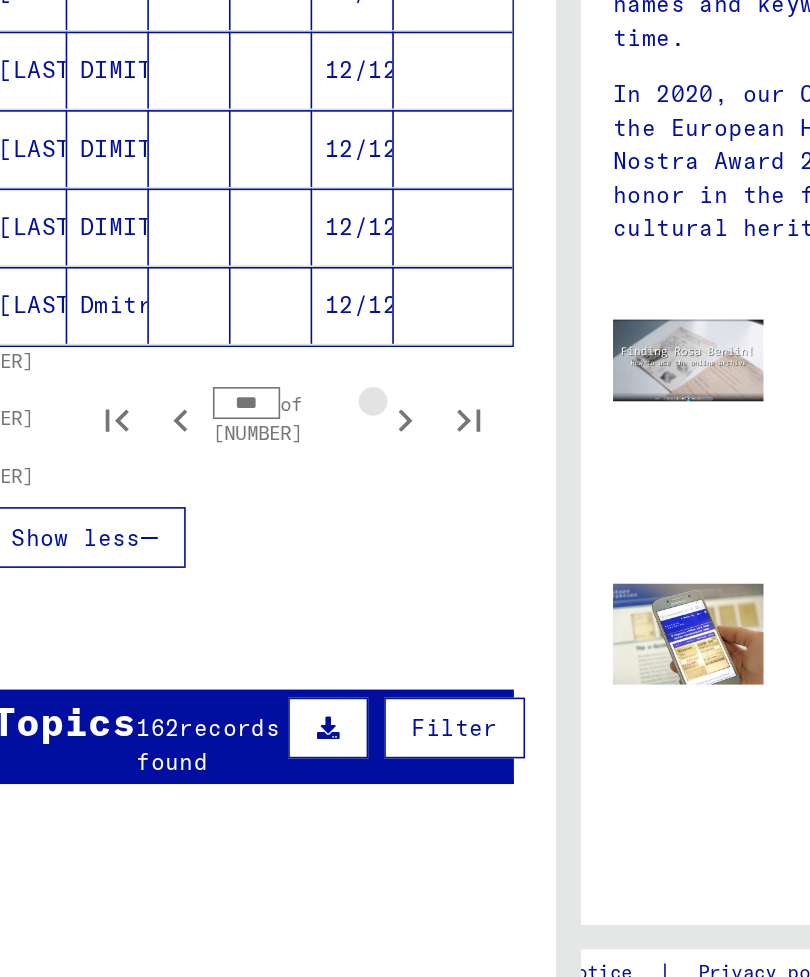 click 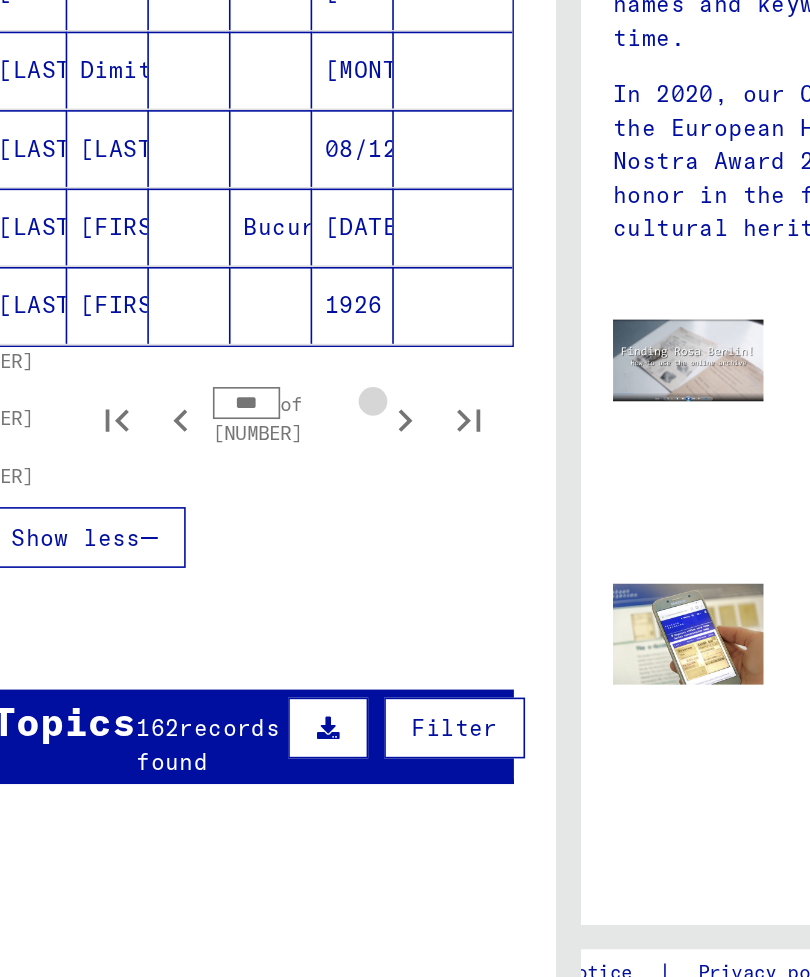 click 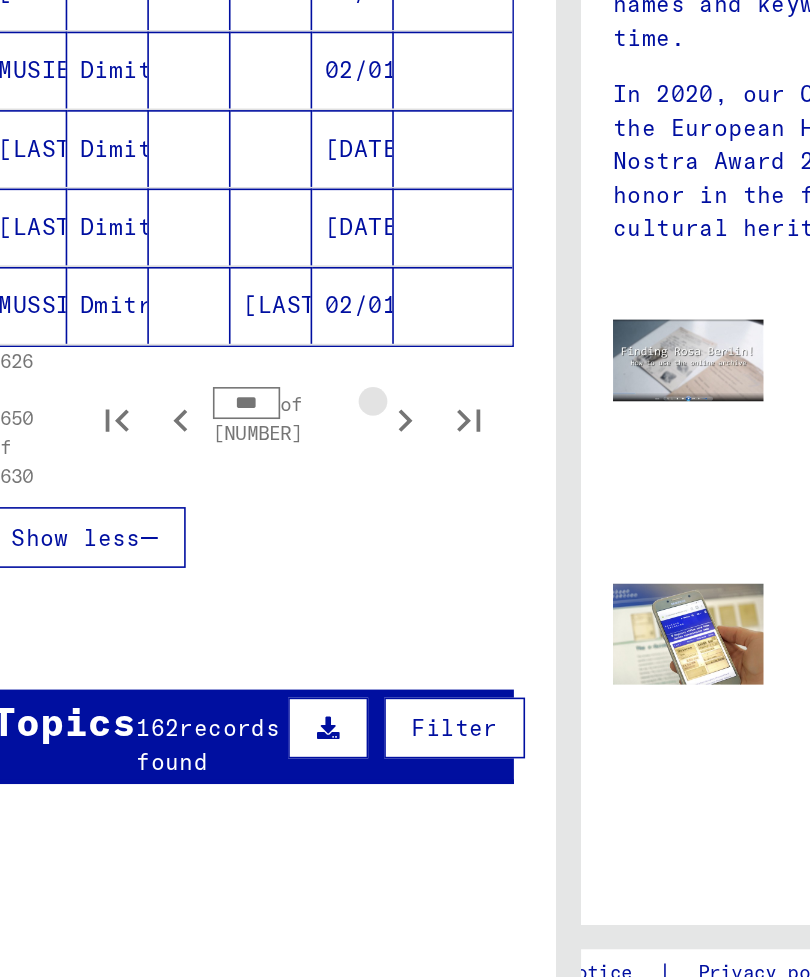 click 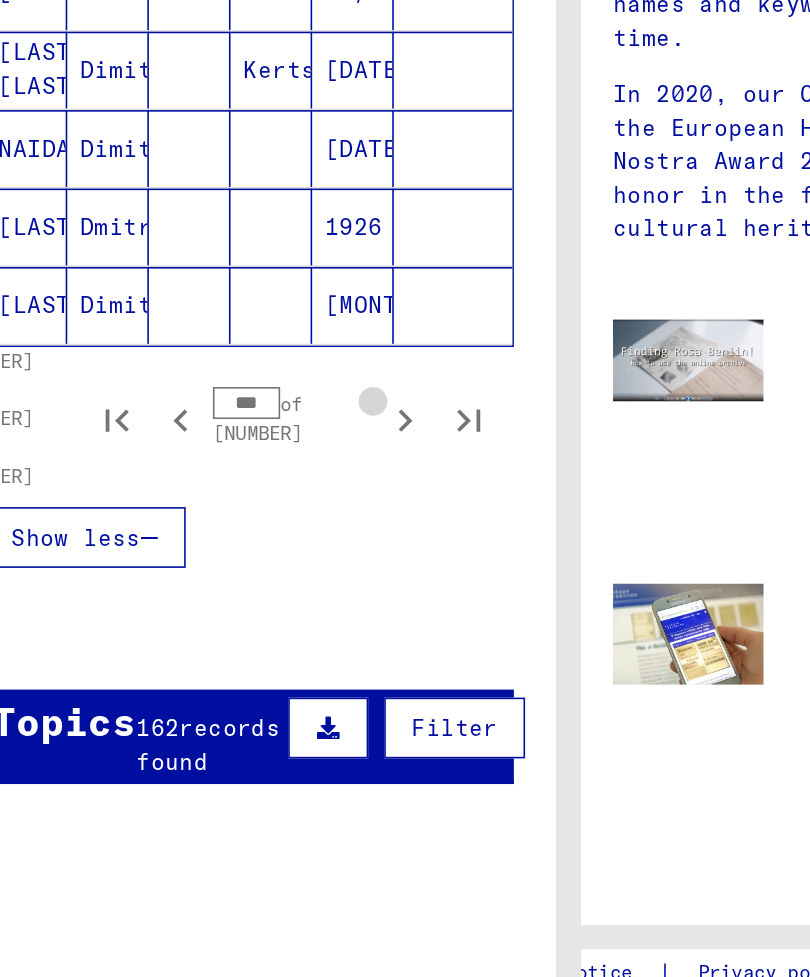 click 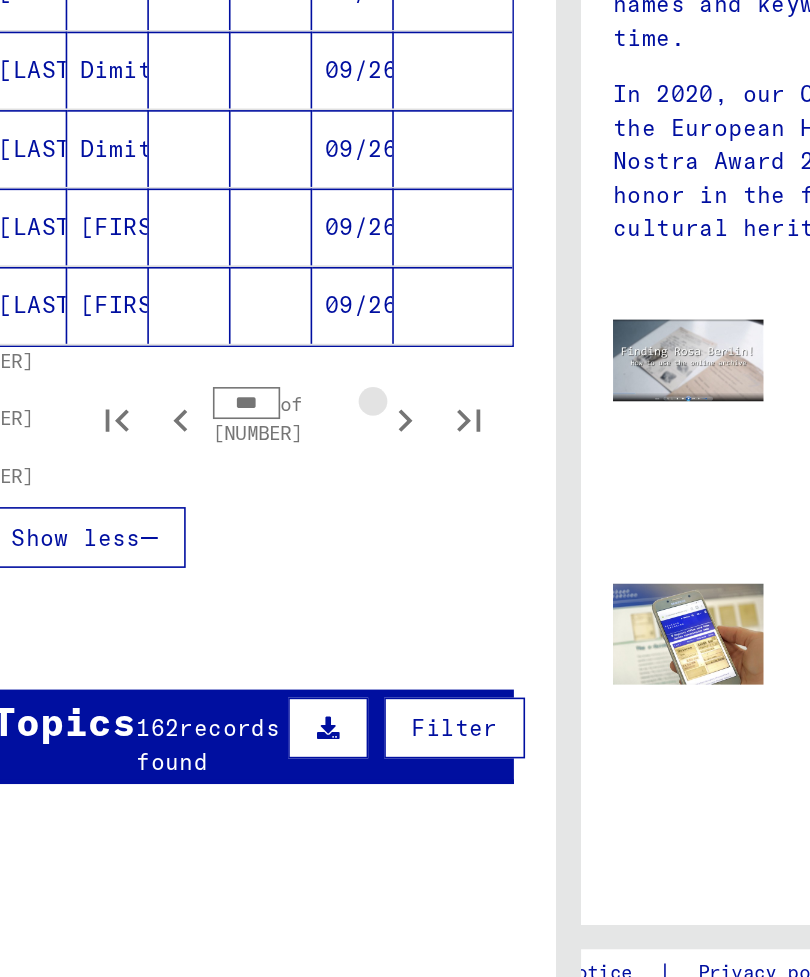 click 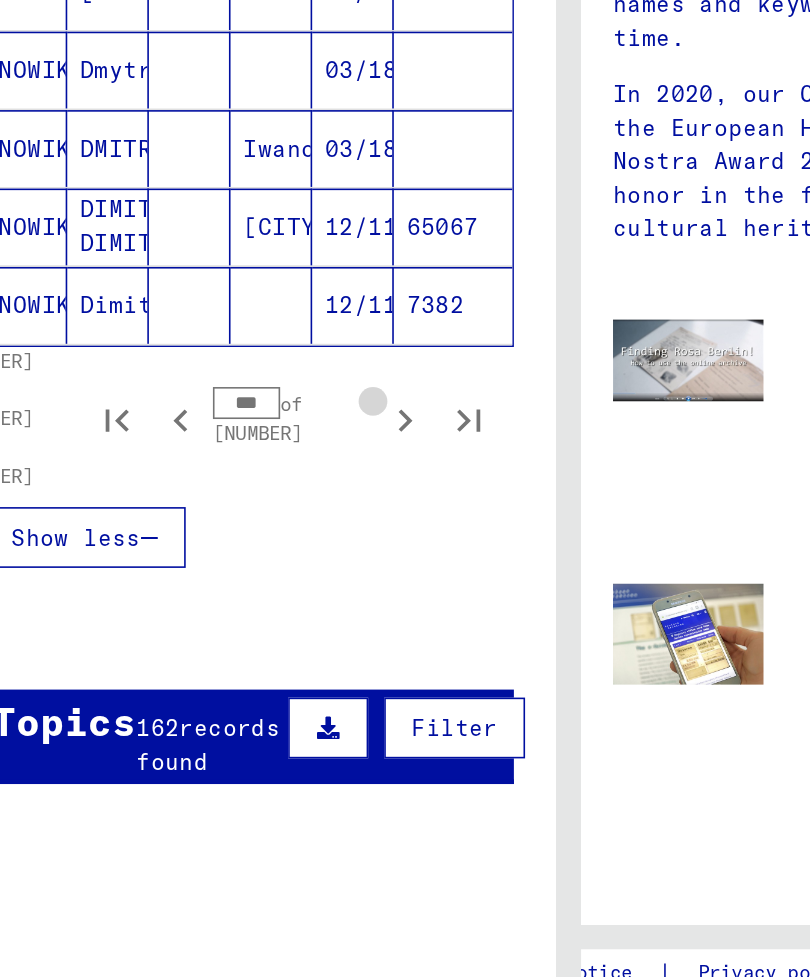 click 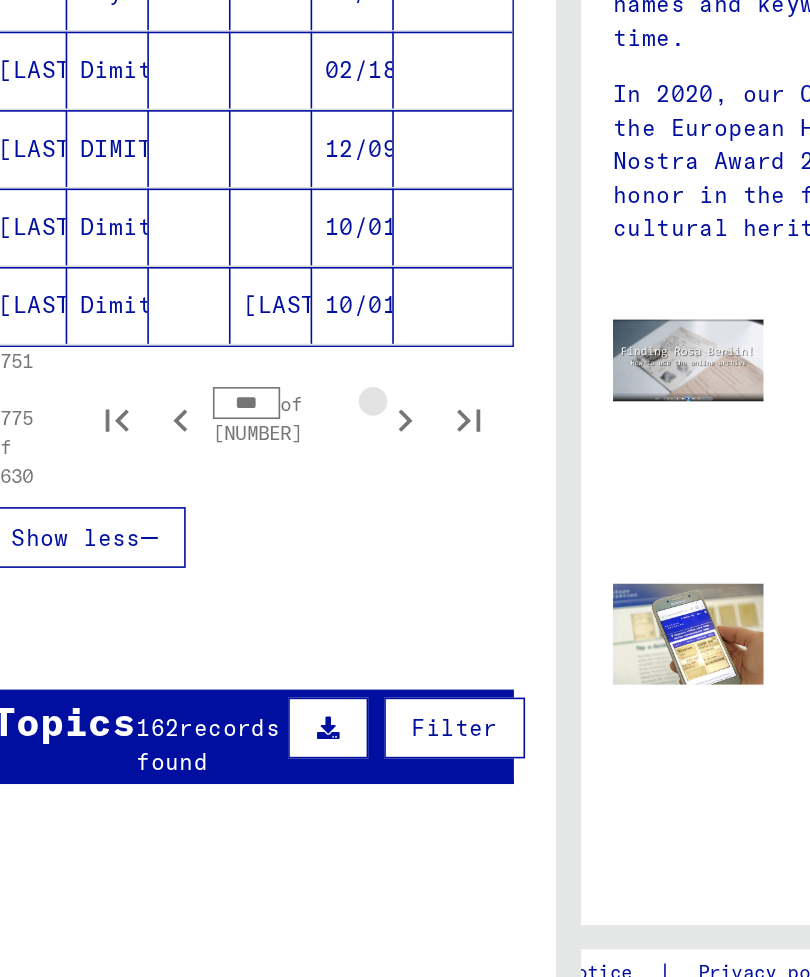 click 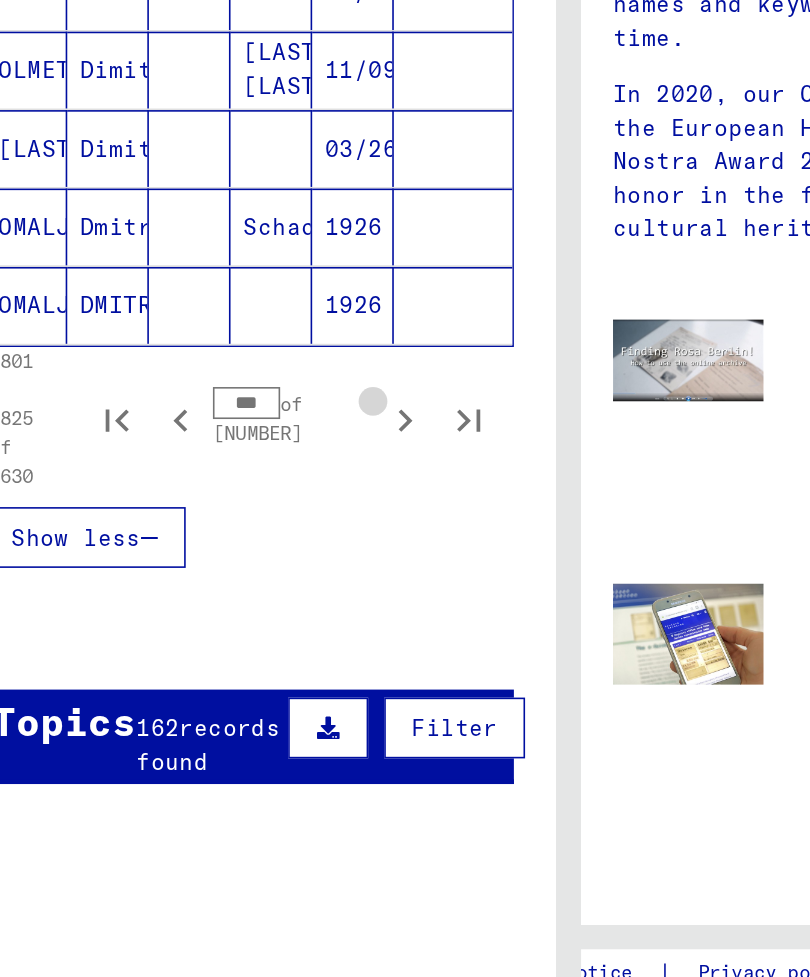 click 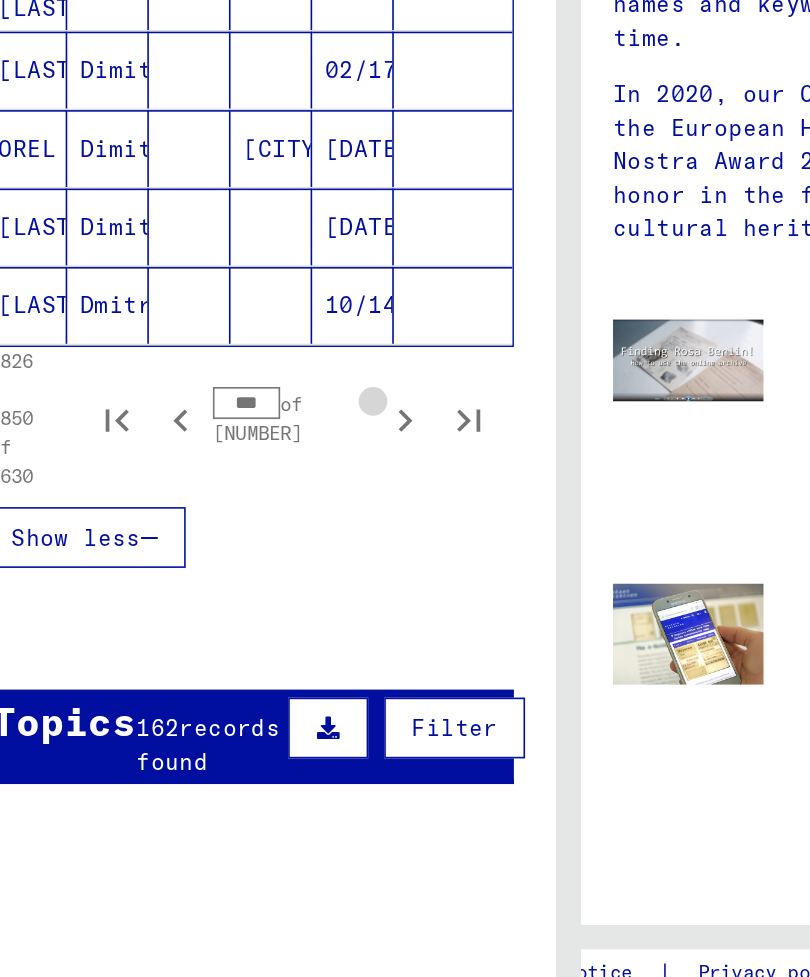 click 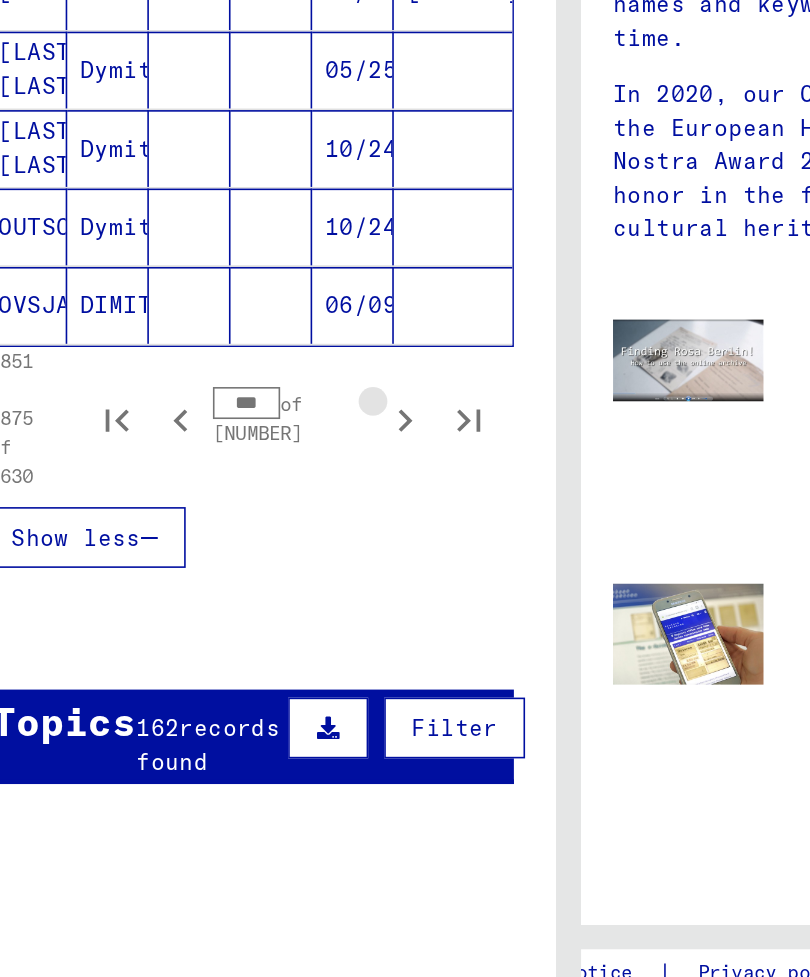 click 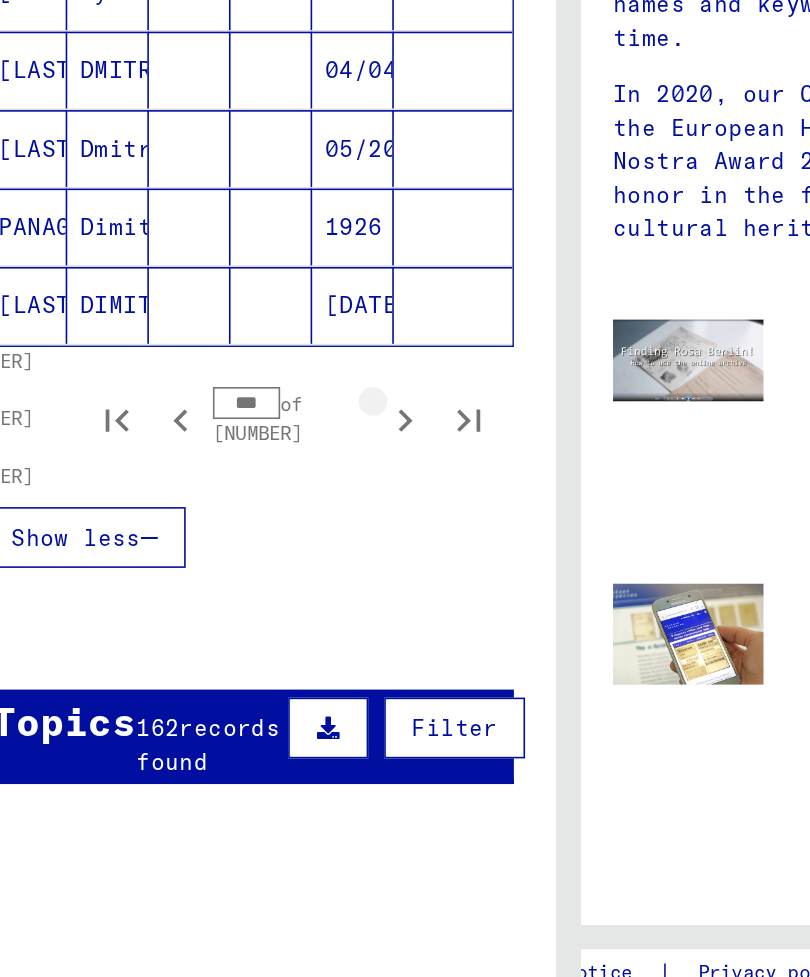 click at bounding box center (303, 551) 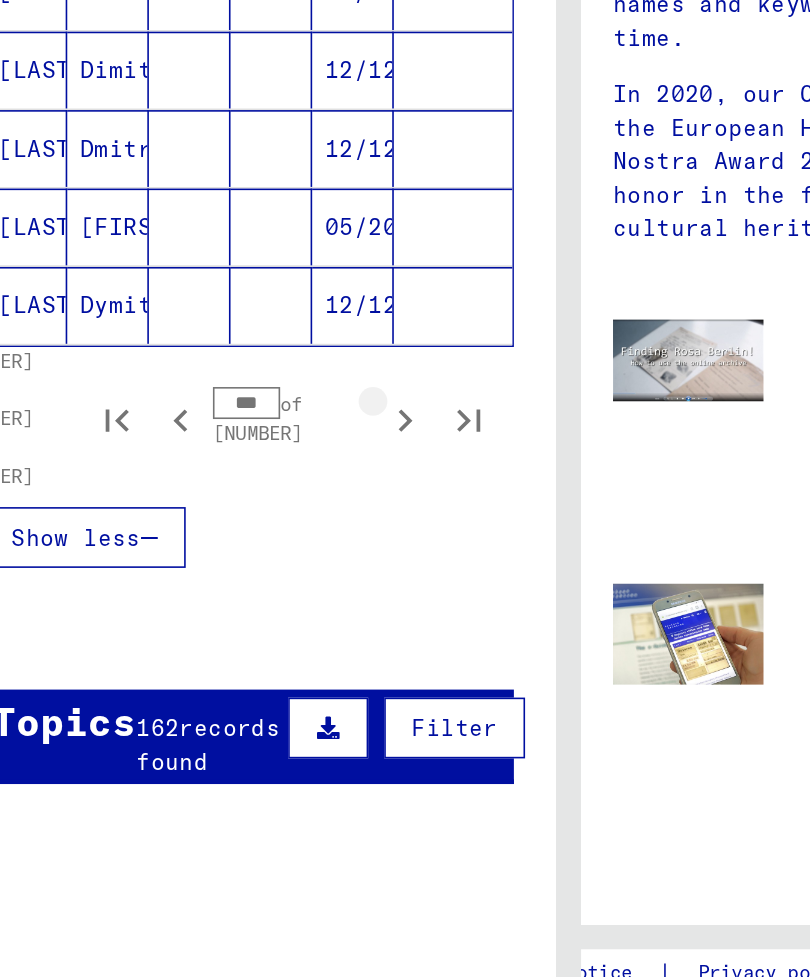 click at bounding box center [303, 551] 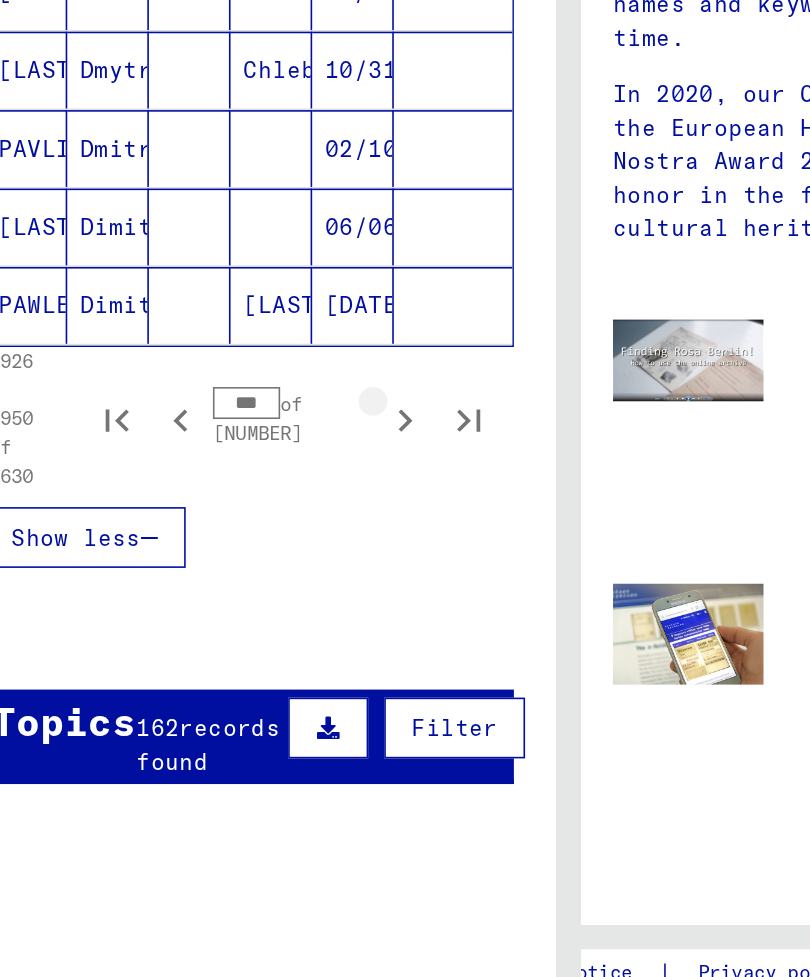 click at bounding box center (303, 551) 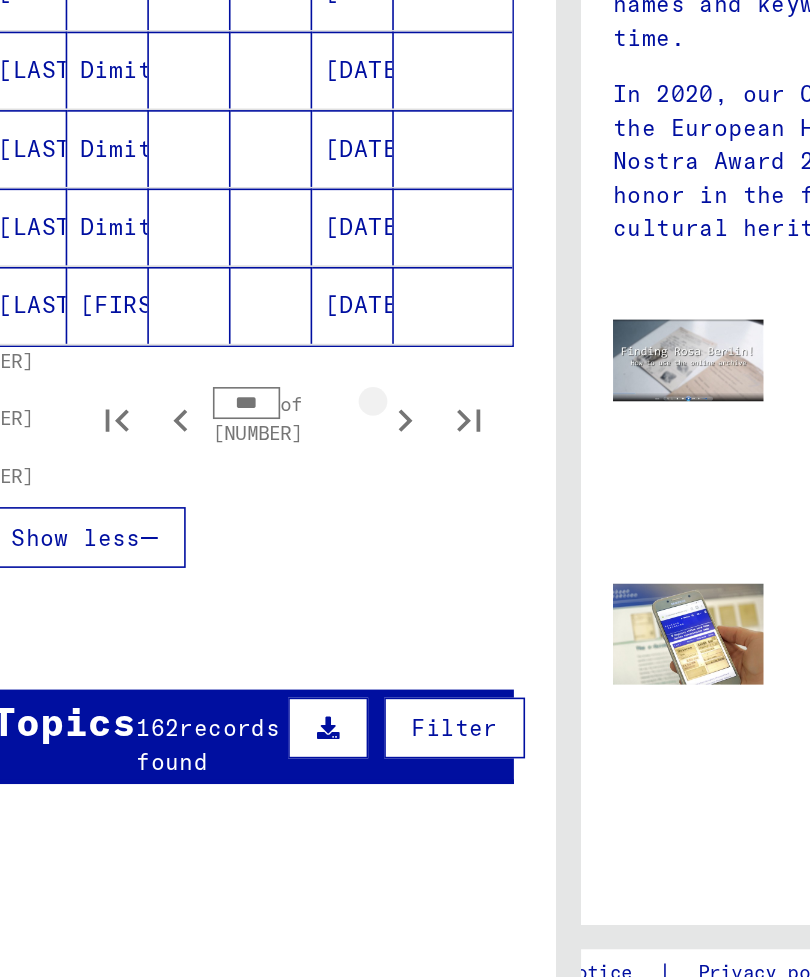 click at bounding box center [303, 551] 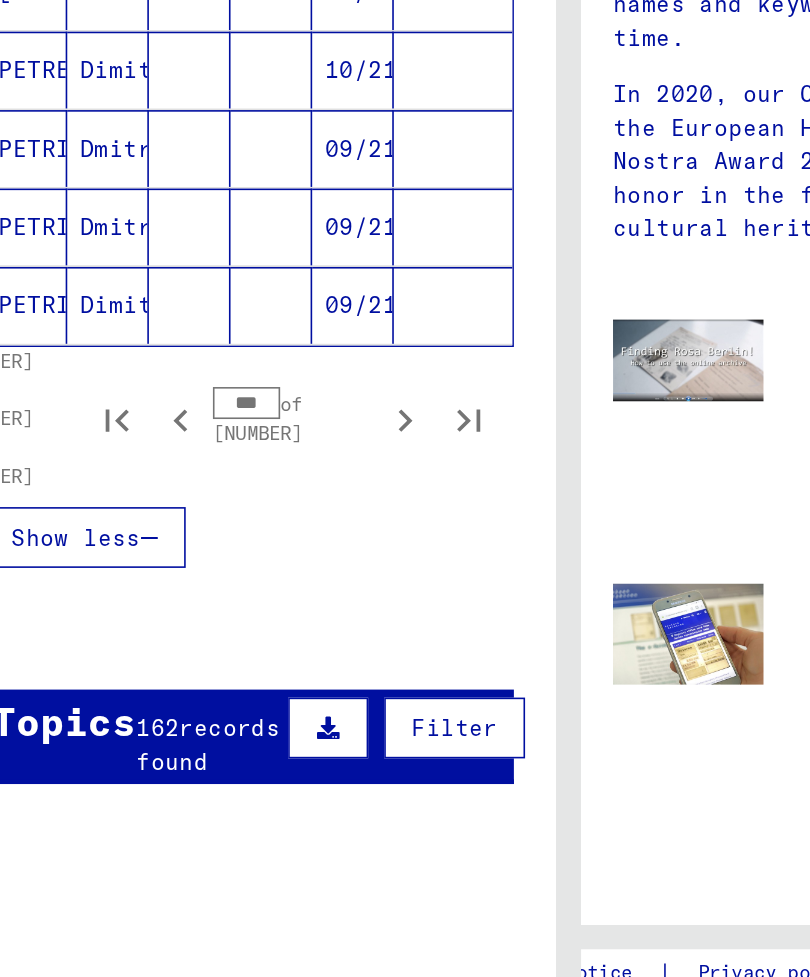 click at bounding box center (303, 551) 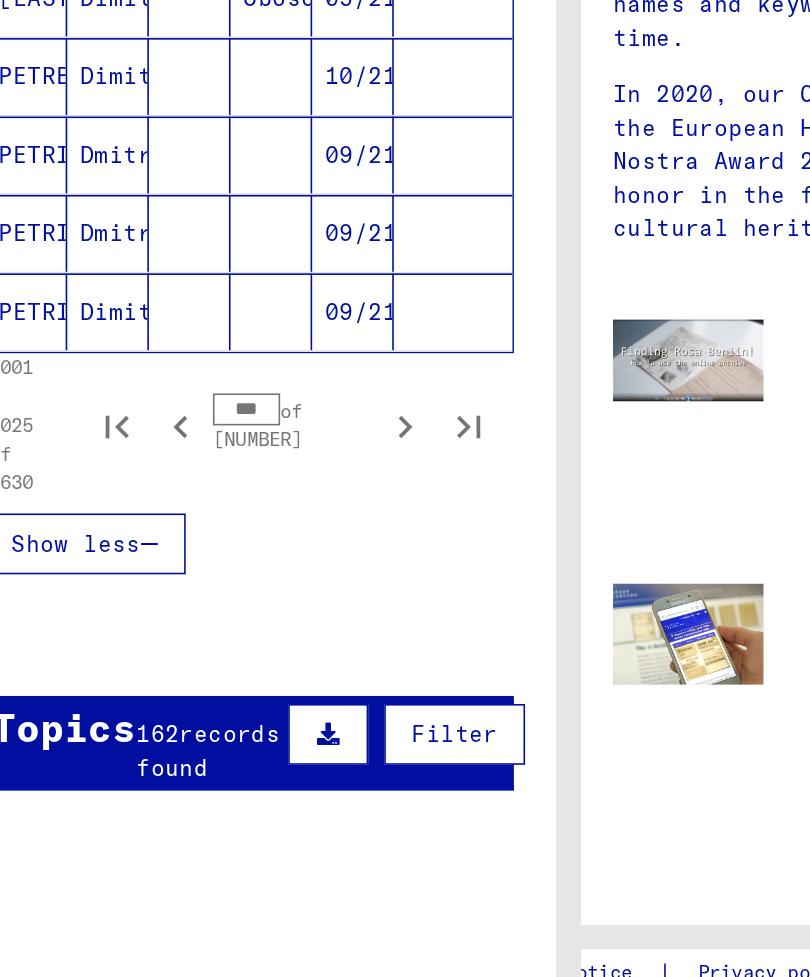 click 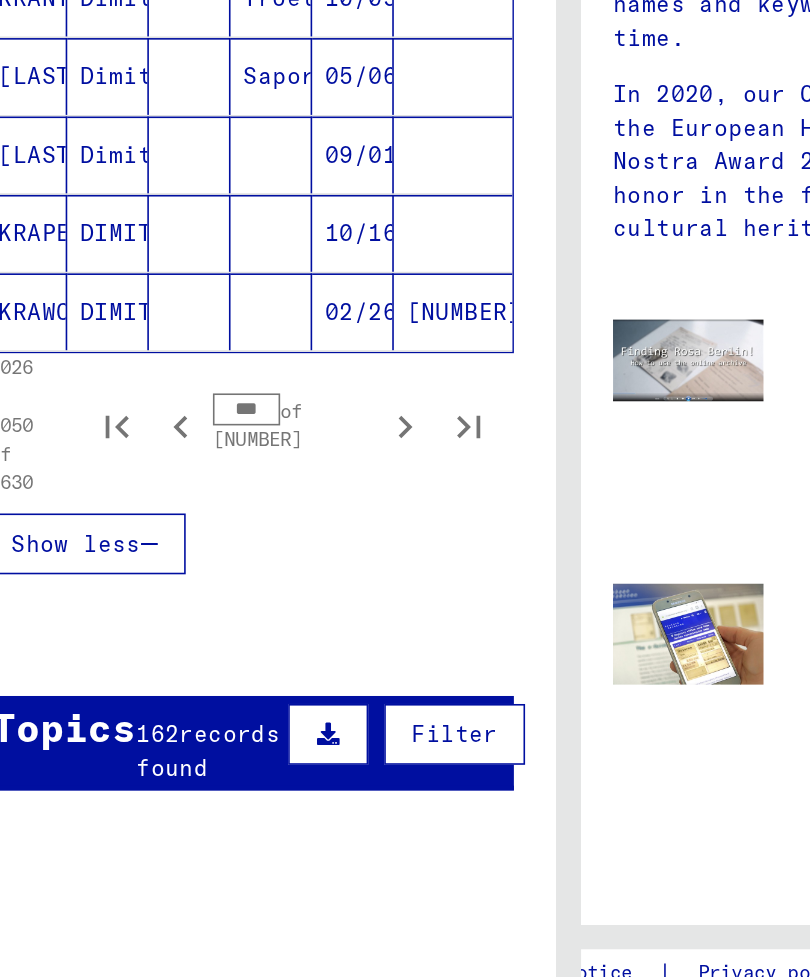click 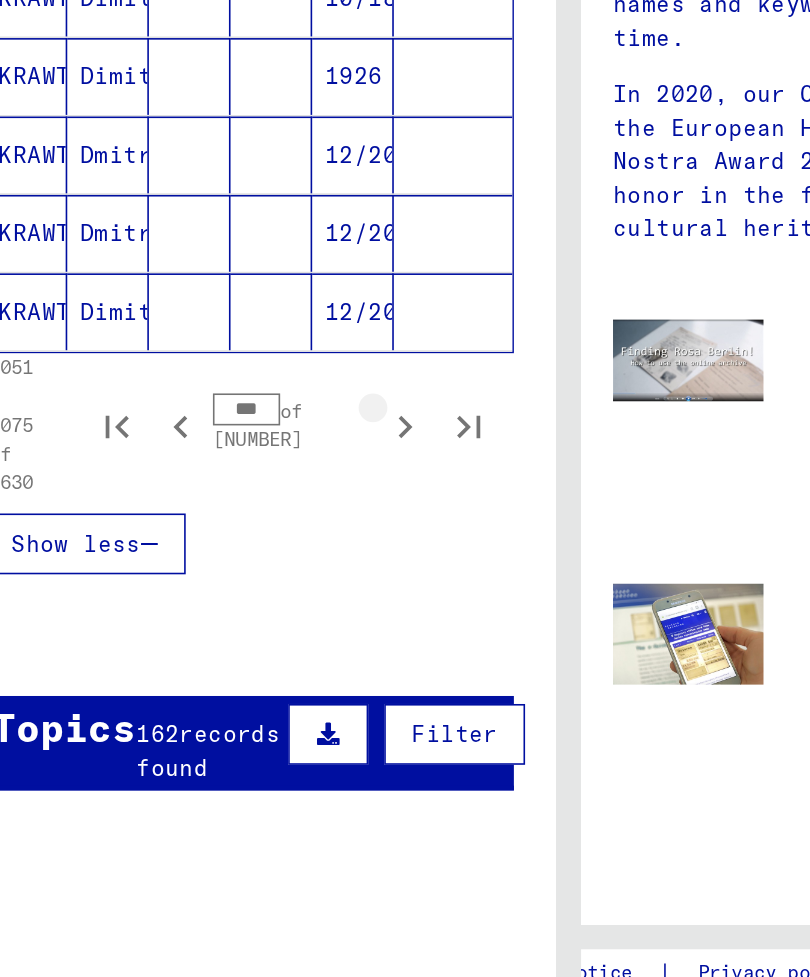 click 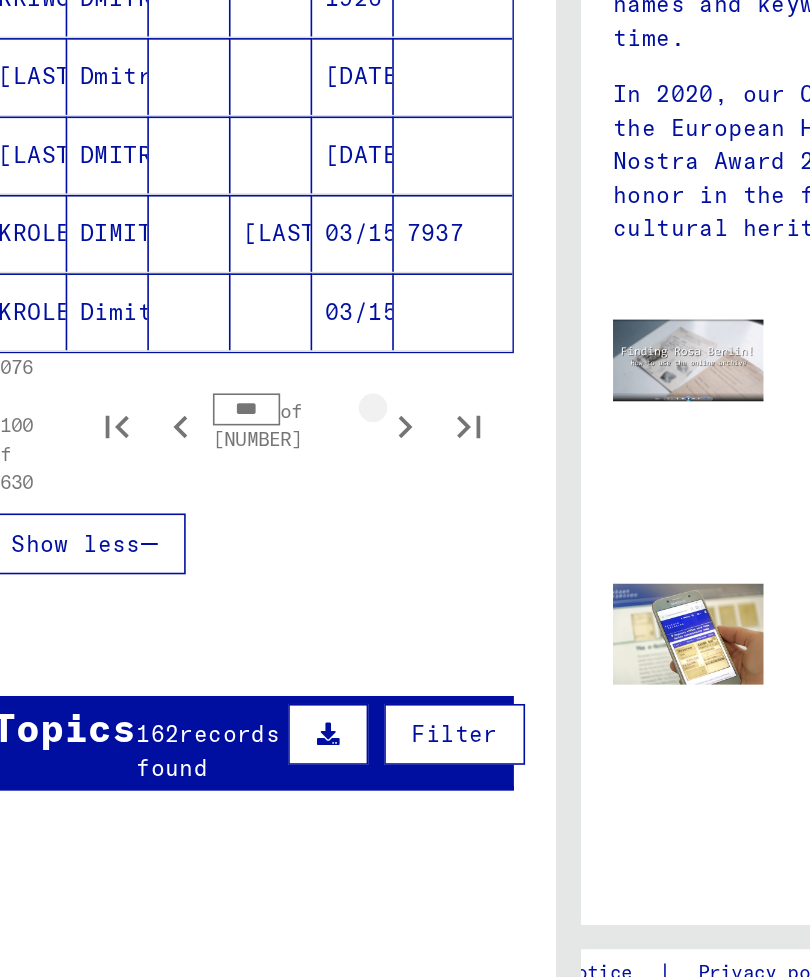 click 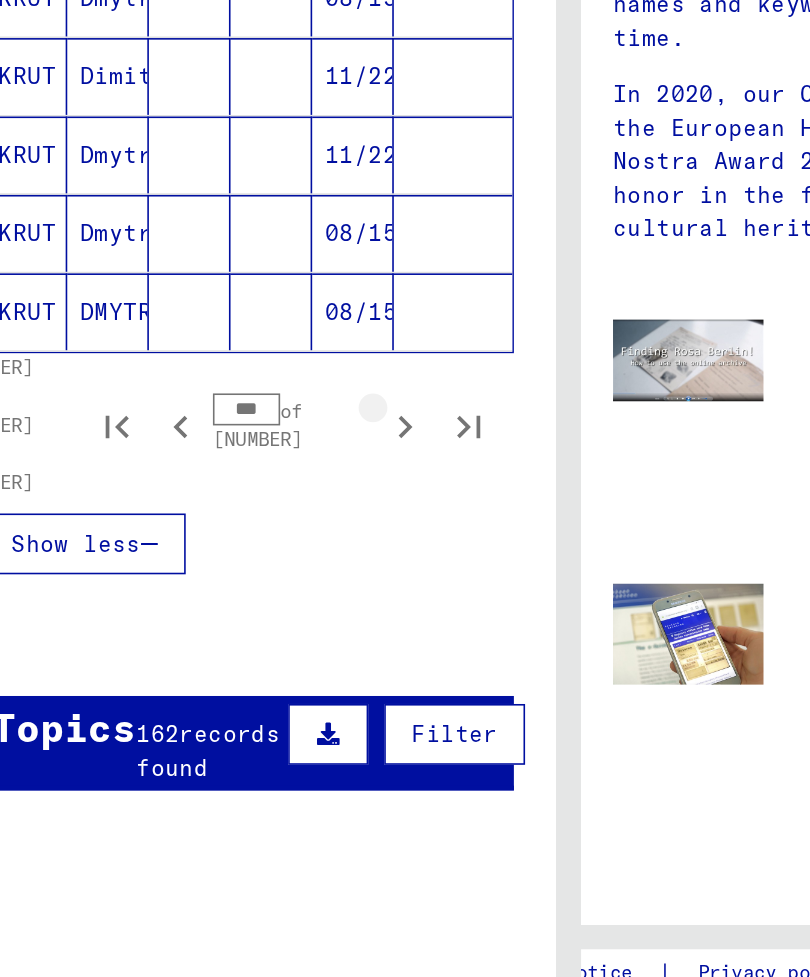 click 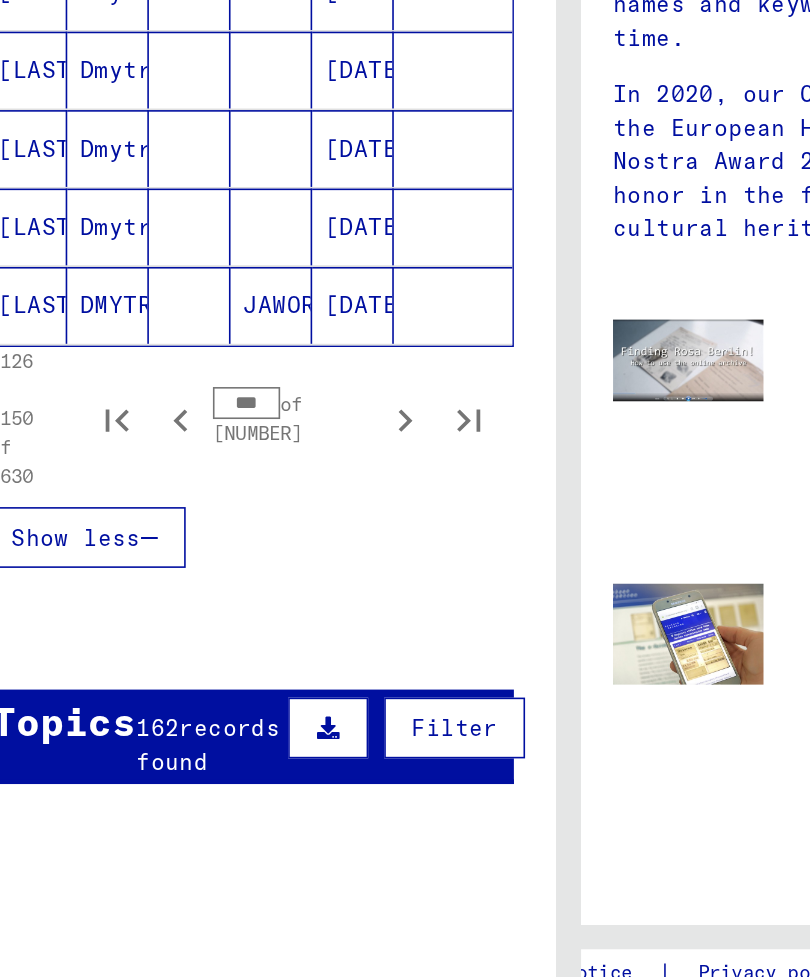 click 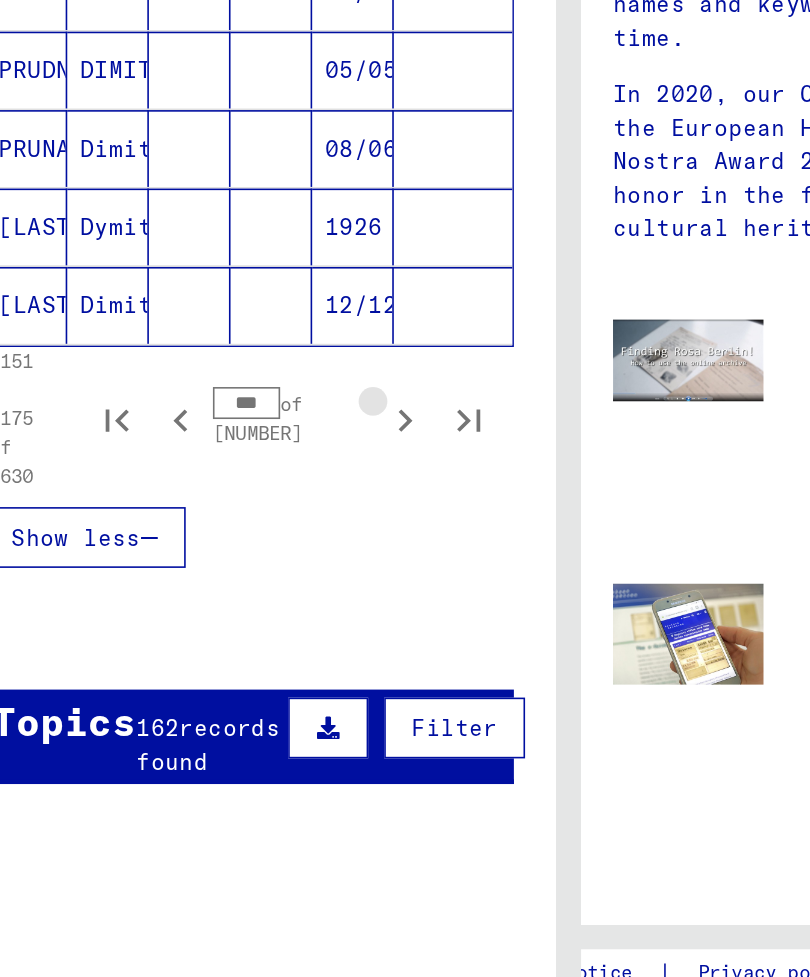 scroll, scrollTop: 0, scrollLeft: 0, axis: both 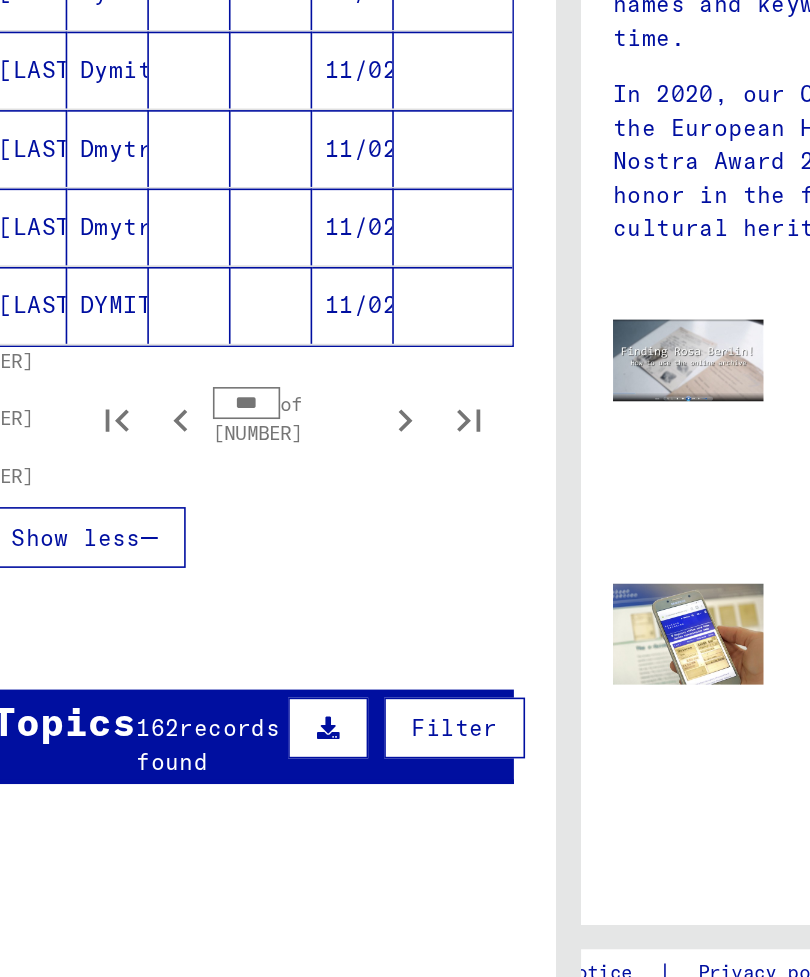 click 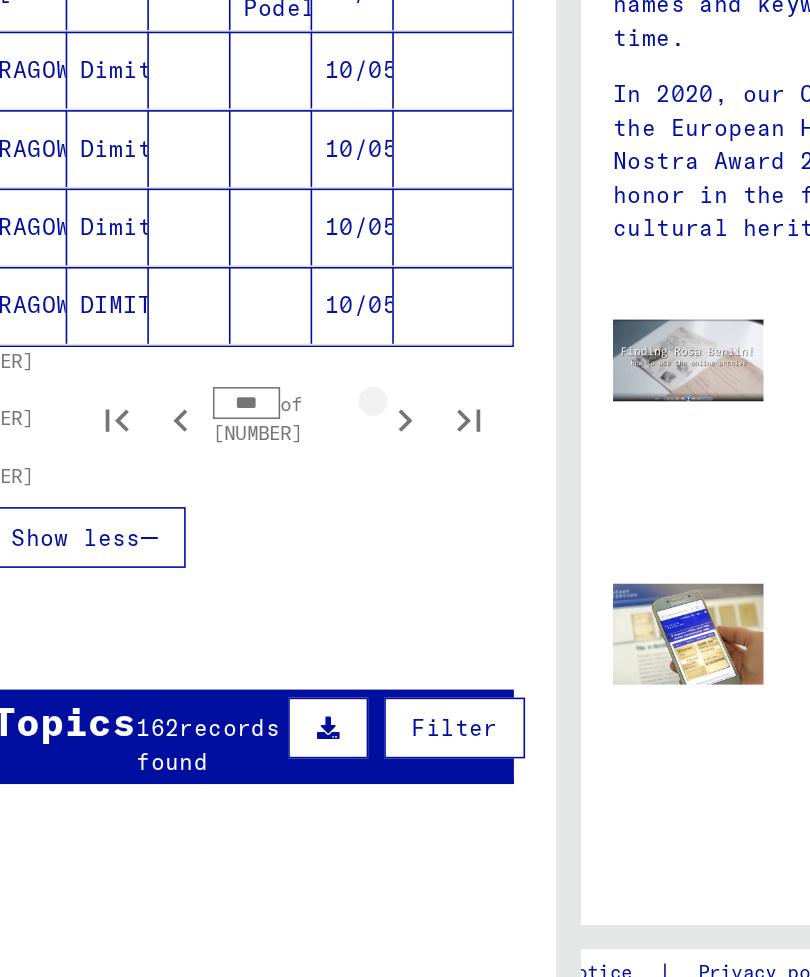 click 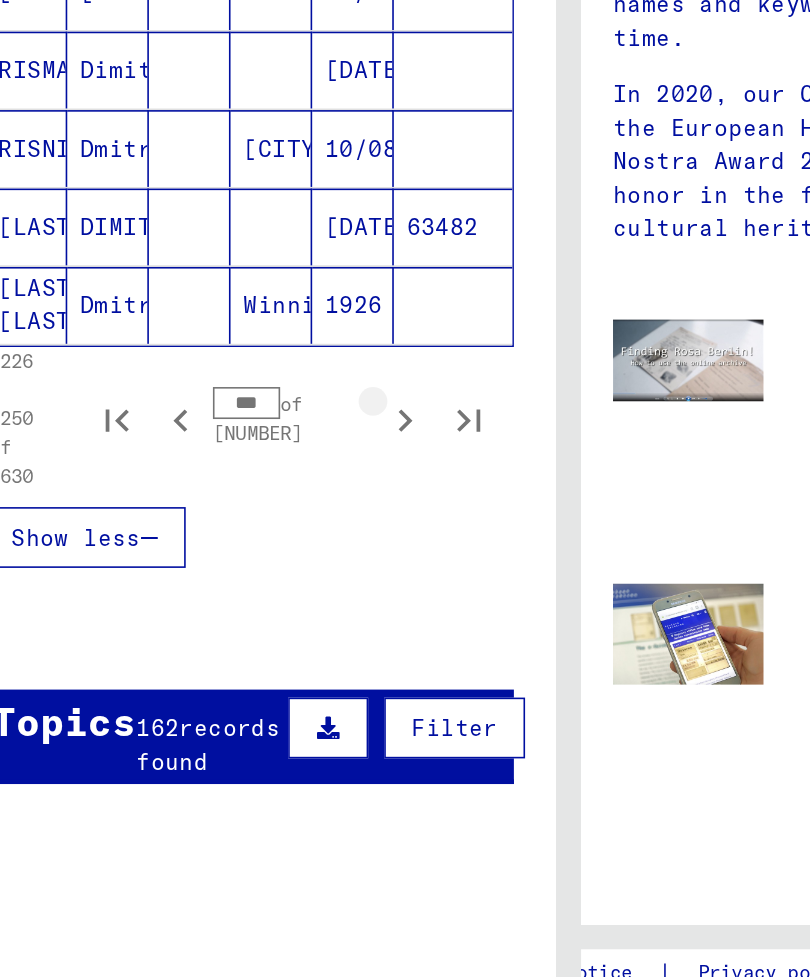 click 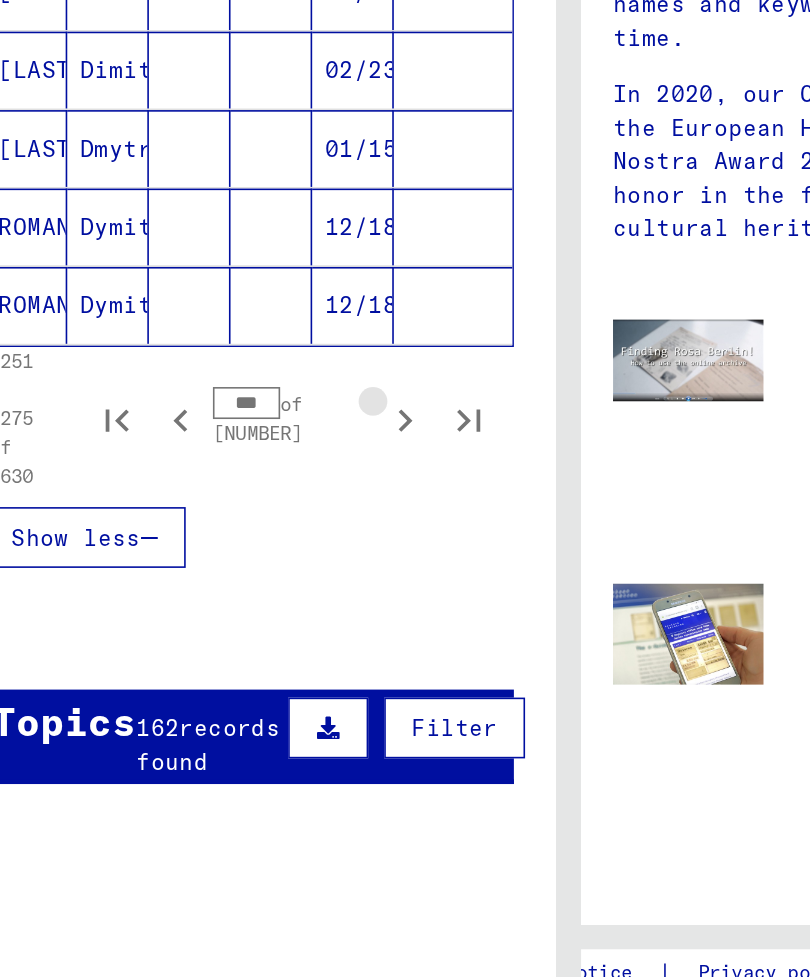 click 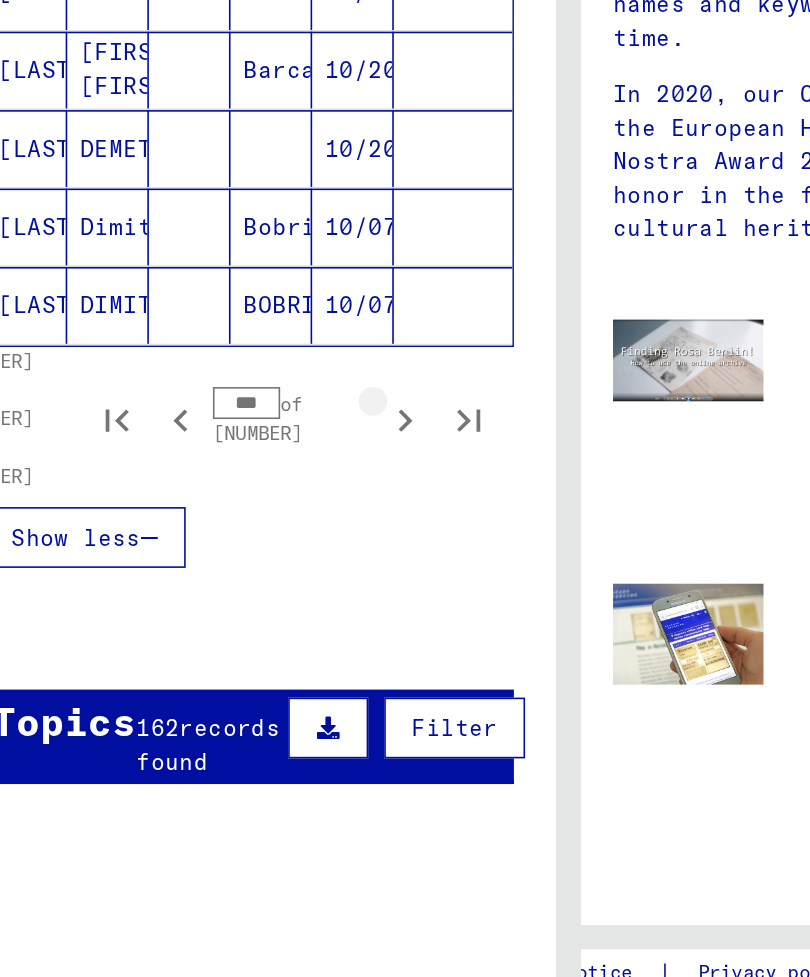 click 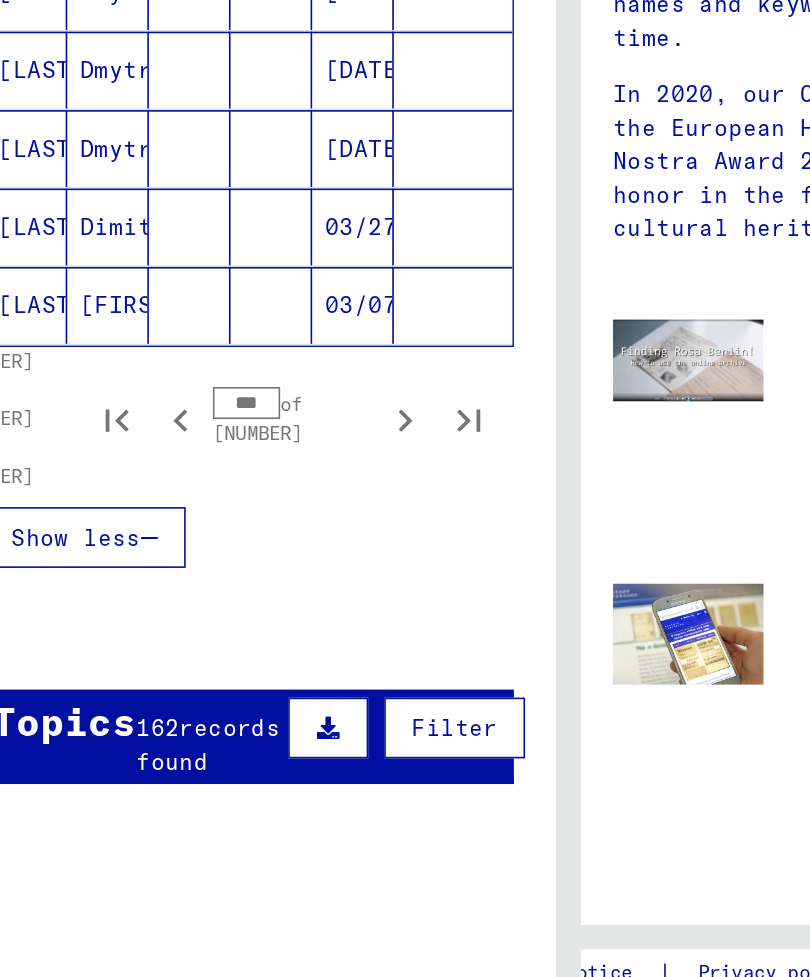 click 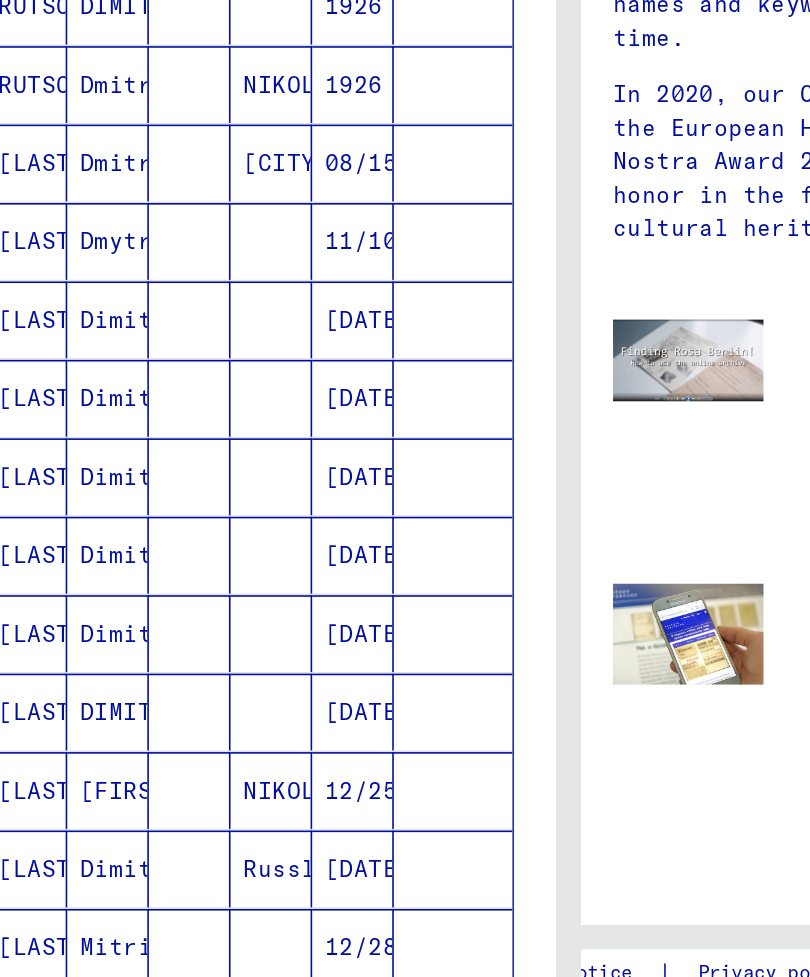 scroll, scrollTop: 707, scrollLeft: 0, axis: vertical 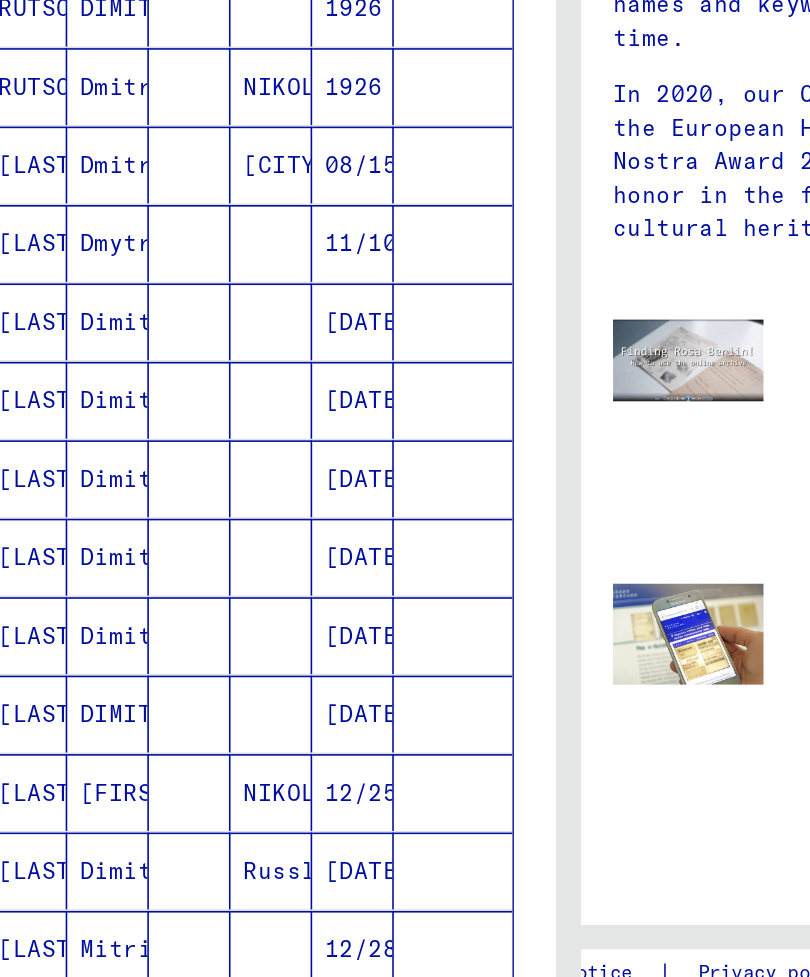 click on "Dmytro" at bounding box center [117, 490] 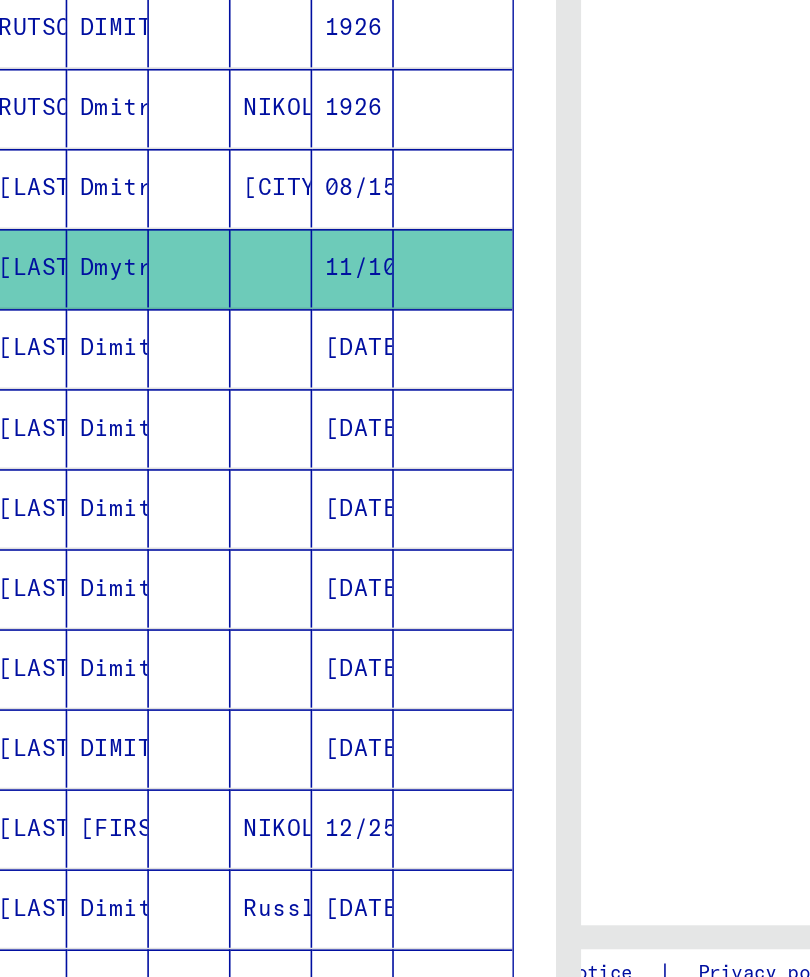 scroll, scrollTop: 0, scrollLeft: 0, axis: both 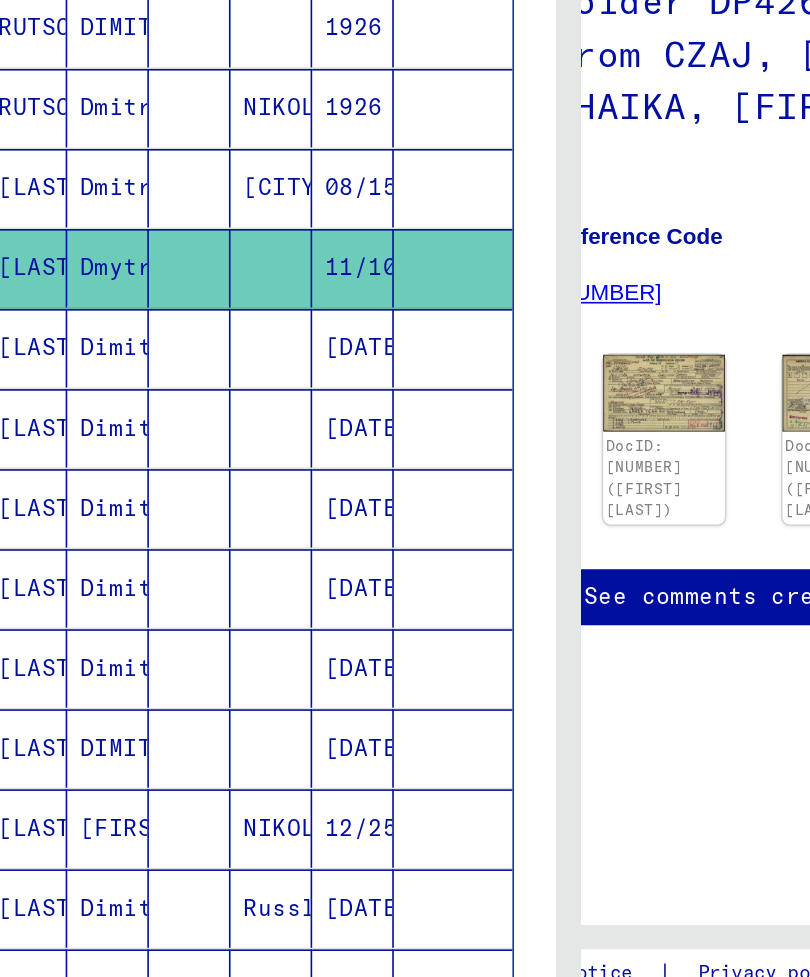 click 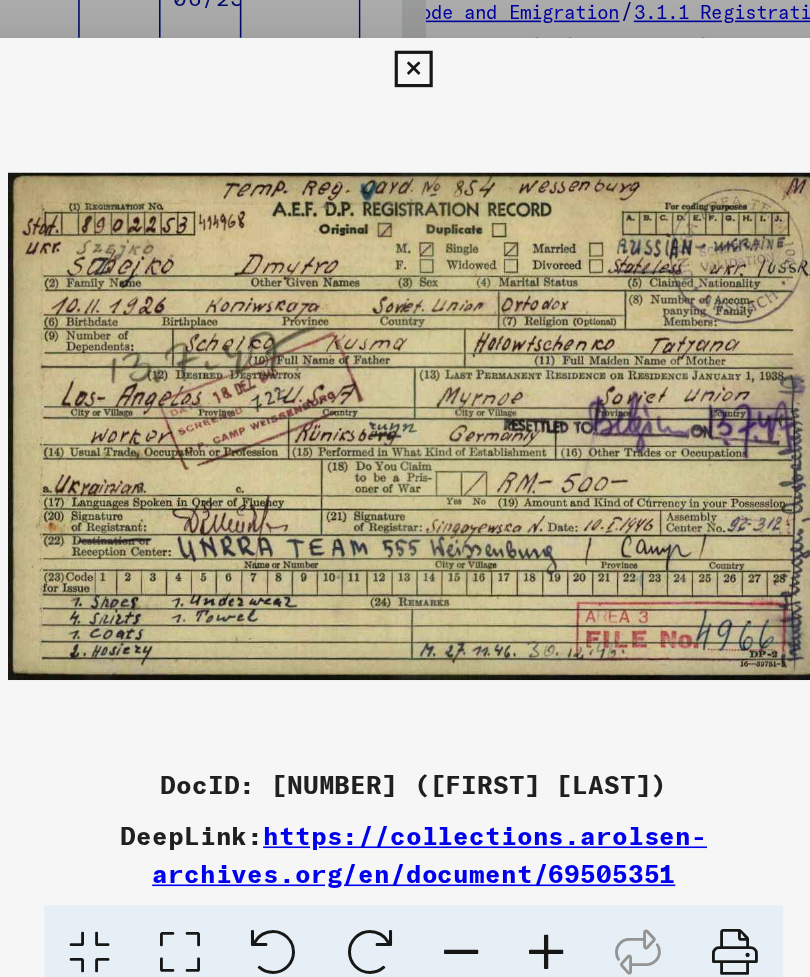 click at bounding box center (679, 425) 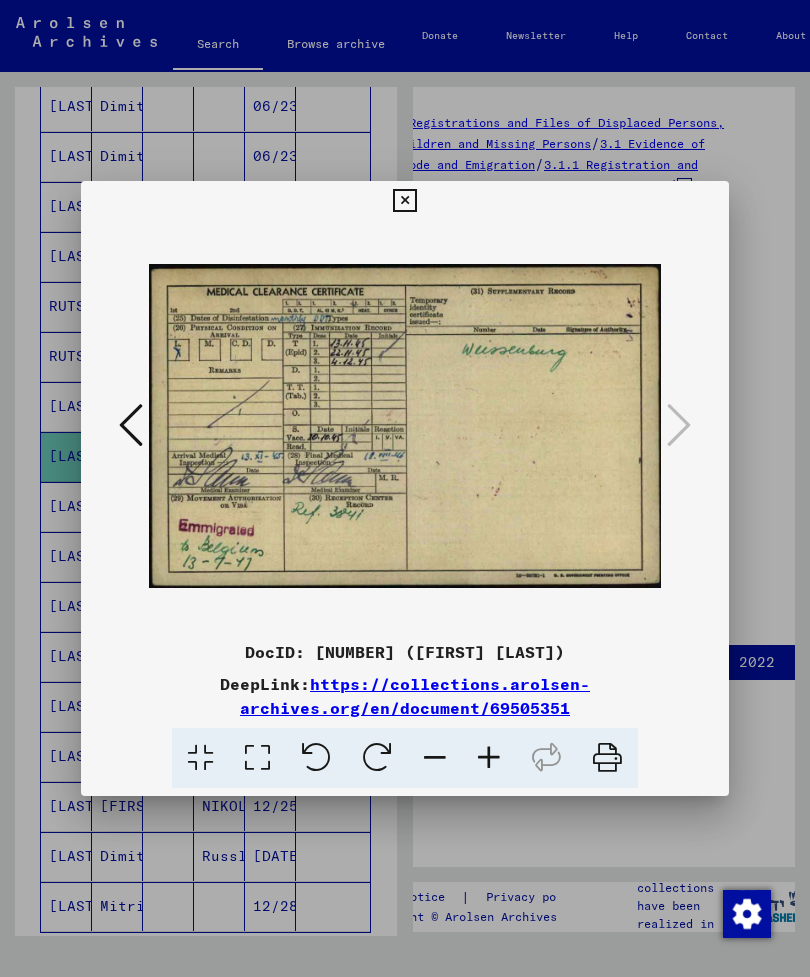 click at bounding box center (404, 201) 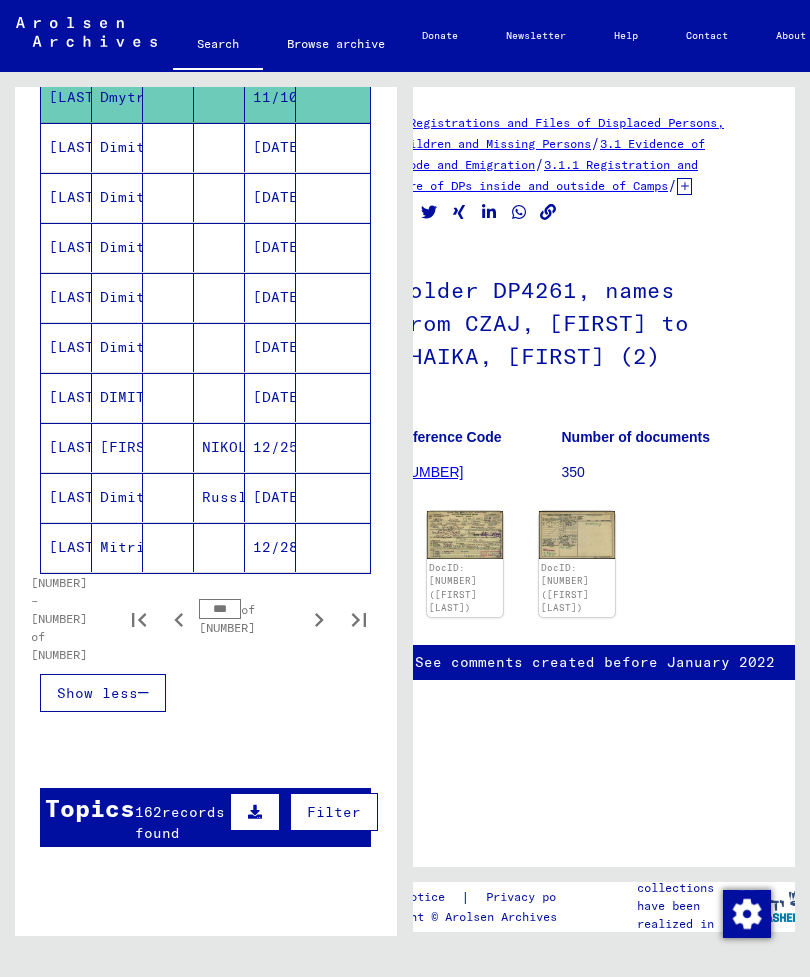 scroll, scrollTop: 1082, scrollLeft: 0, axis: vertical 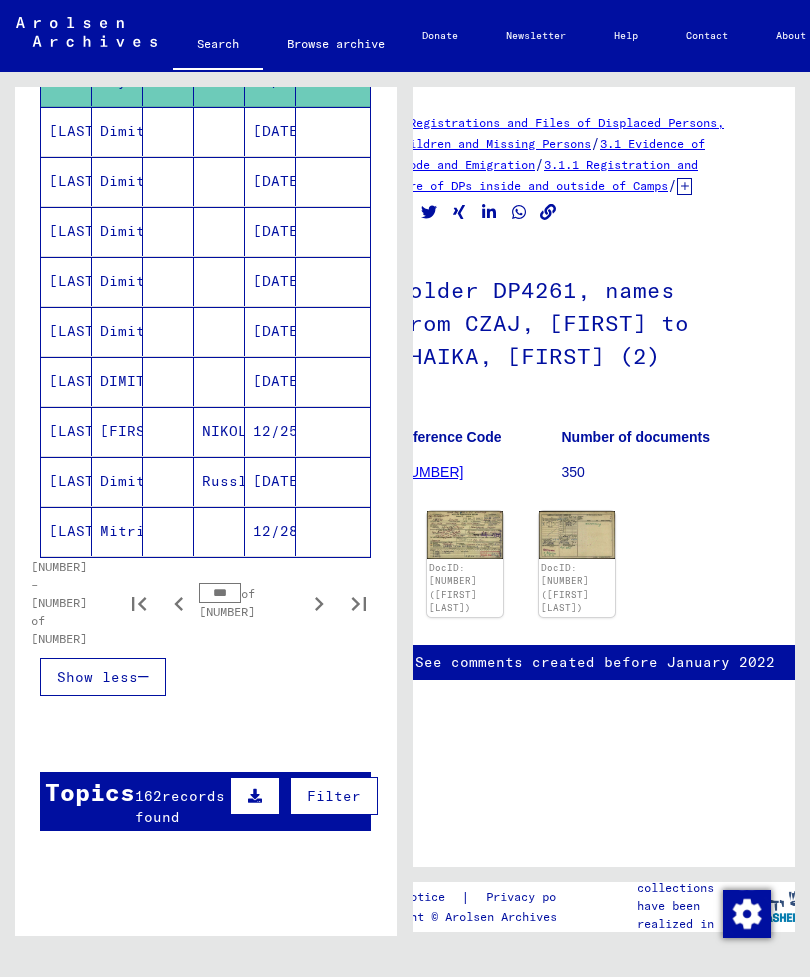 click 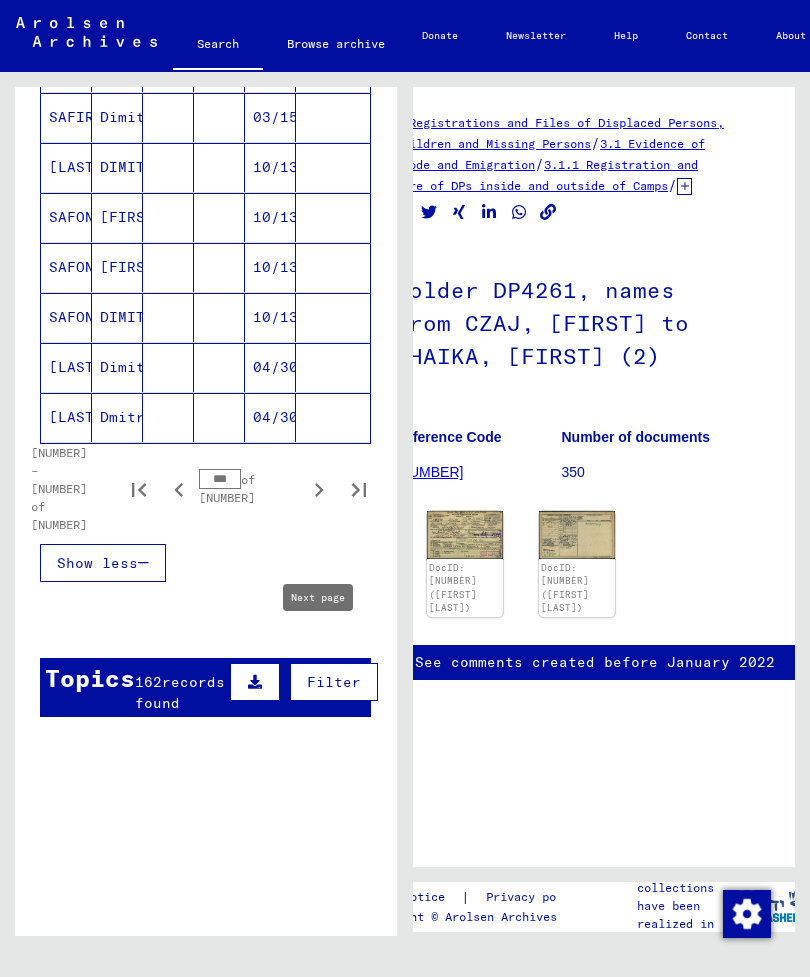 scroll, scrollTop: 1210, scrollLeft: 0, axis: vertical 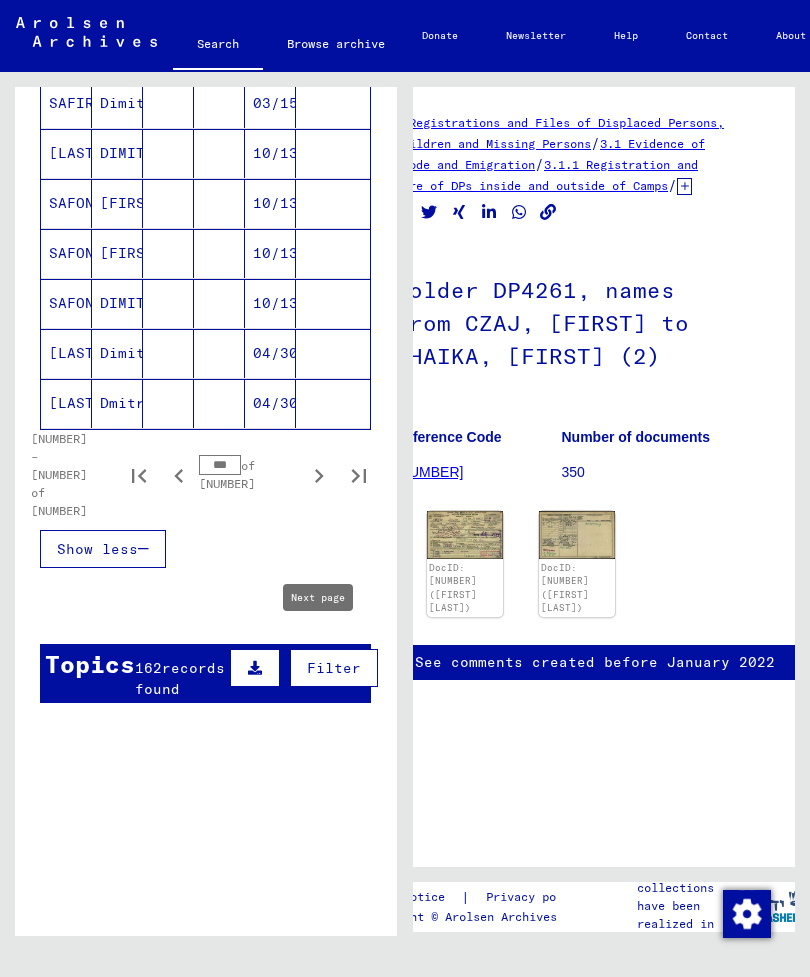 click 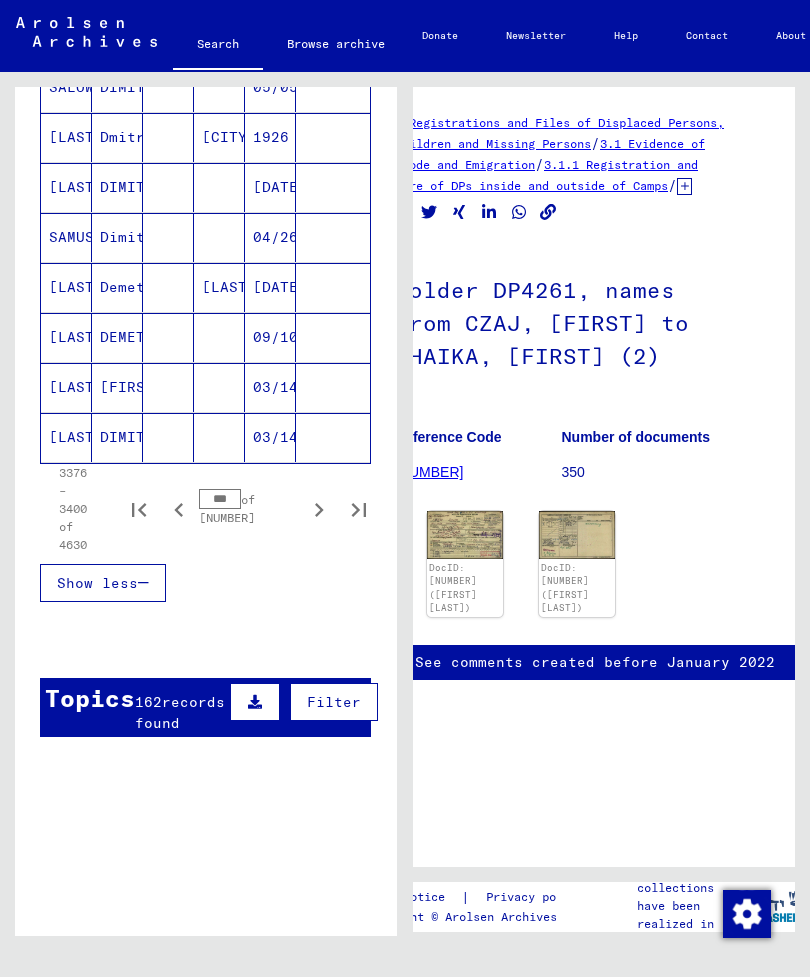 scroll, scrollTop: 1175, scrollLeft: 0, axis: vertical 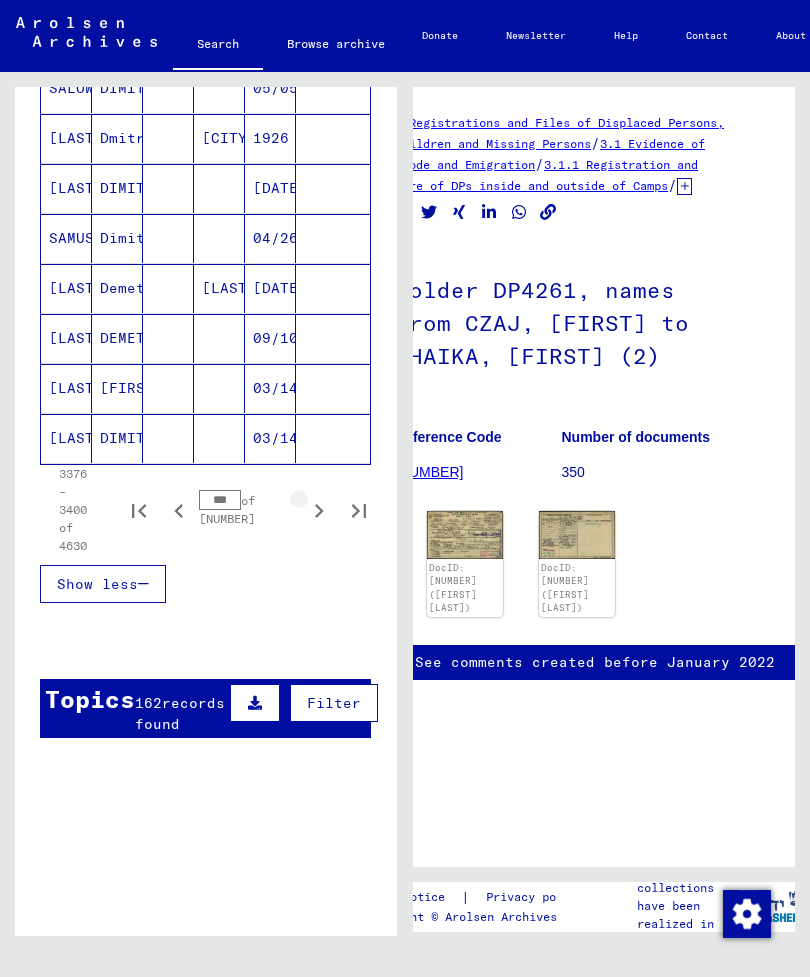 click 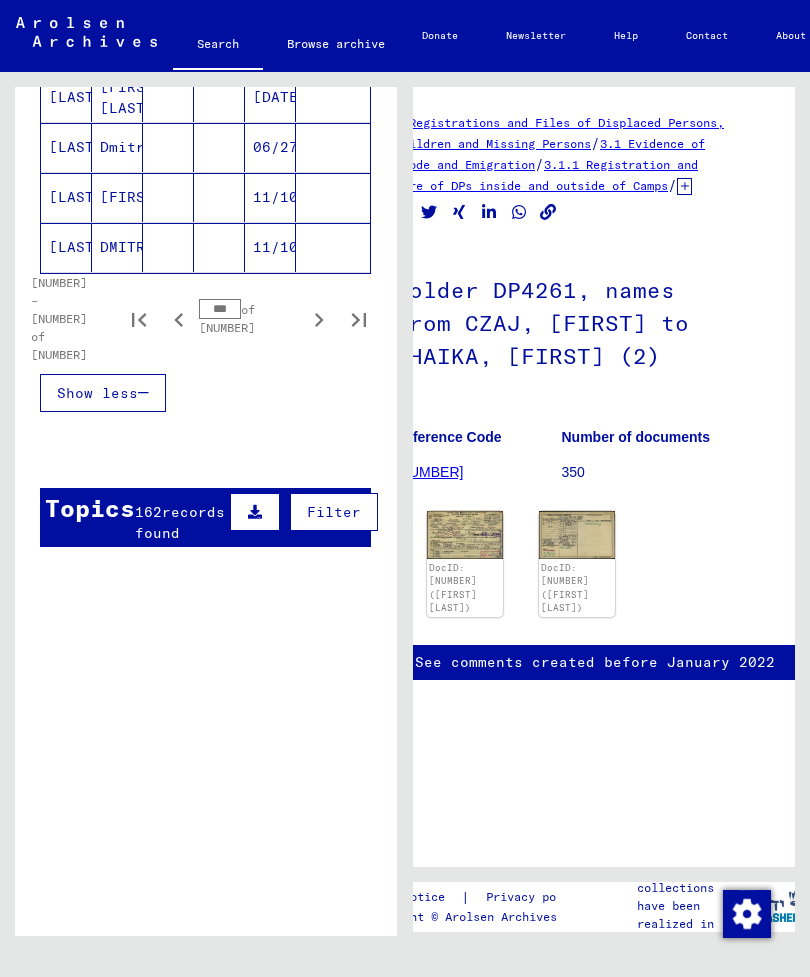 scroll, scrollTop: 1372, scrollLeft: 0, axis: vertical 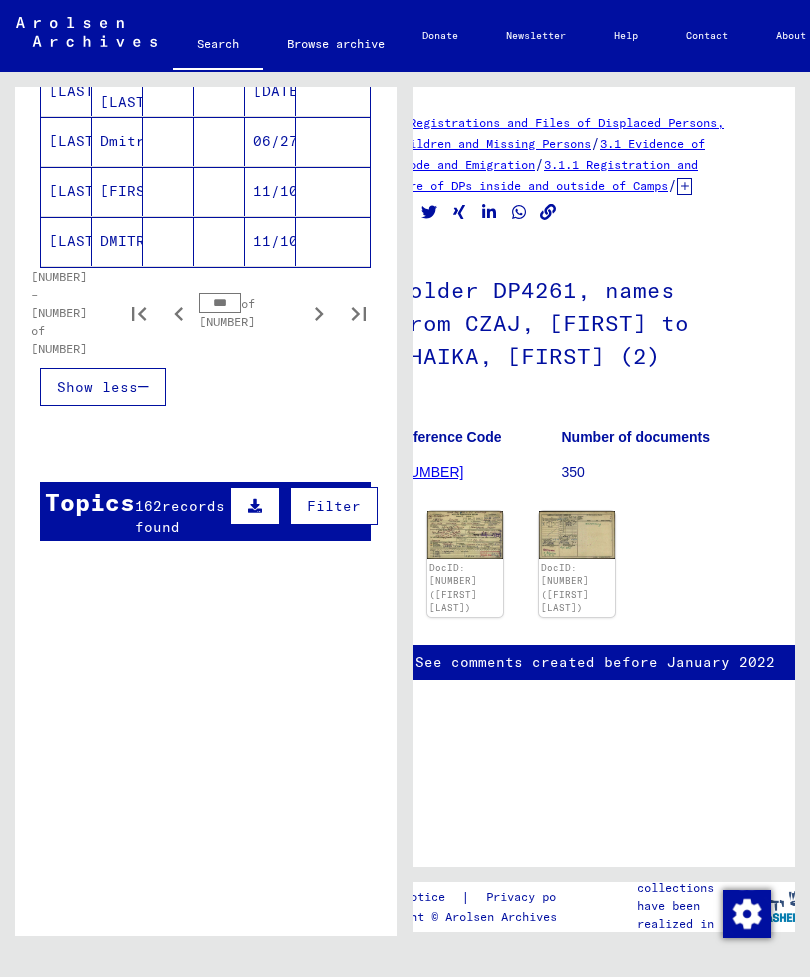 click 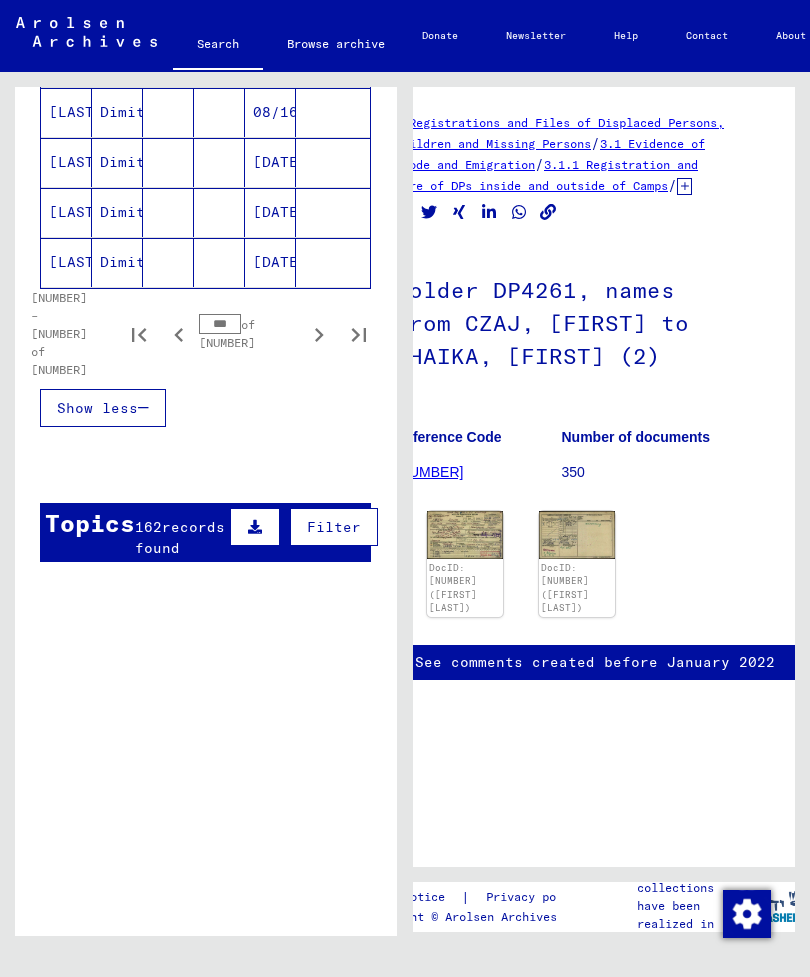 scroll, scrollTop: 1355, scrollLeft: 0, axis: vertical 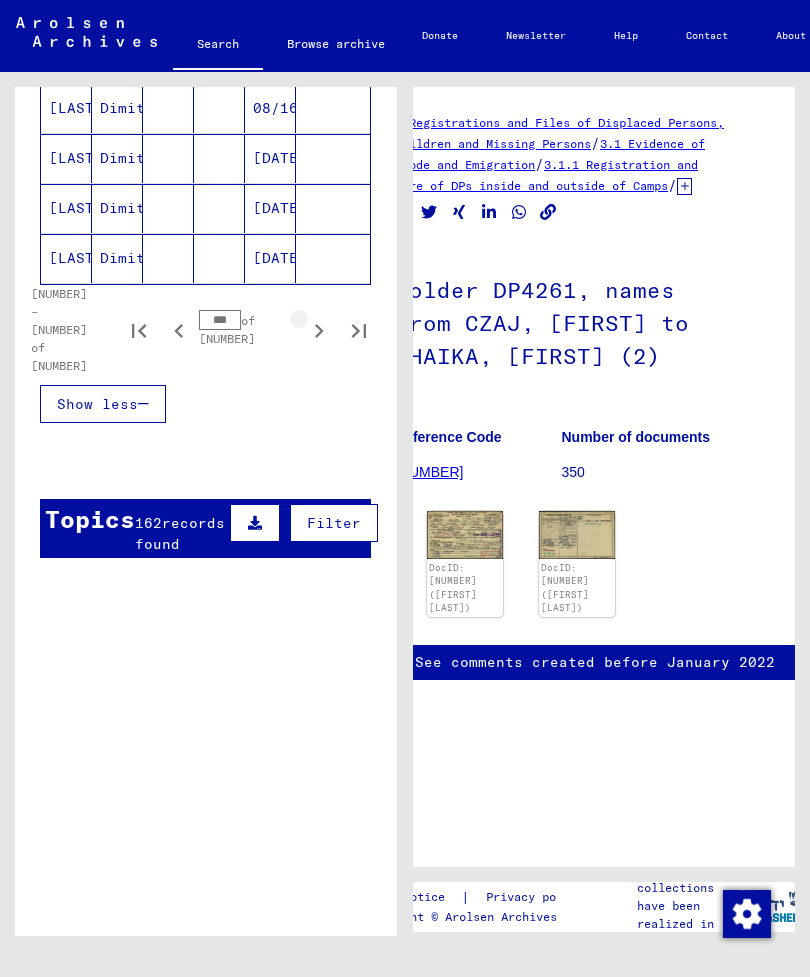 click 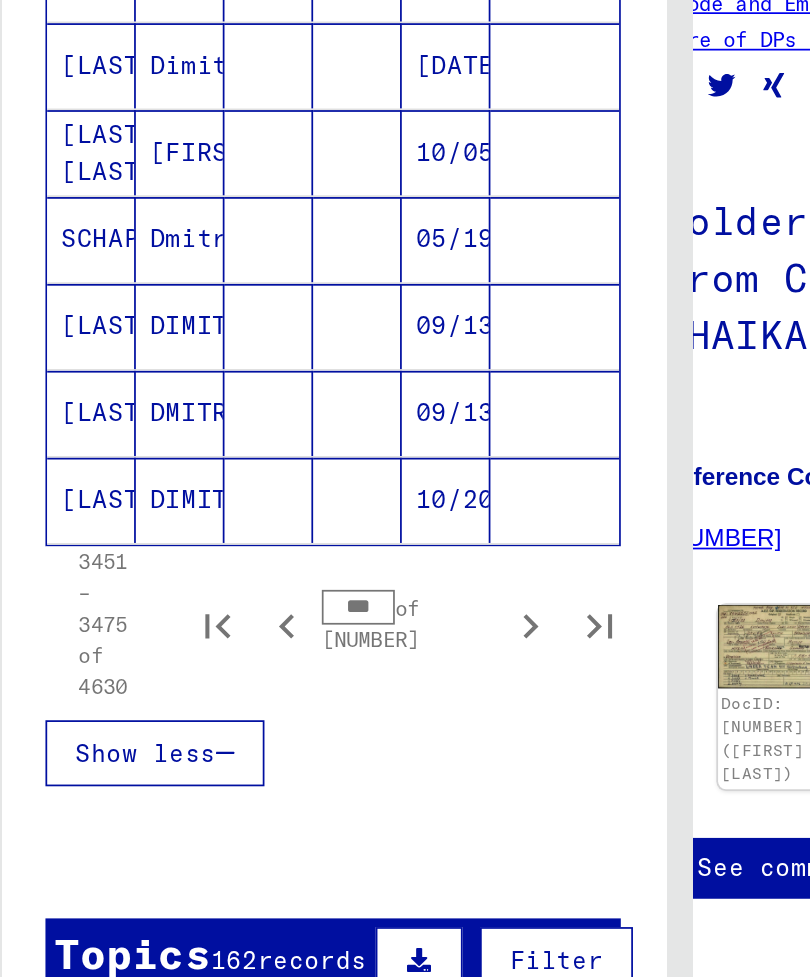 scroll, scrollTop: 1224, scrollLeft: 0, axis: vertical 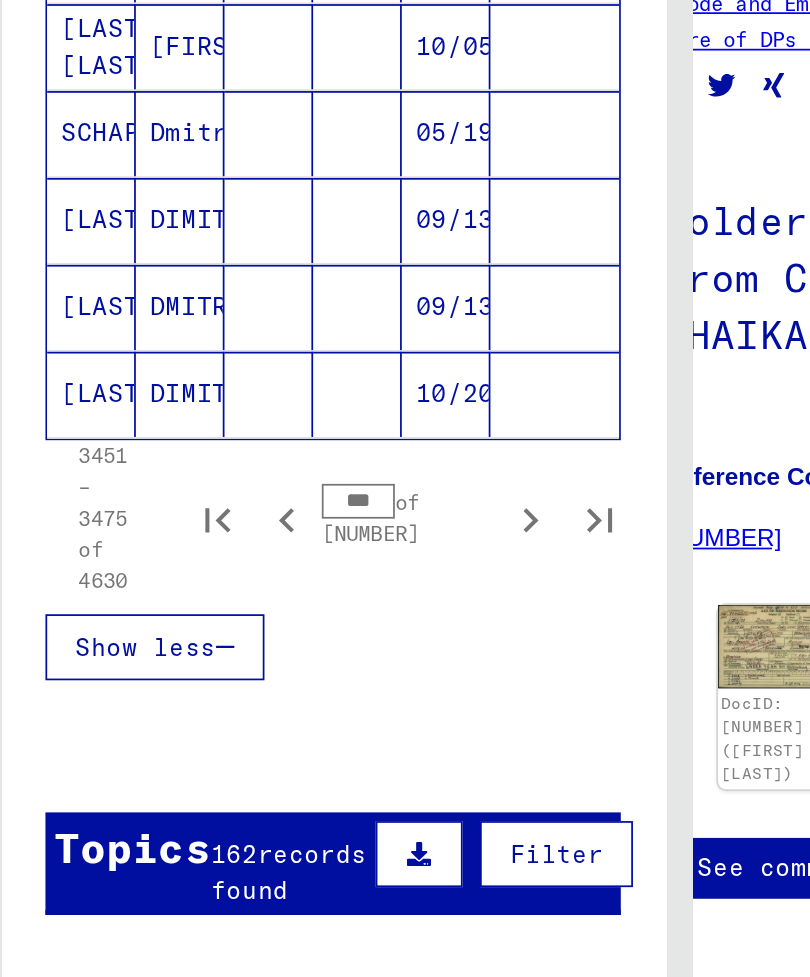 click on "Show less" at bounding box center [205, 535] 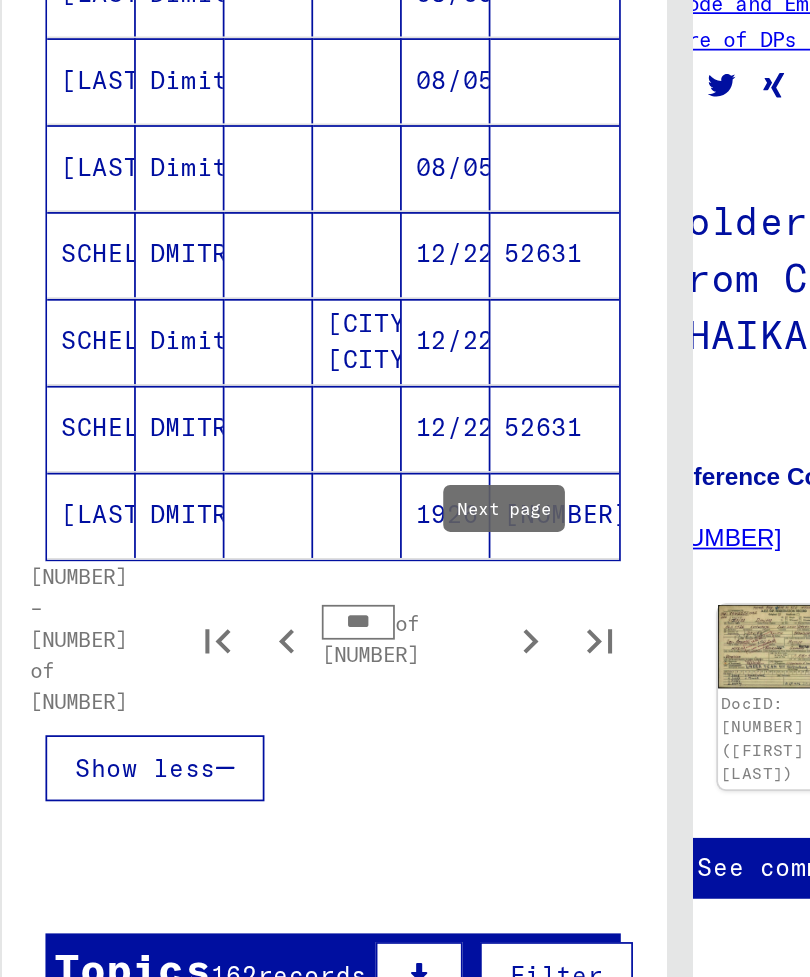 scroll, scrollTop: 1170, scrollLeft: 0, axis: vertical 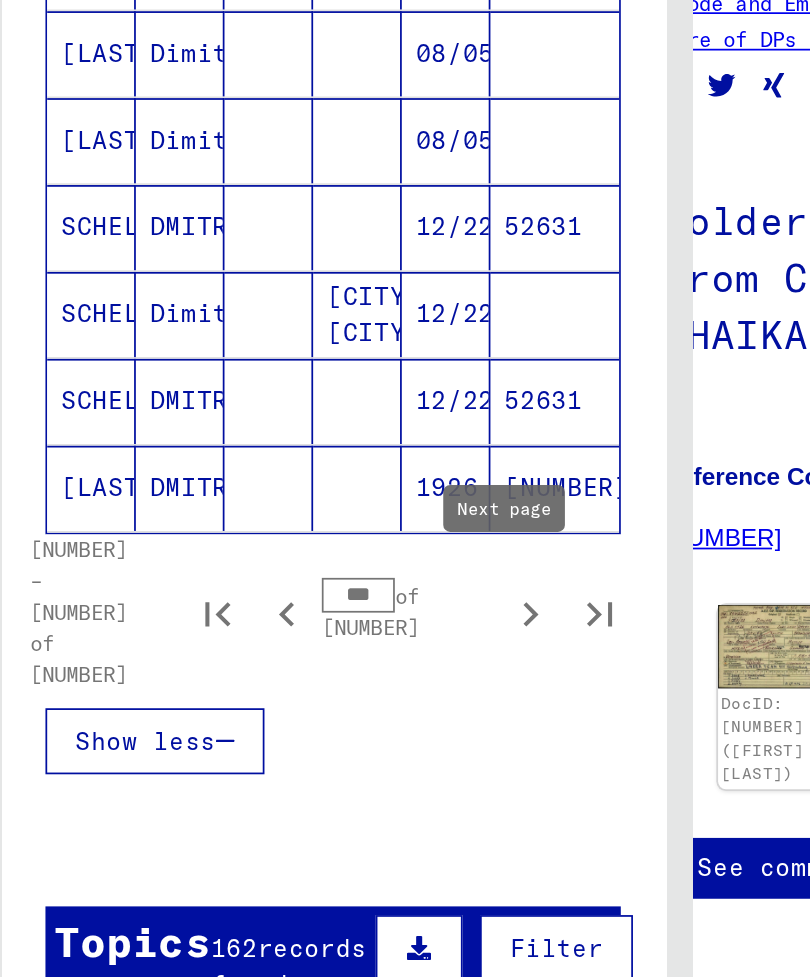 click 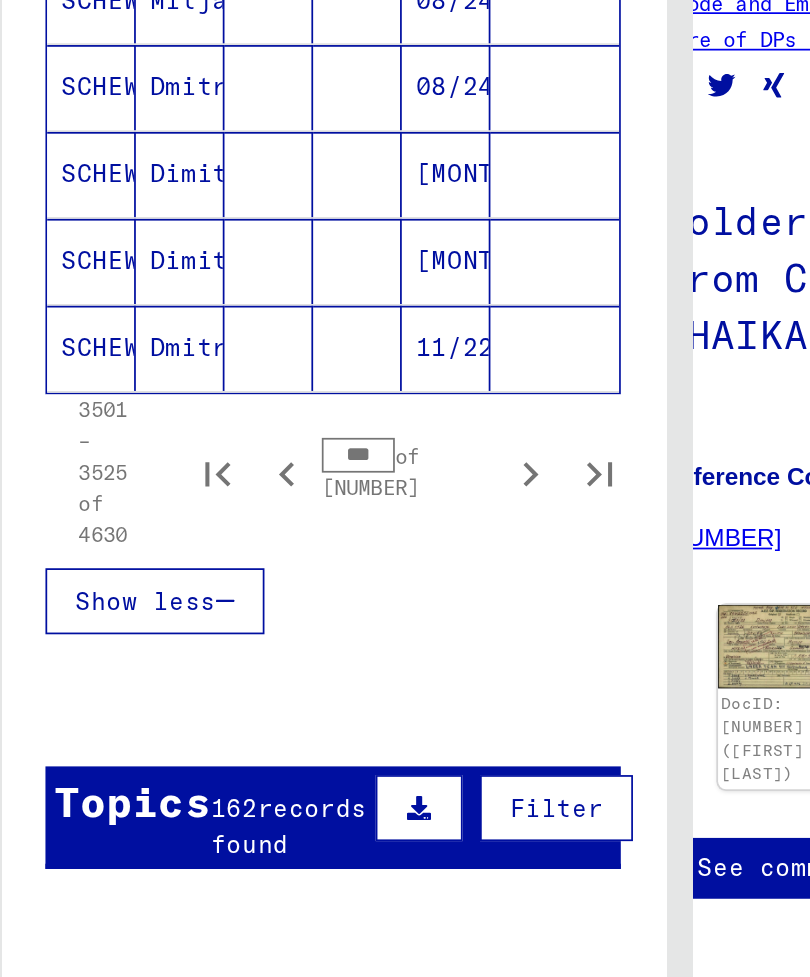 scroll, scrollTop: 1248, scrollLeft: 0, axis: vertical 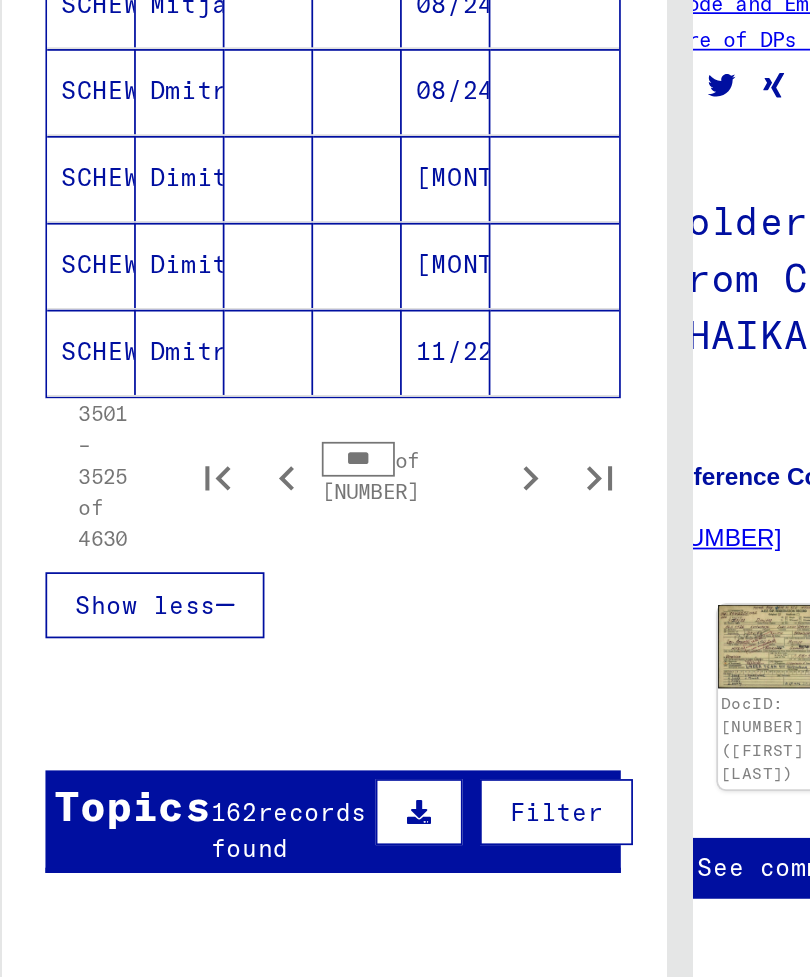 click 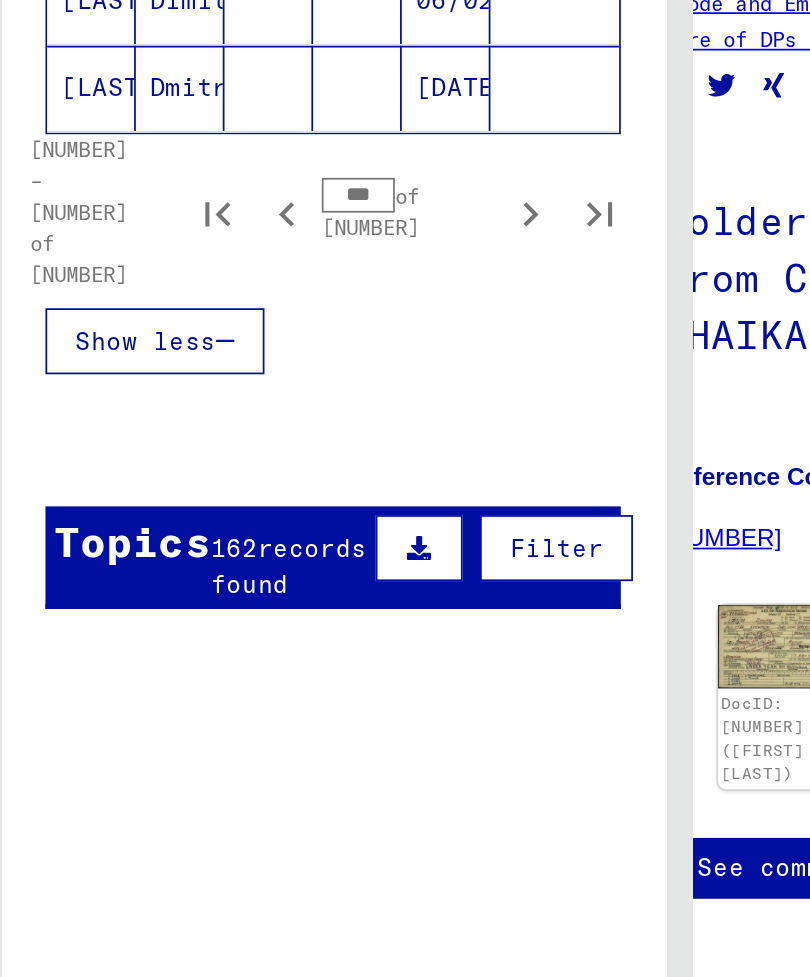 scroll, scrollTop: 1393, scrollLeft: 0, axis: vertical 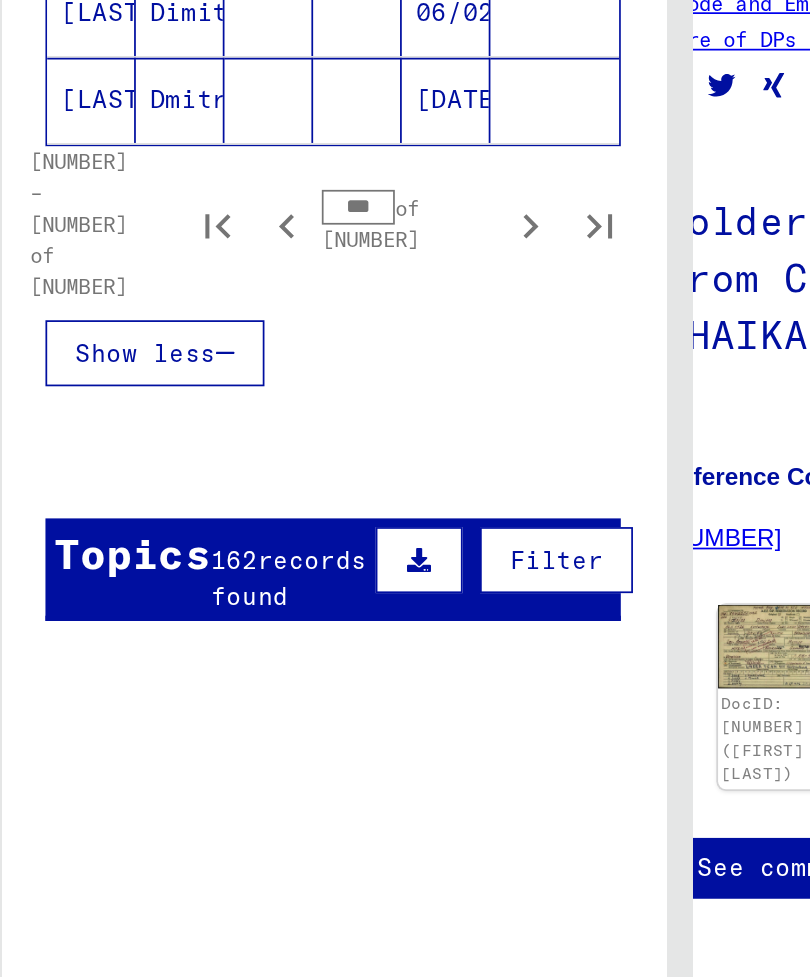 click 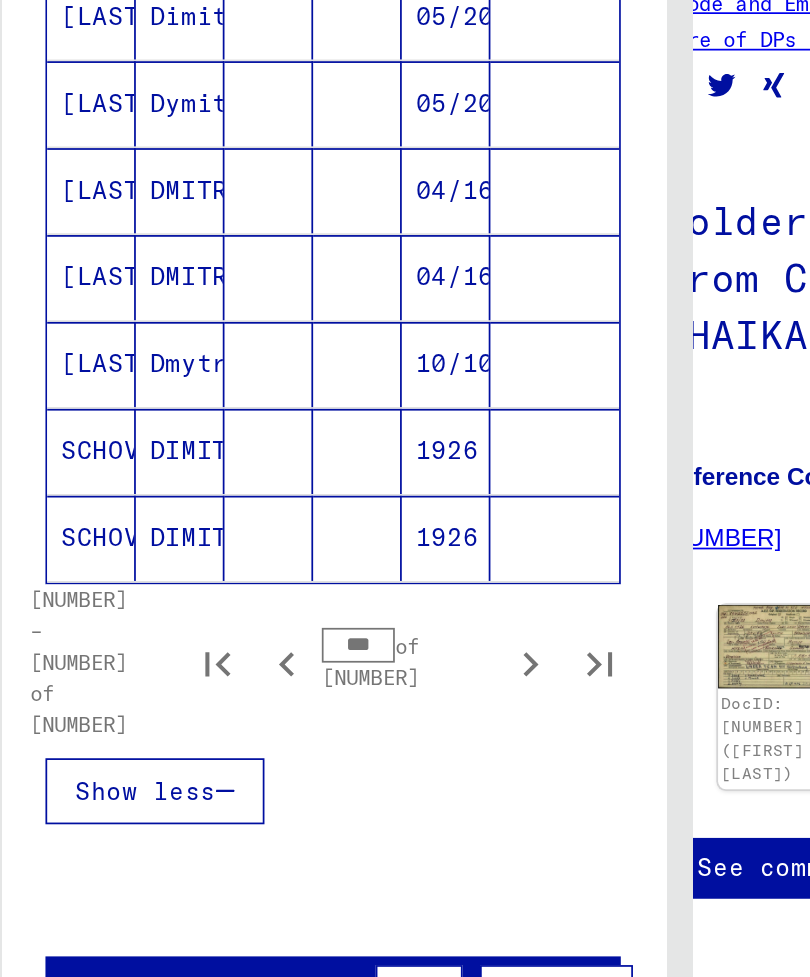 scroll, scrollTop: 1139, scrollLeft: 0, axis: vertical 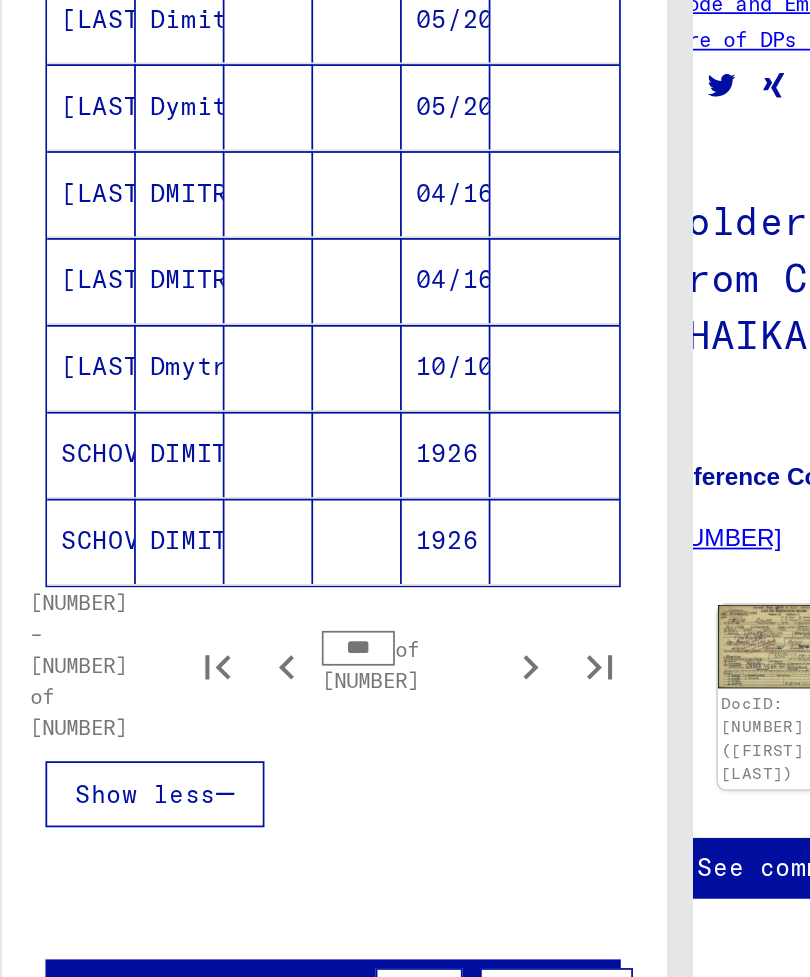 click on "[LAST]" at bounding box center (66, 374) 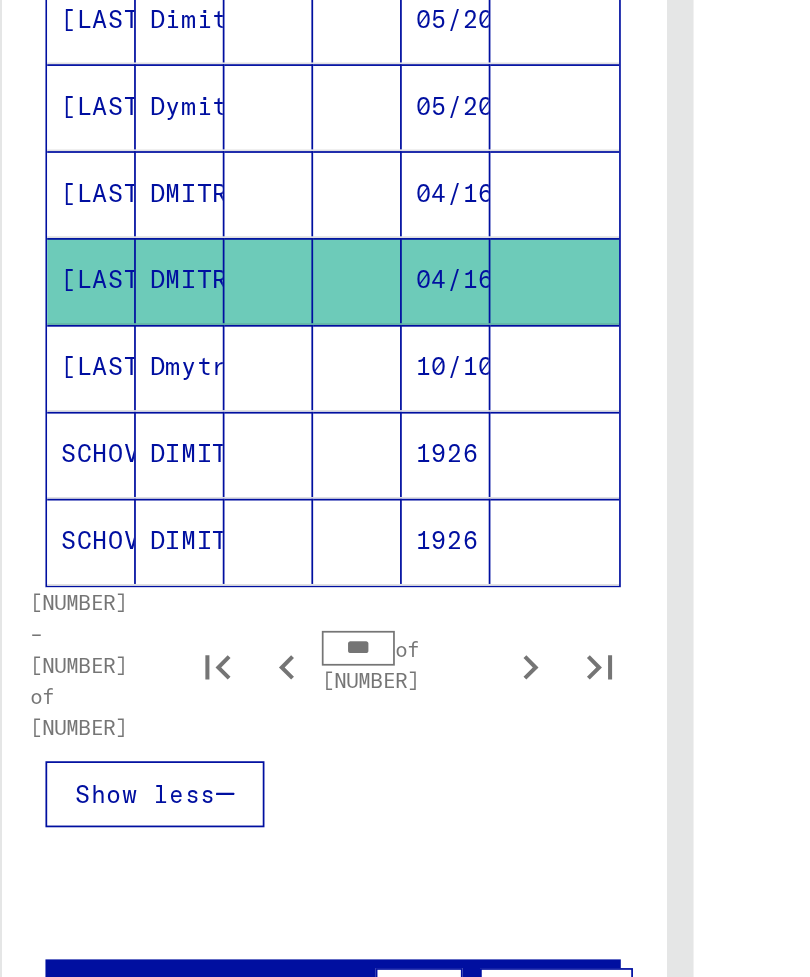 scroll, scrollTop: 0, scrollLeft: 0, axis: both 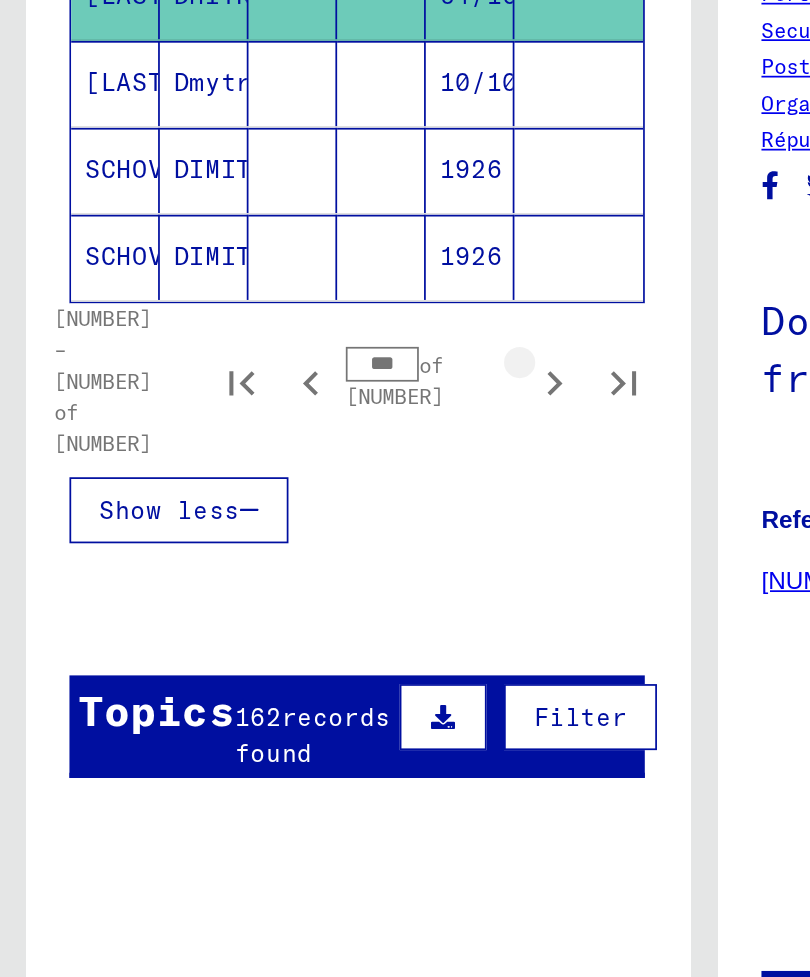 click 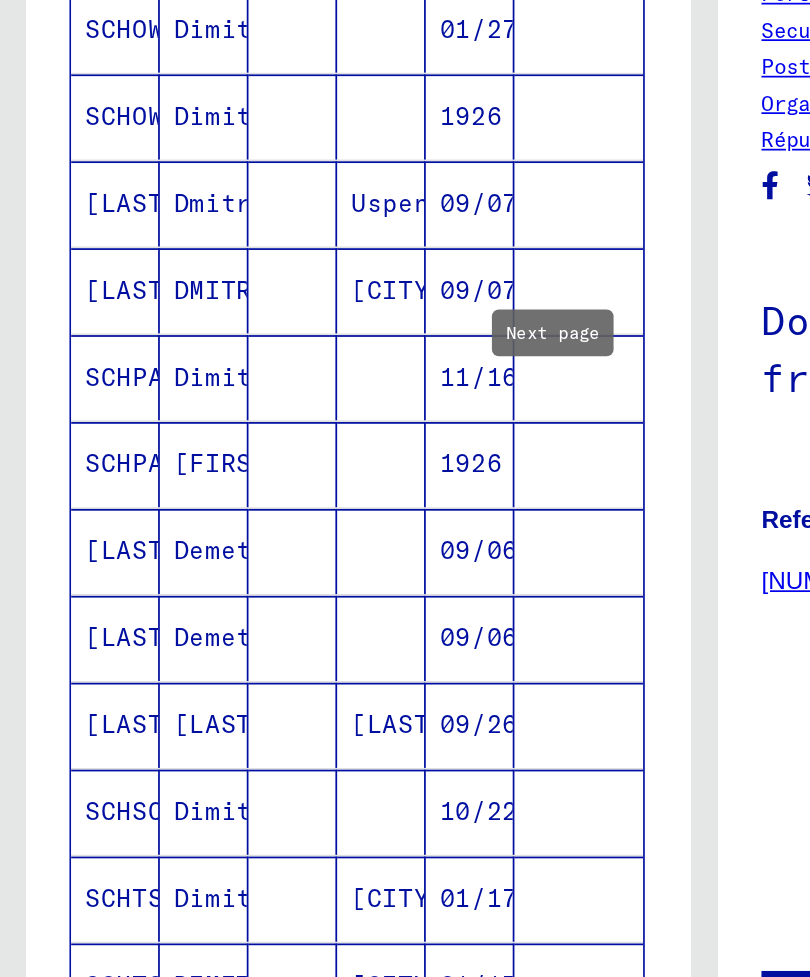 scroll, scrollTop: 506, scrollLeft: 0, axis: vertical 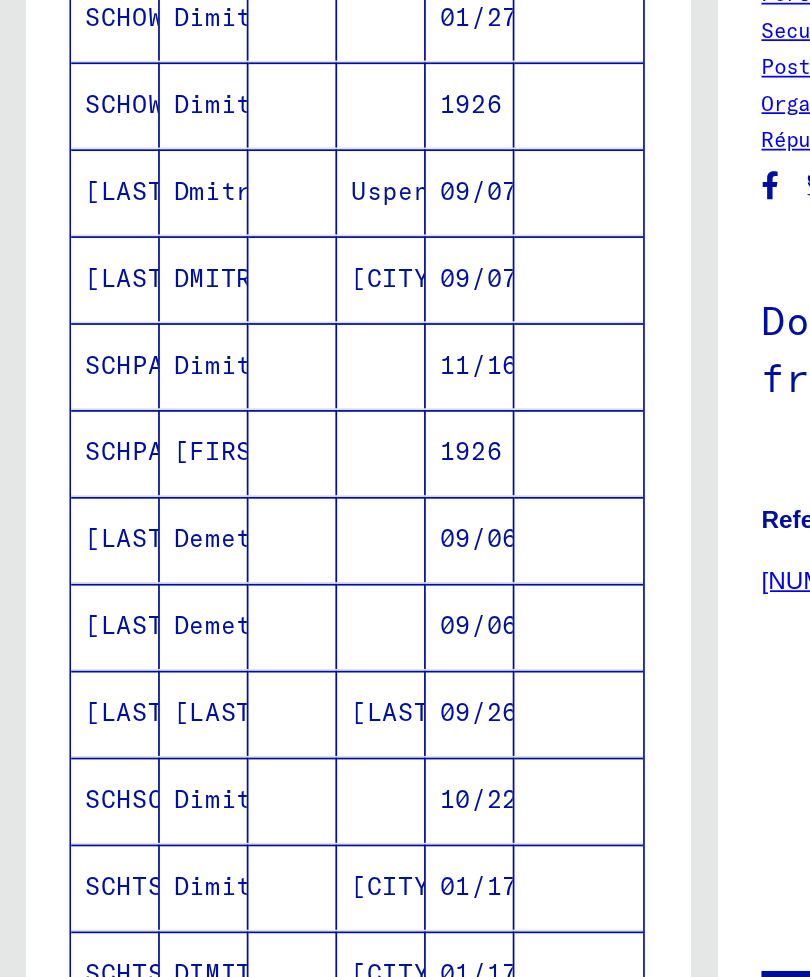 click on "Dimitr" at bounding box center (117, 407) 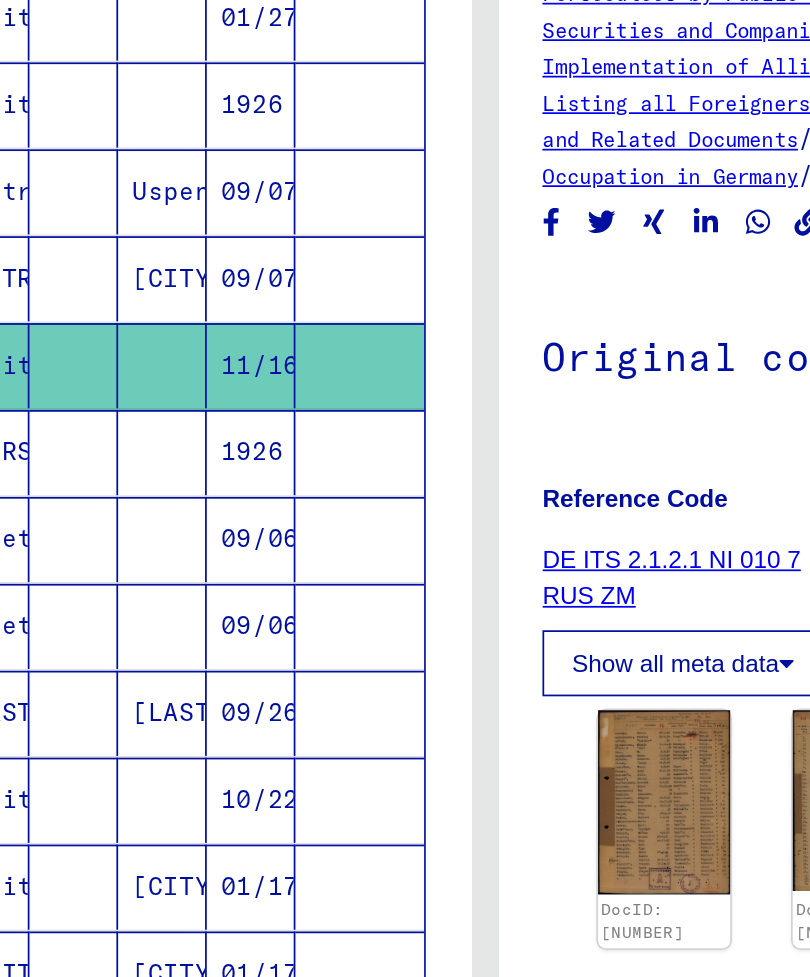 scroll, scrollTop: 18, scrollLeft: 150, axis: both 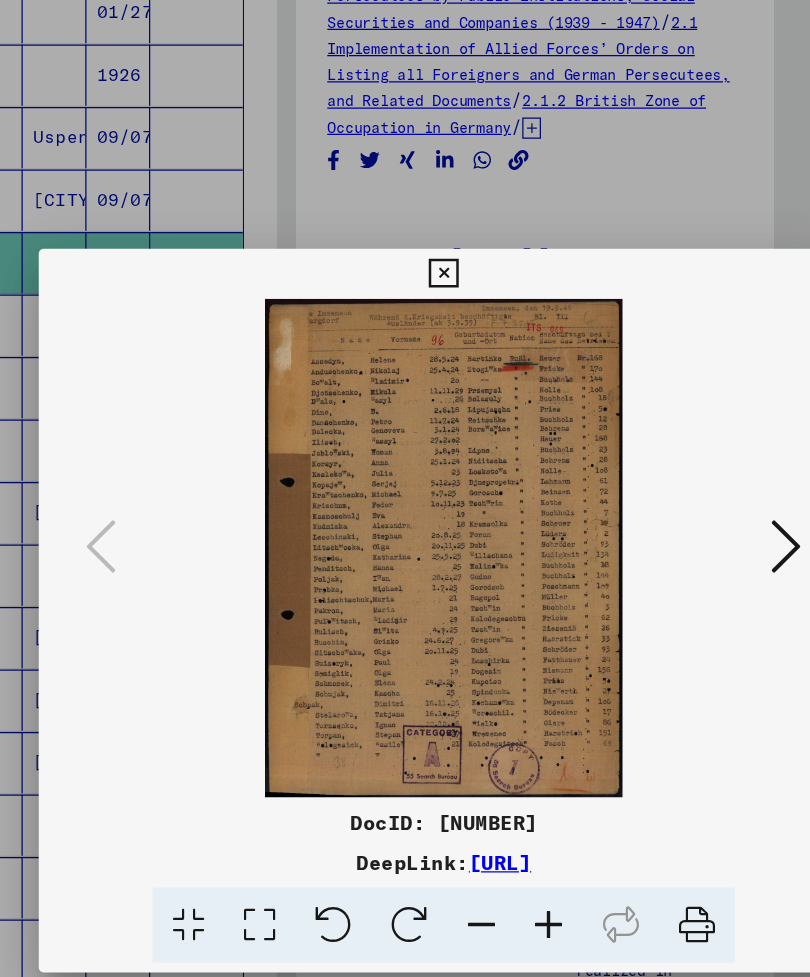 click at bounding box center [679, 437] 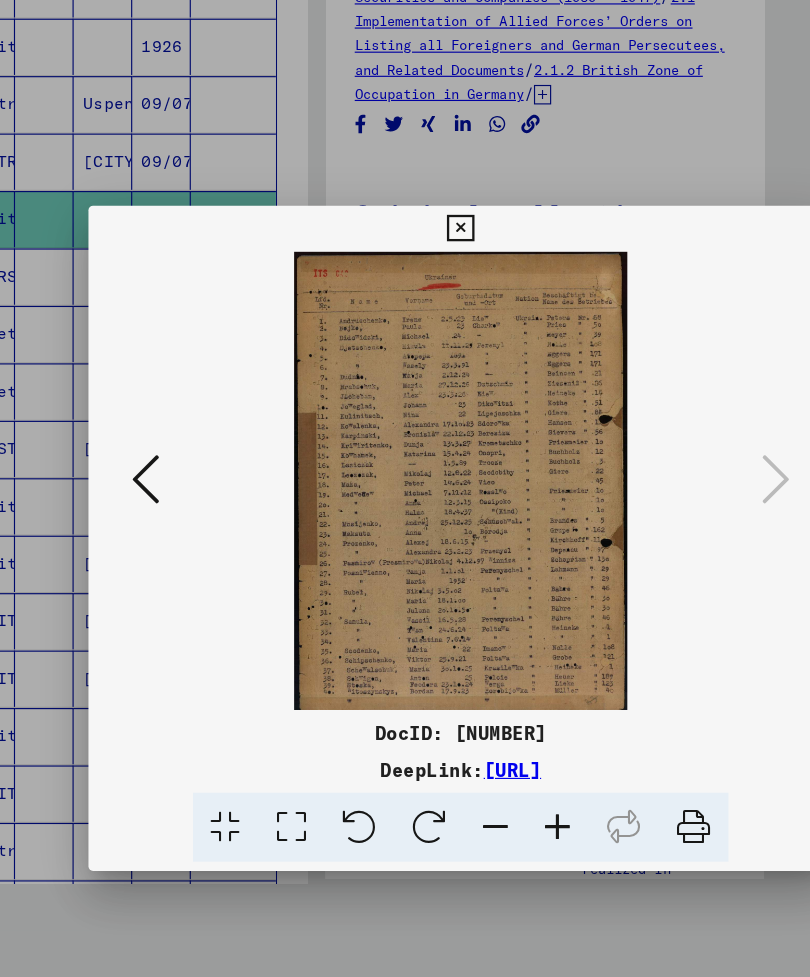 click at bounding box center [404, 219] 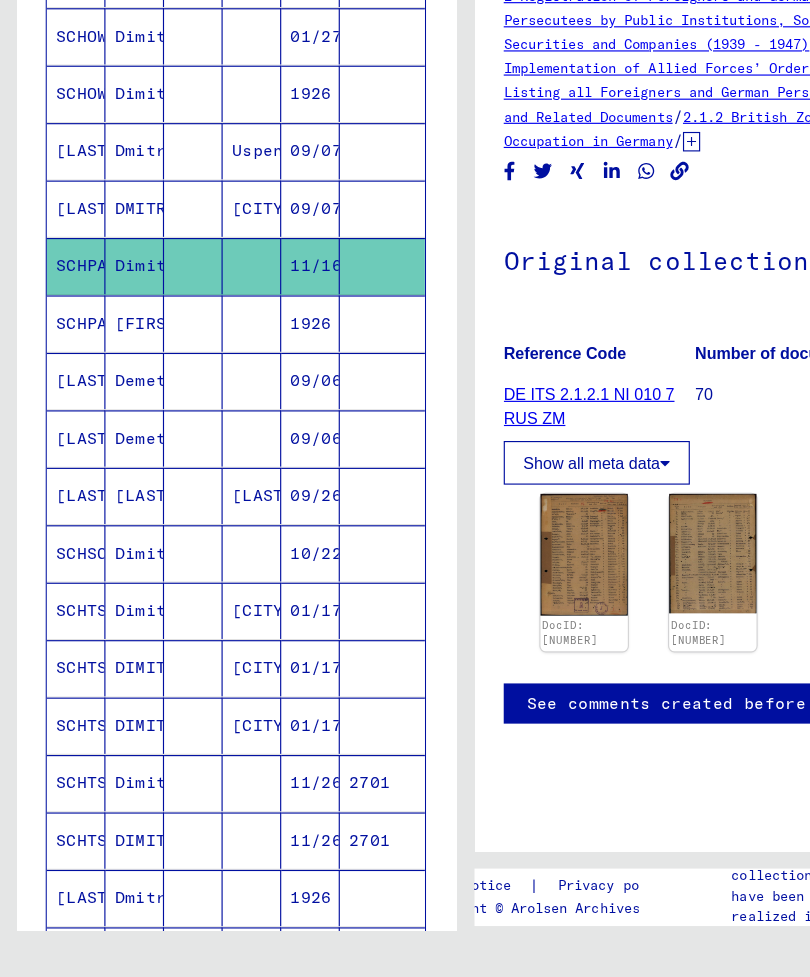 scroll, scrollTop: 23, scrollLeft: 0, axis: vertical 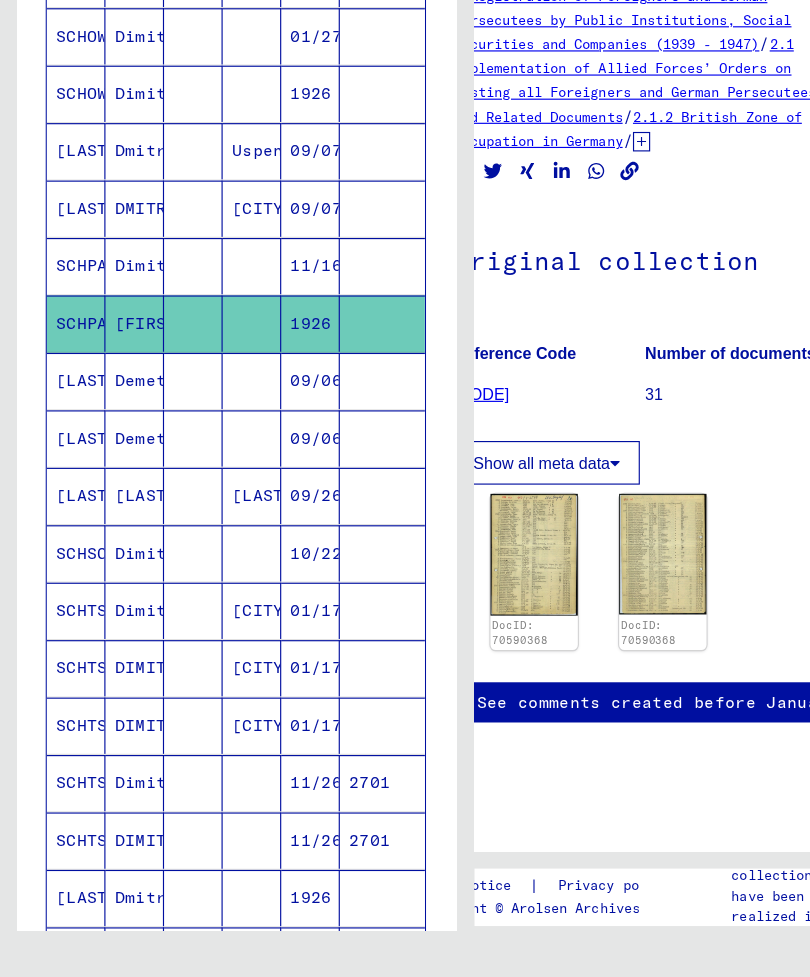 click 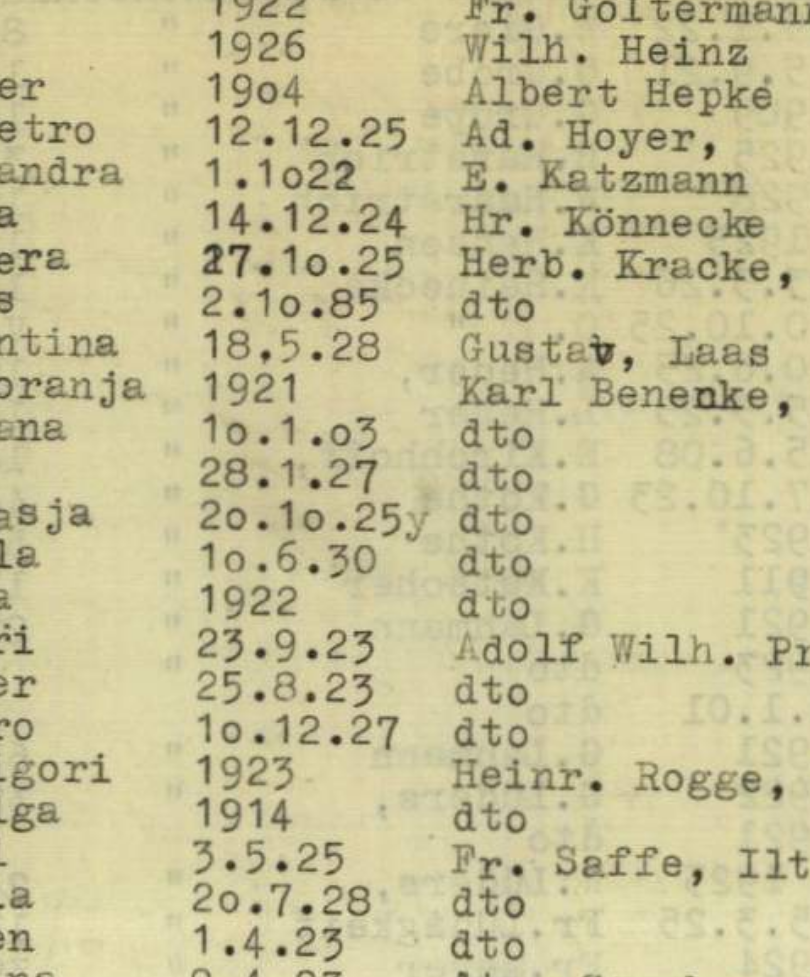 click at bounding box center (405, 438) 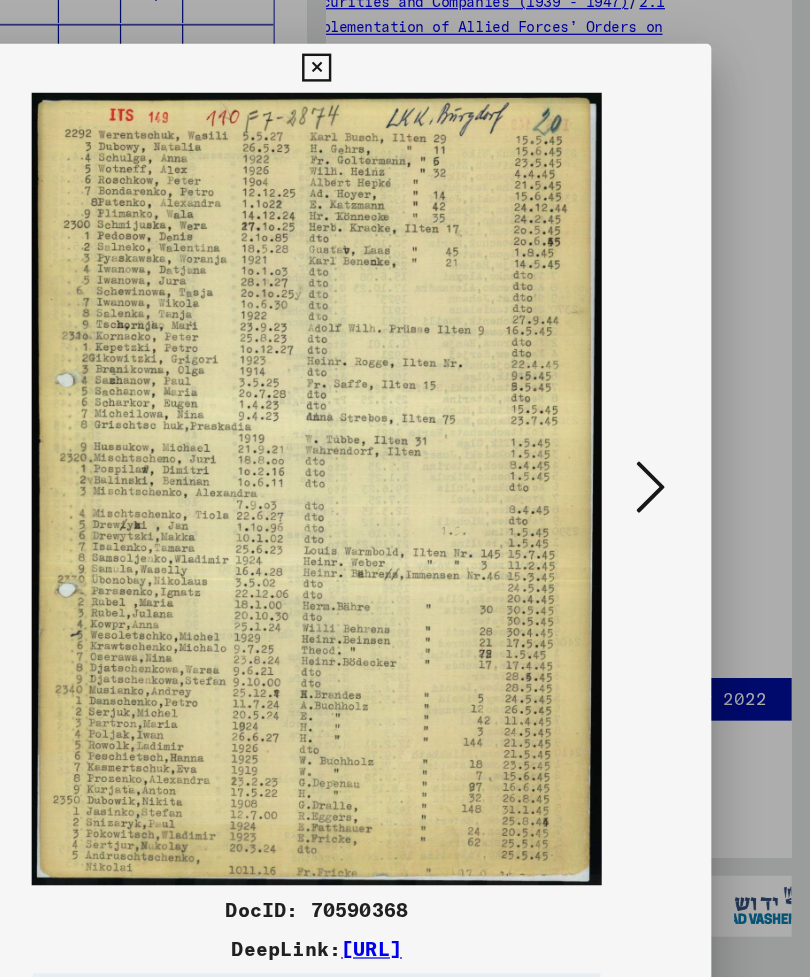 scroll, scrollTop: 0, scrollLeft: 0, axis: both 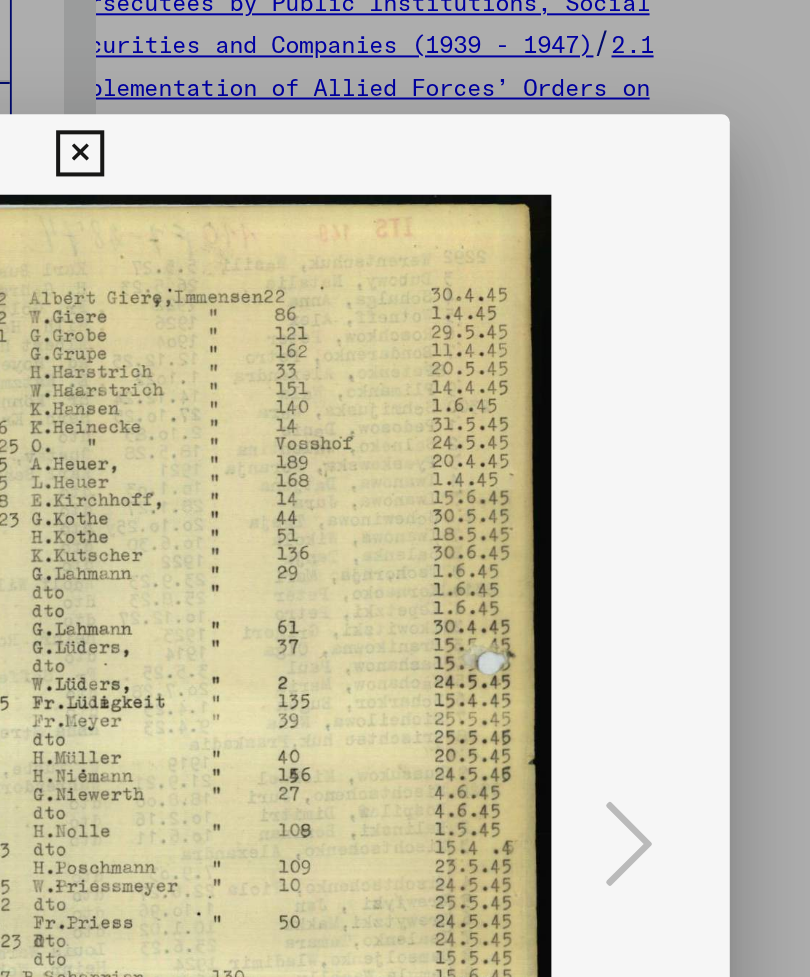 click at bounding box center (404, 93) 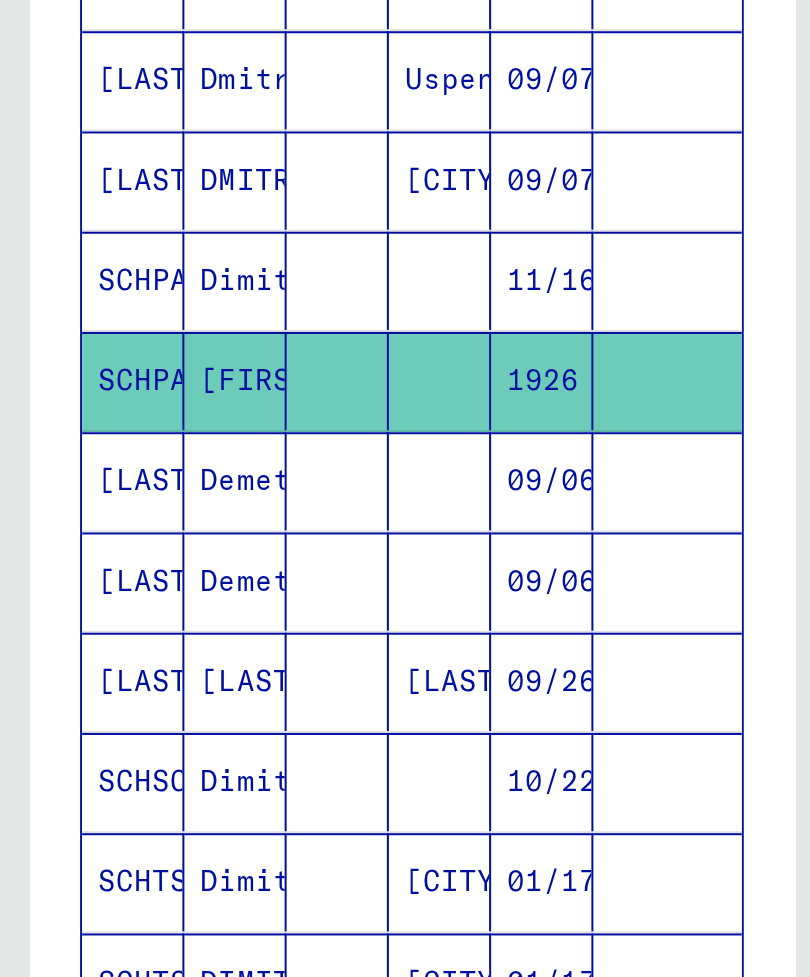 scroll, scrollTop: 600, scrollLeft: 0, axis: vertical 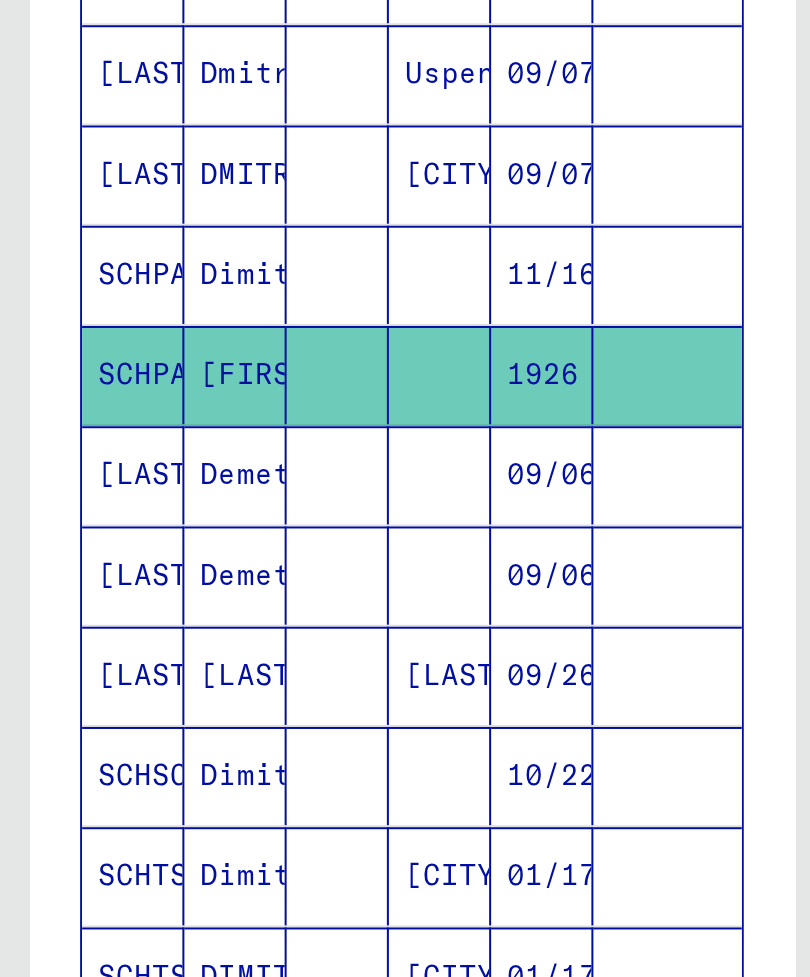 click on "[LAST]" at bounding box center [66, 413] 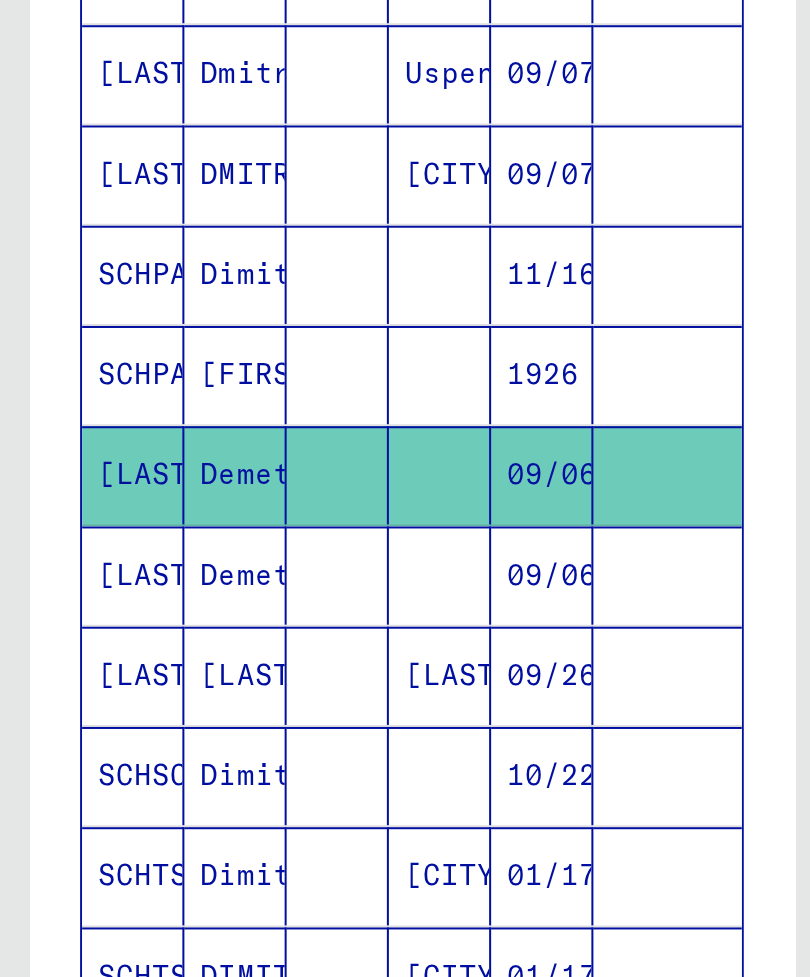 scroll, scrollTop: 0, scrollLeft: 0, axis: both 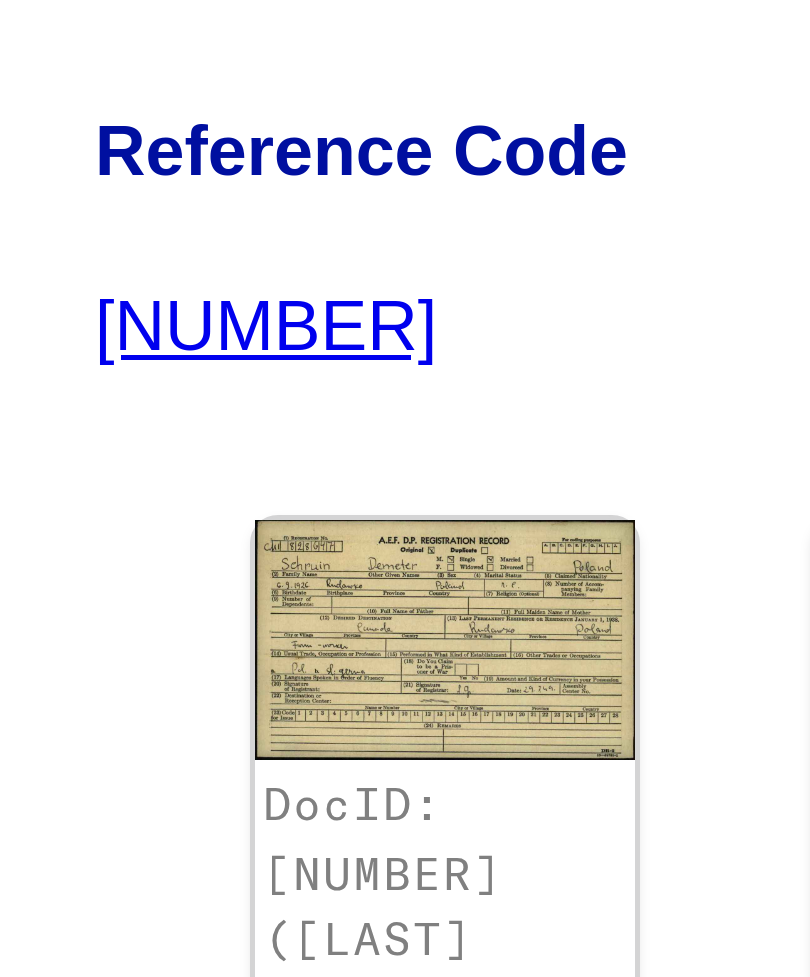 click 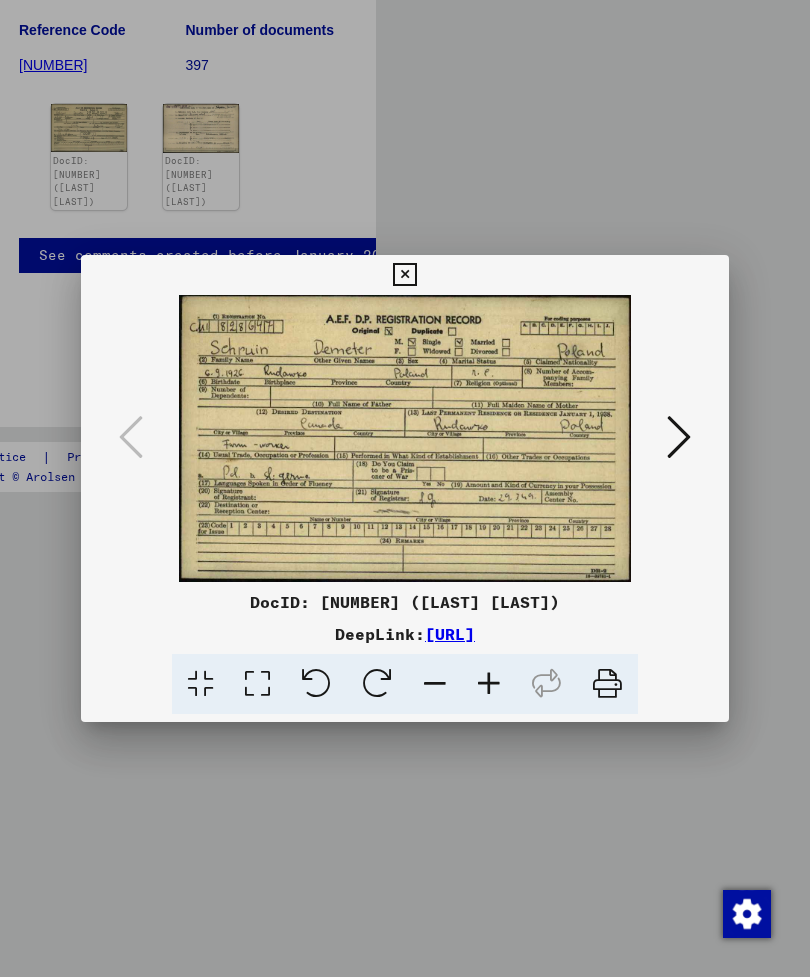 click at bounding box center [679, 437] 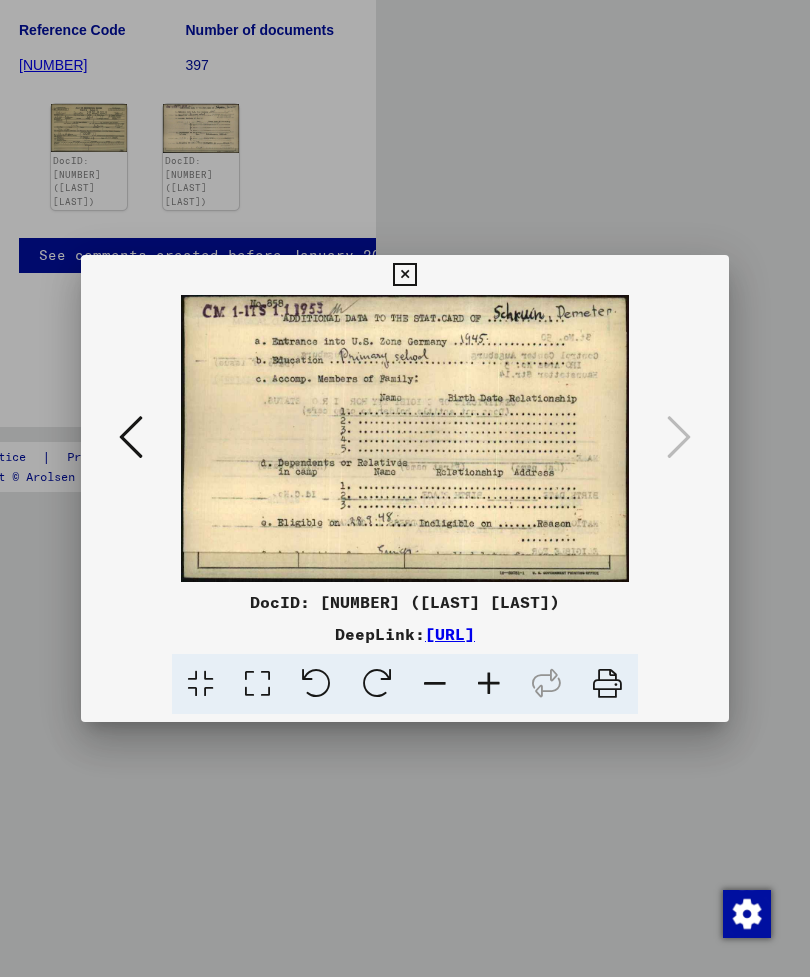 click at bounding box center [404, 275] 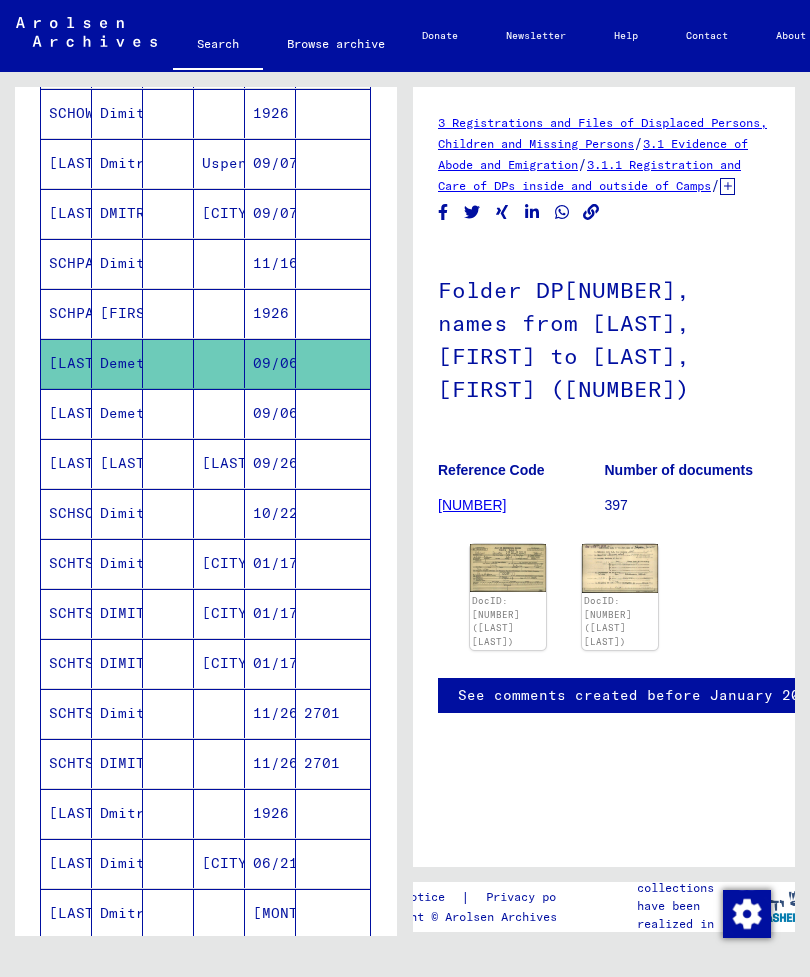 scroll, scrollTop: 23, scrollLeft: 0, axis: vertical 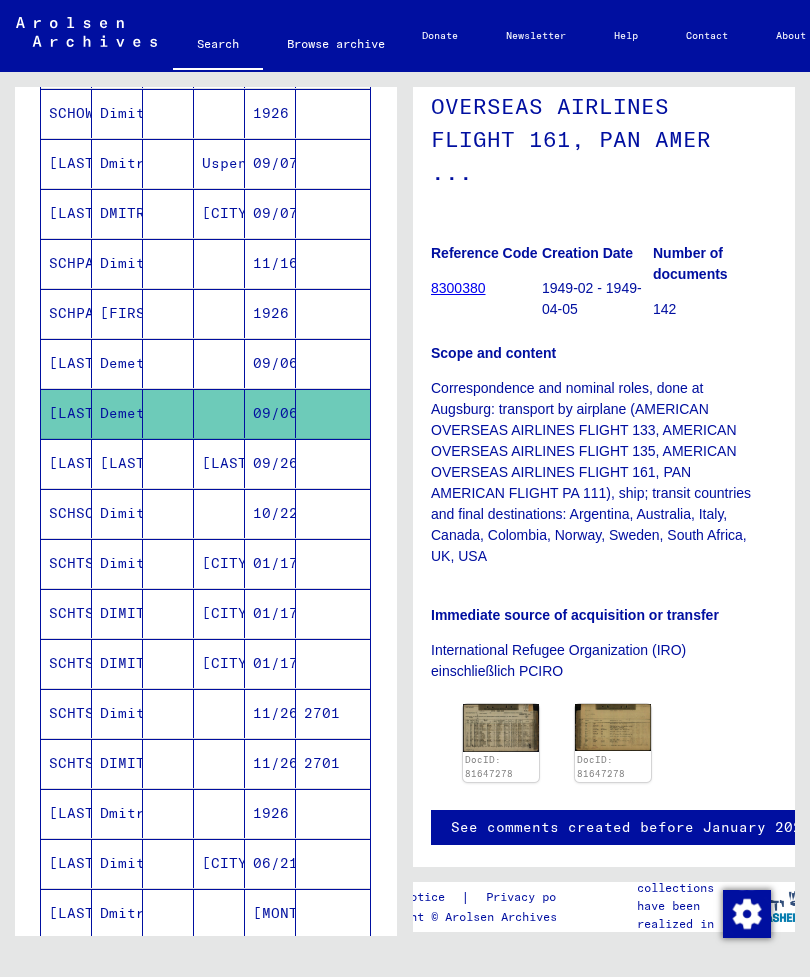 click 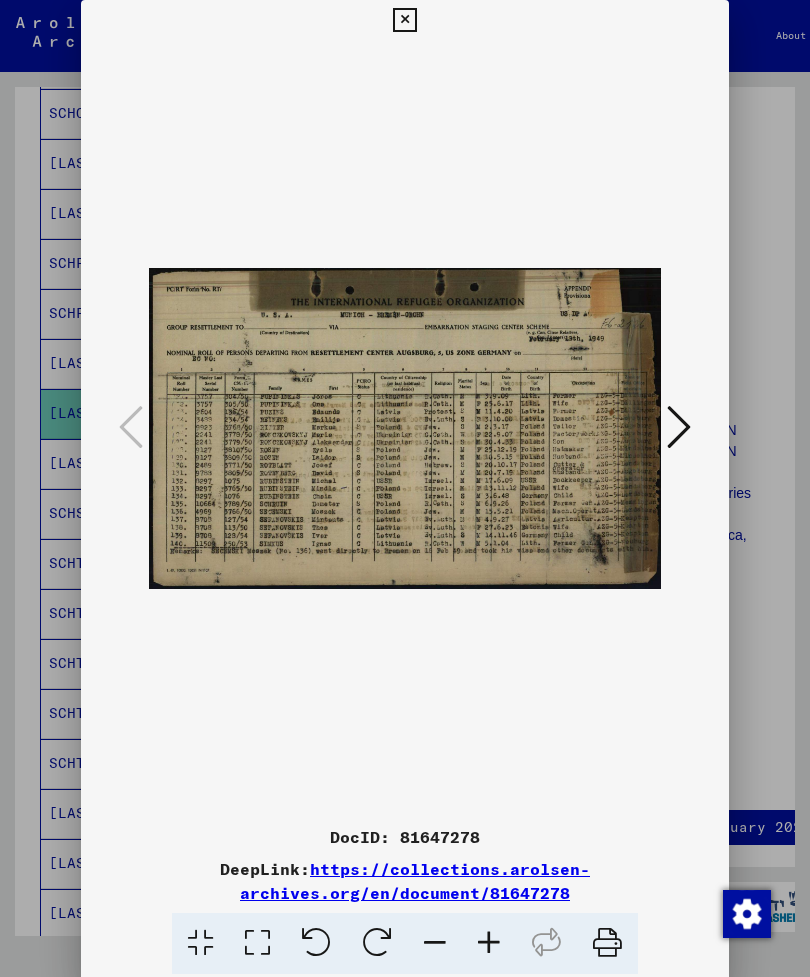 click at bounding box center (679, 428) 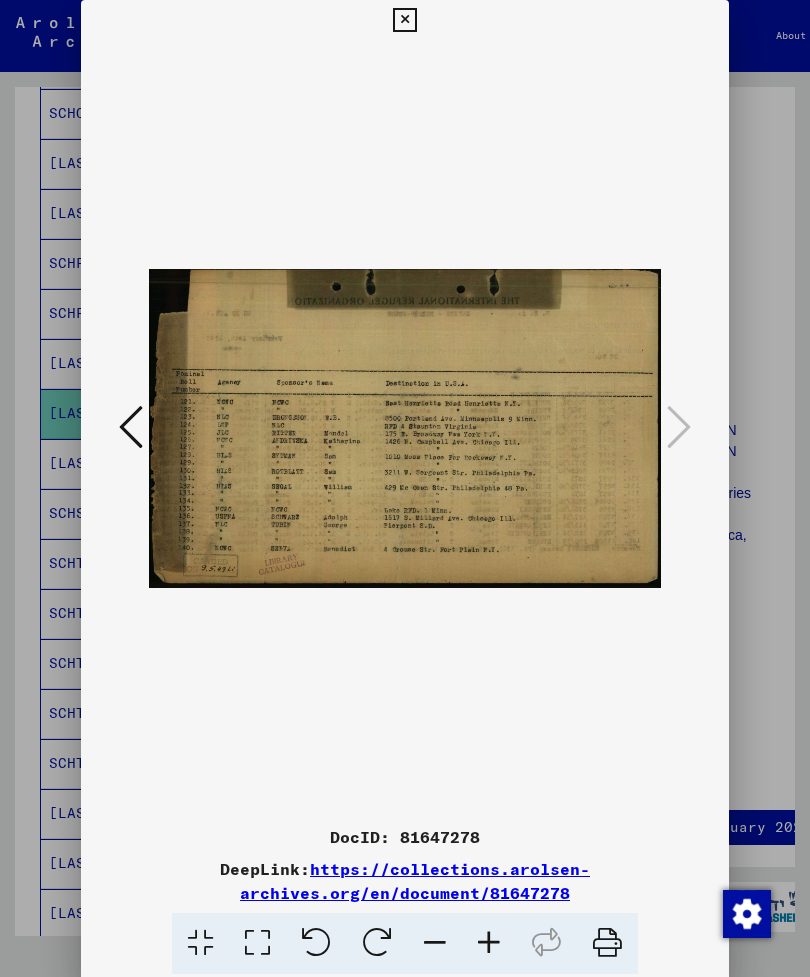click at bounding box center (404, 20) 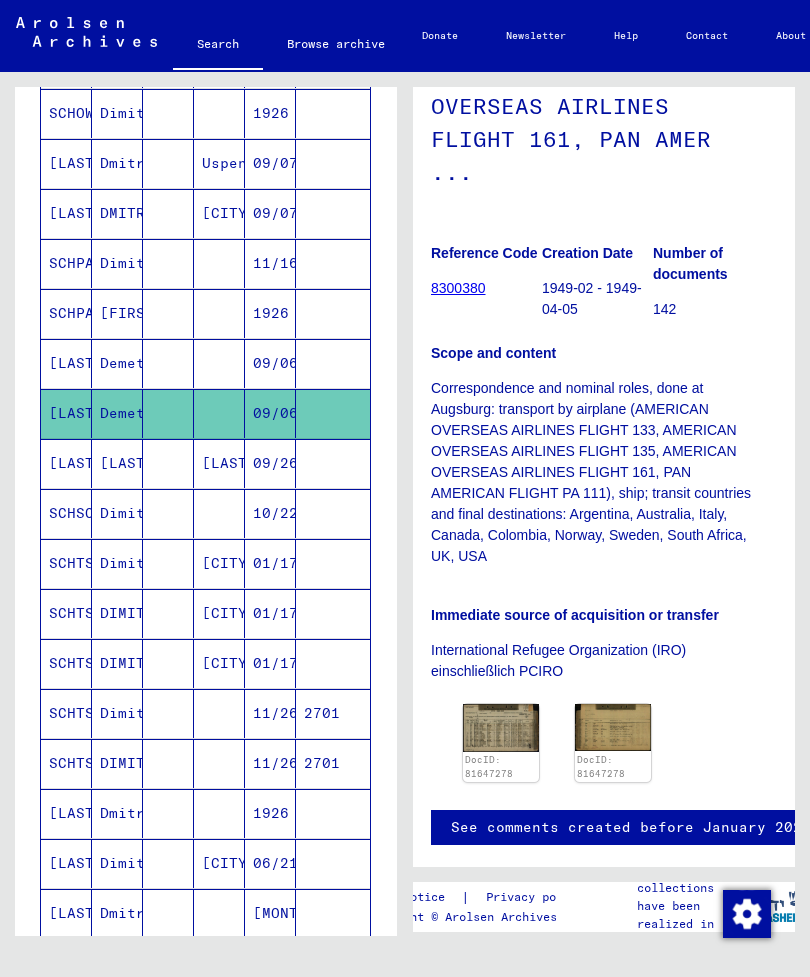click on "[LAST]" at bounding box center [117, 513] 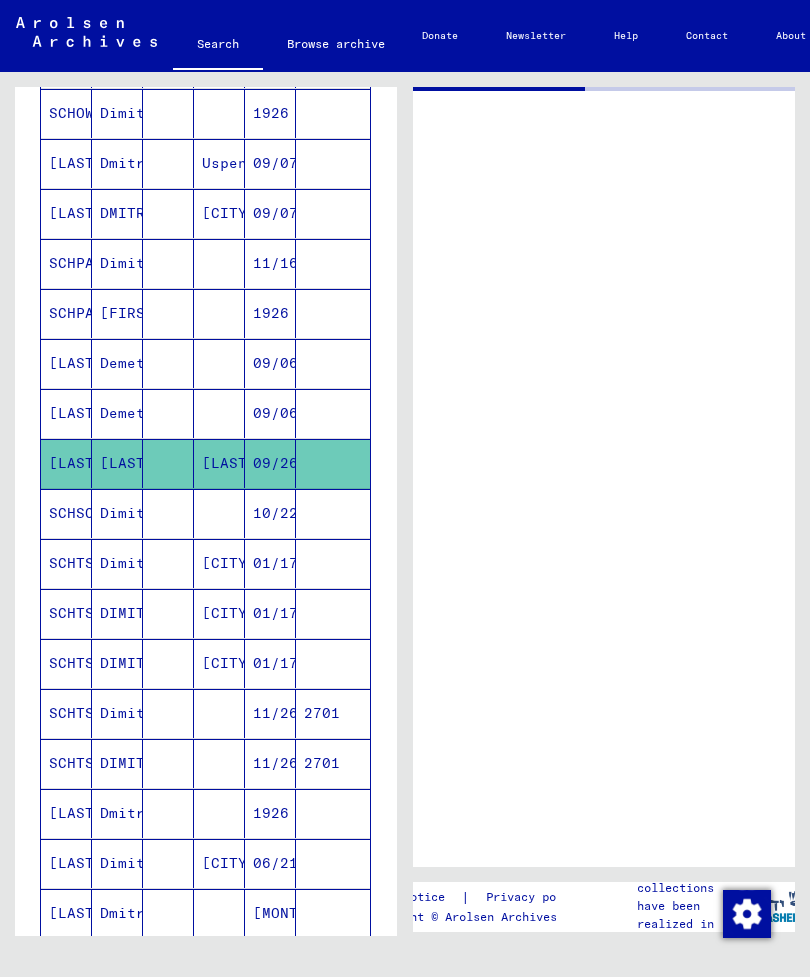 scroll, scrollTop: 0, scrollLeft: 0, axis: both 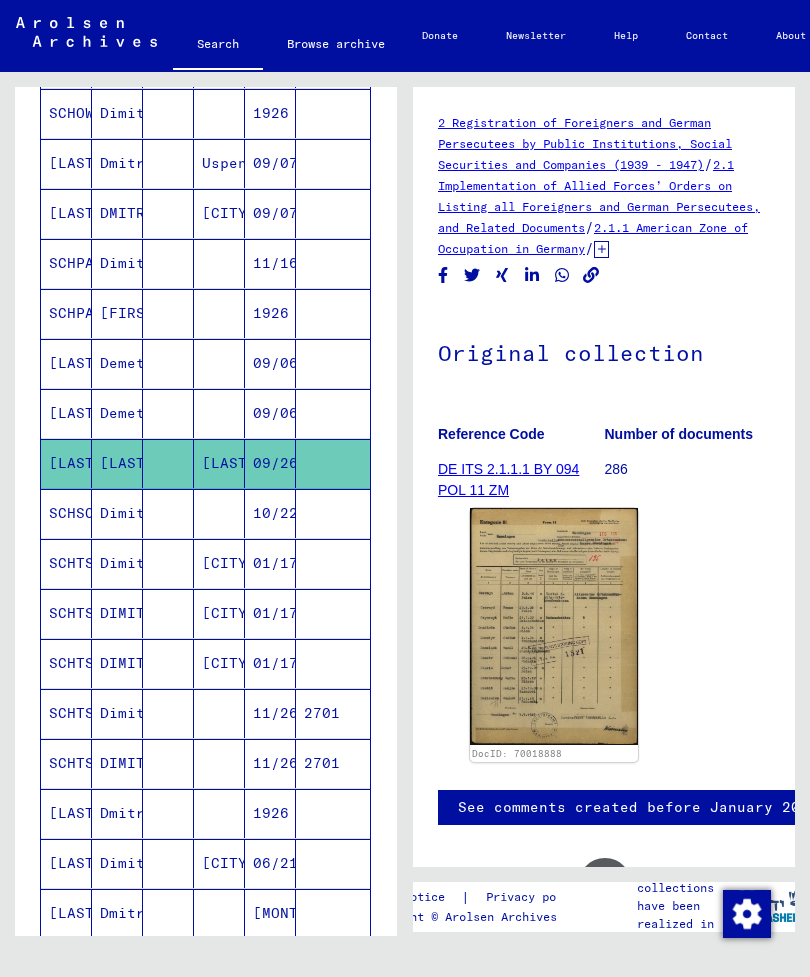 click on "Dimitri" at bounding box center [117, 563] 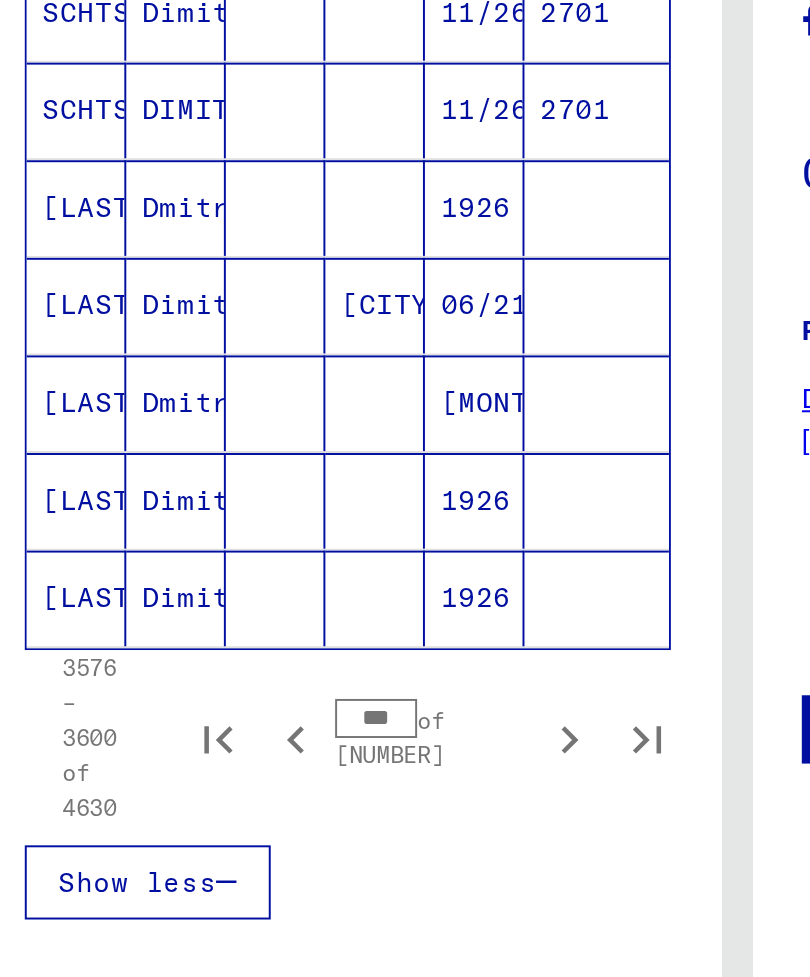 scroll, scrollTop: 1057, scrollLeft: 0, axis: vertical 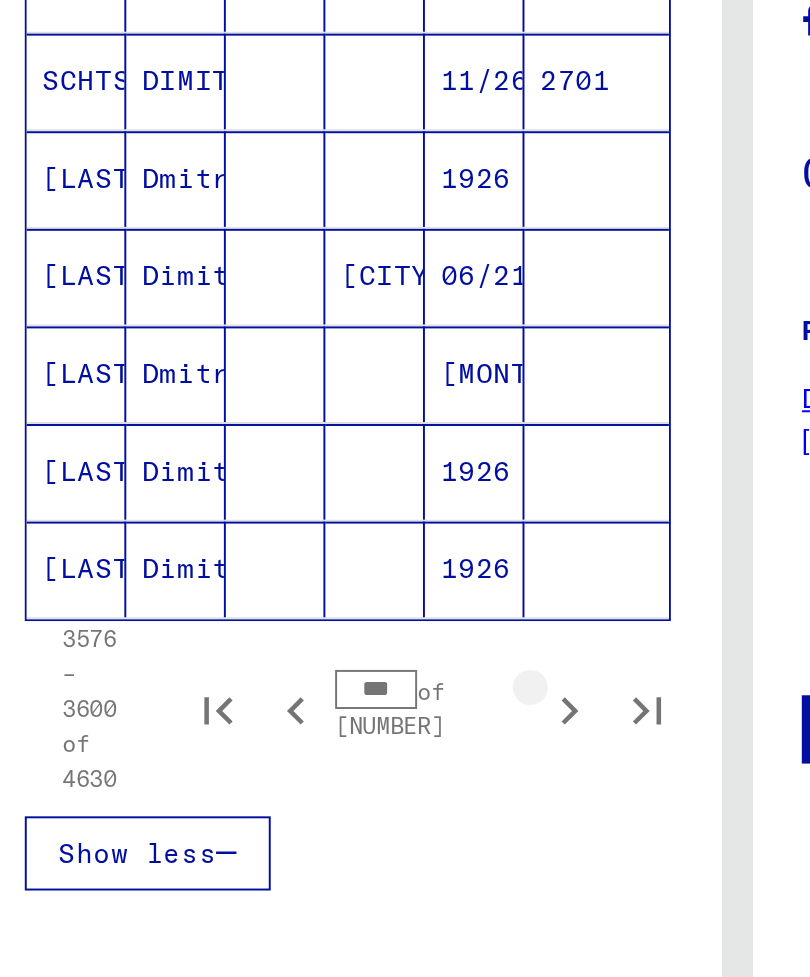 click 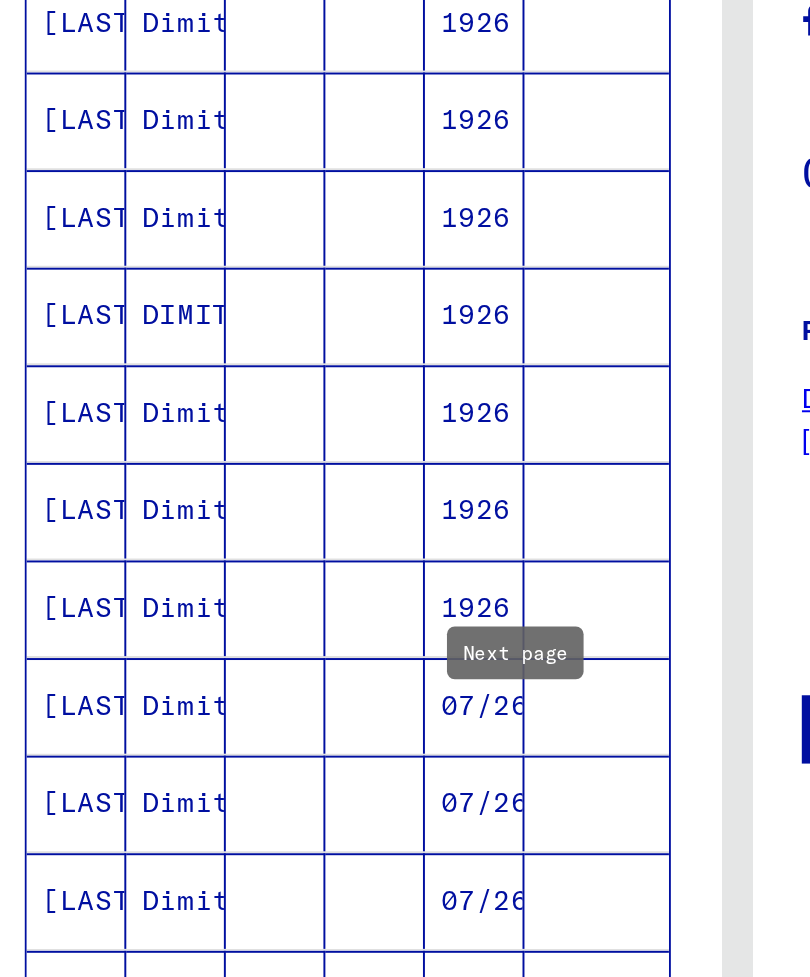 scroll, scrollTop: 669, scrollLeft: 0, axis: vertical 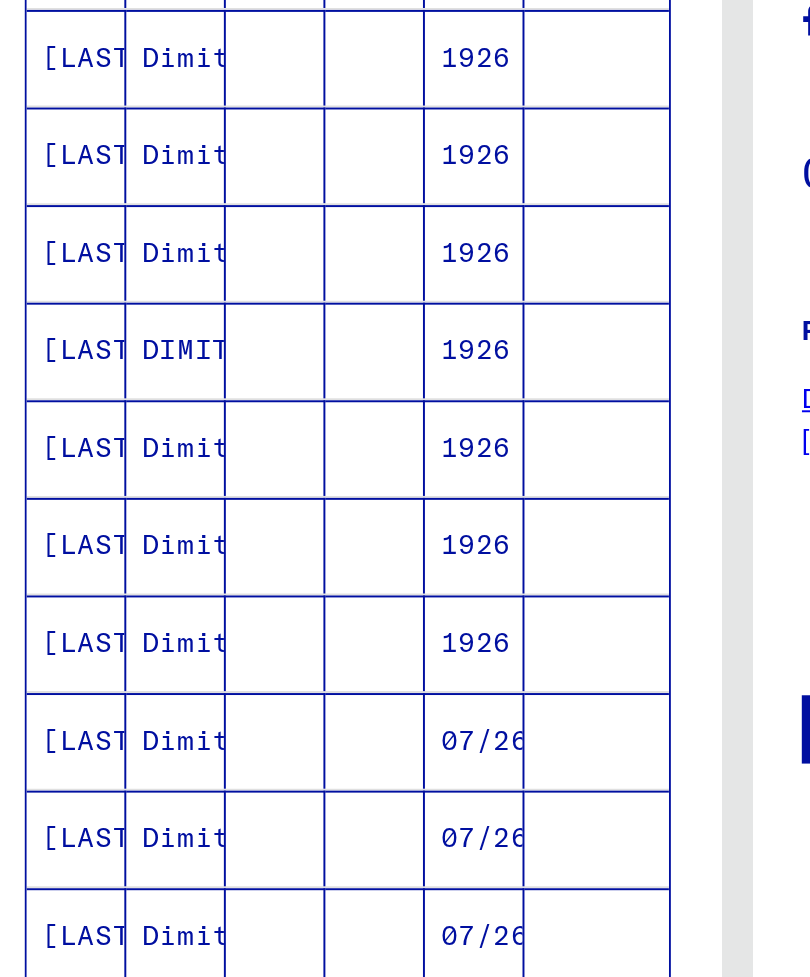 click on "[LAST]" at bounding box center [66, 544] 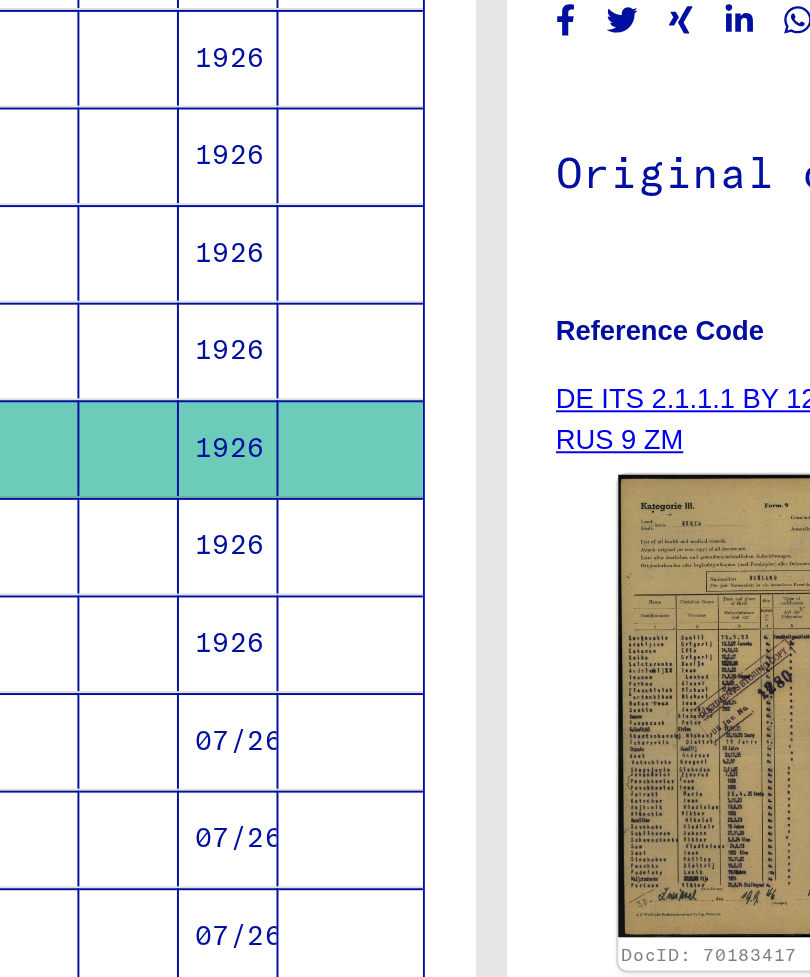 scroll, scrollTop: 23, scrollLeft: 141, axis: both 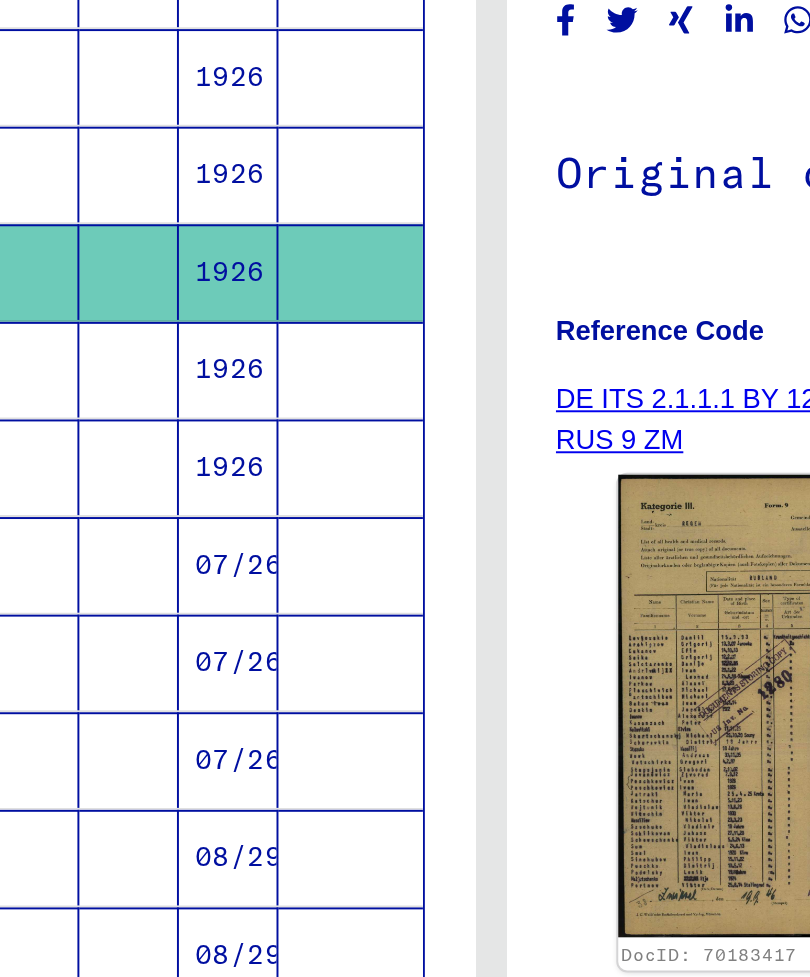 click at bounding box center [93, 504] 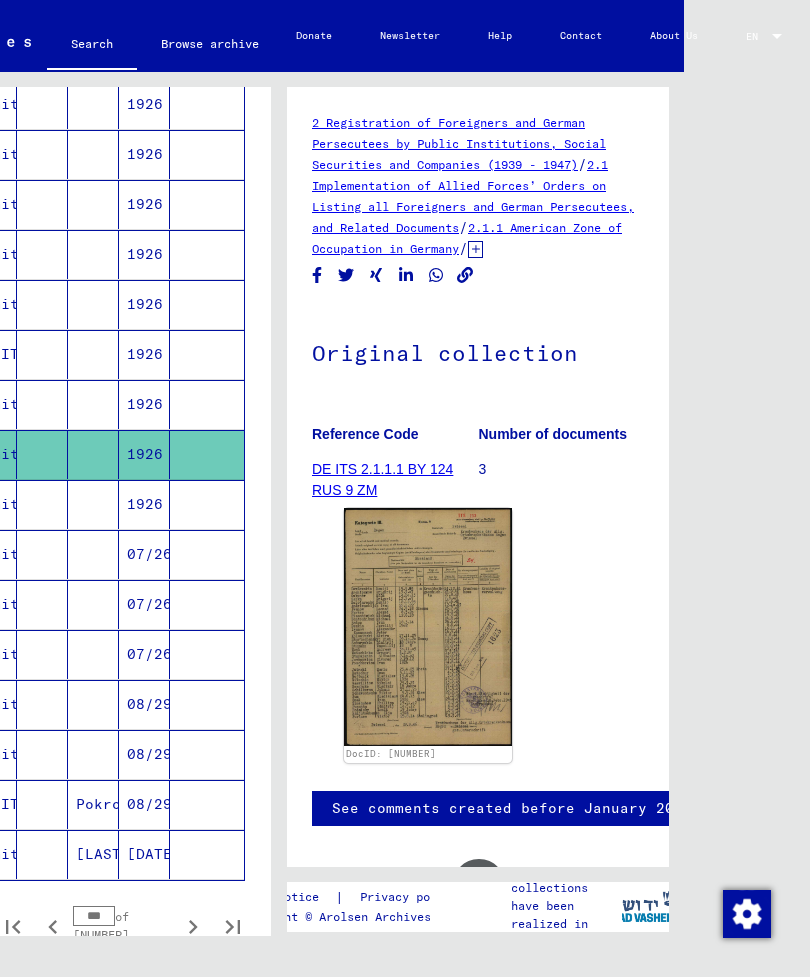 click at bounding box center [93, 554] 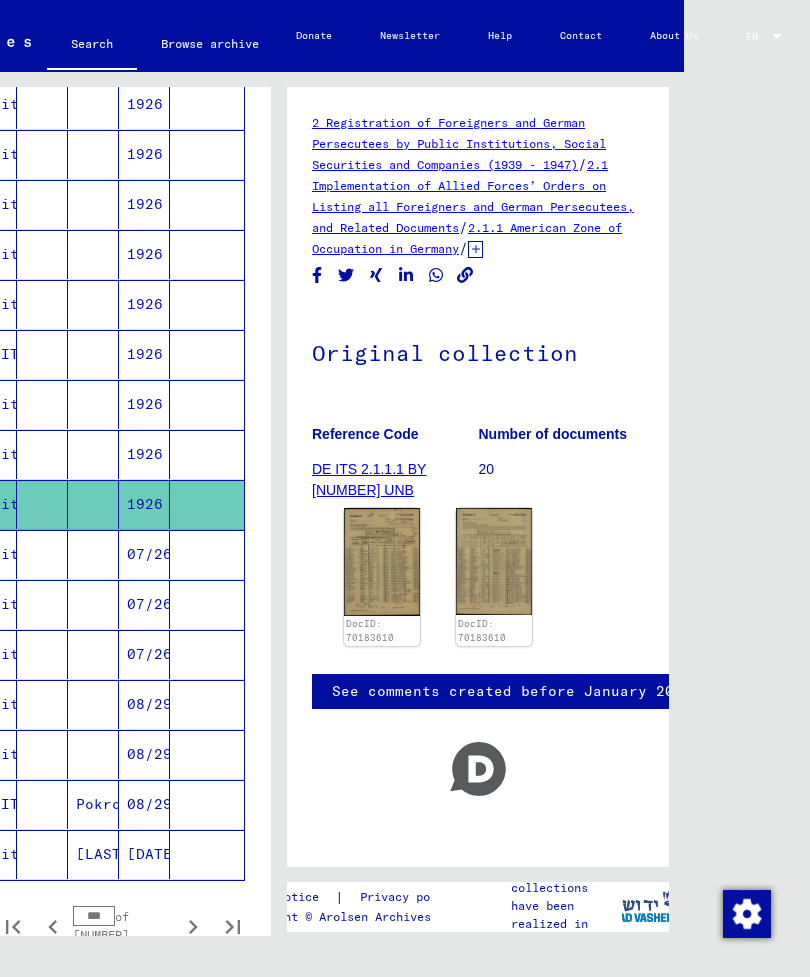 click at bounding box center (93, 604) 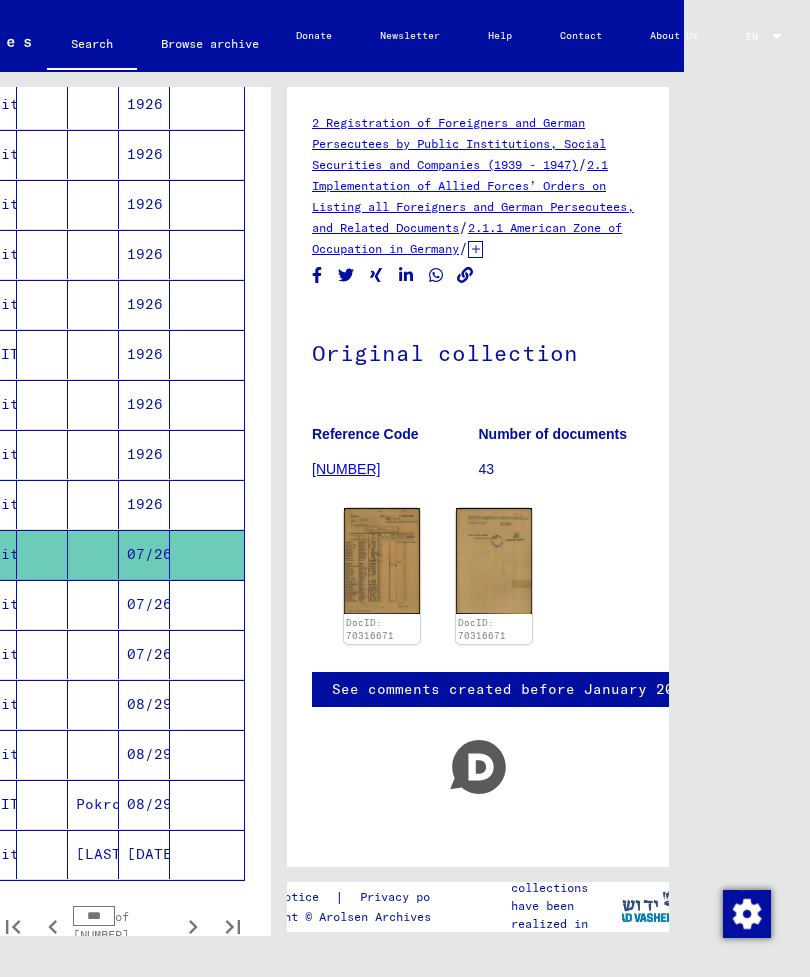 click 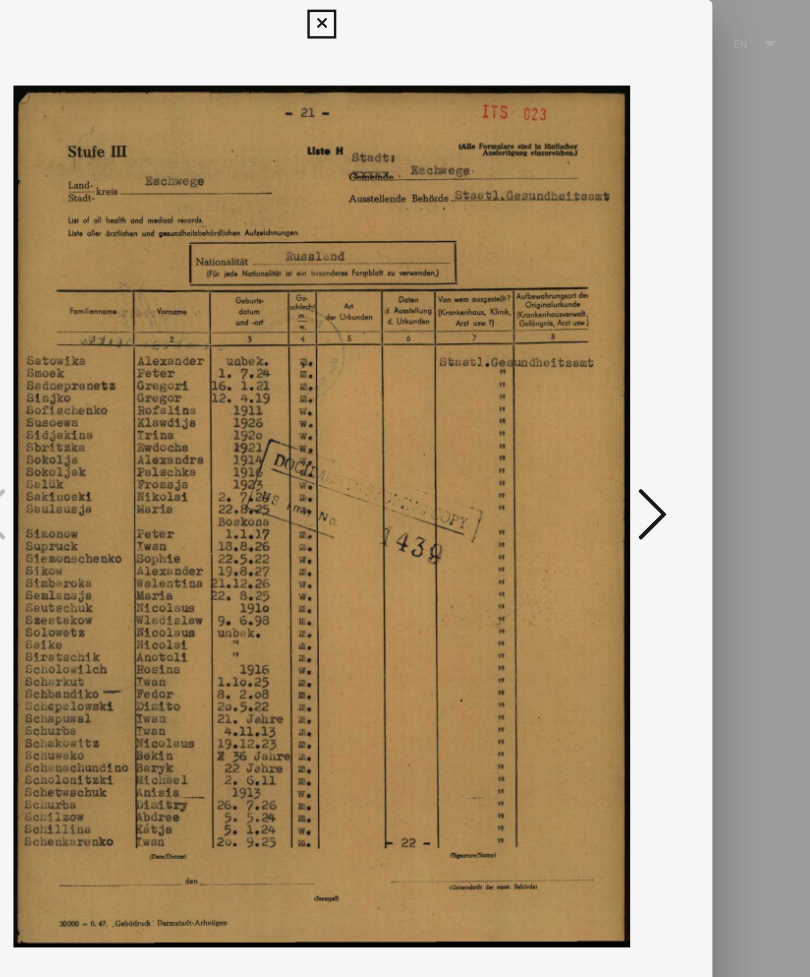 click at bounding box center [679, 427] 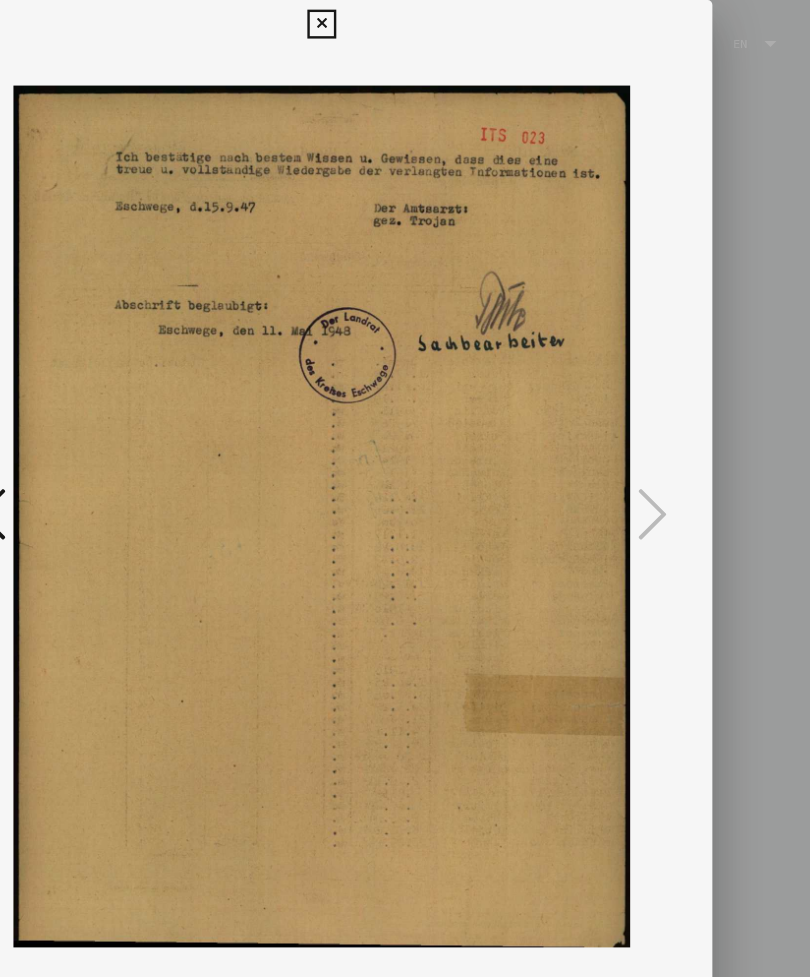 click at bounding box center (404, 20) 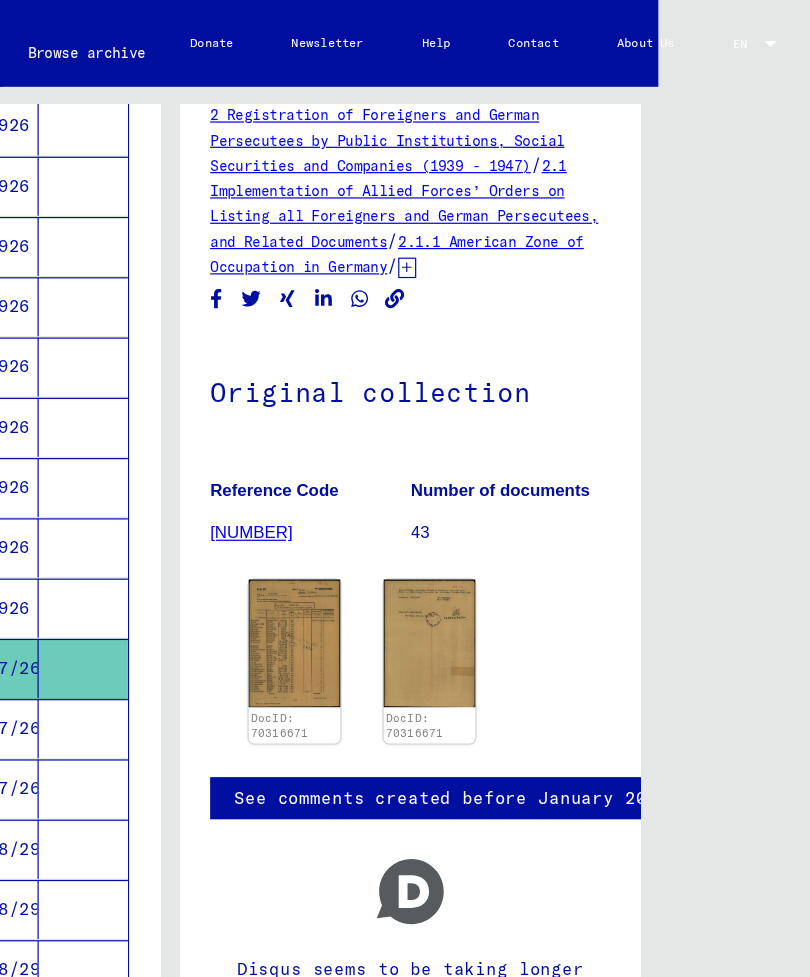 scroll, scrollTop: 26, scrollLeft: -1, axis: both 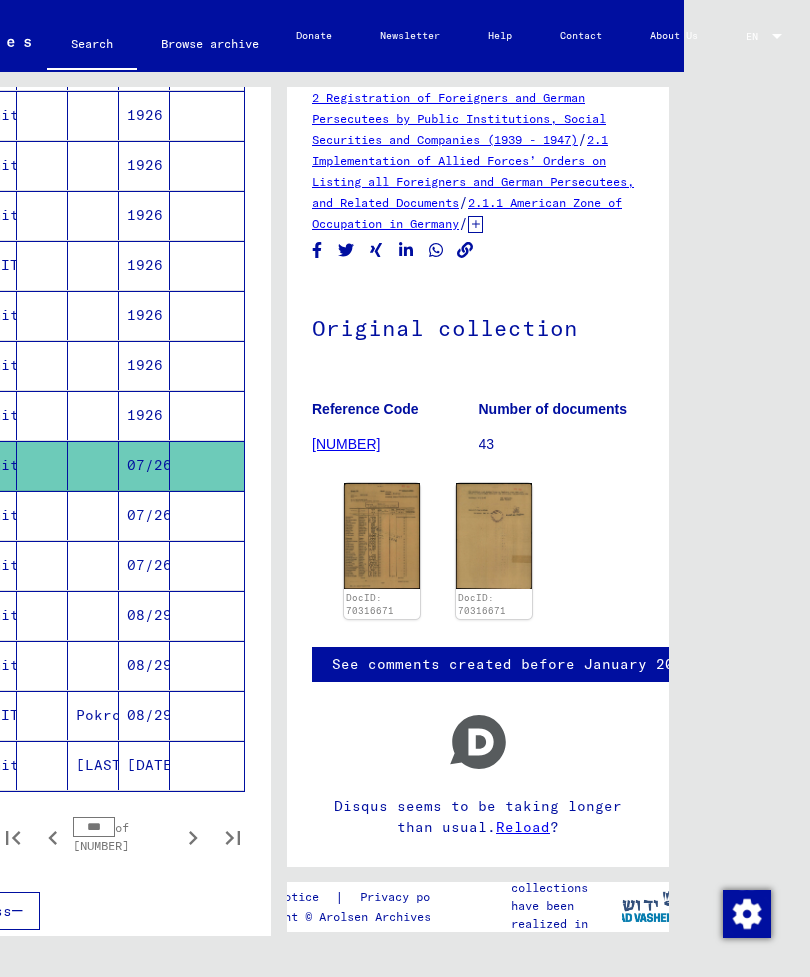click at bounding box center [207, 665] 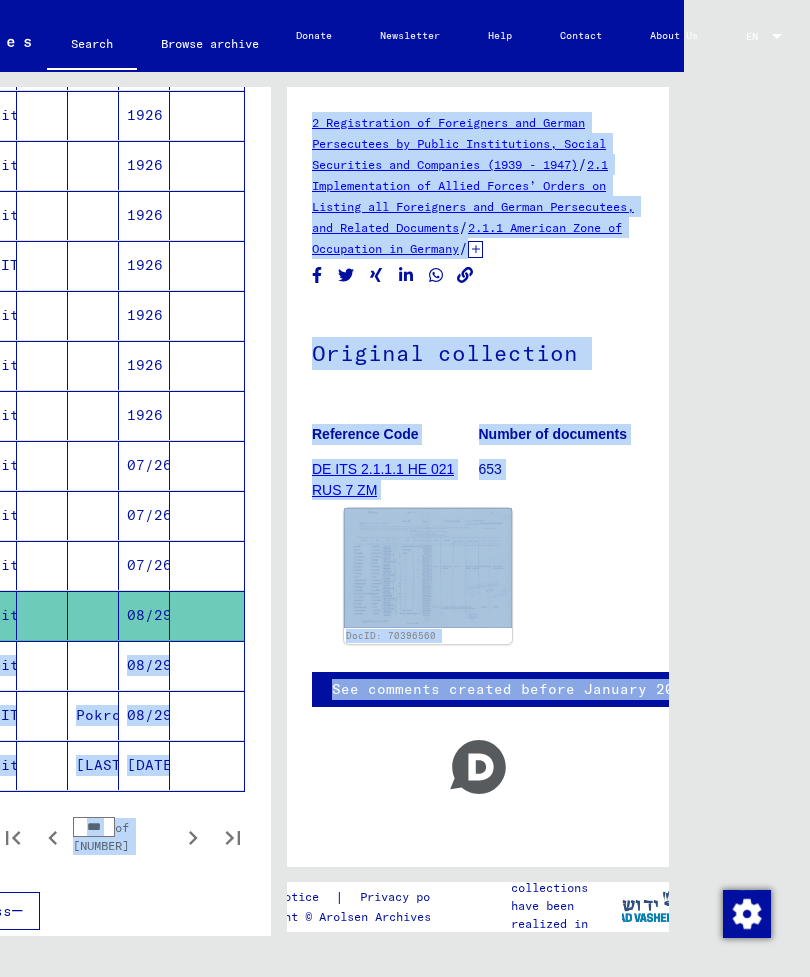 click at bounding box center (207, 515) 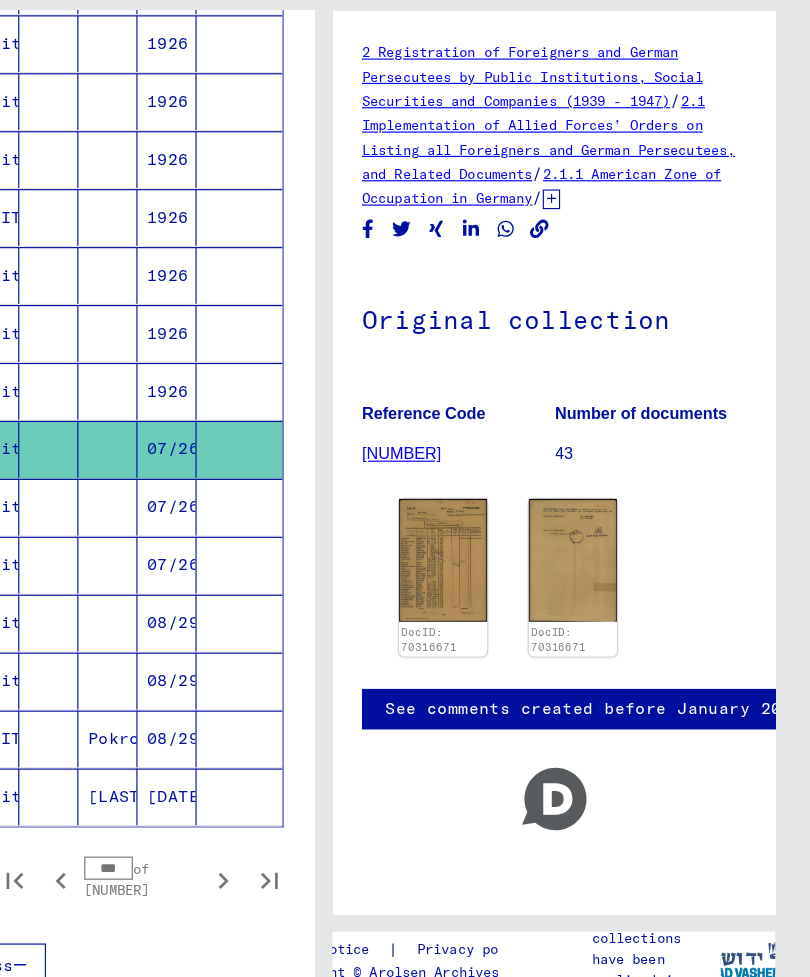 click at bounding box center (93, 565) 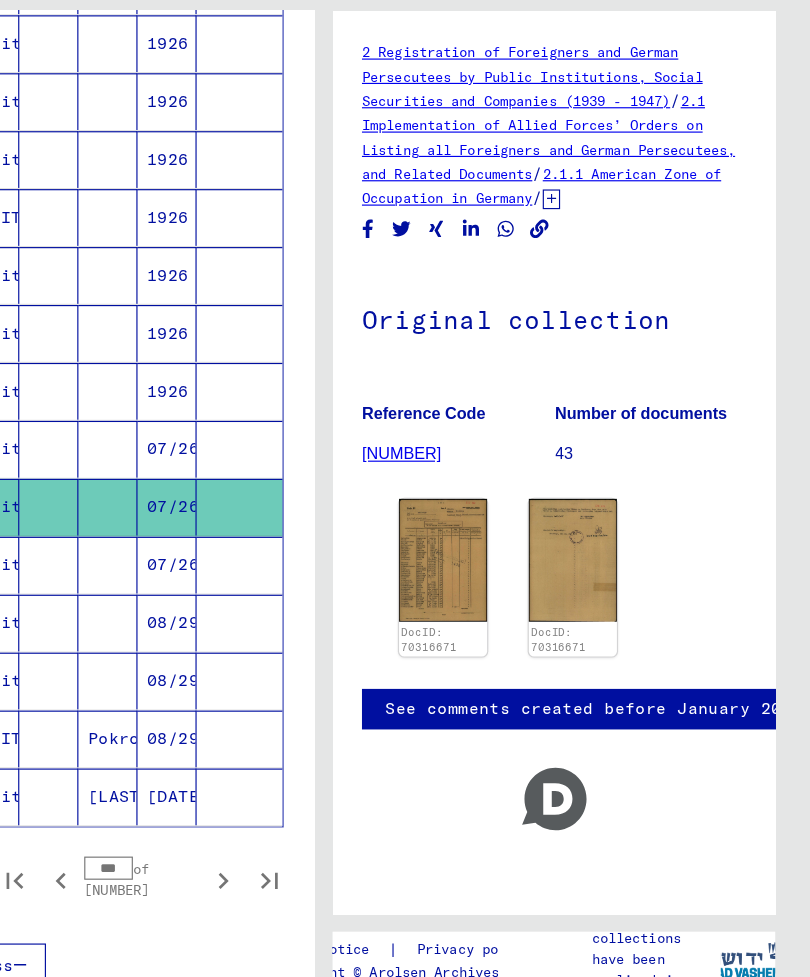click at bounding box center [93, 615] 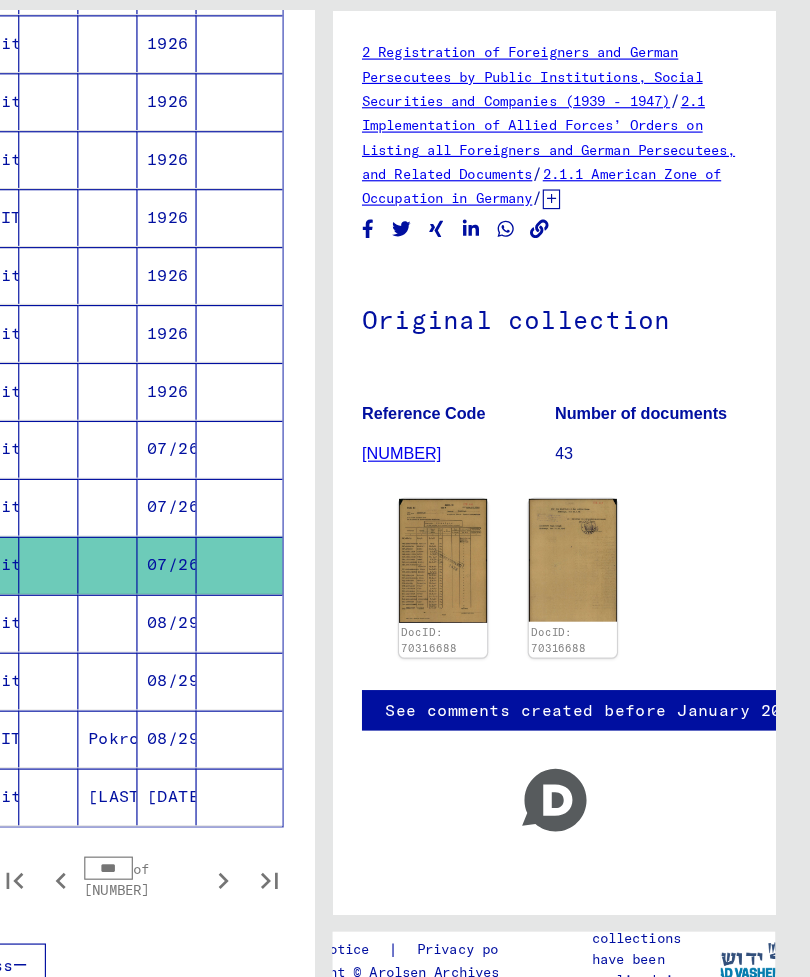 click at bounding box center [93, 565] 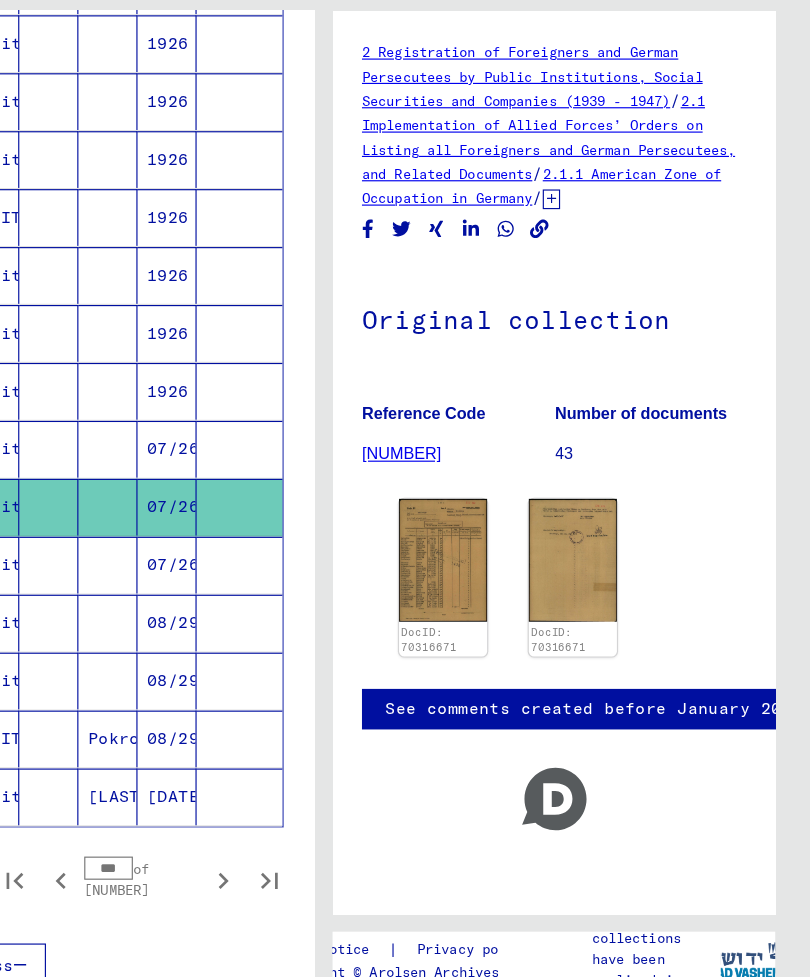click at bounding box center [93, 665] 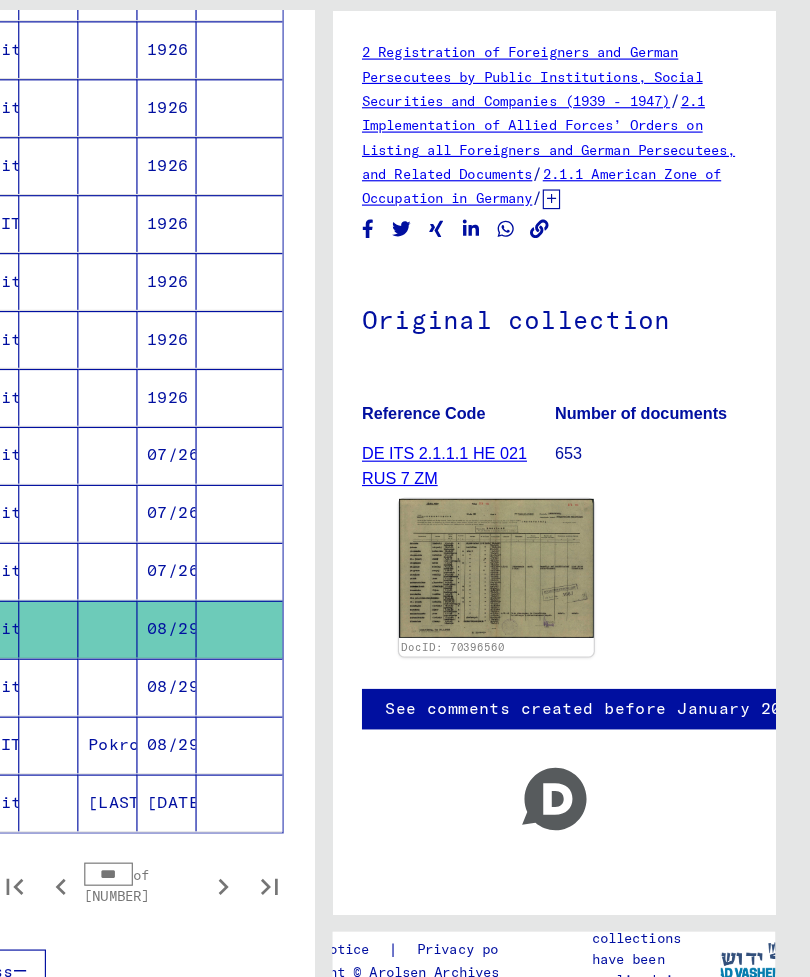scroll, scrollTop: 837, scrollLeft: 0, axis: vertical 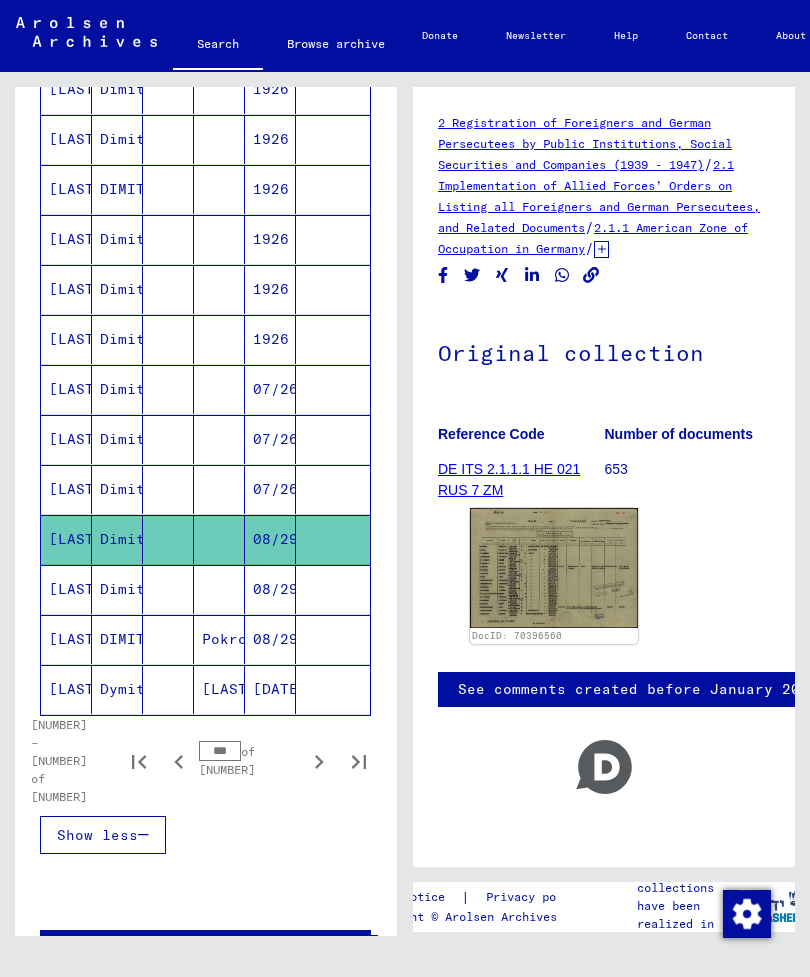 click on "Dimitri" at bounding box center [117, 639] 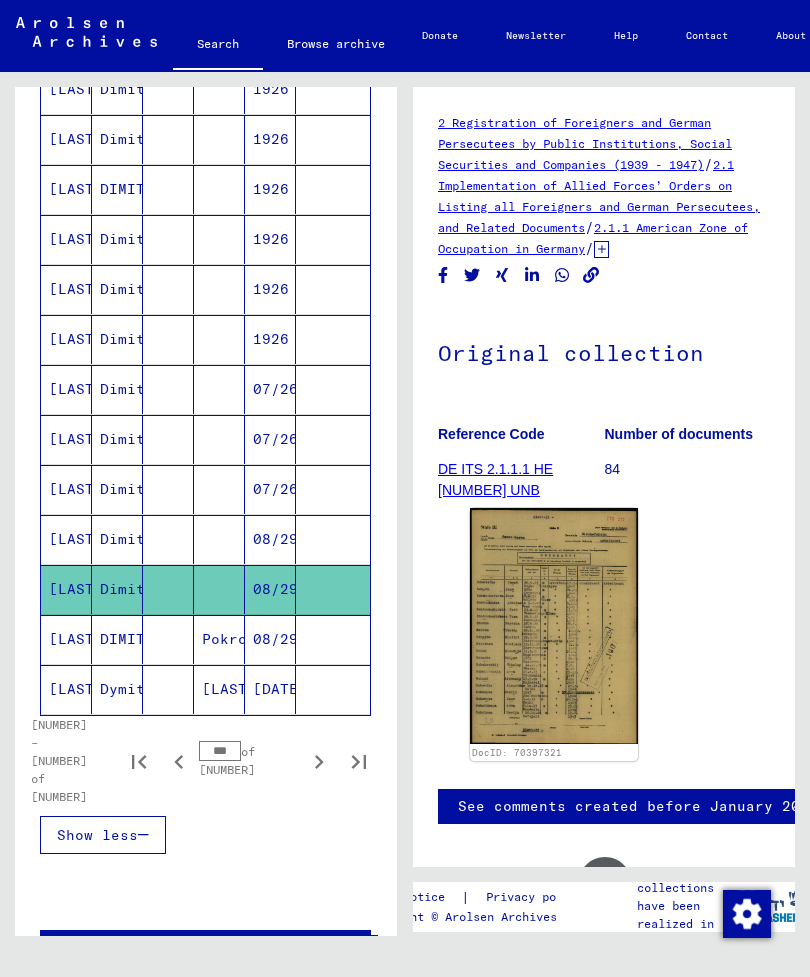 click on "DIMITRIJ" at bounding box center (117, 689) 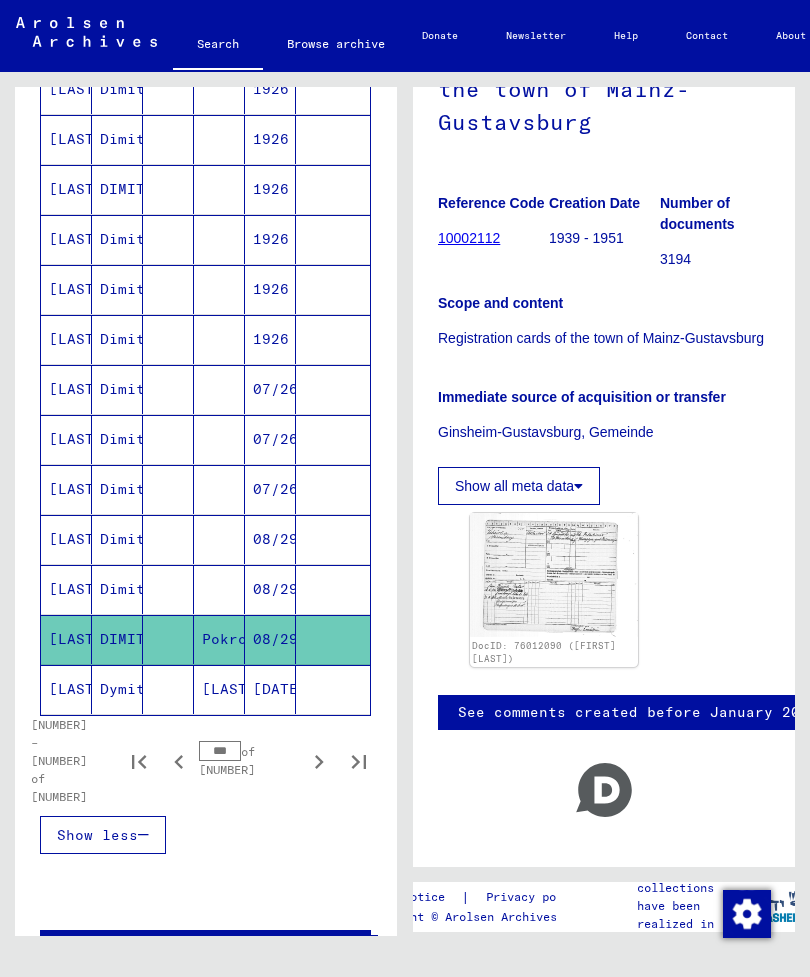scroll, scrollTop: 295, scrollLeft: 0, axis: vertical 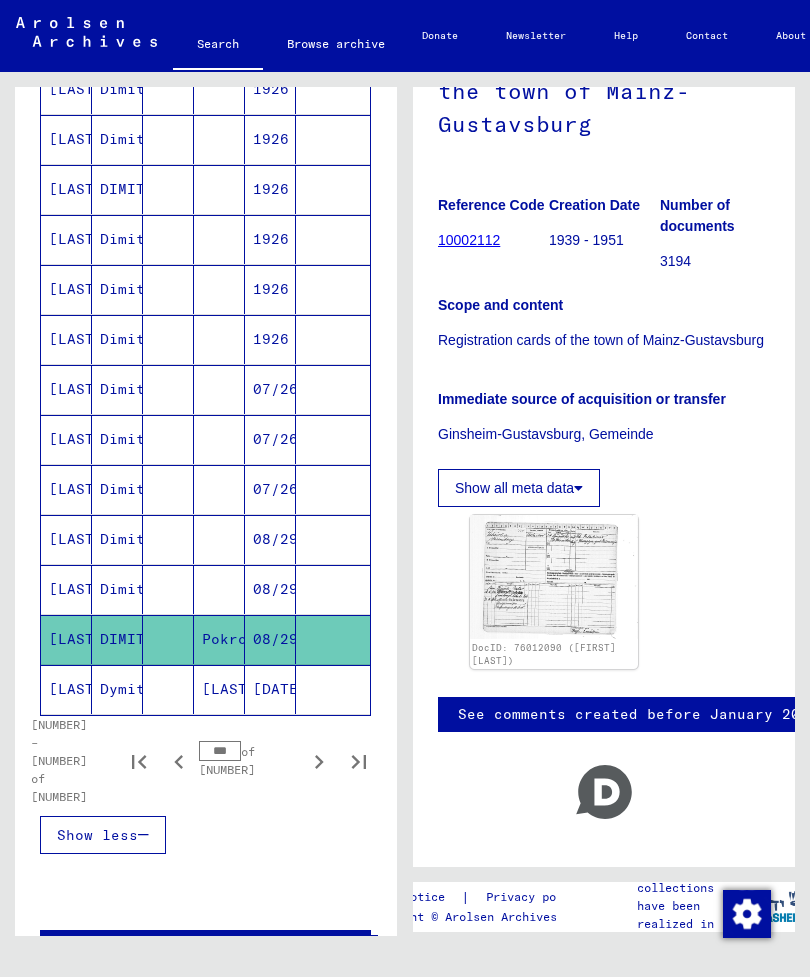click 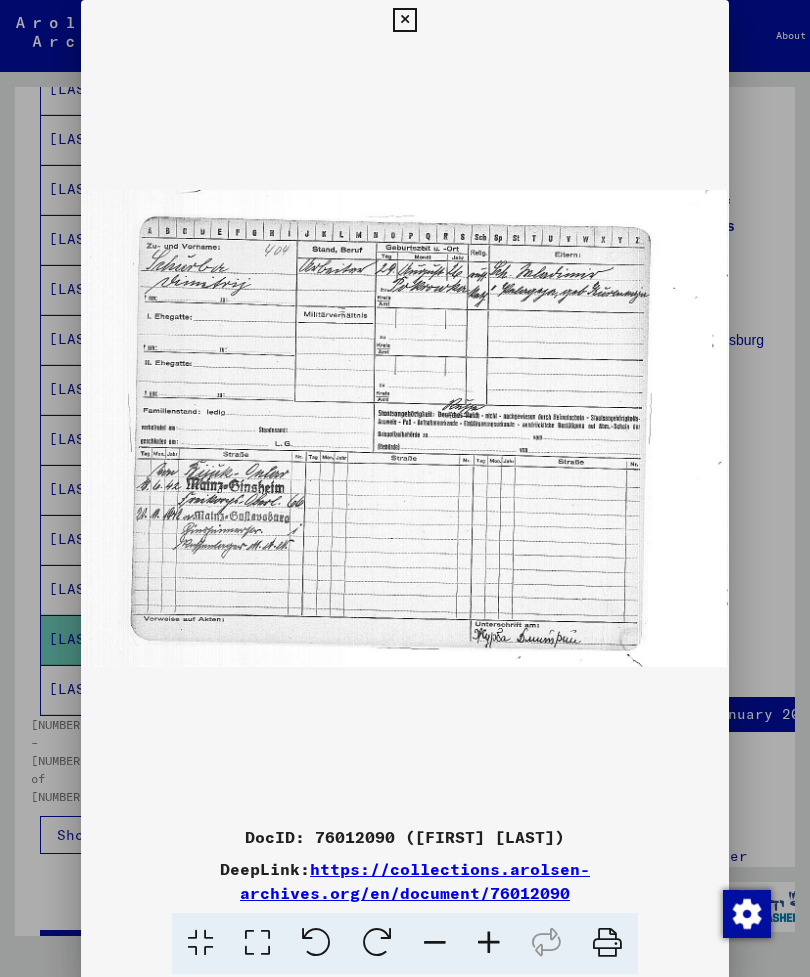 click at bounding box center (404, 20) 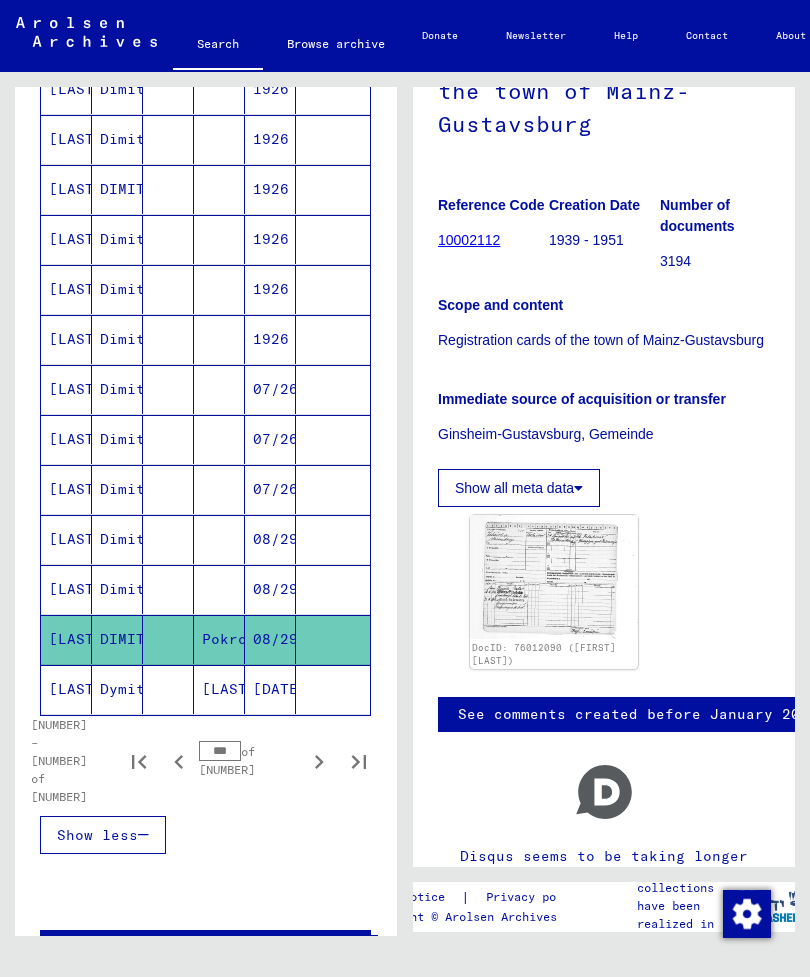 click on "[LAST]" 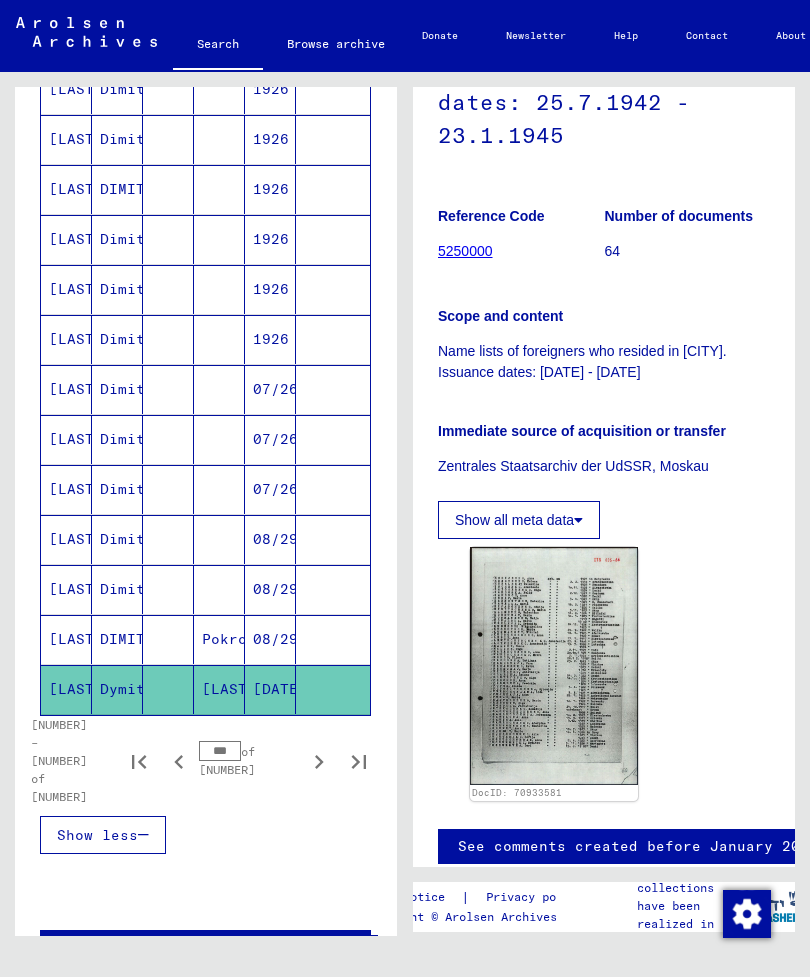 scroll, scrollTop: 349, scrollLeft: 0, axis: vertical 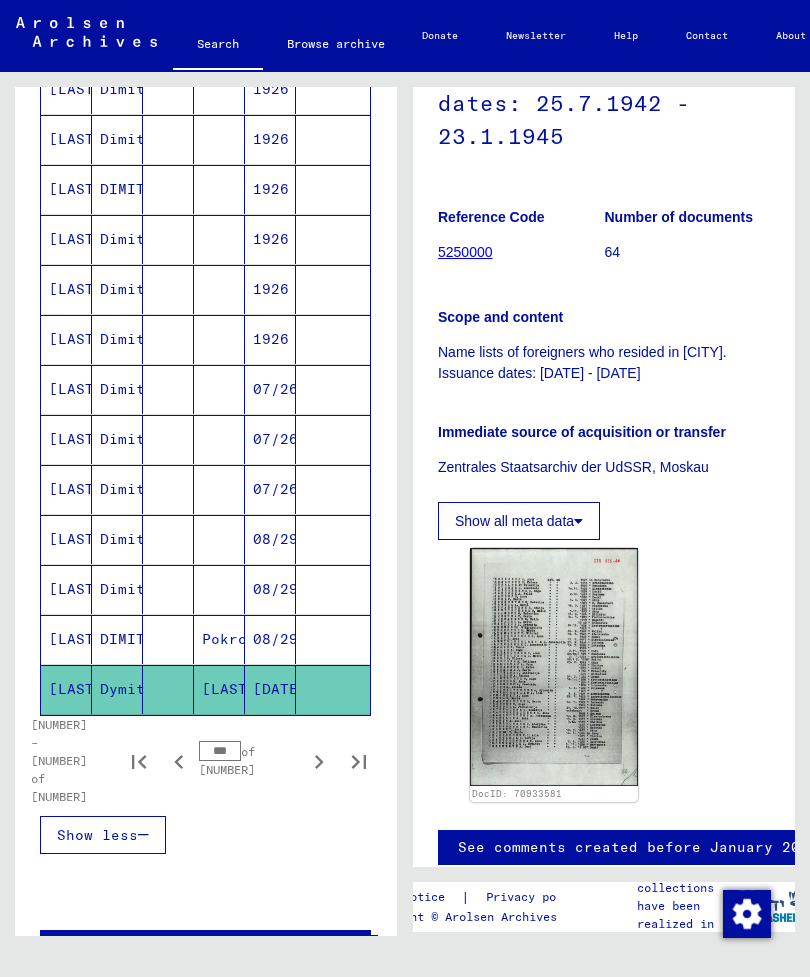 click 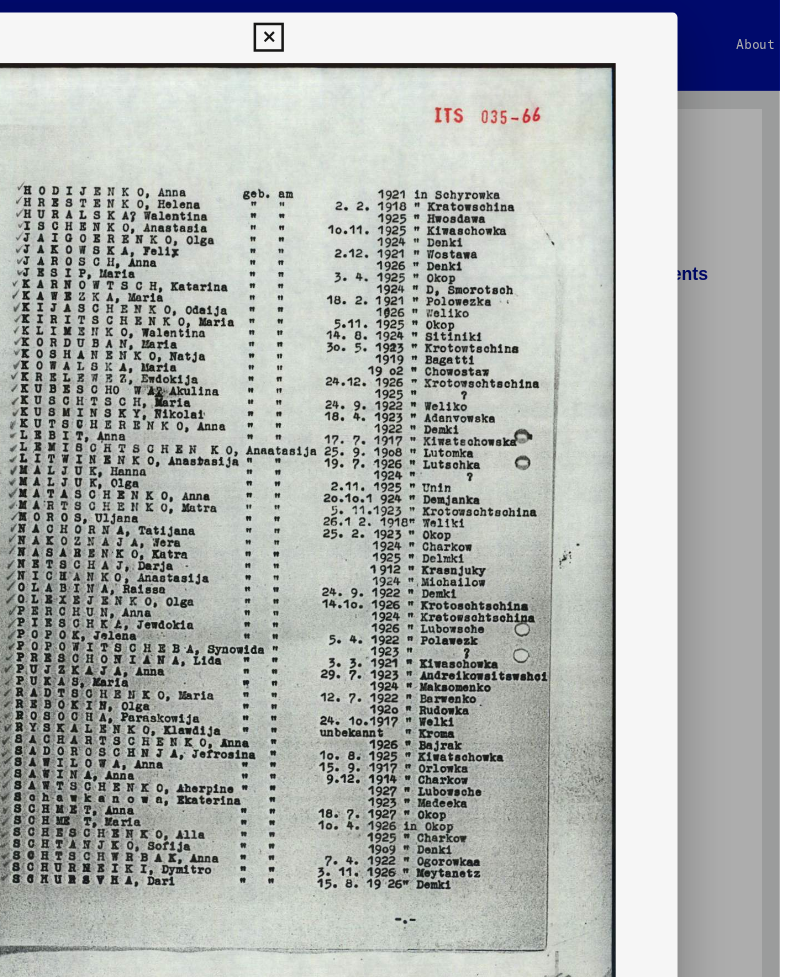 click at bounding box center (405, 488) 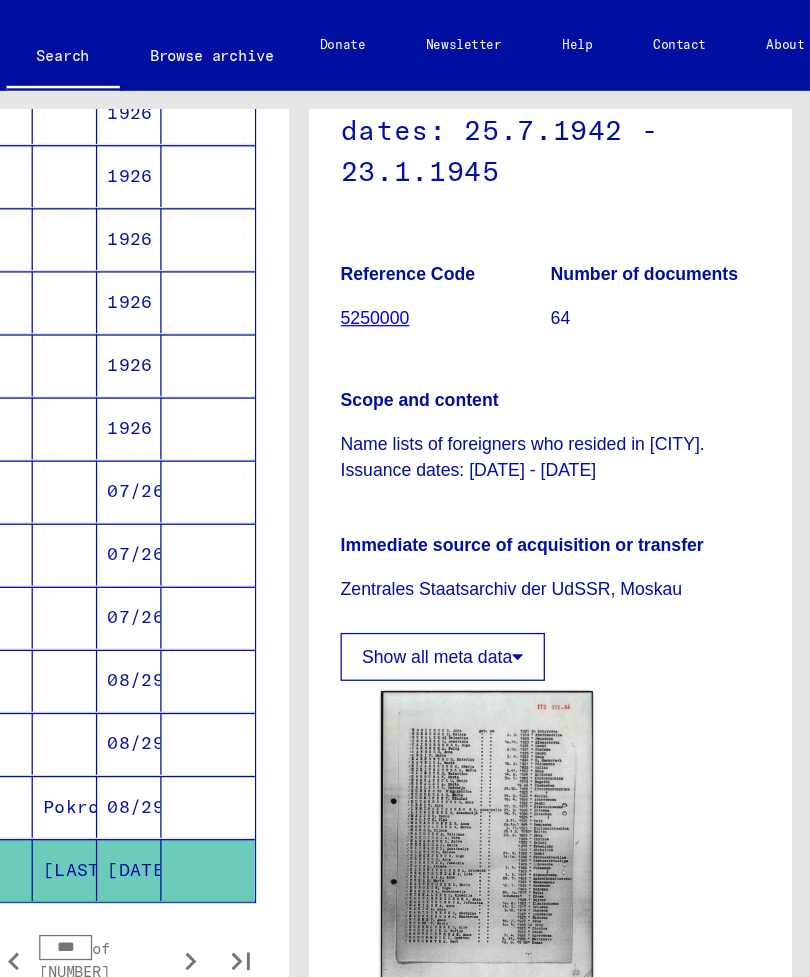 scroll, scrollTop: 0, scrollLeft: 0, axis: both 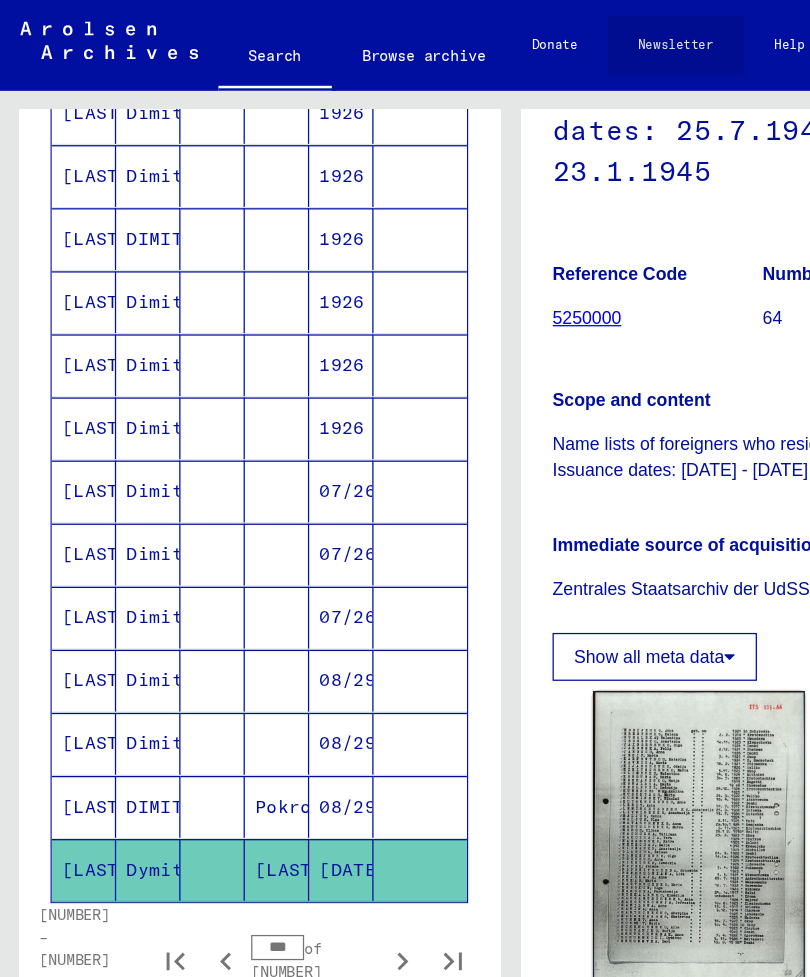 click on "Newsletter" 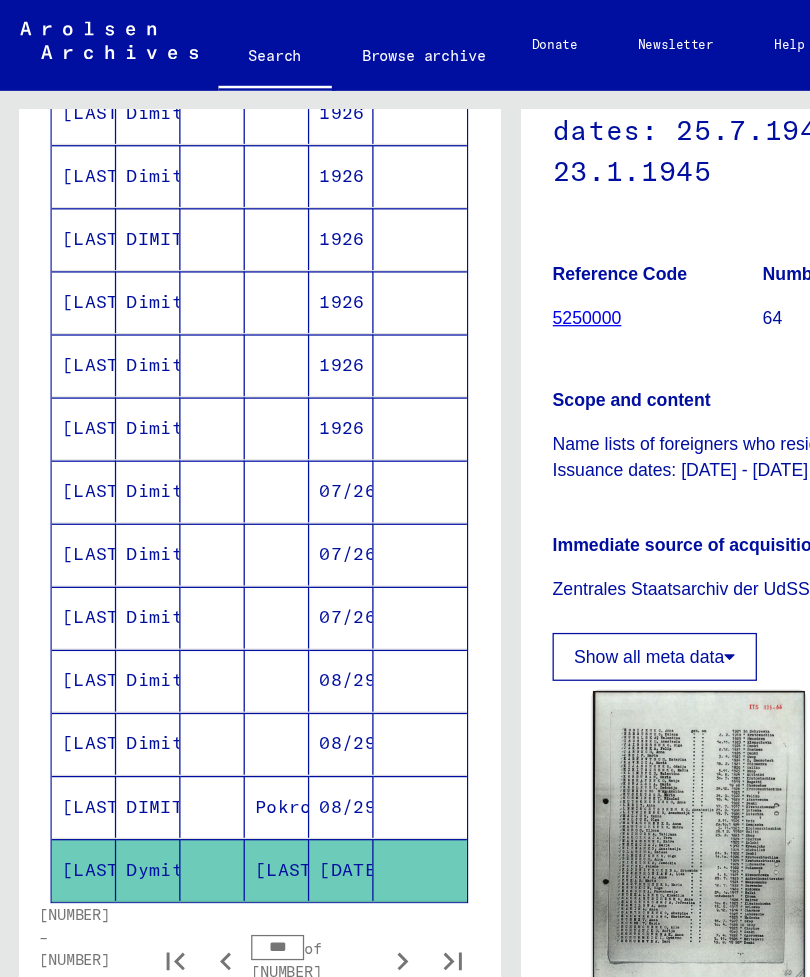 click on "[LAST]" at bounding box center (66, 539) 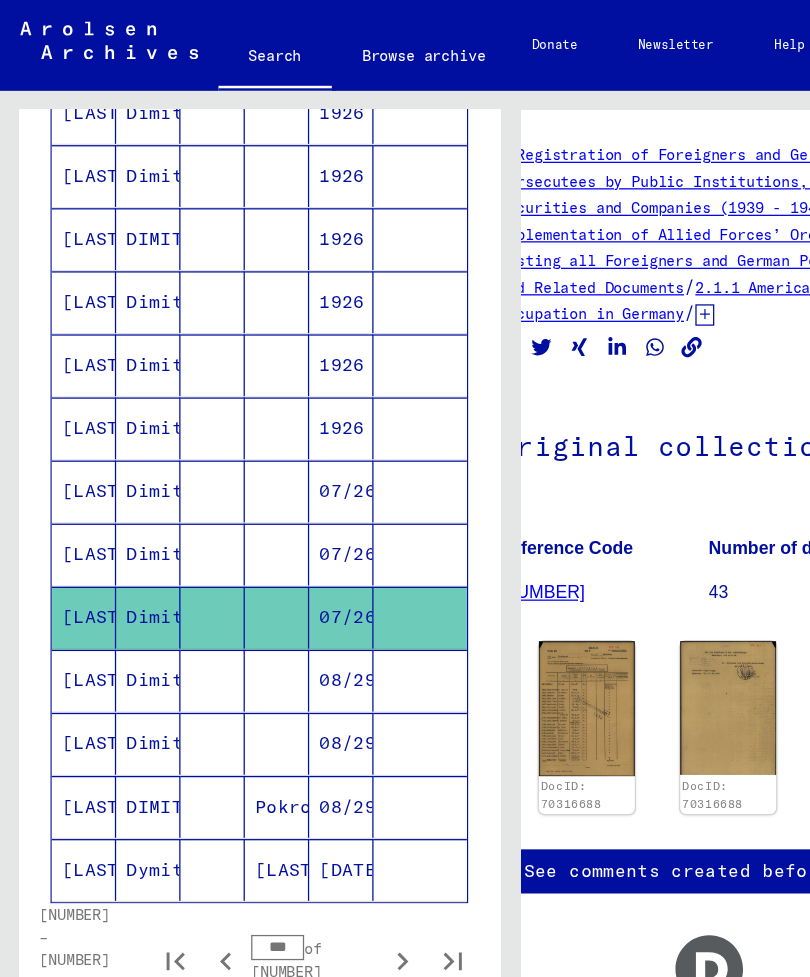 scroll, scrollTop: 0, scrollLeft: 43, axis: horizontal 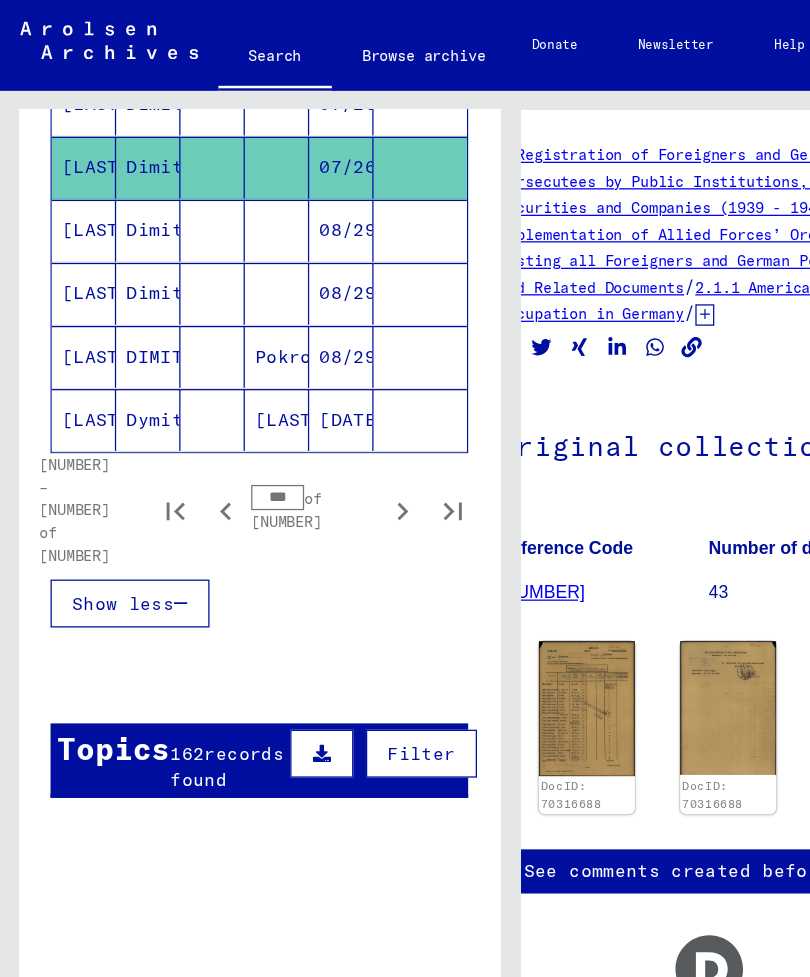 click on "Dymitro" 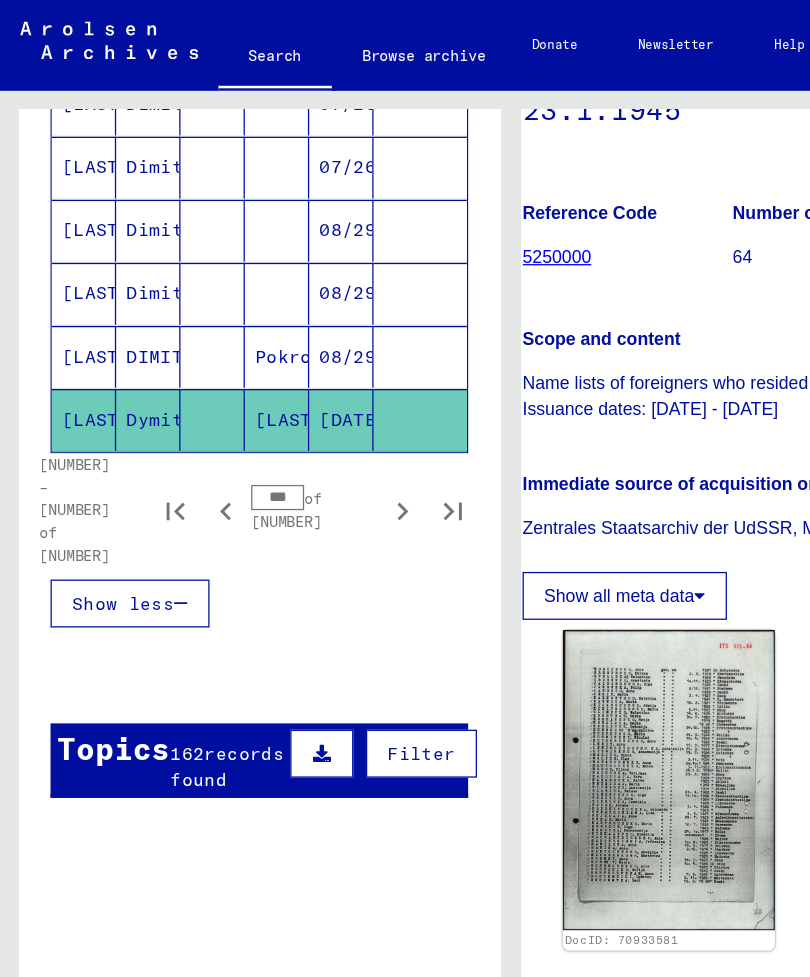scroll, scrollTop: 398, scrollLeft: 23, axis: both 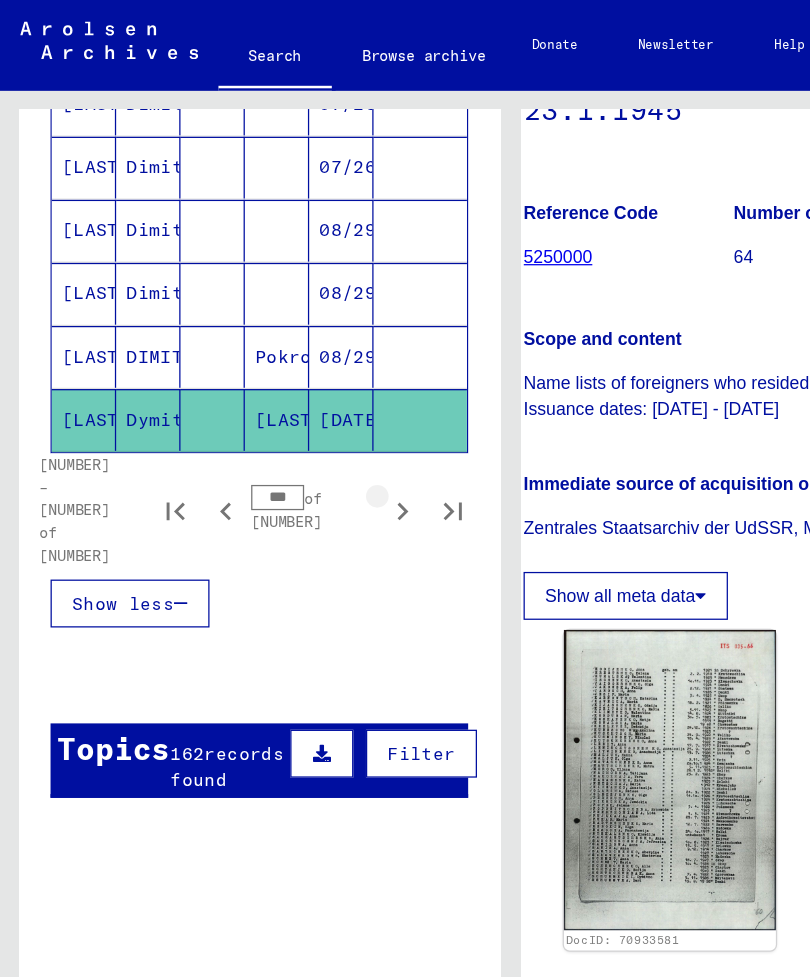 click 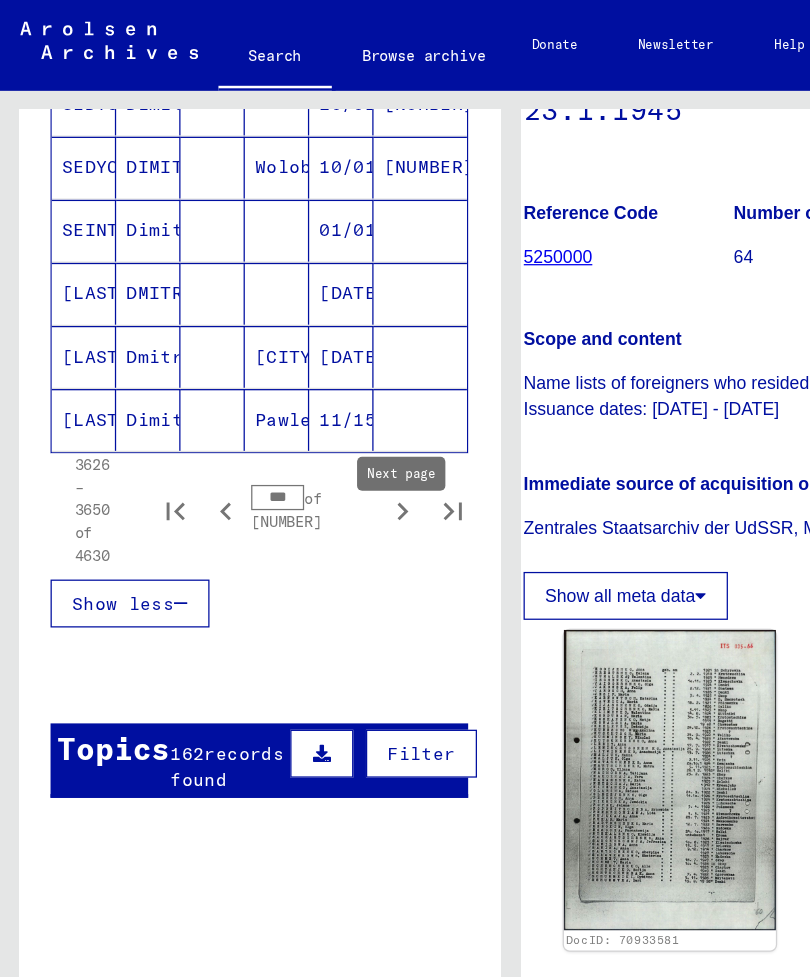 scroll, scrollTop: 1191, scrollLeft: 0, axis: vertical 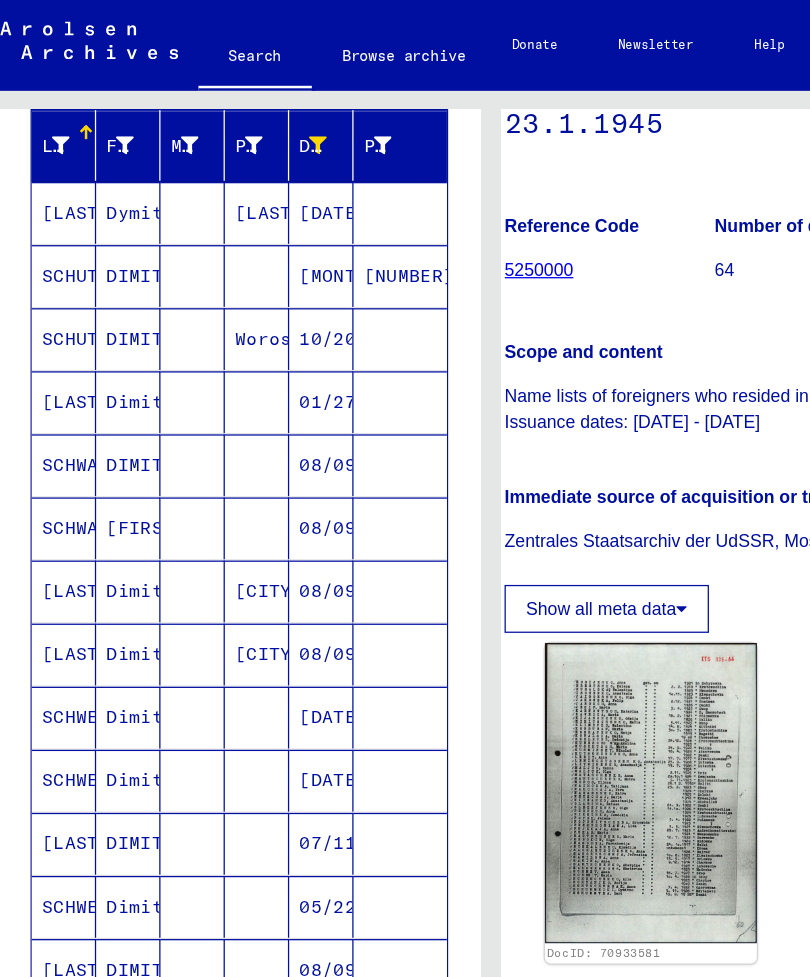 click on "[LAST]" at bounding box center [66, 218] 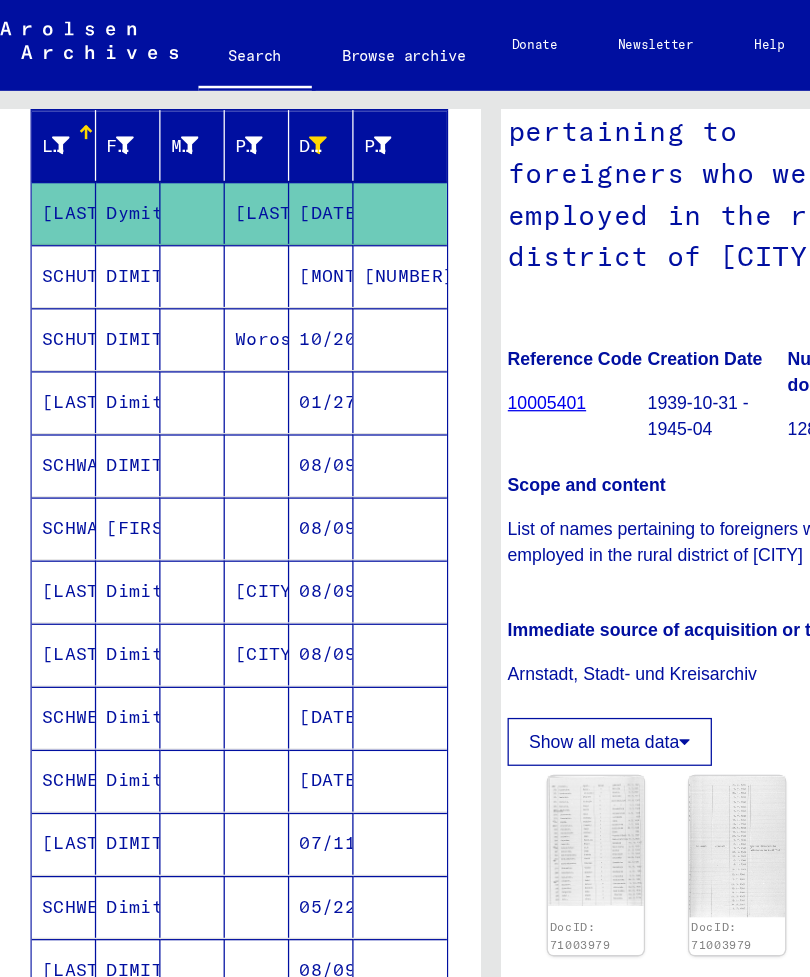 scroll, scrollTop: 282, scrollLeft: 19, axis: both 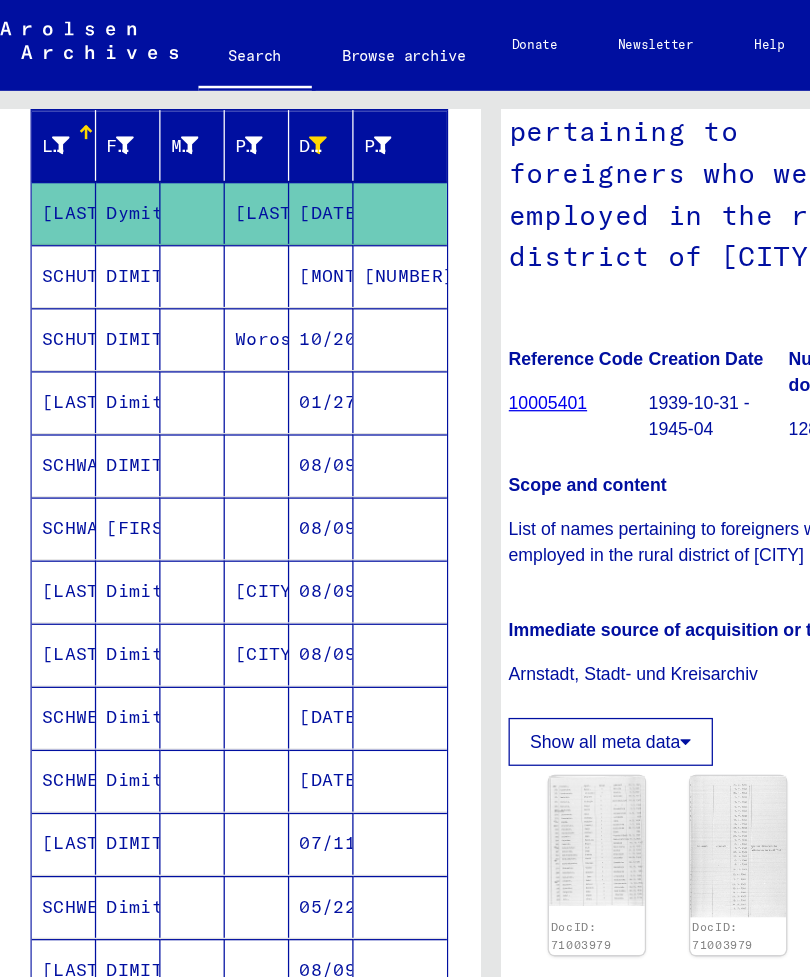 click 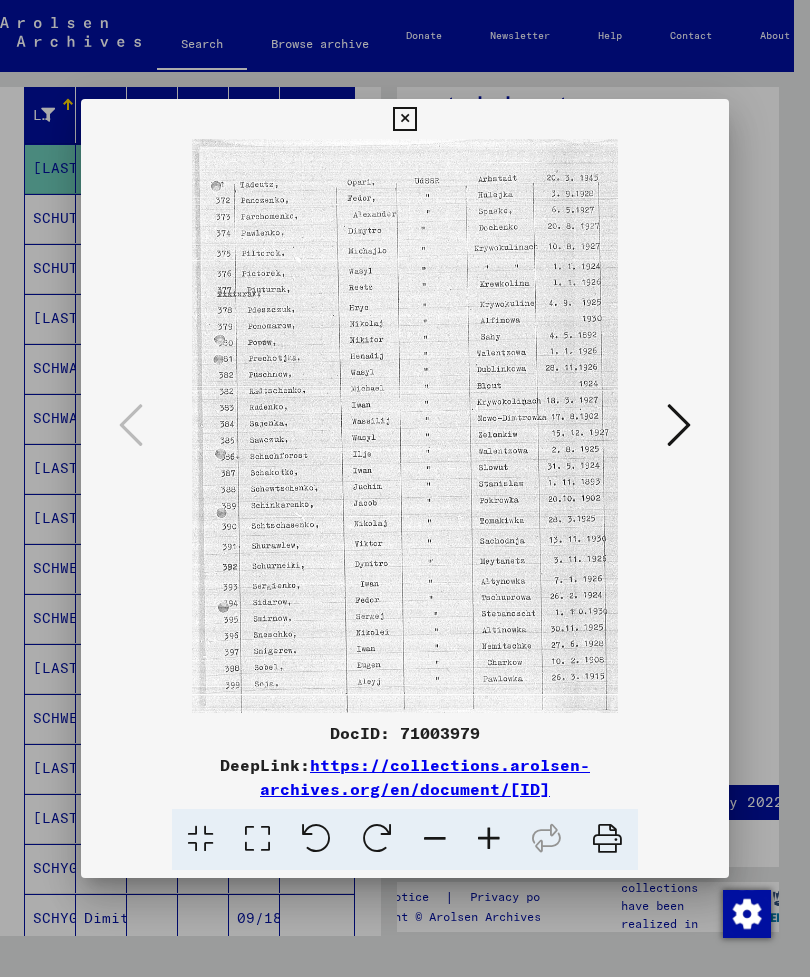 click at bounding box center [404, 119] 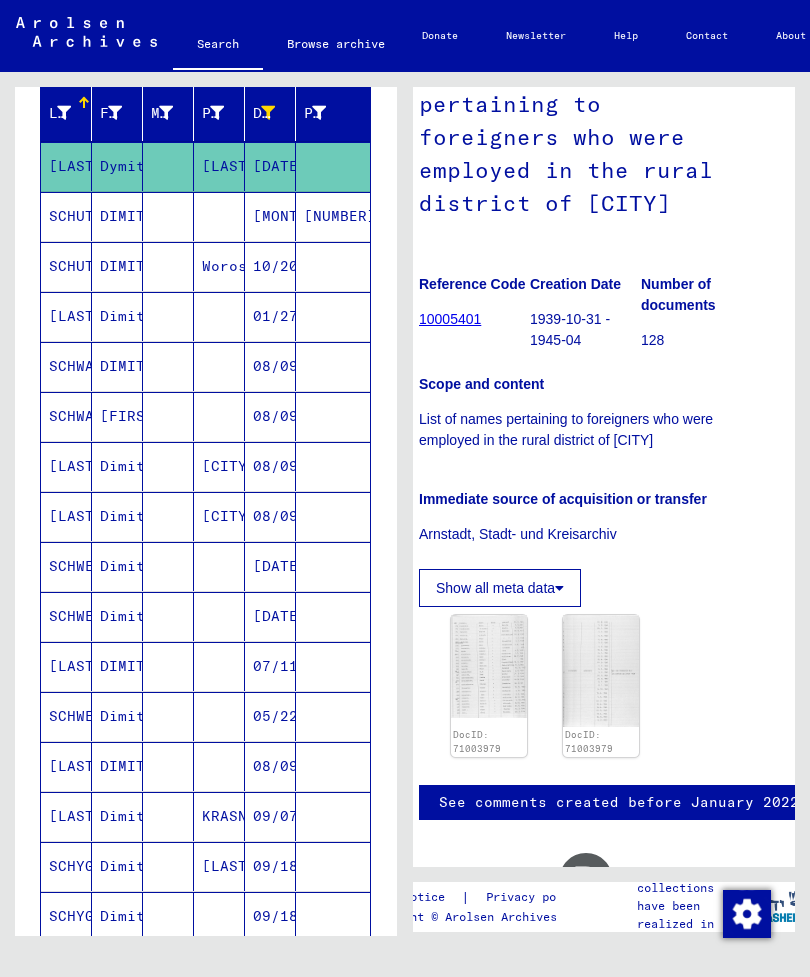 scroll, scrollTop: 287, scrollLeft: 0, axis: vertical 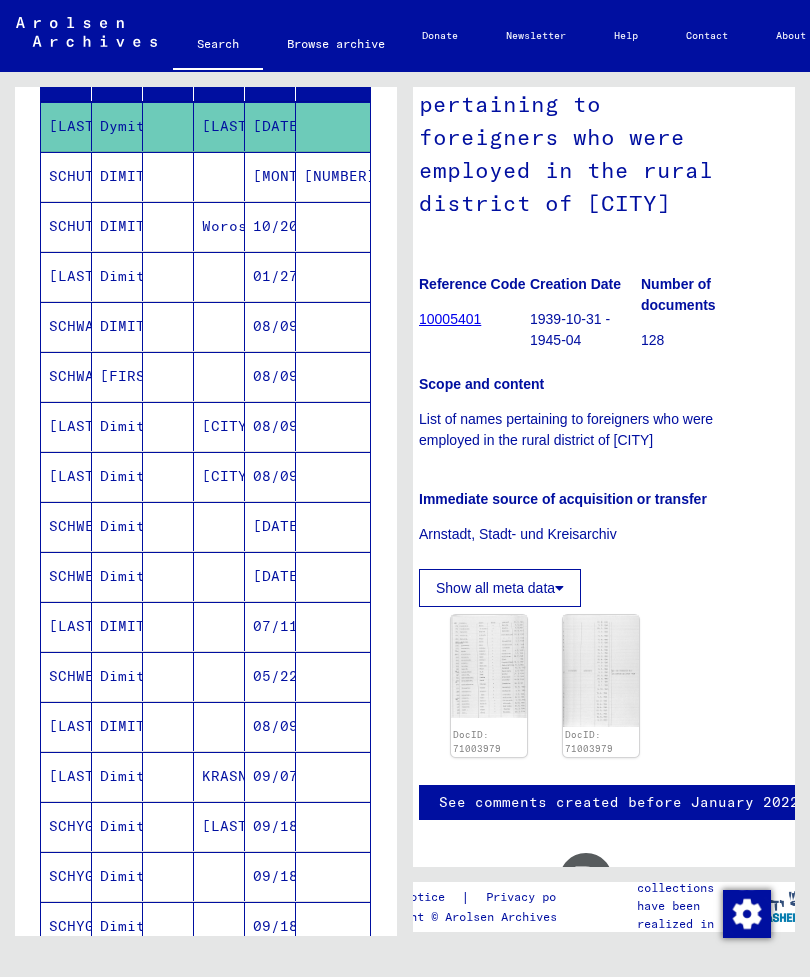 click 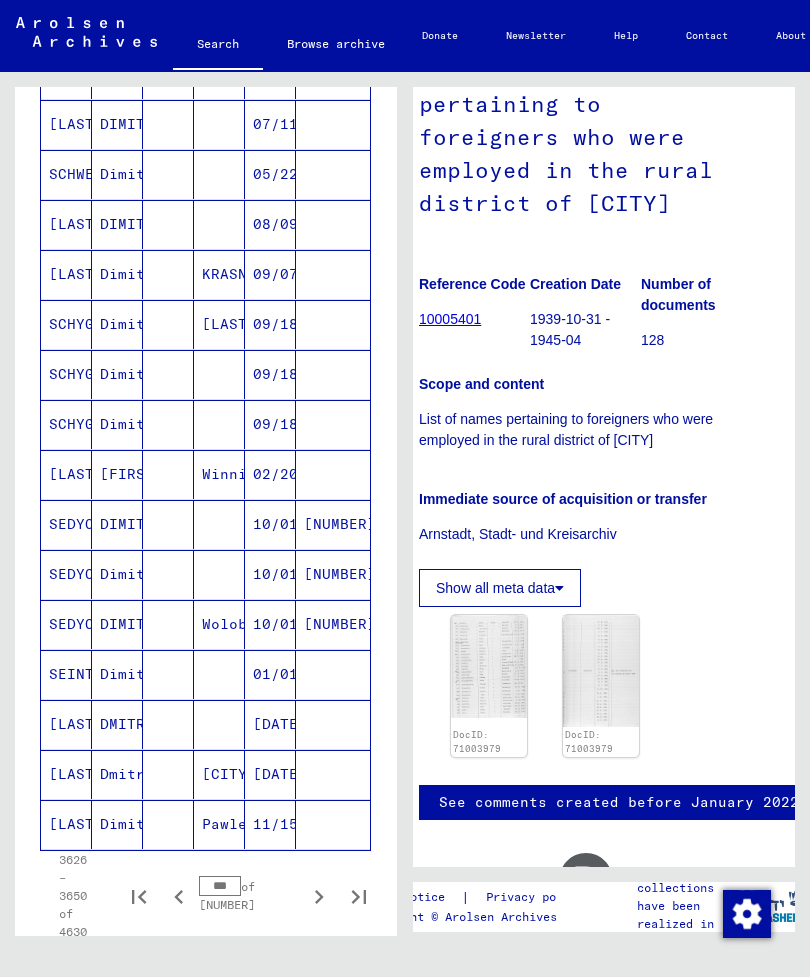 scroll, scrollTop: 799, scrollLeft: 0, axis: vertical 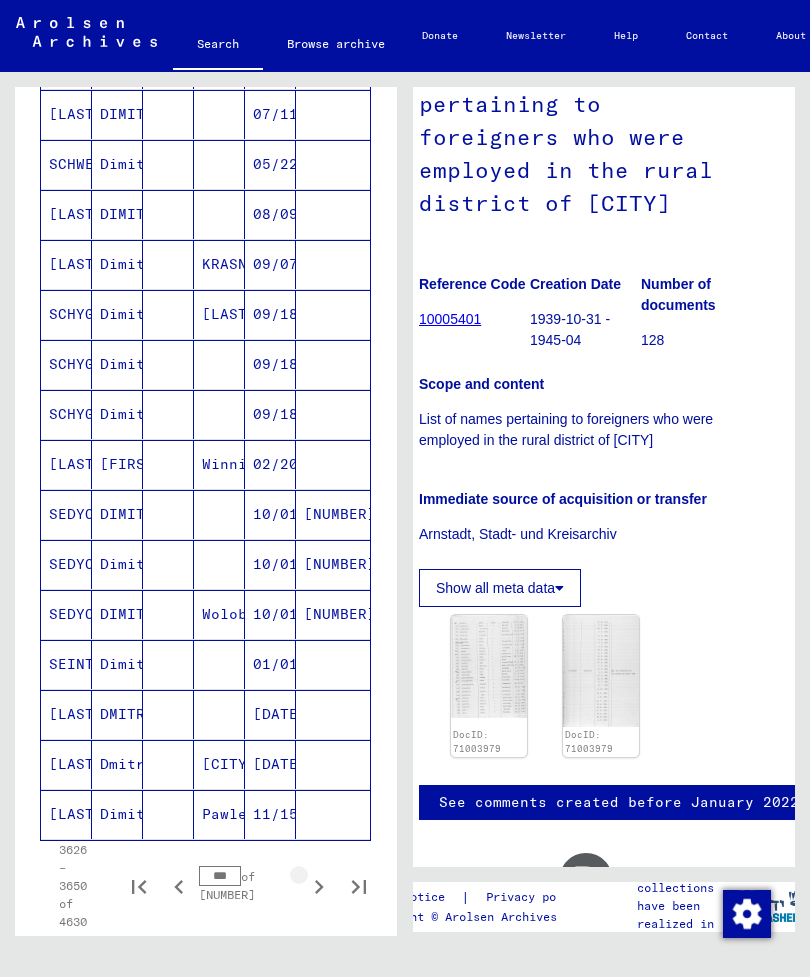 click 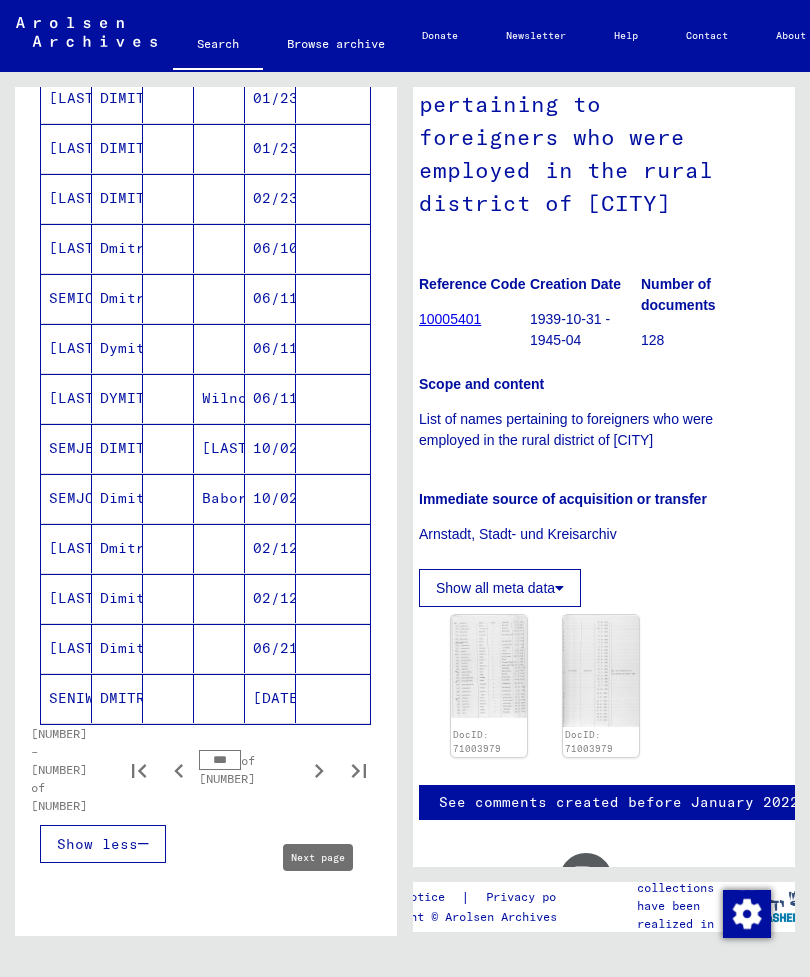scroll, scrollTop: 942, scrollLeft: 0, axis: vertical 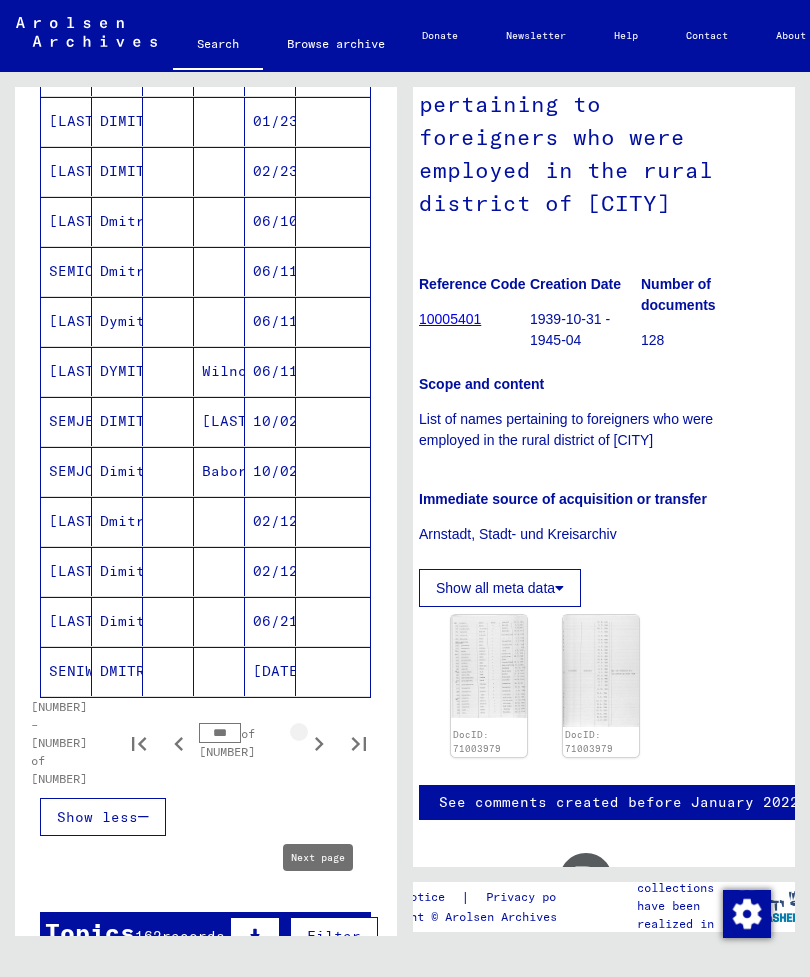 click 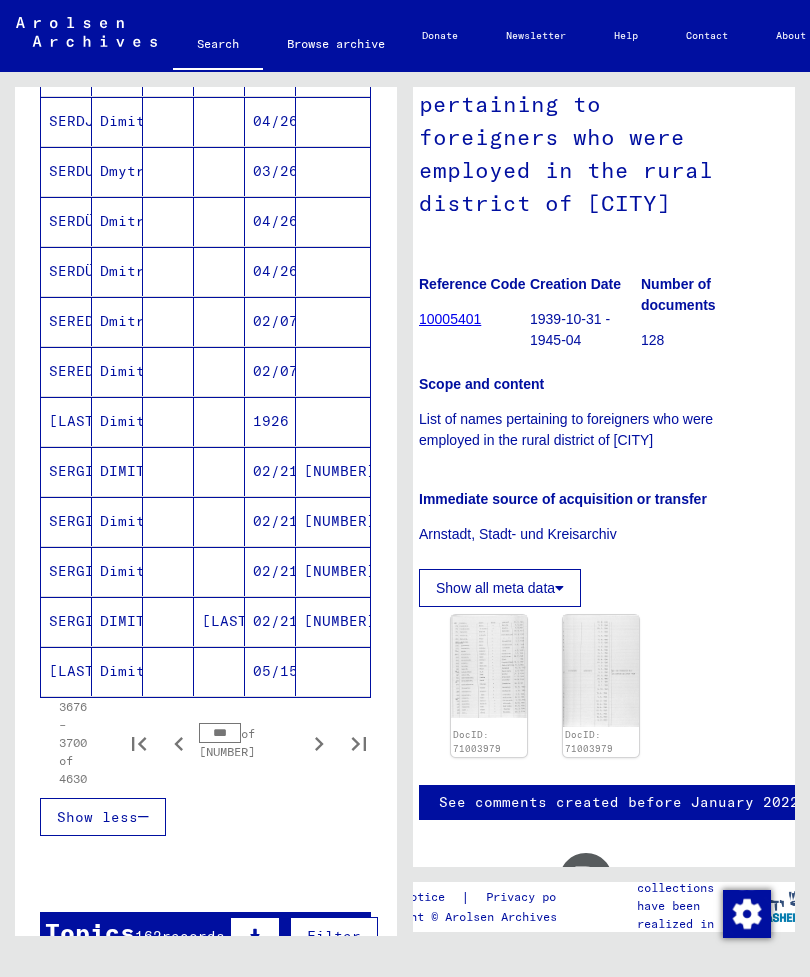 click 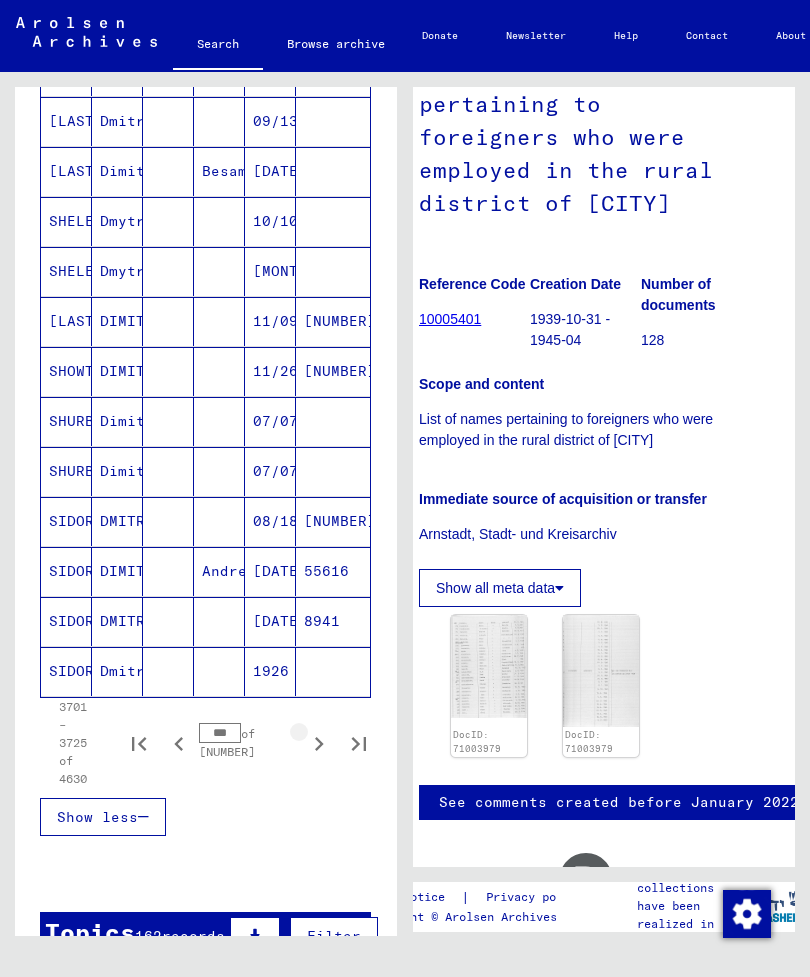 click 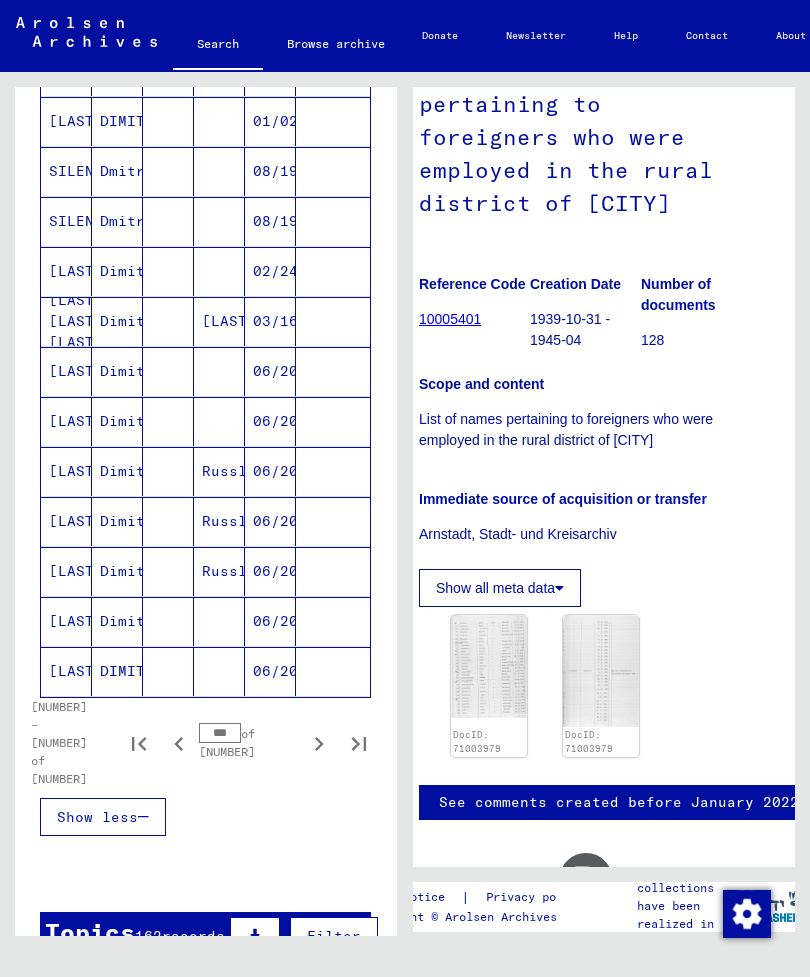 click 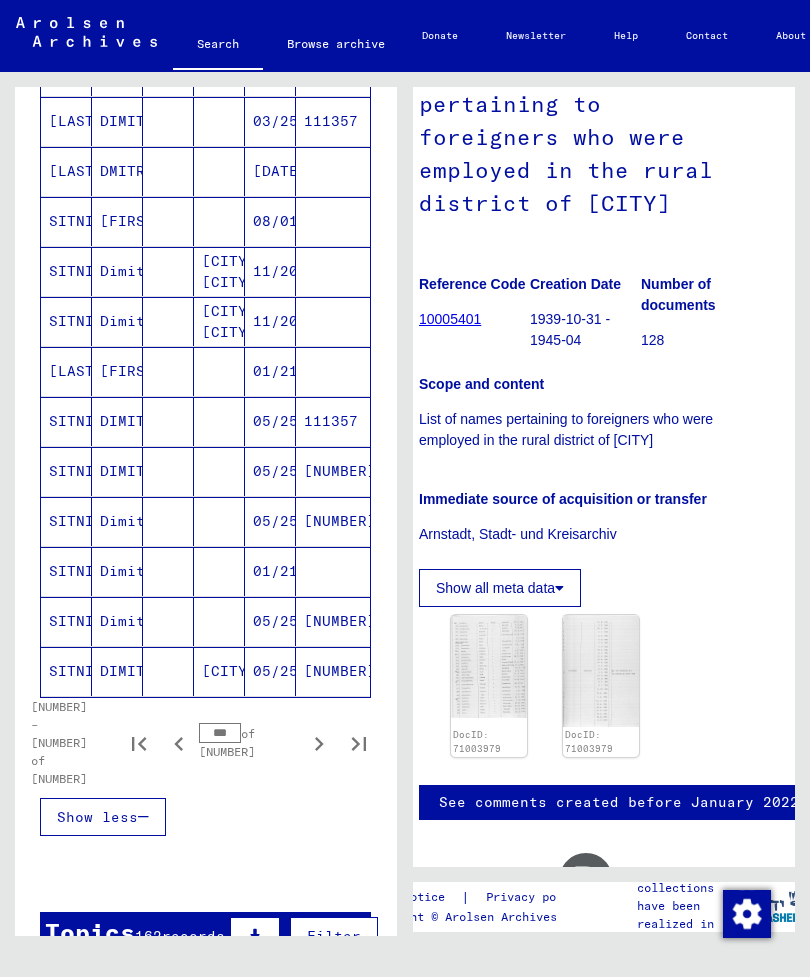 click 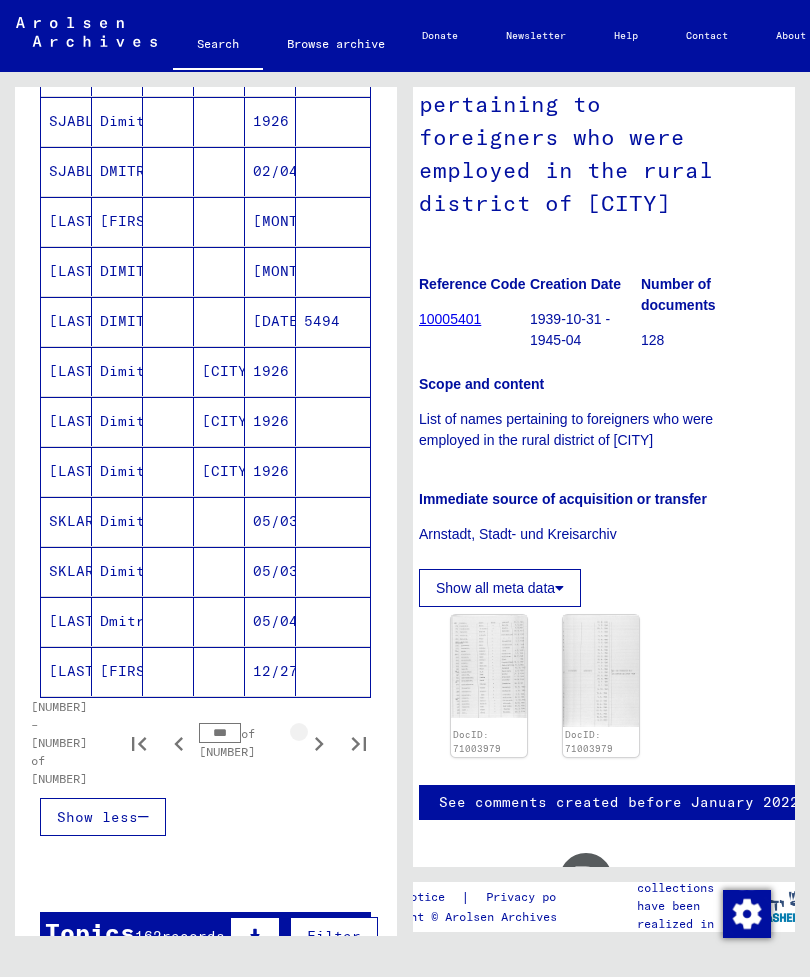 click 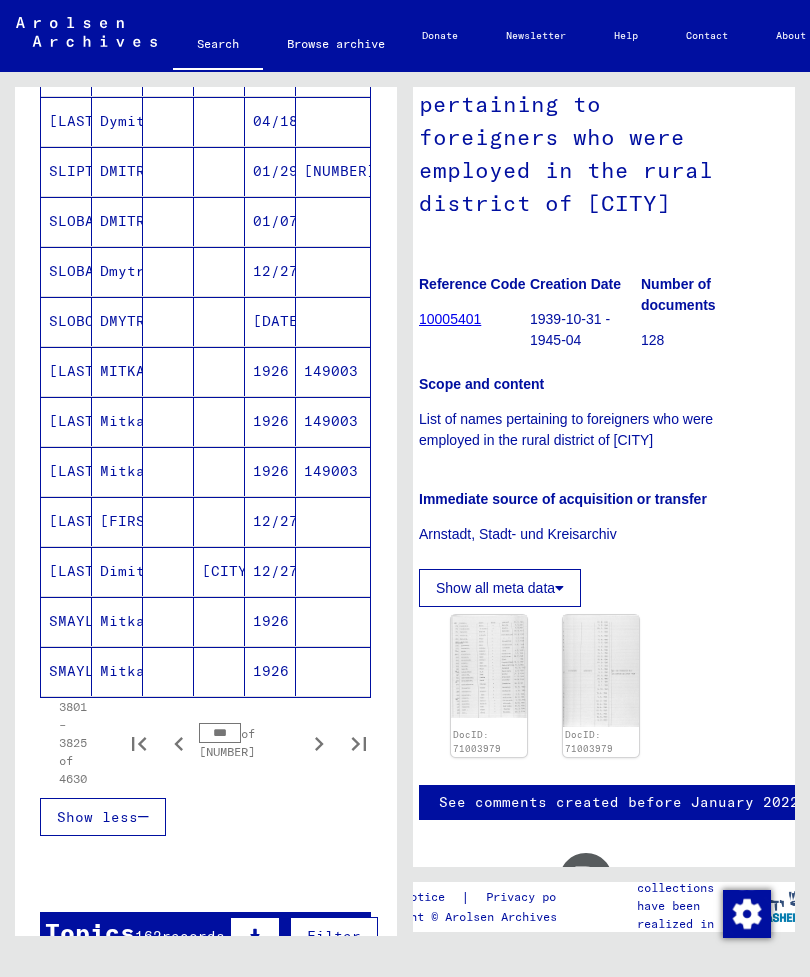 click 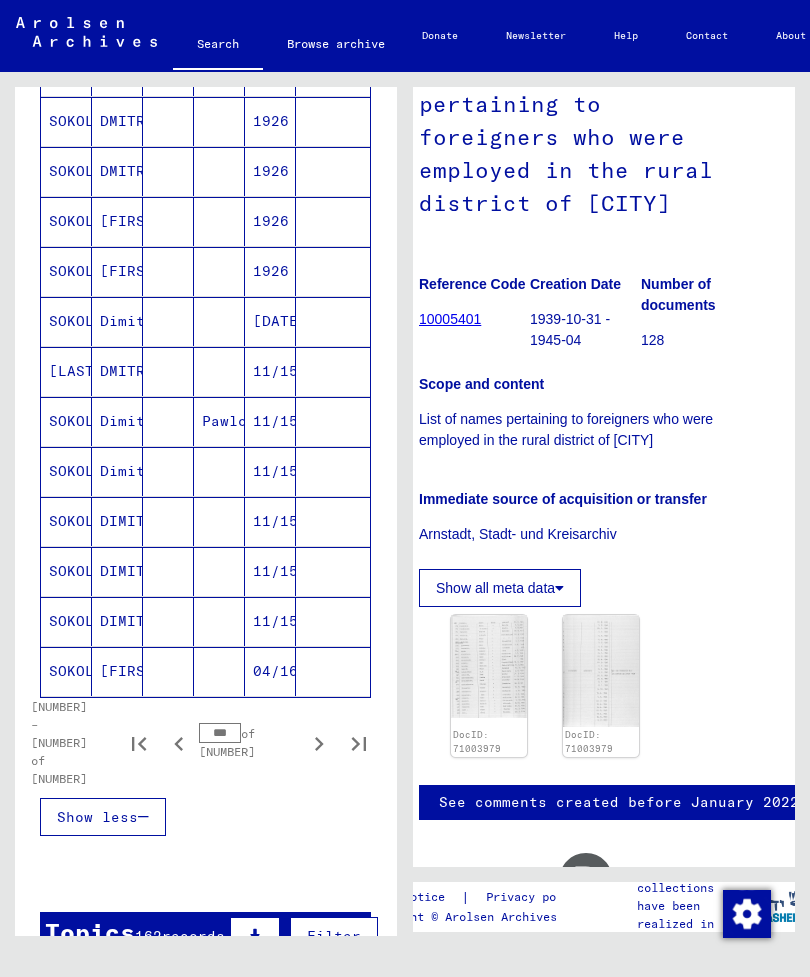 click 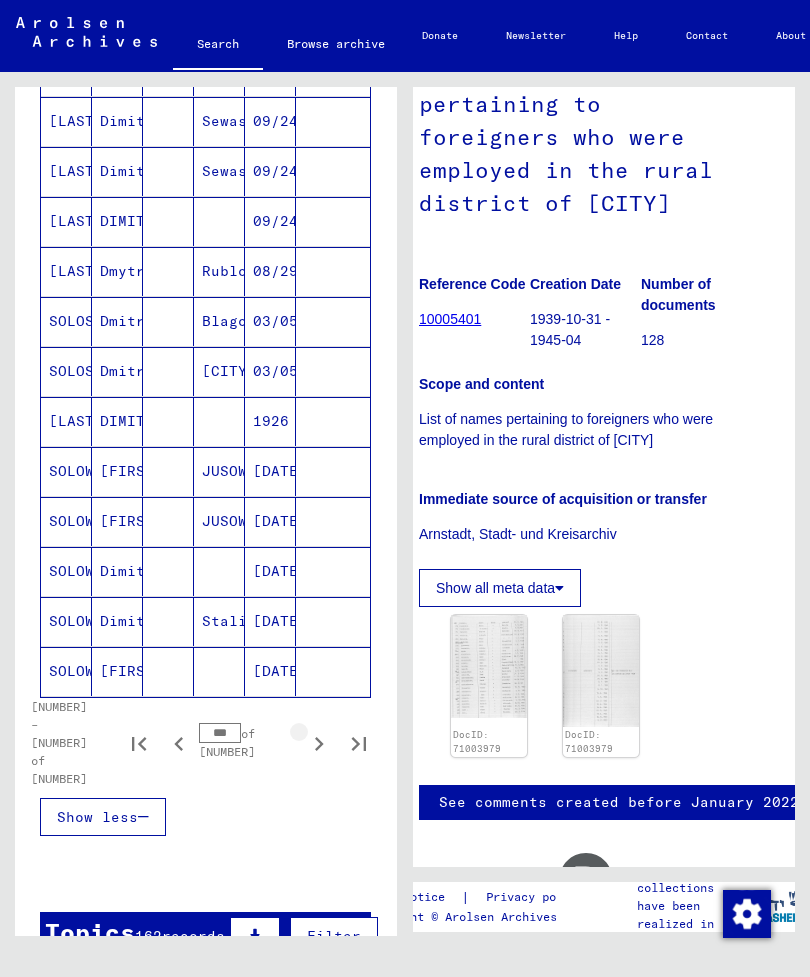 click 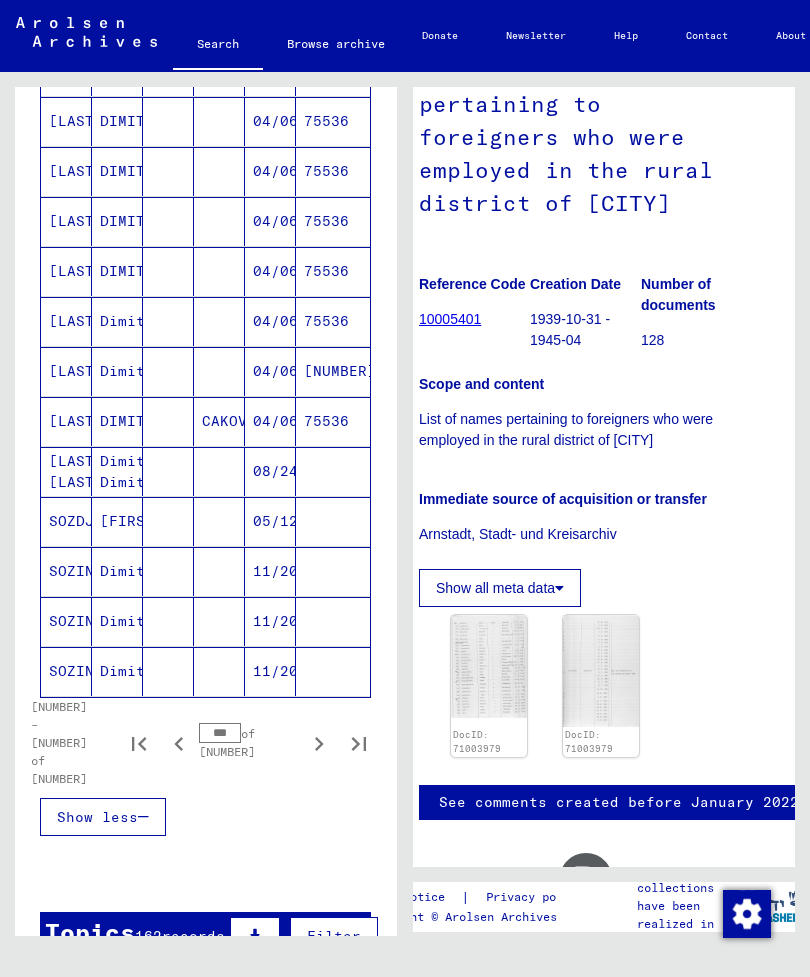 click 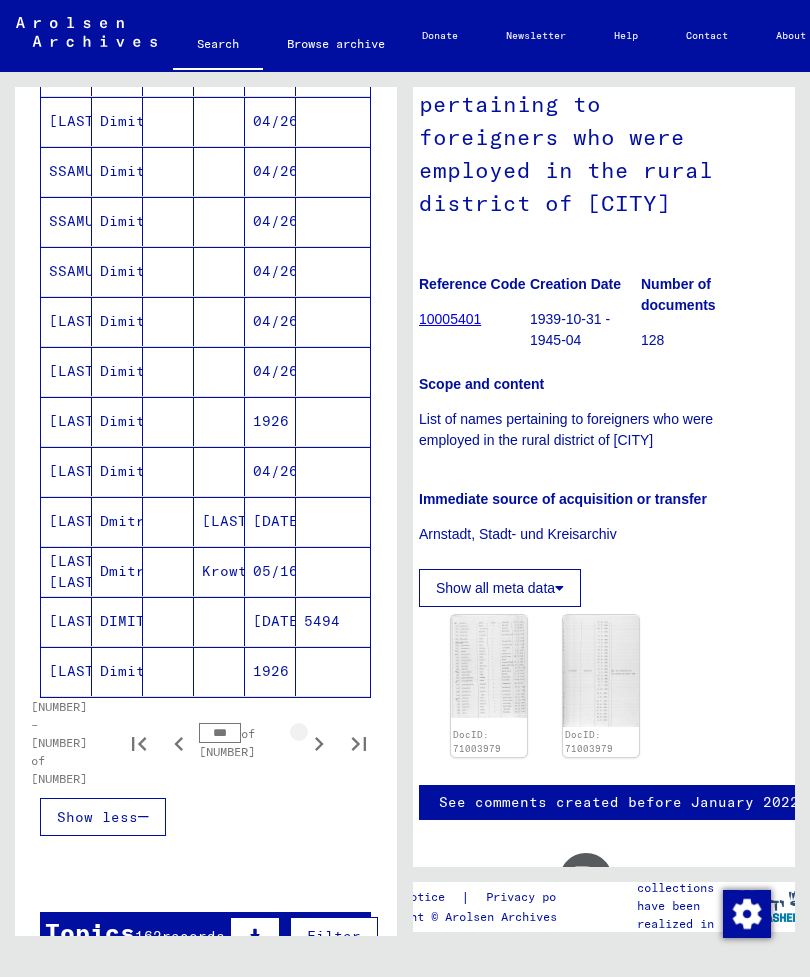 click 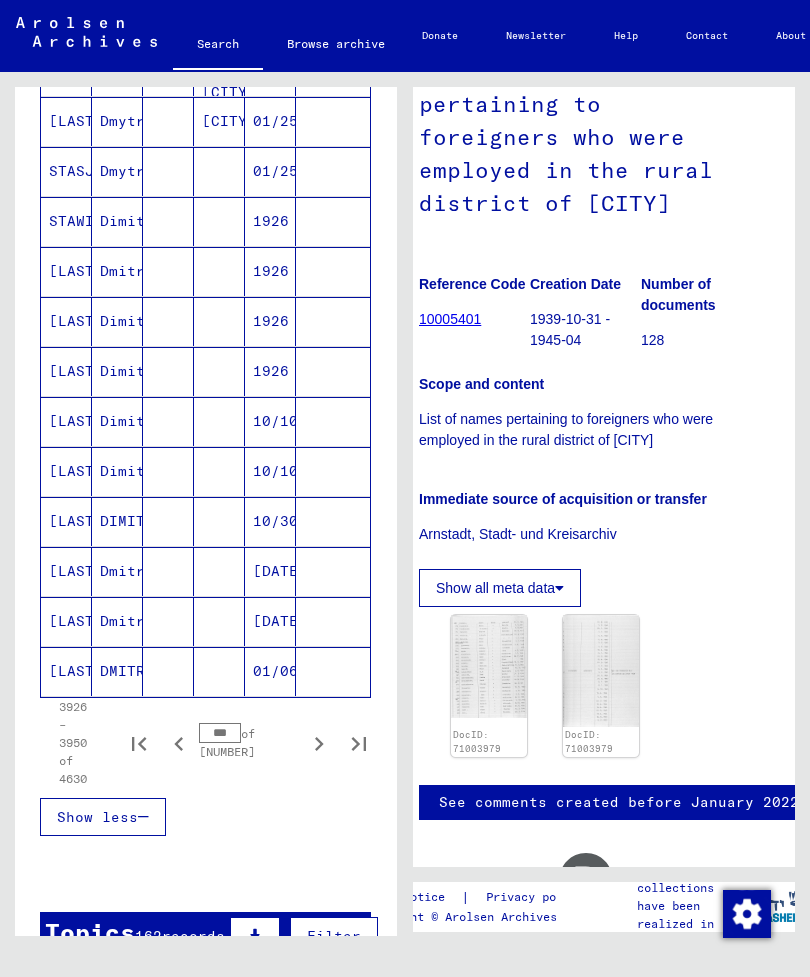 click 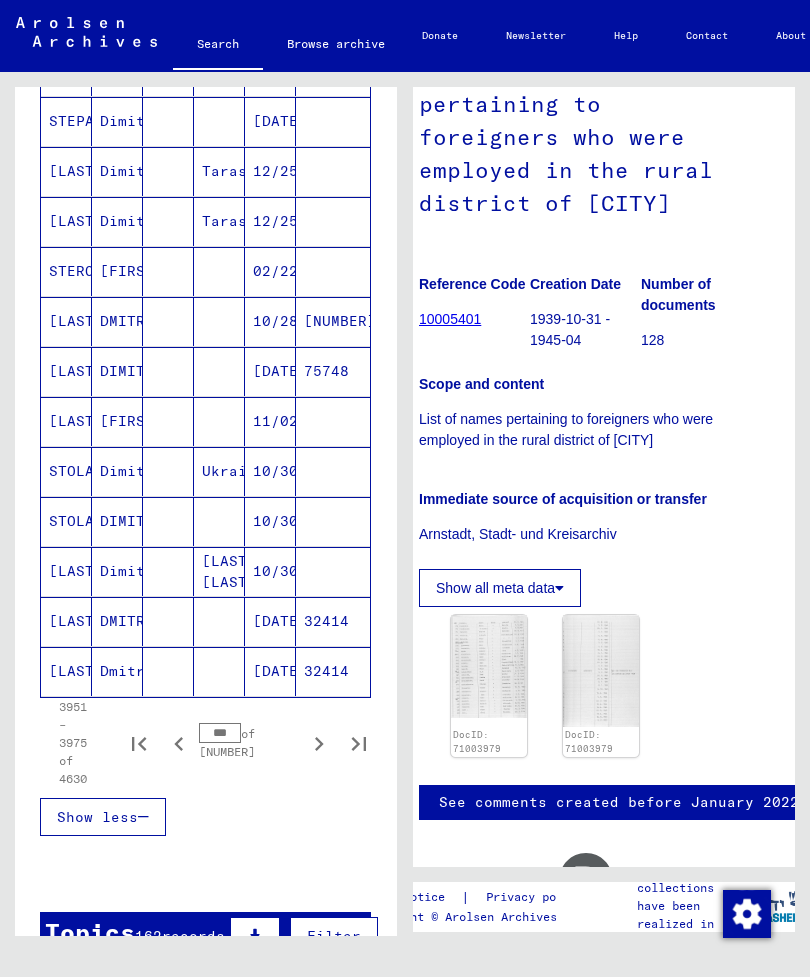 click 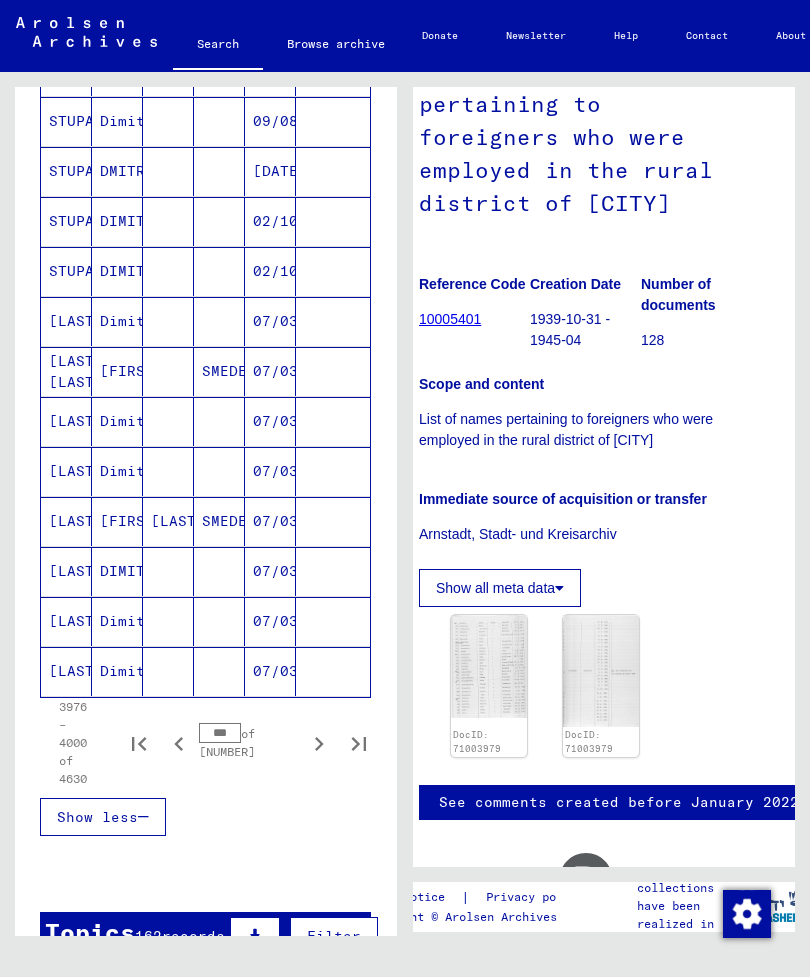 click 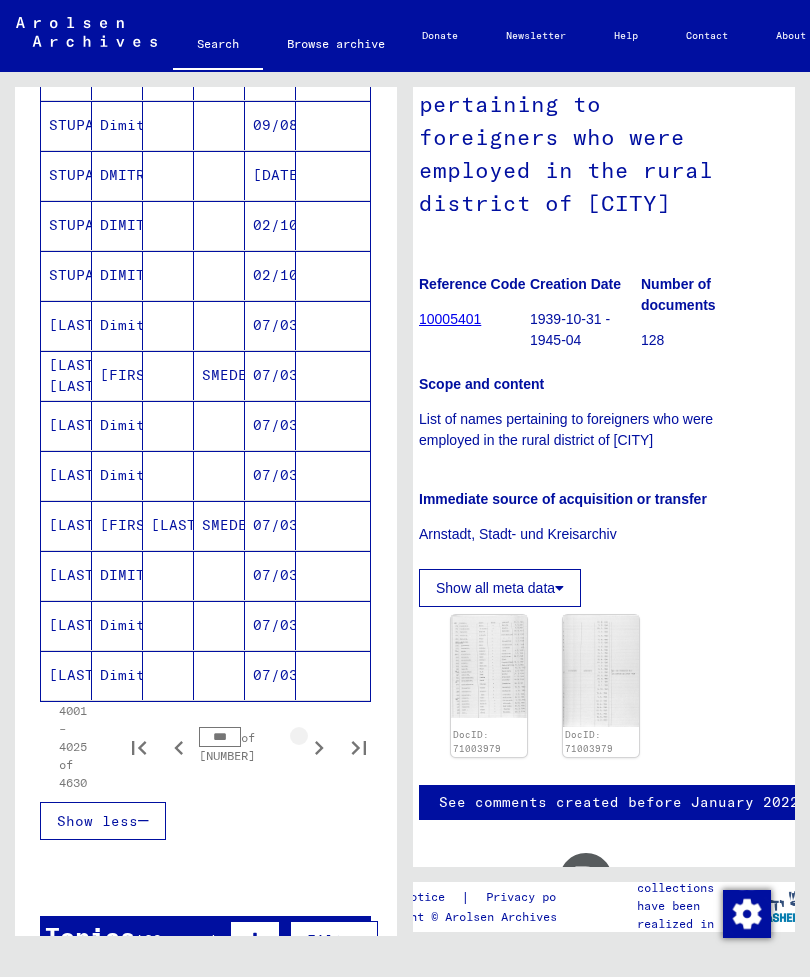 click 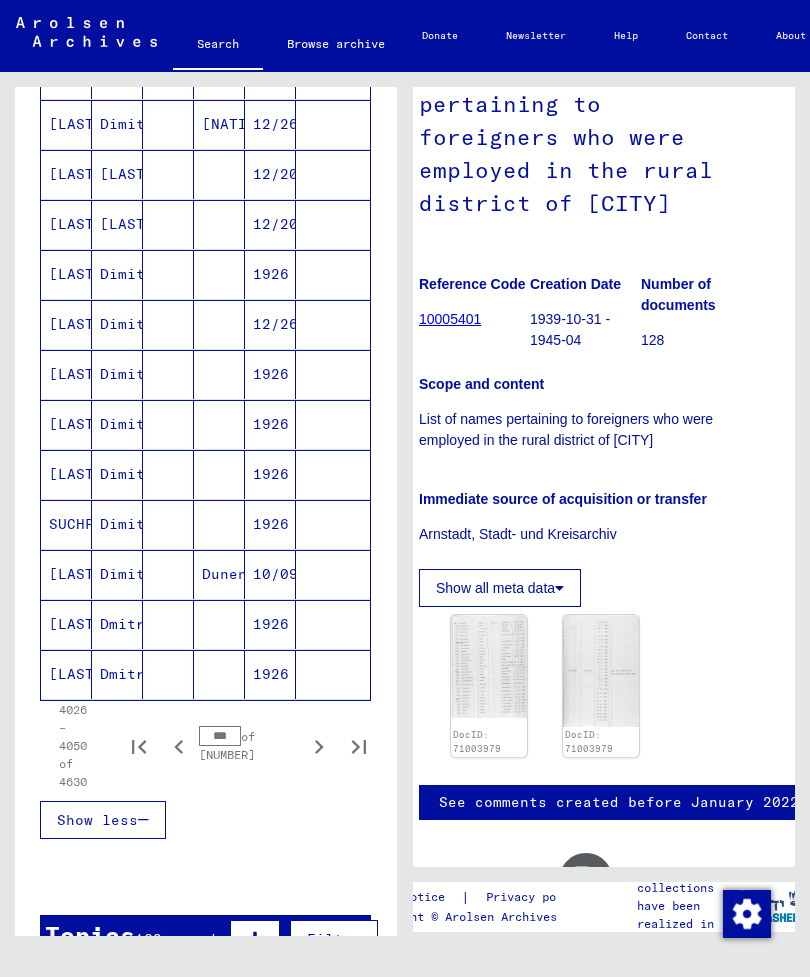 scroll, scrollTop: 940, scrollLeft: 0, axis: vertical 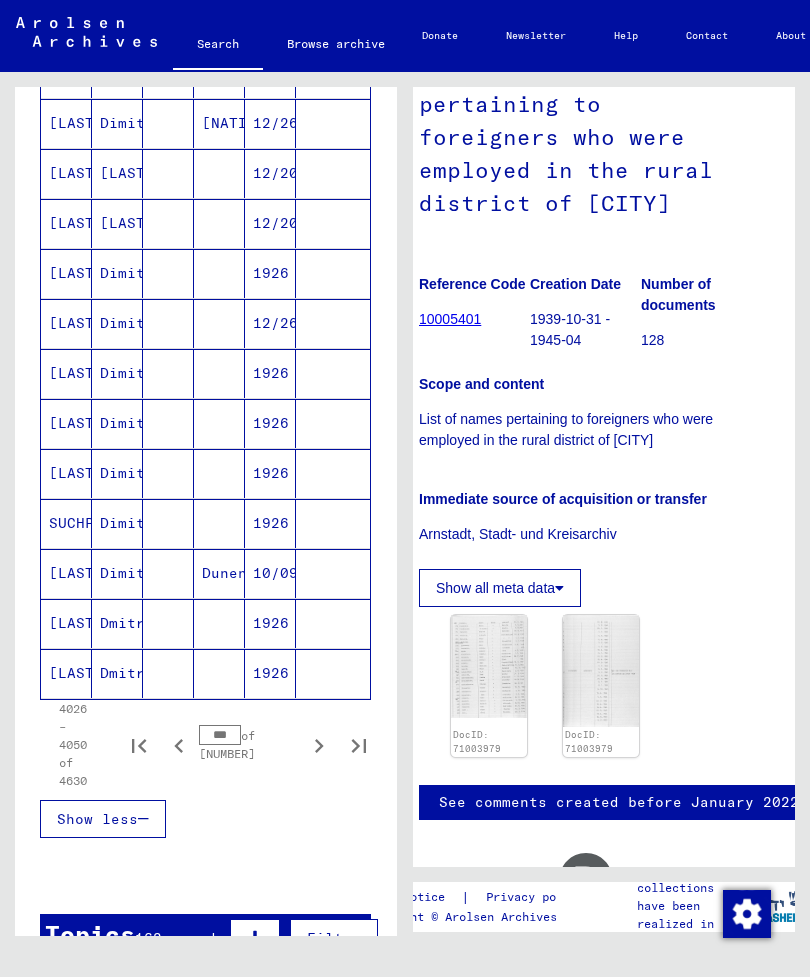 click 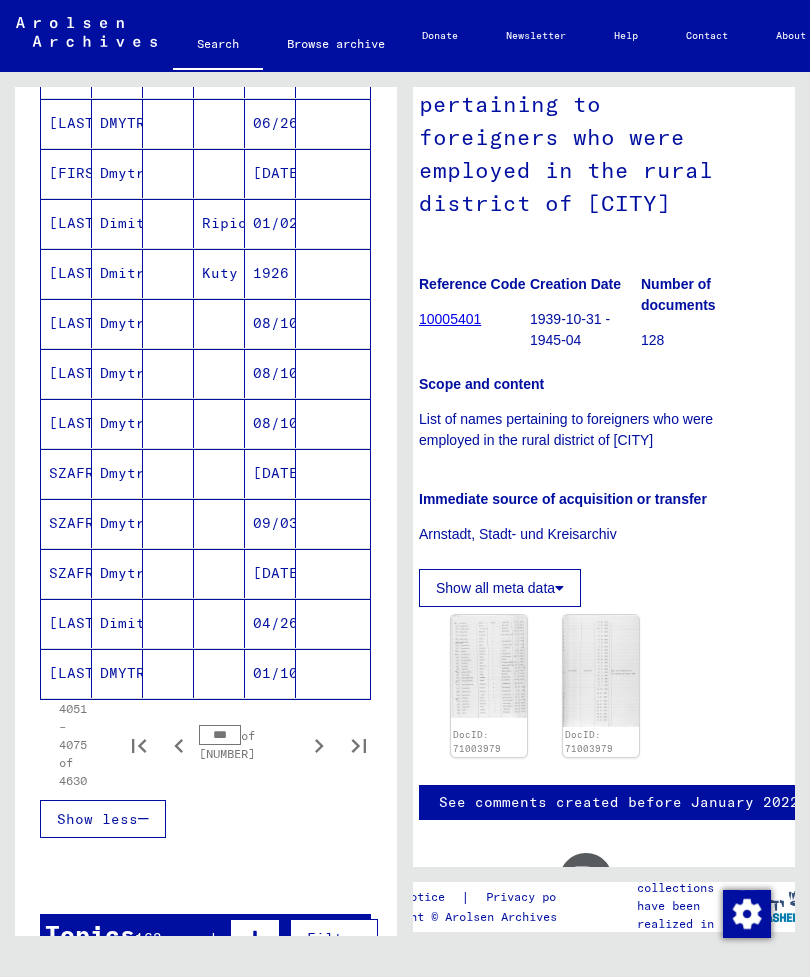 click on "[LAST]" at bounding box center [66, 673] 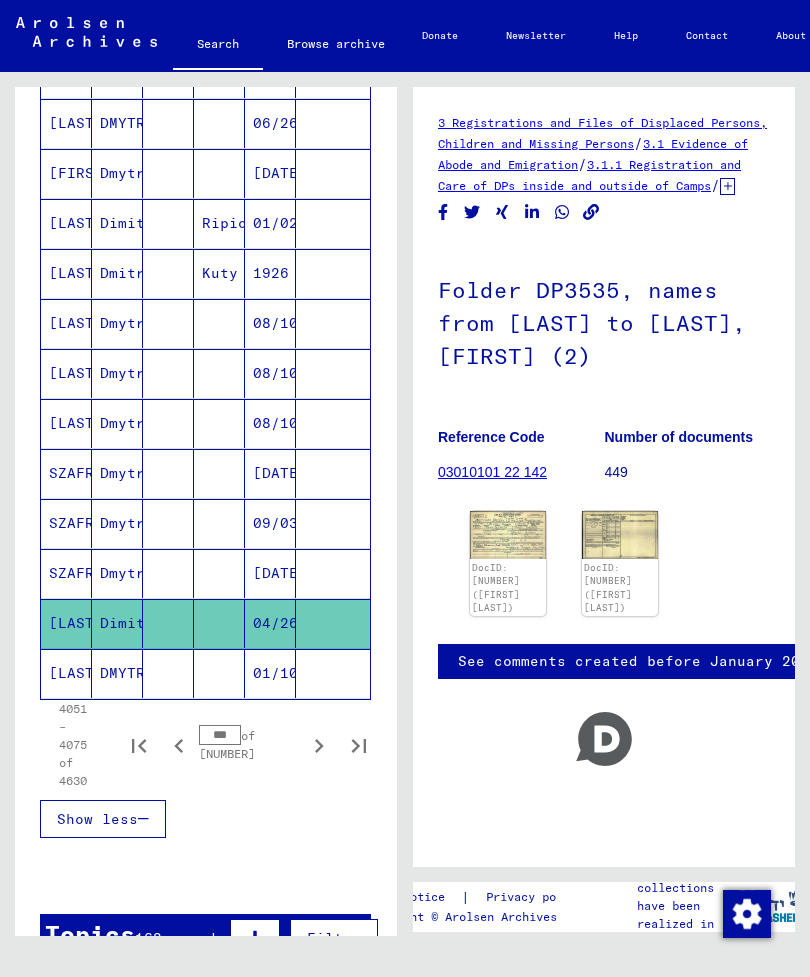 click 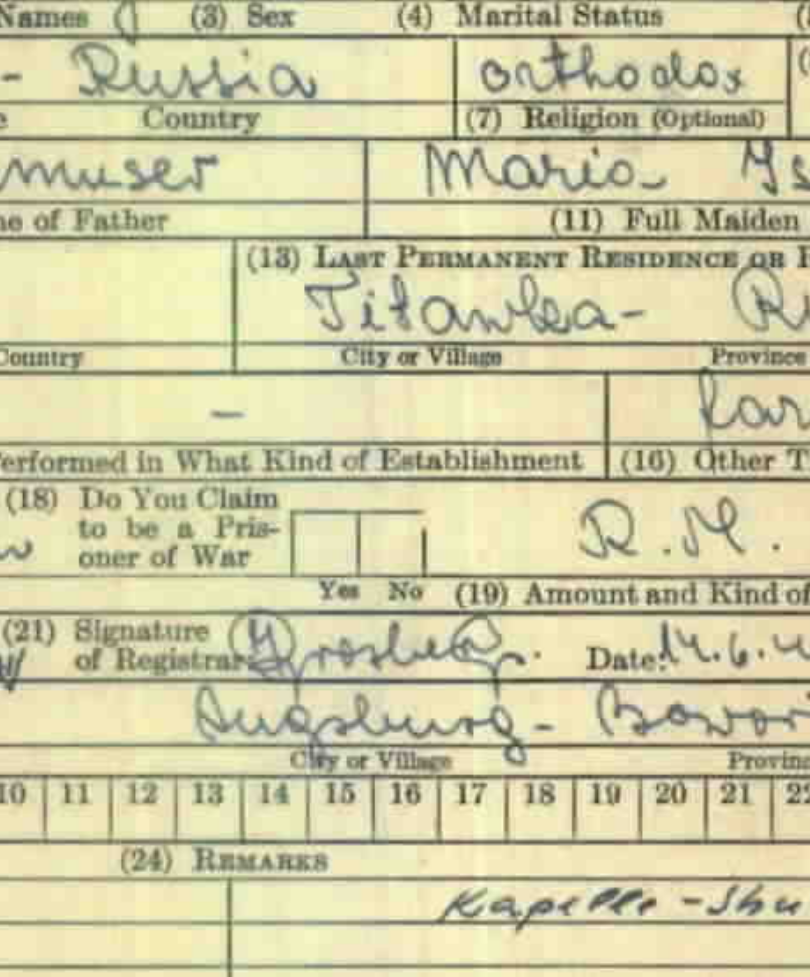 click on "Last Name   First Name   Maiden Name   Place of Birth   Date of Birth   Prisoner #   SWIDOWIJ   Dimitrij         08/18/1926      SWIDOWIJ   Dimitry         08/18/1926      SWIDOWIJ   Dimitry         08/18/1926      SWIDOWIJ   Dimitrij         08/18/1926      SWIDOWIJ   Dimitrij         08/18/1926      SWIDRAK   Dmytro         01/27/1926      SWIJATSCHUK   Dimitry         08/05/1926      SWIJATSCHUK   DIMITRI         08/05/1926      SWITATSCH   Dmitro      Rogowitschi   07/10/1926      SWITATSCH   Dmitro      Rogowitschi   07/10/1926      SWONIITZKA   Mitja      Rußland   07/12/1926      SWONPITZKA   Mitja      Rußland   07/12/1926      SYCECEK" at bounding box center (405, 488) 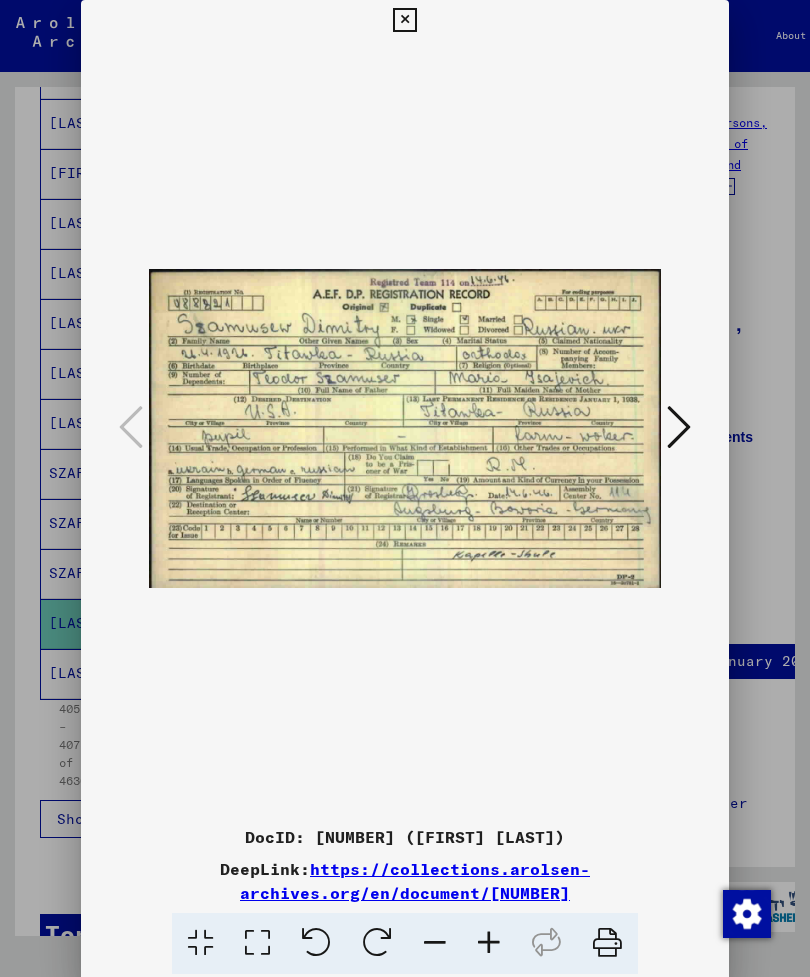 click at bounding box center (404, 20) 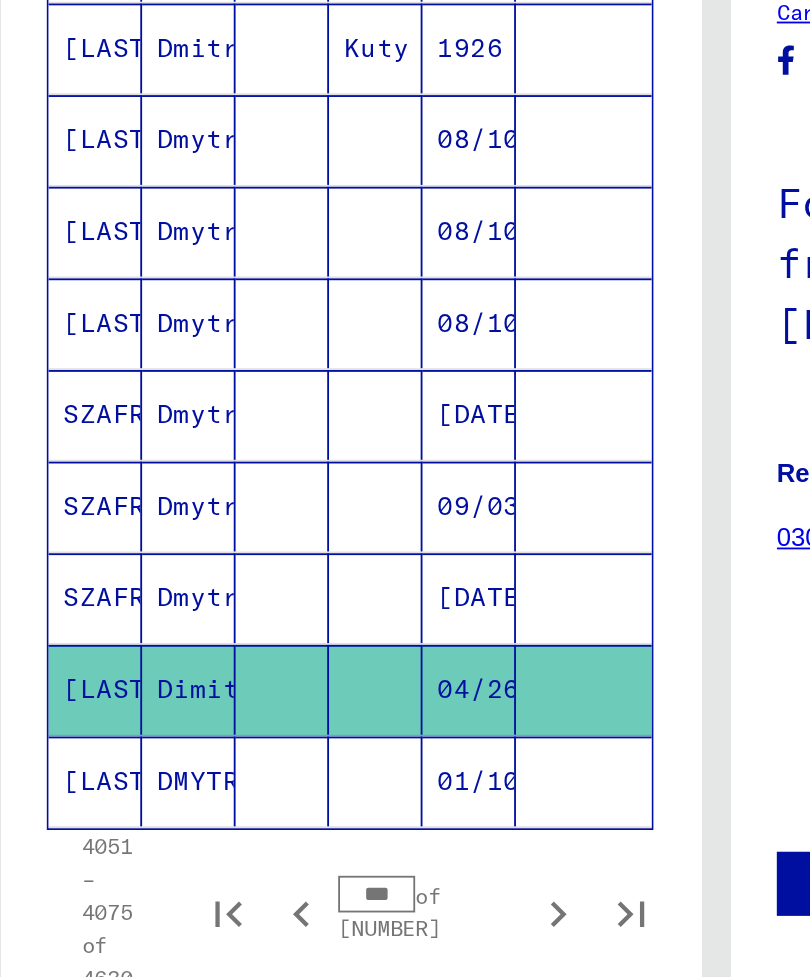 scroll, scrollTop: 1018, scrollLeft: 0, axis: vertical 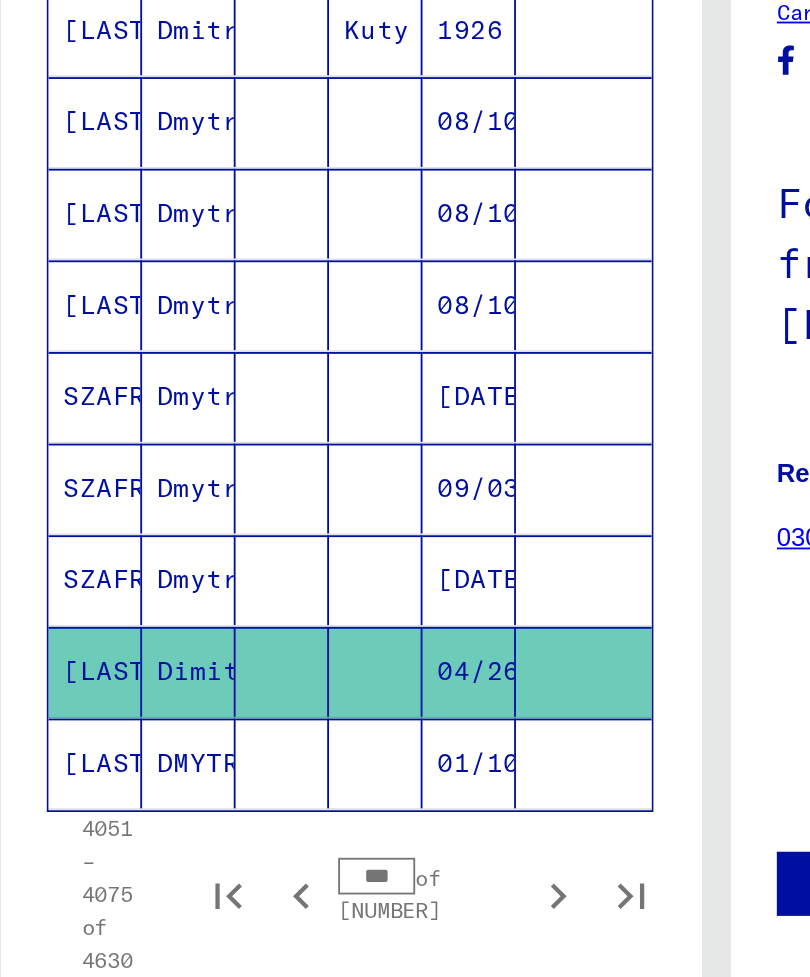 click 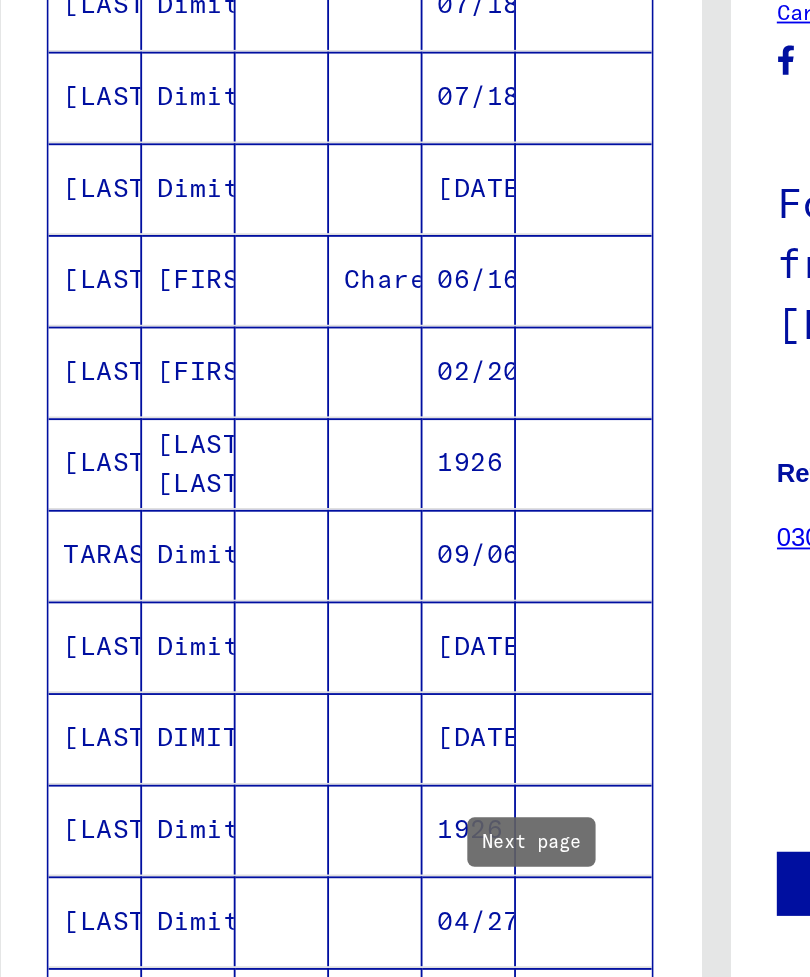 scroll, scrollTop: 678, scrollLeft: 0, axis: vertical 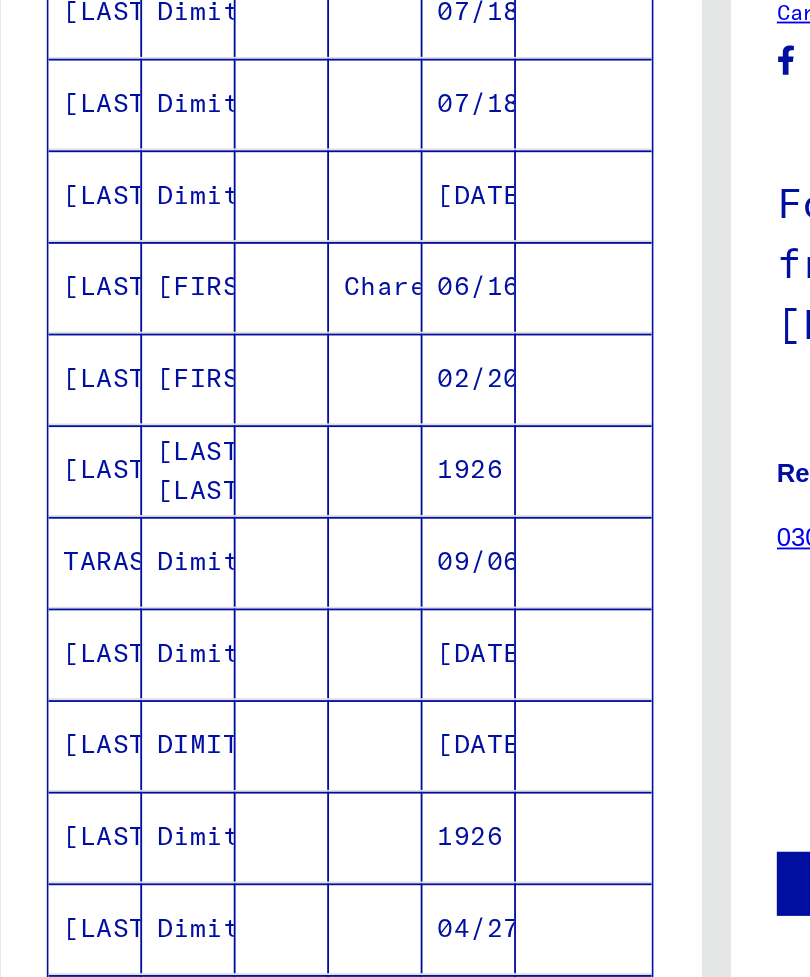 click on "[LAST]" at bounding box center (66, 335) 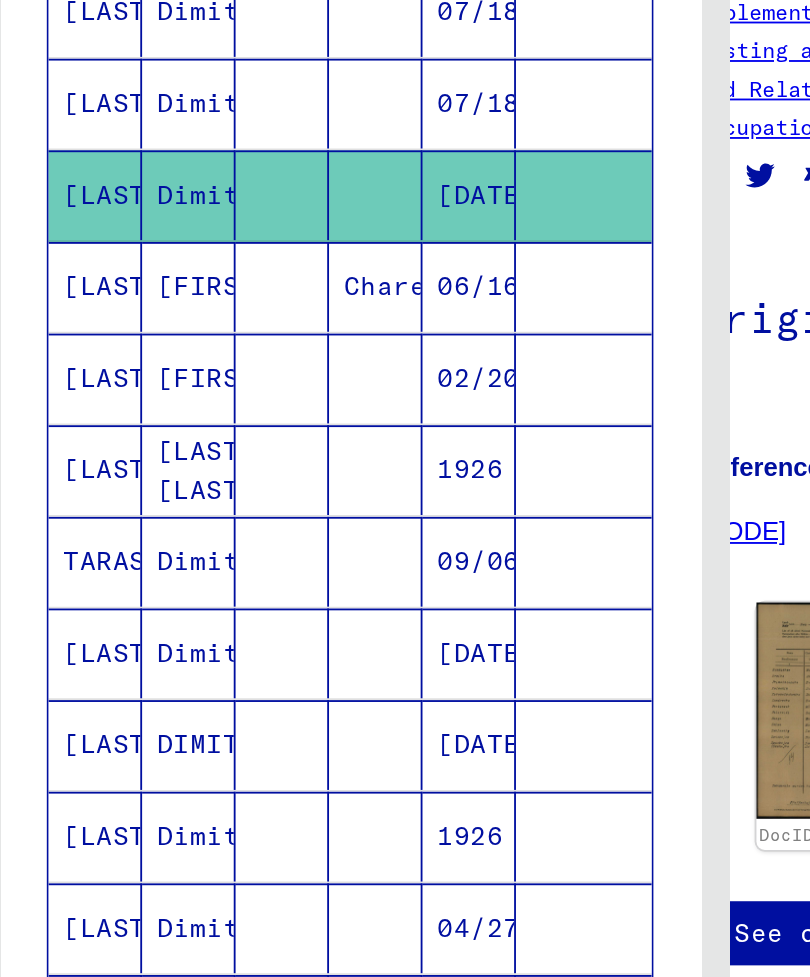 scroll, scrollTop: 0, scrollLeft: 43, axis: horizontal 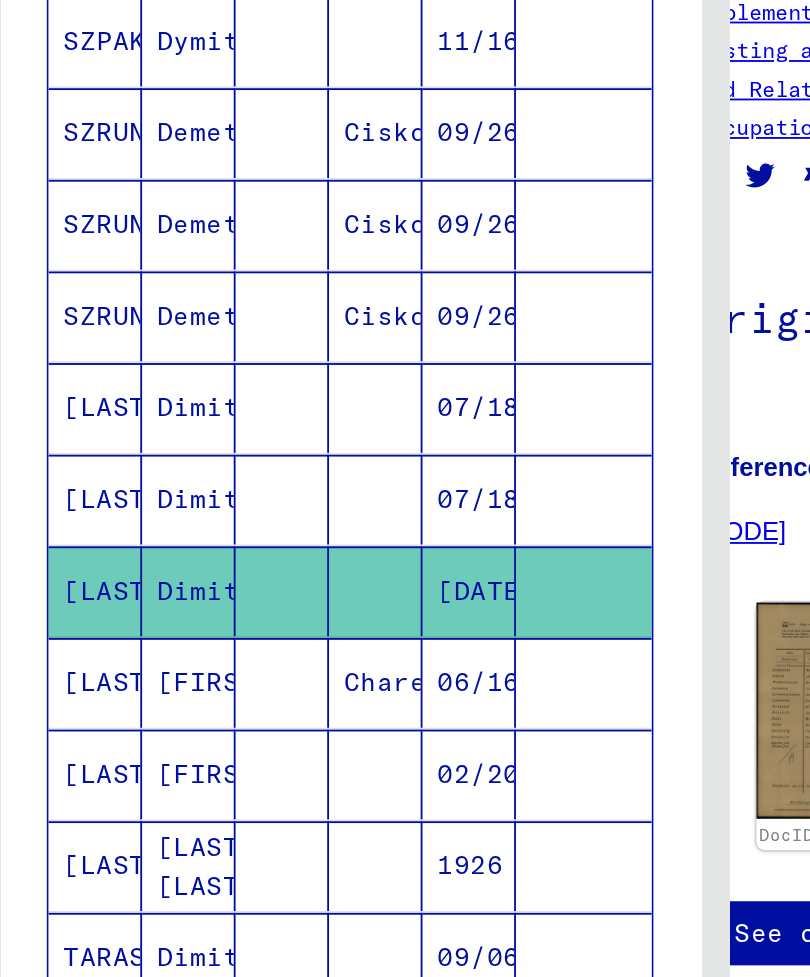 click on "Ciskoronice/Lublin" at bounding box center [219, 401] 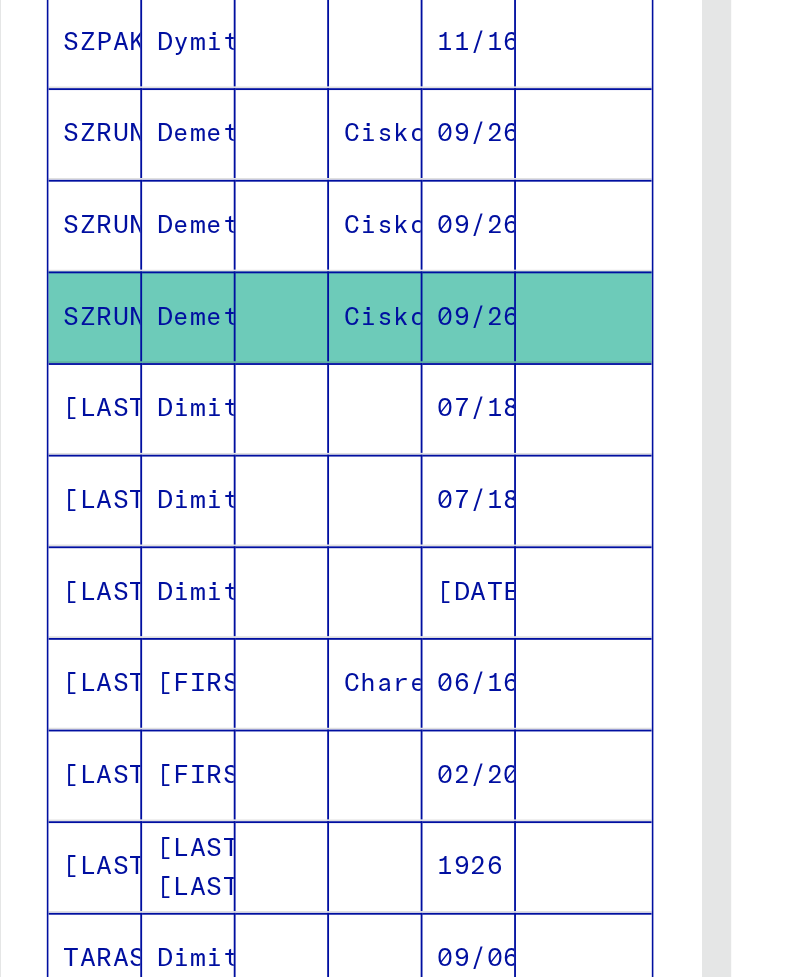 scroll, scrollTop: 0, scrollLeft: 0, axis: both 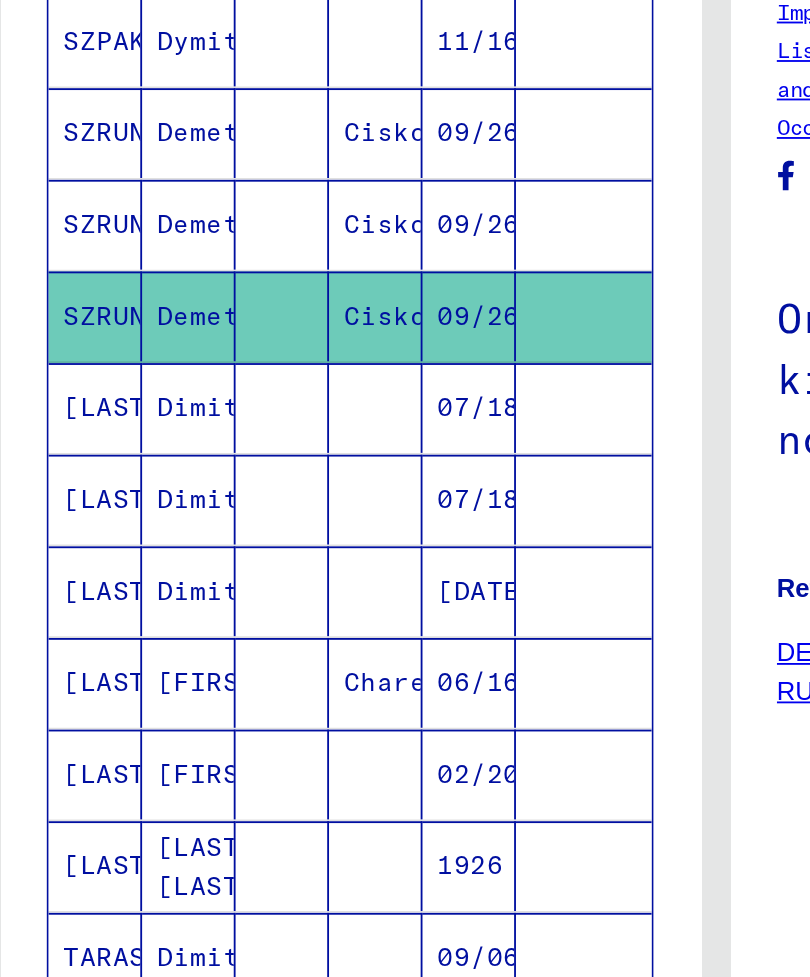 click on "Search   Browse archive  Donate Newsletter Help Contact About Us  Search   Browse archive   Detailed questions/information about the documents? Send us an inquiry for free.  Donate Newsletter Help Contact About Us EN EN Search for topics or names ******* close  Search     Archival tree units  People 4630  /  111969  records found  Filter   Last Name   First Name   Maiden Name   Place of Birth   Date of Birth   Prisoner #   [LAST]   [FIRST]      [CITY] [CITY]   [DATE]      [LAST]   [FIRST]      [CITY]   [DATE]      [LAST]   [FIRST]      [CITY]   [DATE]      [LAST]         [DATE]      [LAST]   [FIRST]         [DATE]      [LAST]   [FIRST]         [DATE]      [LAST]   [FIRST]      [CITY]/[CITY]   [DATE]      [LAST]   [FIRST]      [CITY]/[CITY]   [DATE]      [LAST]   [FIRST]      [CITY]/[CITY]   [DATE]      [LAST]   [FIRST]         [DATE]      [LAST]   [FIRST]" at bounding box center [405, 488] 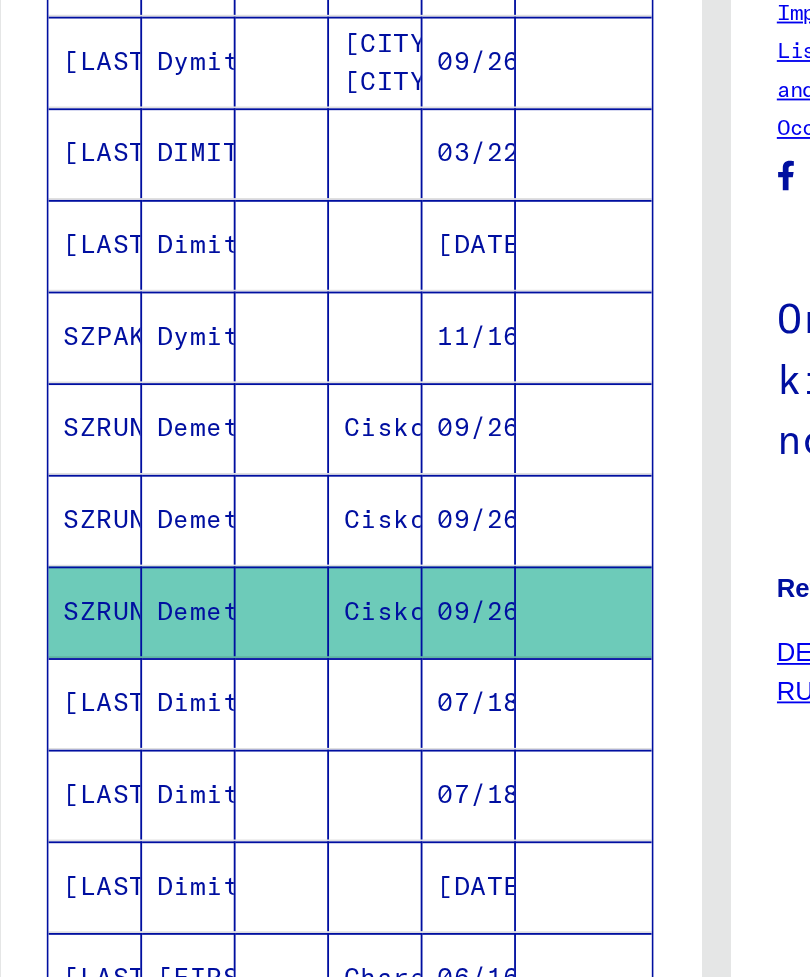 scroll, scrollTop: 302, scrollLeft: 0, axis: vertical 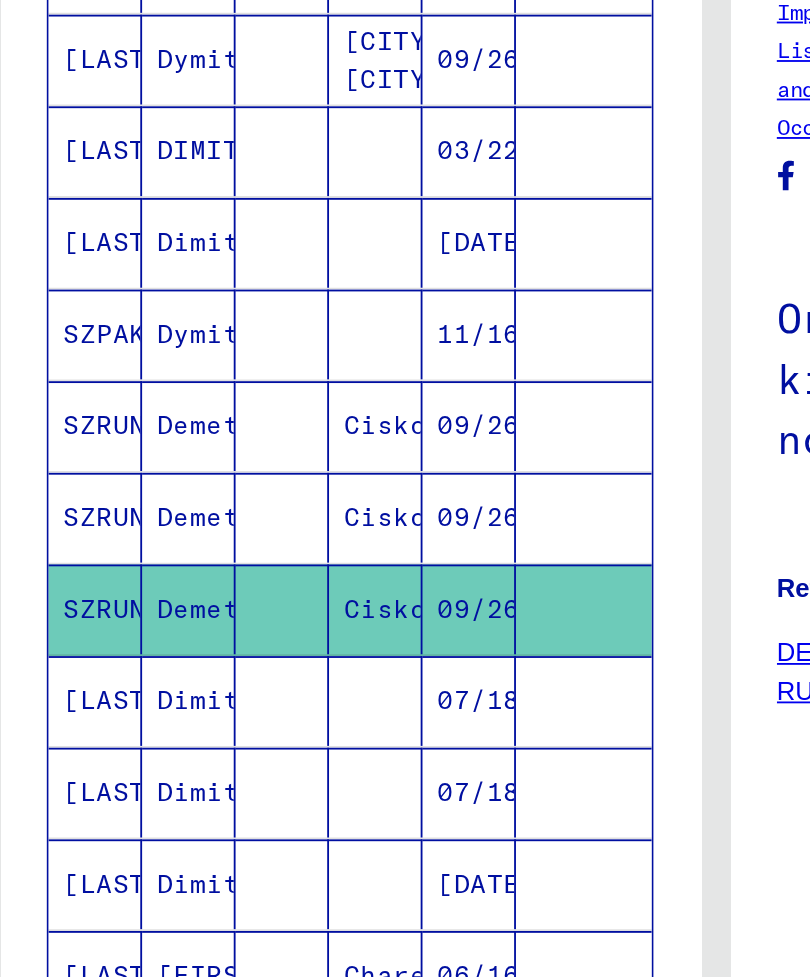 click on "Ciskoronice/Lublin" at bounding box center (219, 511) 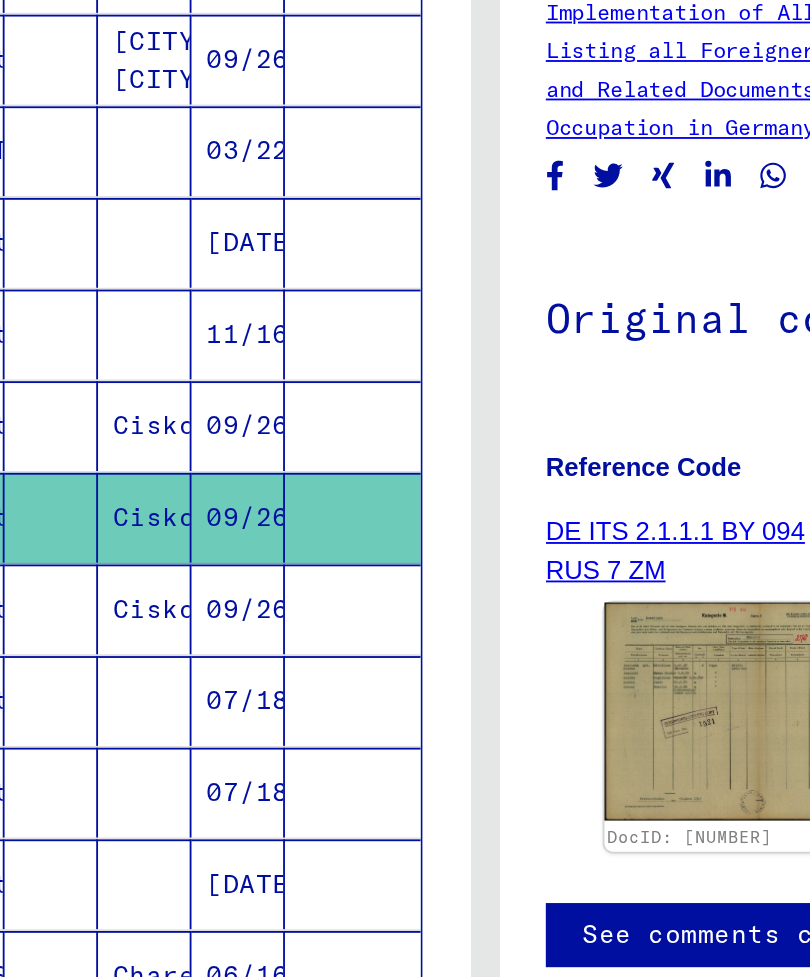 scroll, scrollTop: 23, scrollLeft: 141, axis: both 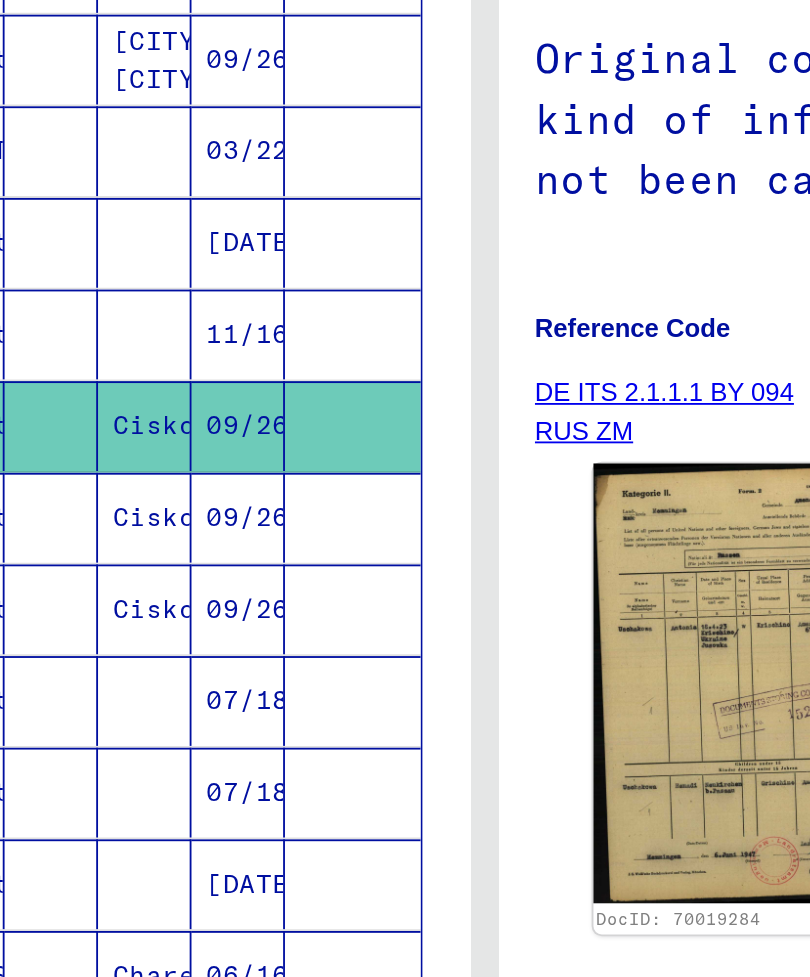 click 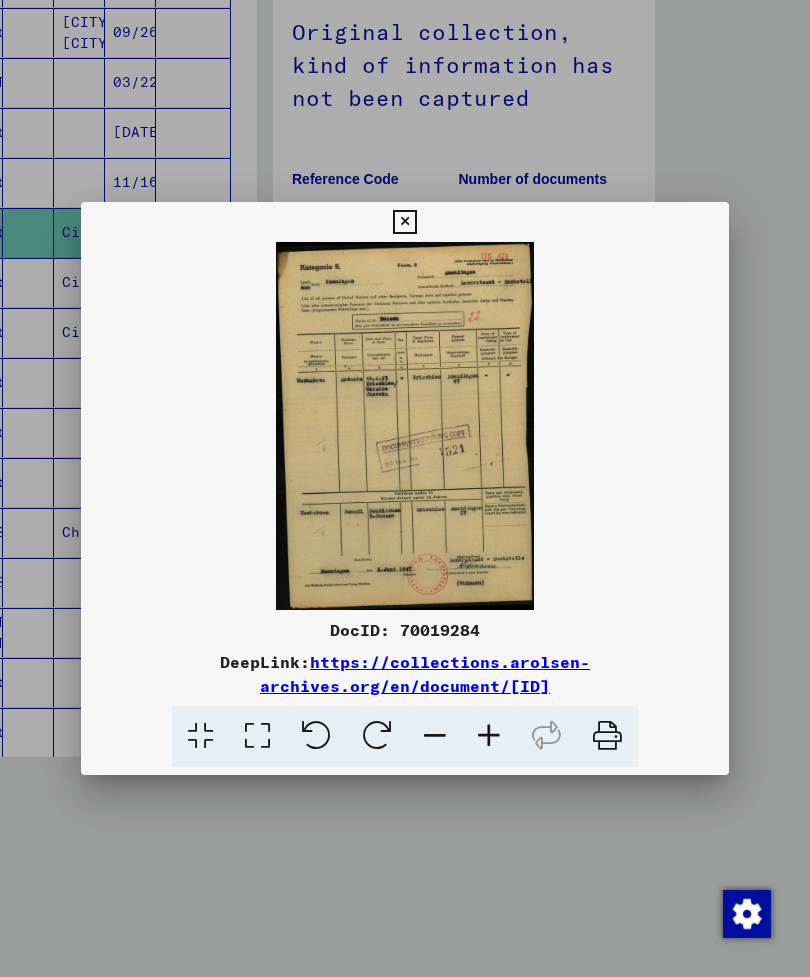 click at bounding box center (404, 222) 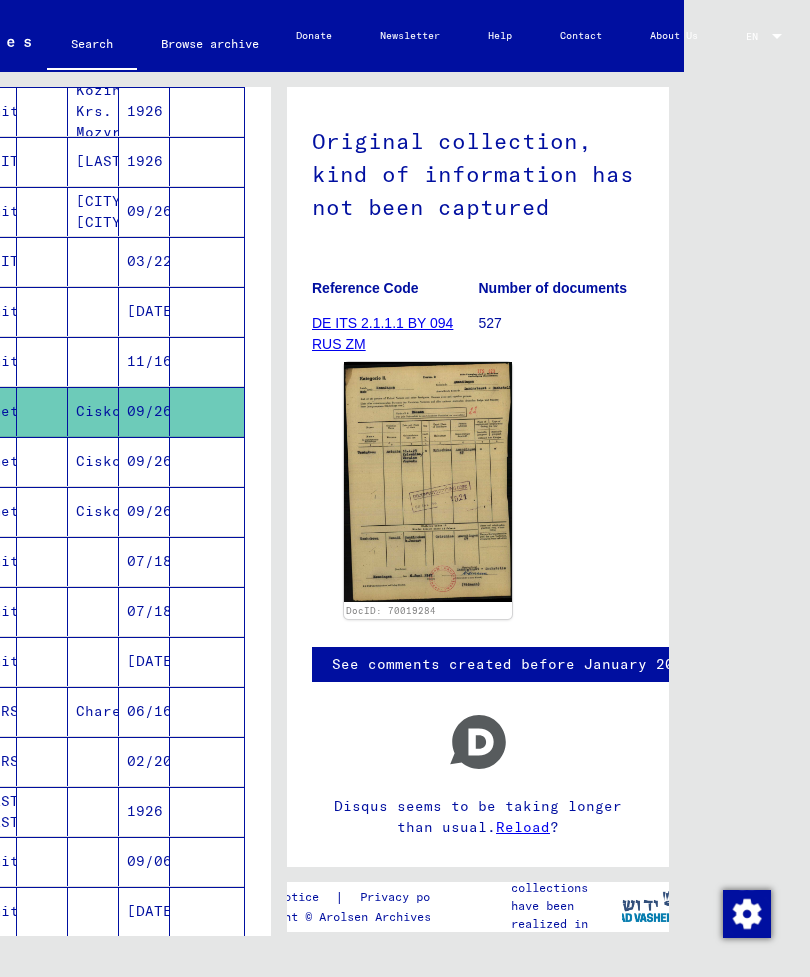 scroll, scrollTop: 212, scrollLeft: 0, axis: vertical 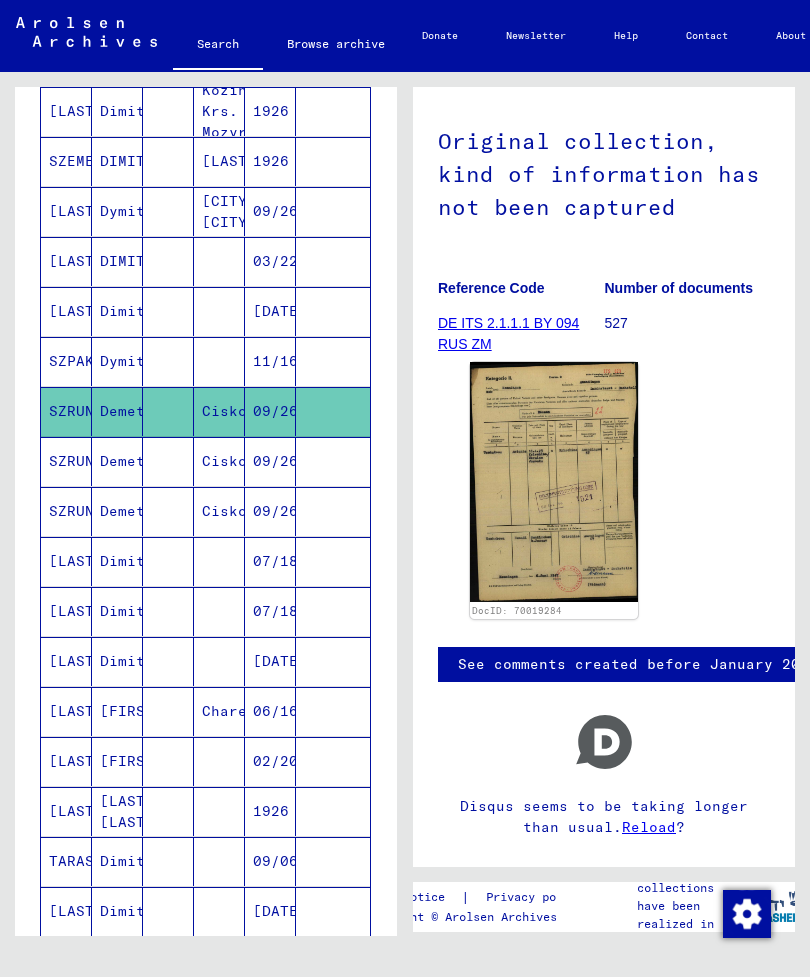click on "SZPAK" at bounding box center (66, 411) 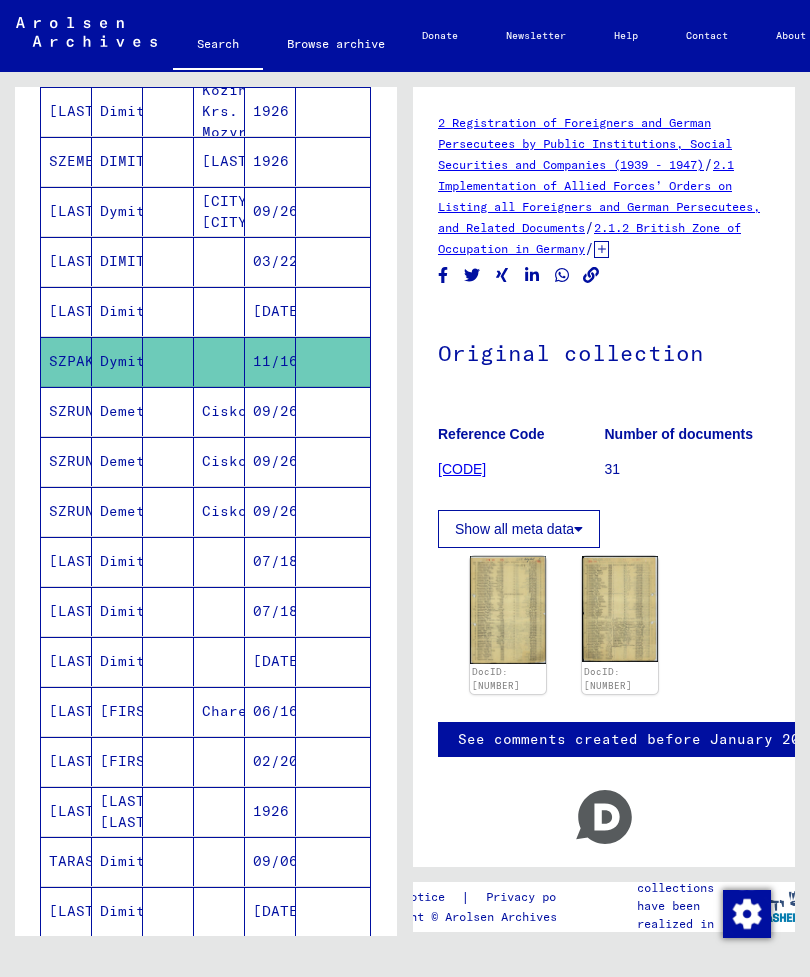 click on "[LAST]" at bounding box center (66, 361) 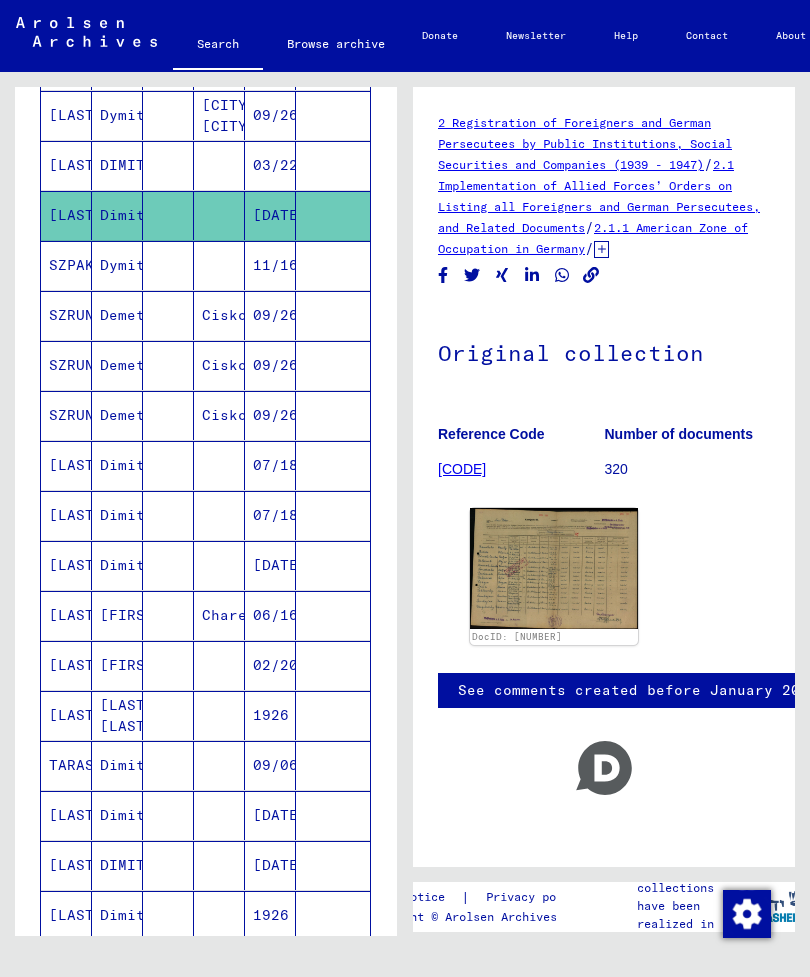 scroll, scrollTop: 403, scrollLeft: 0, axis: vertical 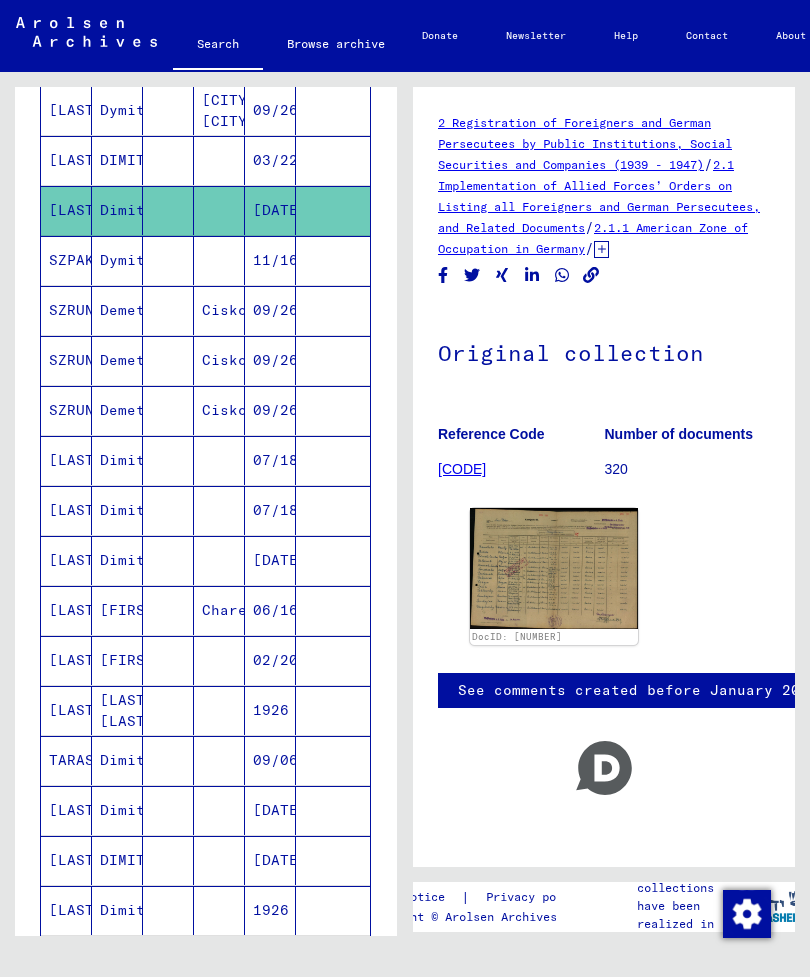 click on "[LAST]" at bounding box center (66, 510) 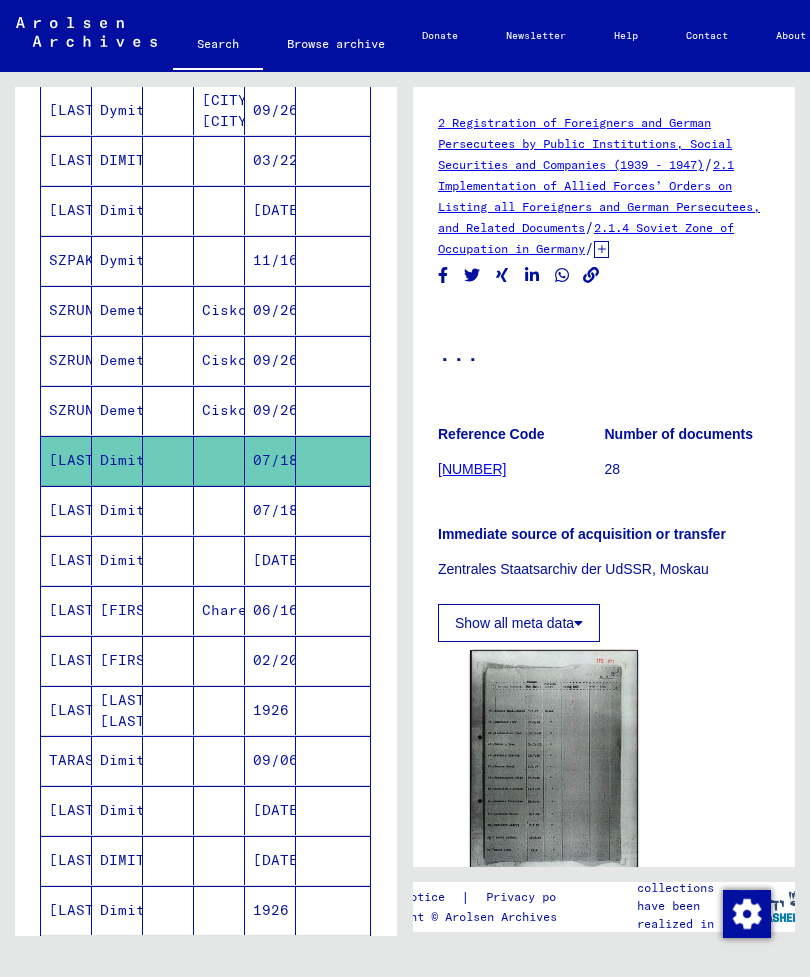 click 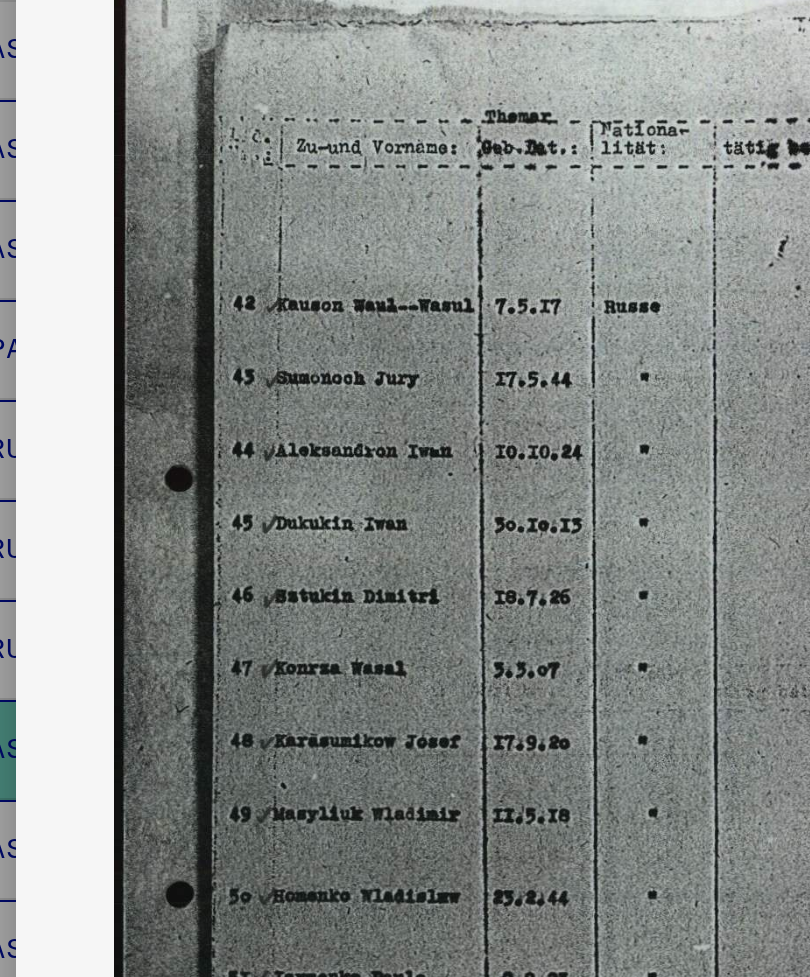 click at bounding box center (405, 428) 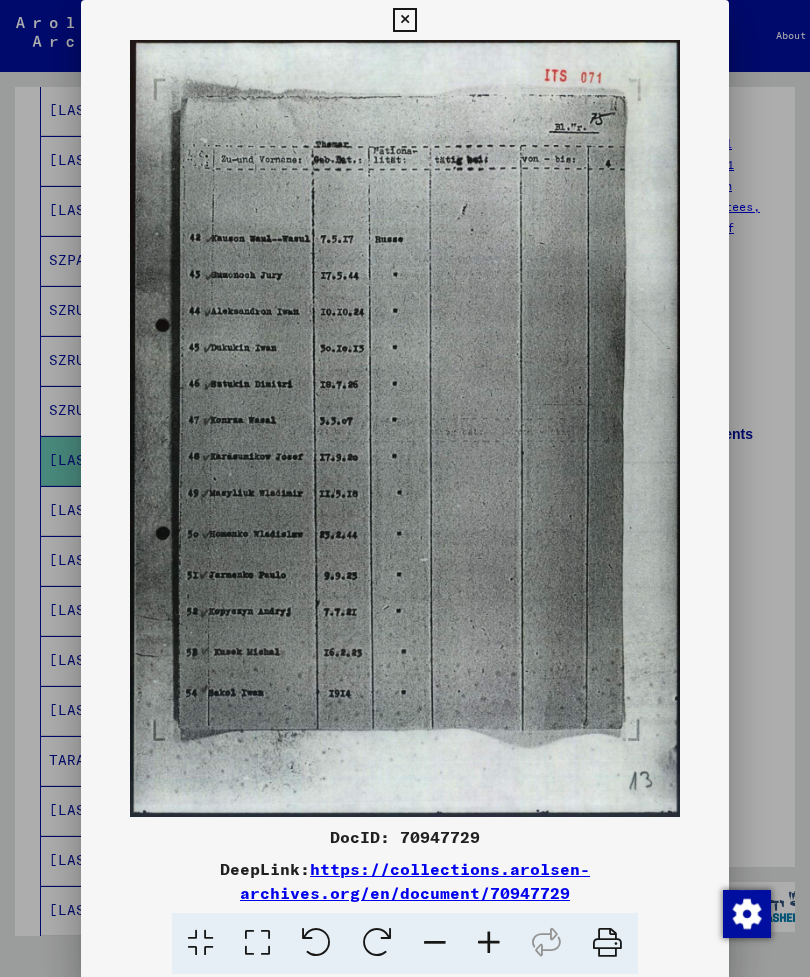 click at bounding box center (404, 20) 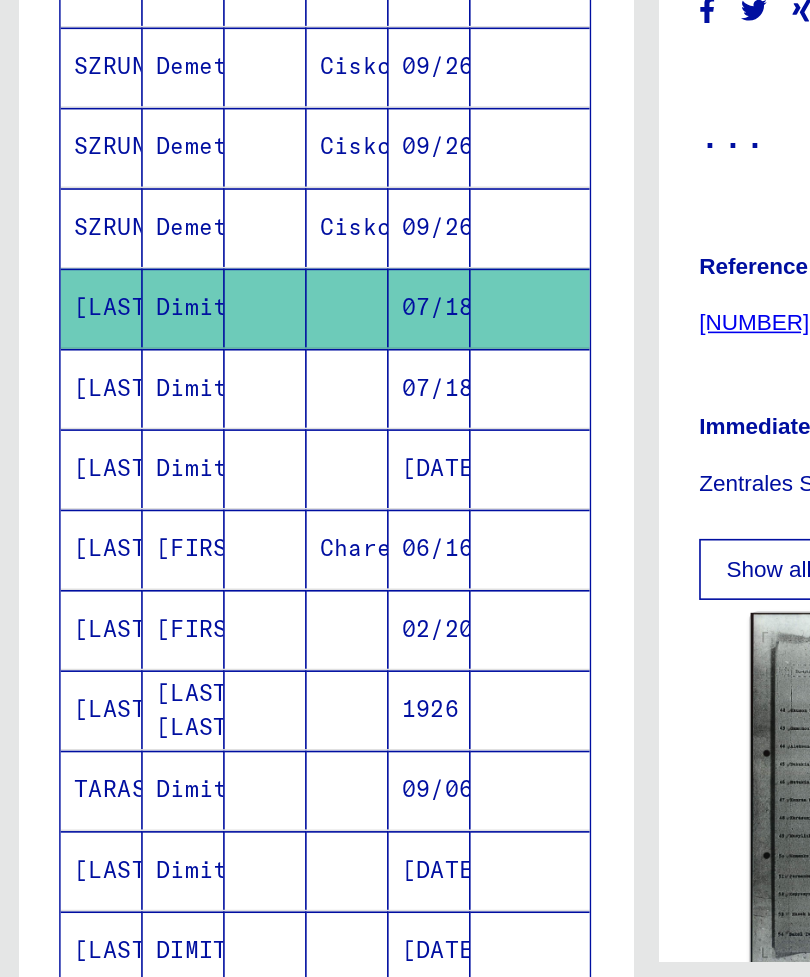 click on "[LAST]" at bounding box center (66, 610) 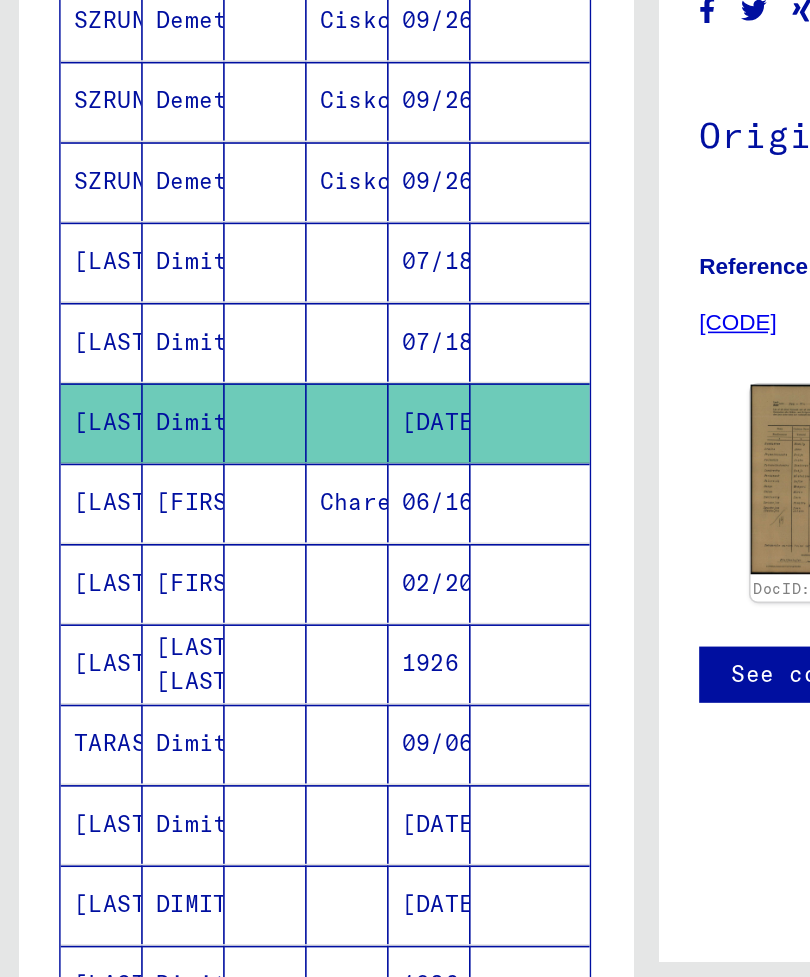 scroll, scrollTop: 438, scrollLeft: 0, axis: vertical 